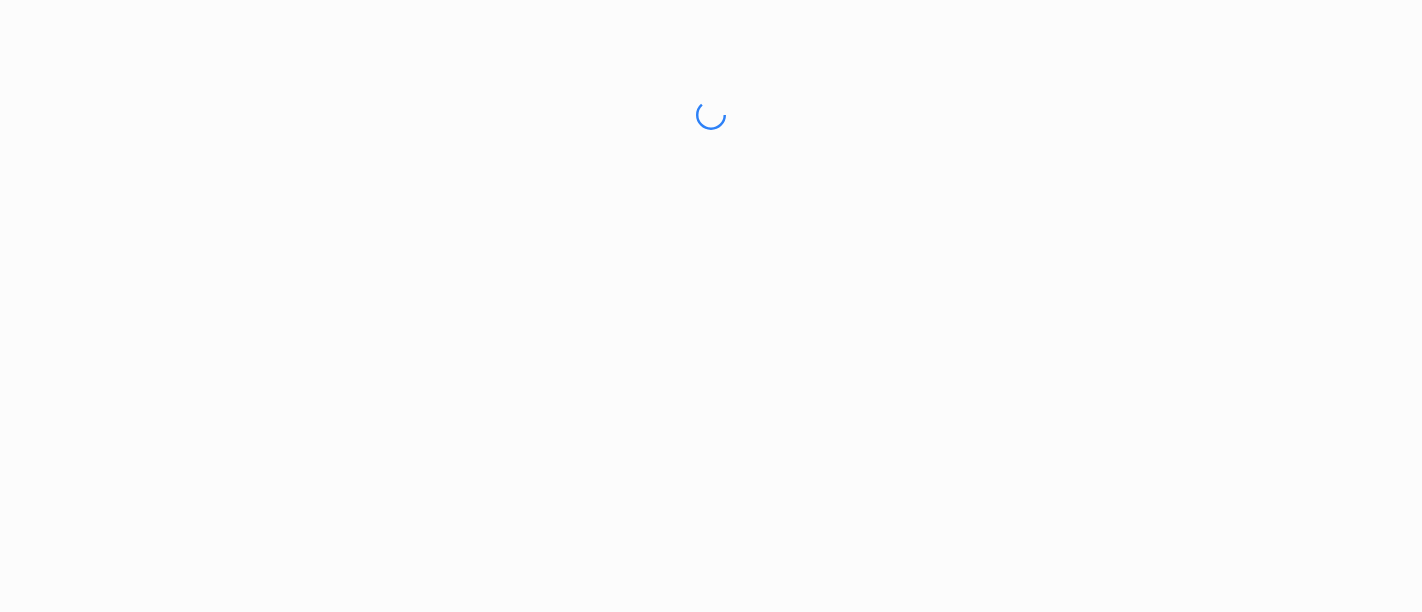 scroll, scrollTop: 0, scrollLeft: 0, axis: both 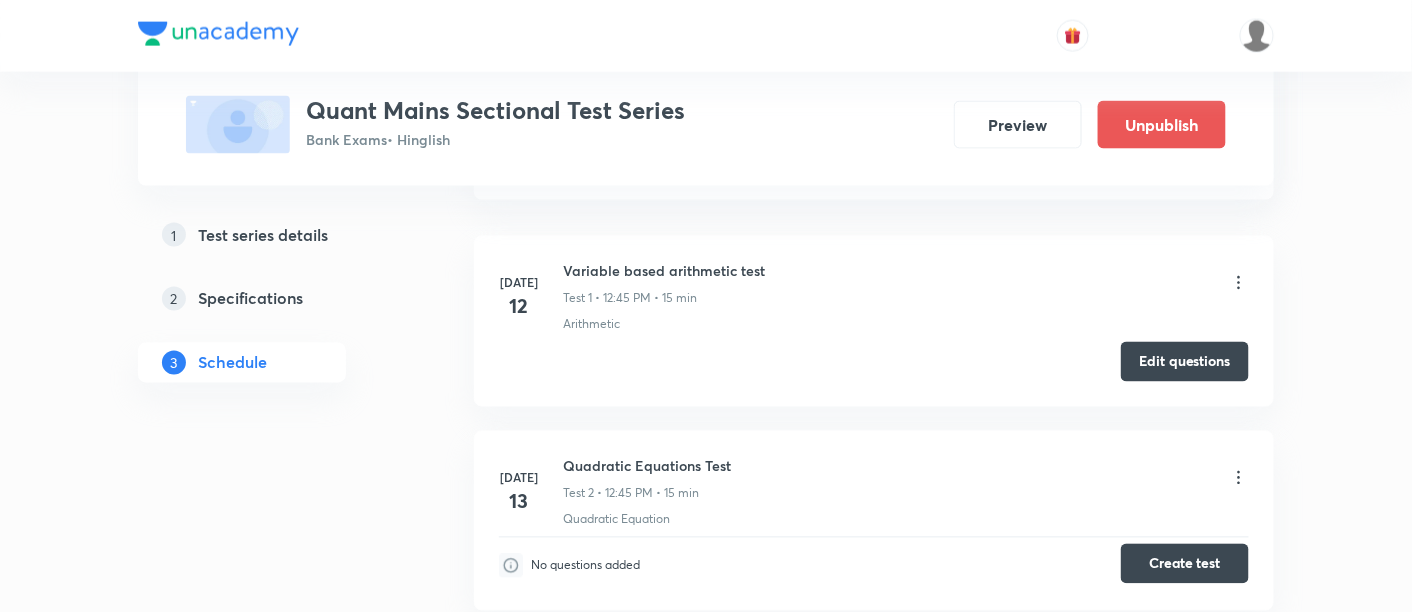 click on "Create test" at bounding box center (1185, 564) 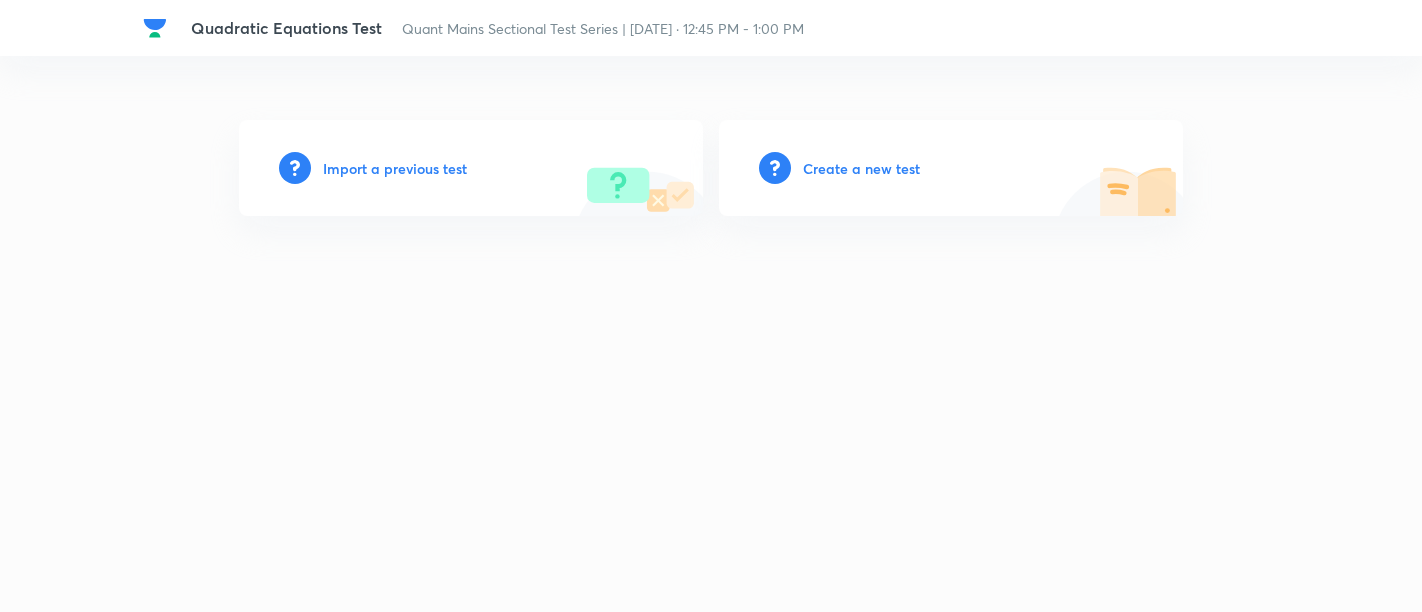scroll, scrollTop: 0, scrollLeft: 0, axis: both 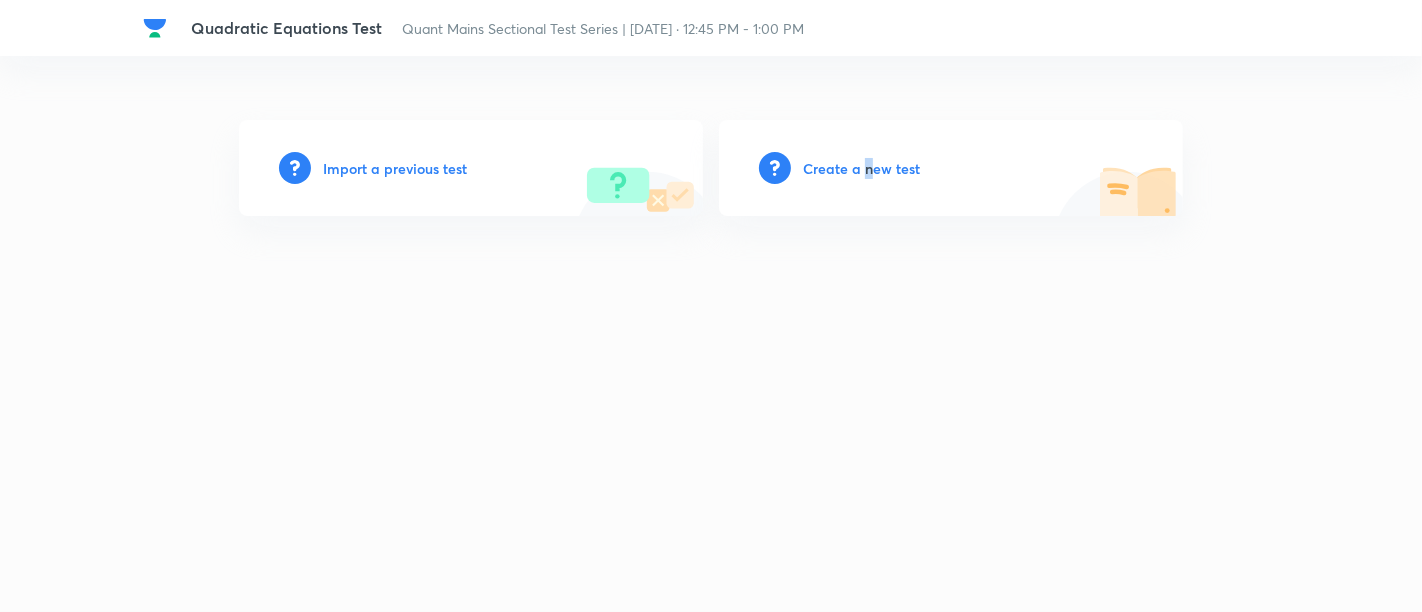 drag, startPoint x: 0, startPoint y: 0, endPoint x: 866, endPoint y: 177, distance: 883.90326 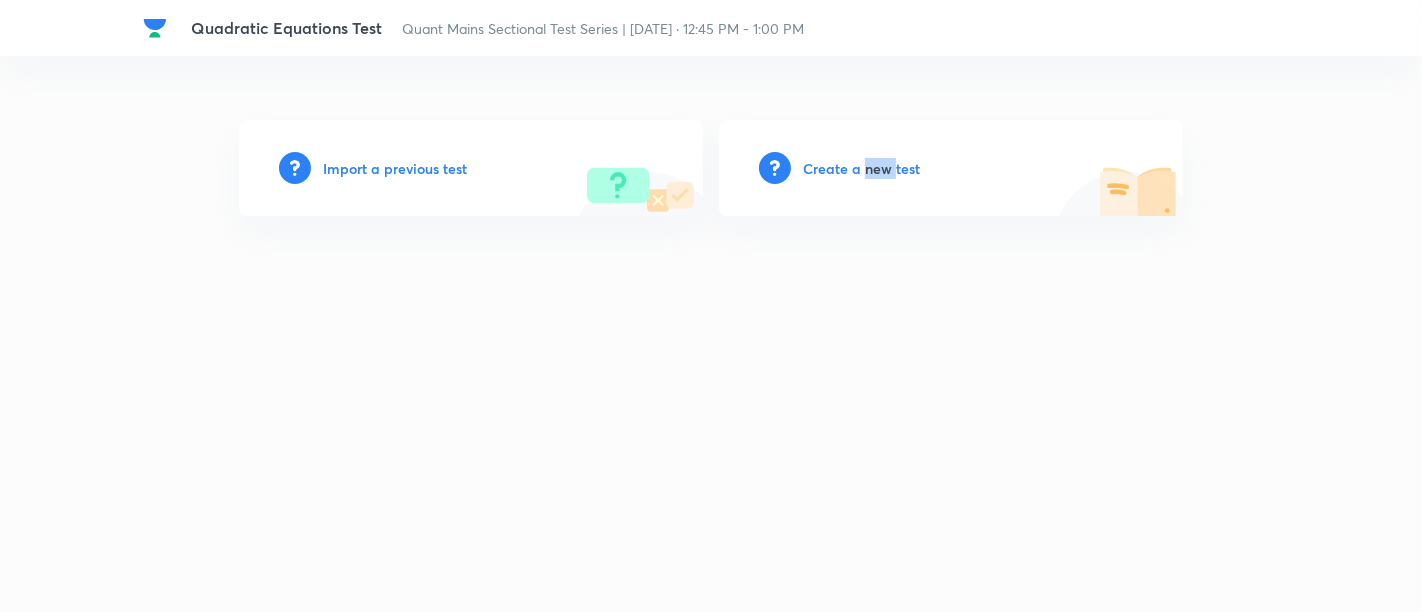 click on "Create a new test" at bounding box center (861, 168) 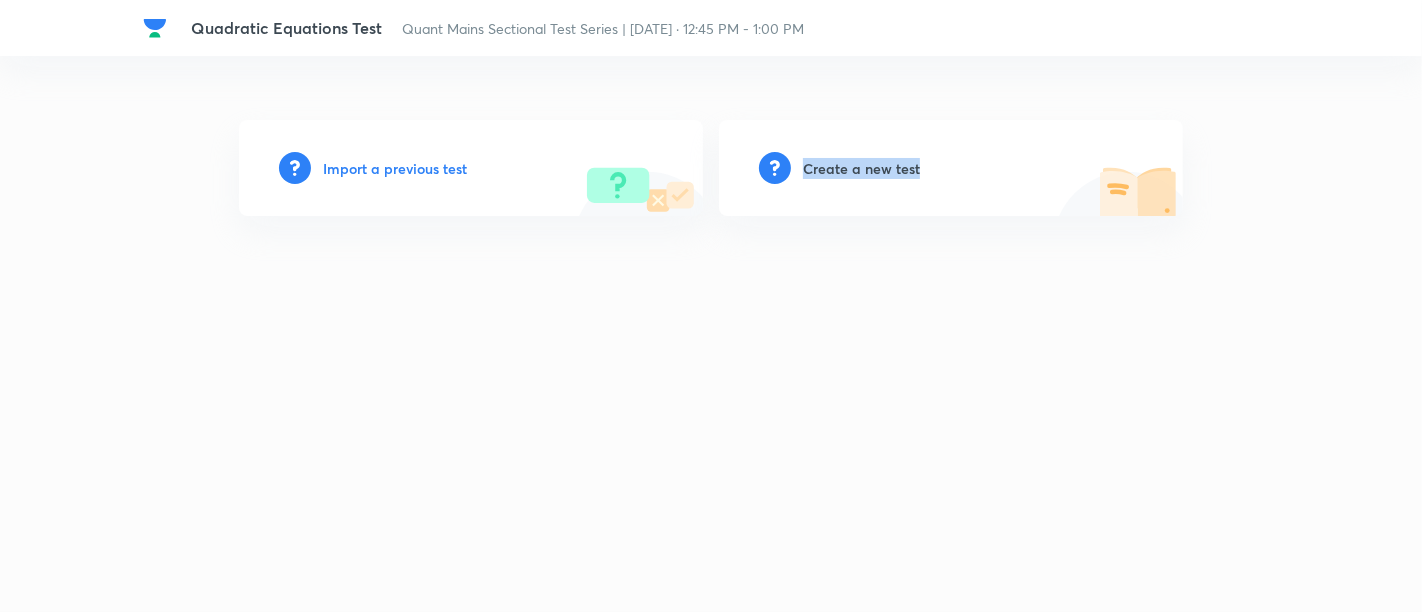 click on "Create a new test" at bounding box center [861, 168] 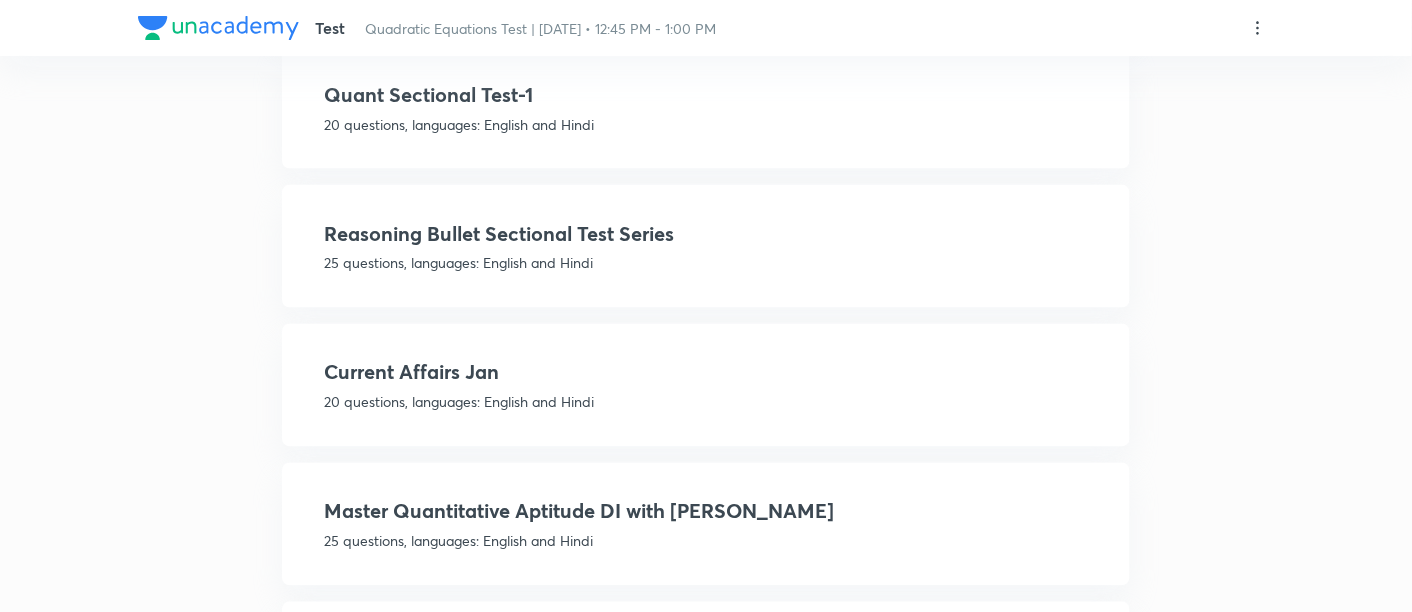 scroll, scrollTop: 928, scrollLeft: 0, axis: vertical 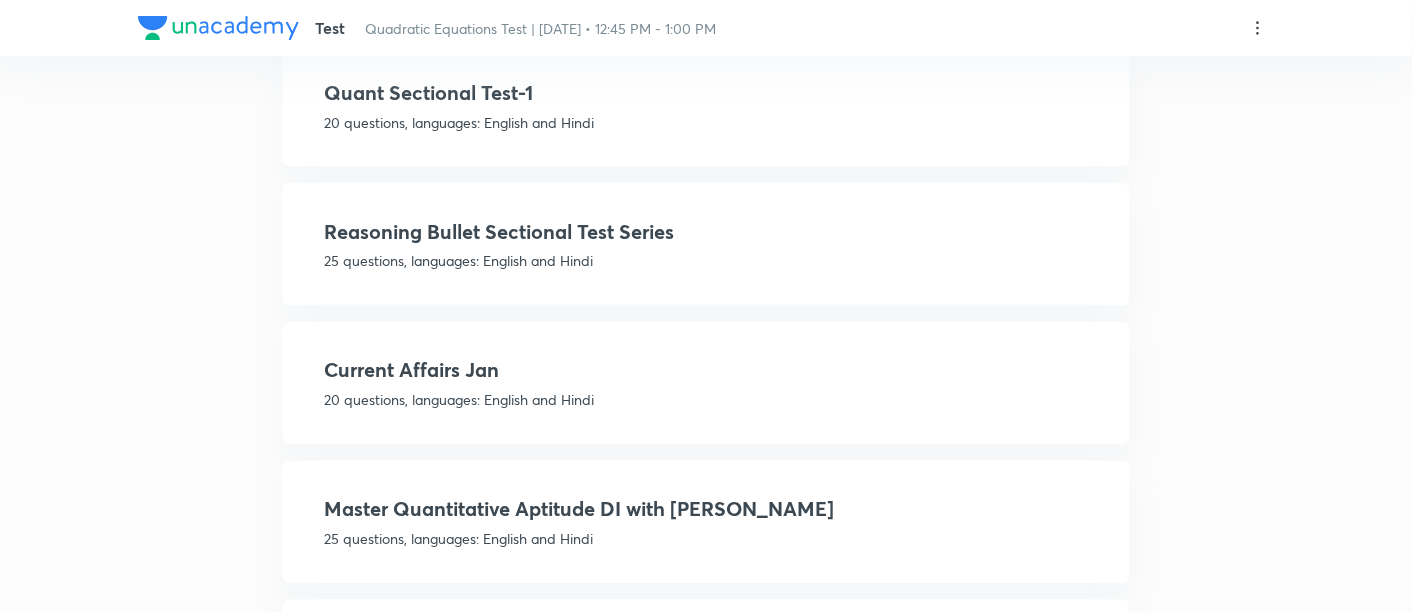 click on "Quant Sectional Test-1" at bounding box center [706, 93] 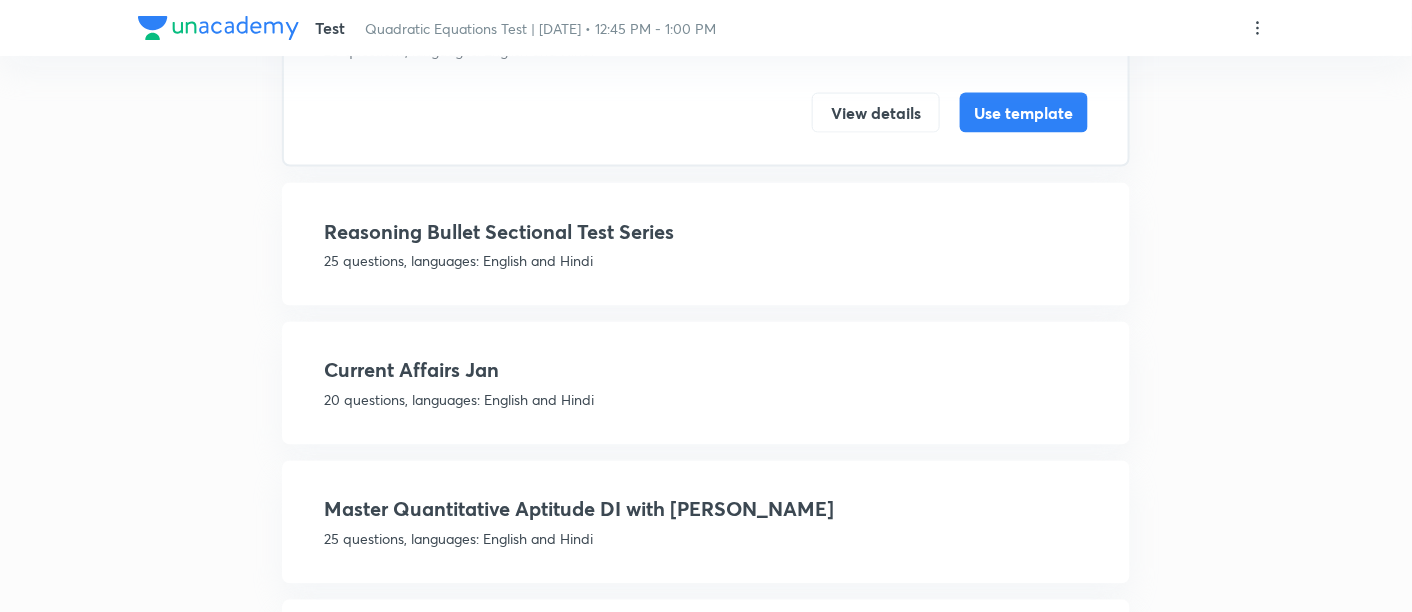 scroll, scrollTop: 856, scrollLeft: 0, axis: vertical 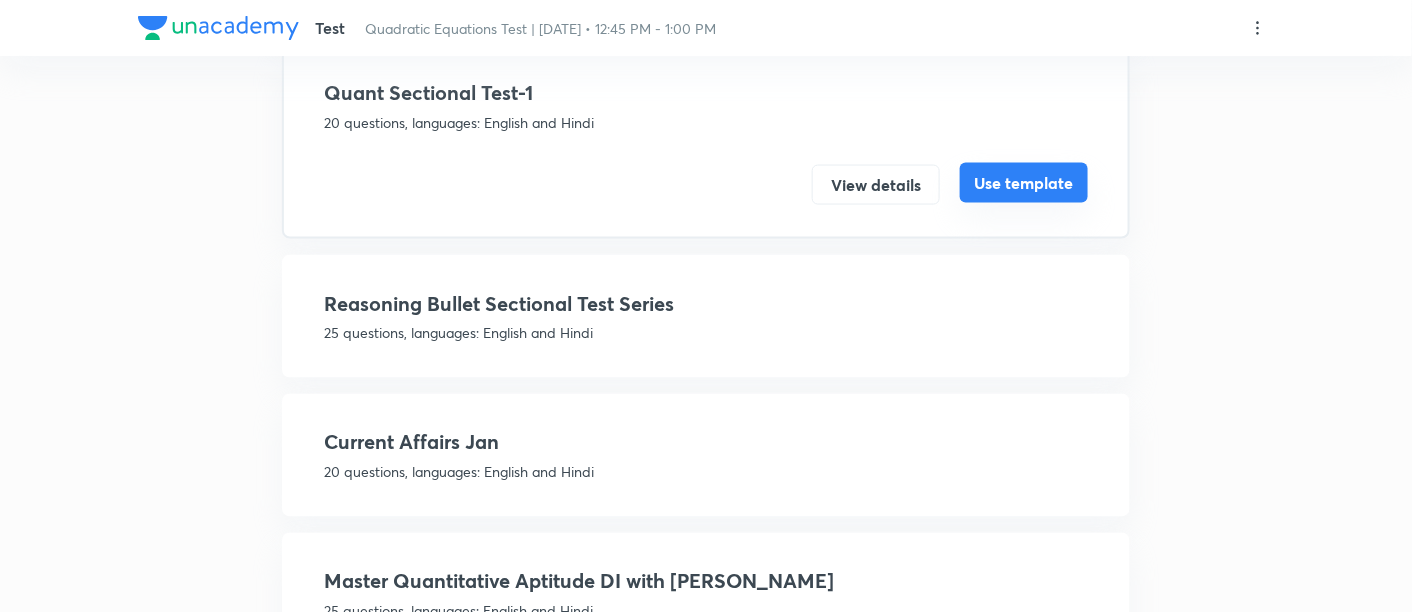click on "Use template" at bounding box center [1024, 183] 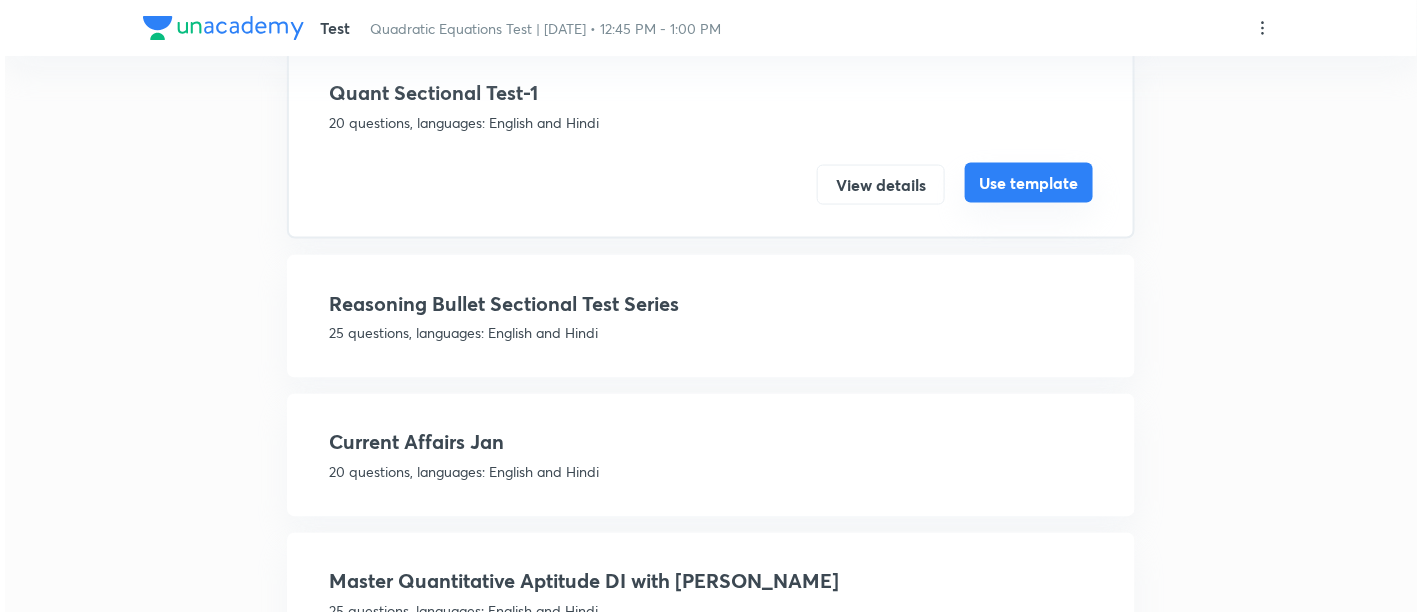 scroll, scrollTop: 0, scrollLeft: 0, axis: both 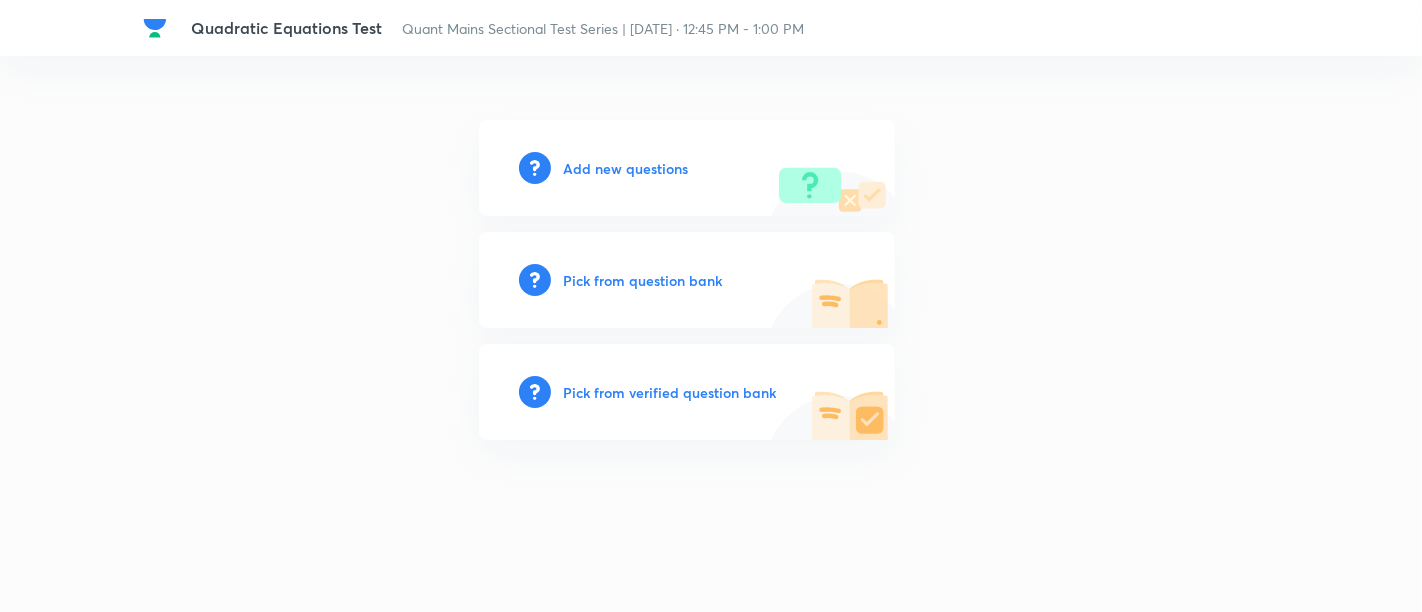click on "Add new questions" at bounding box center [625, 168] 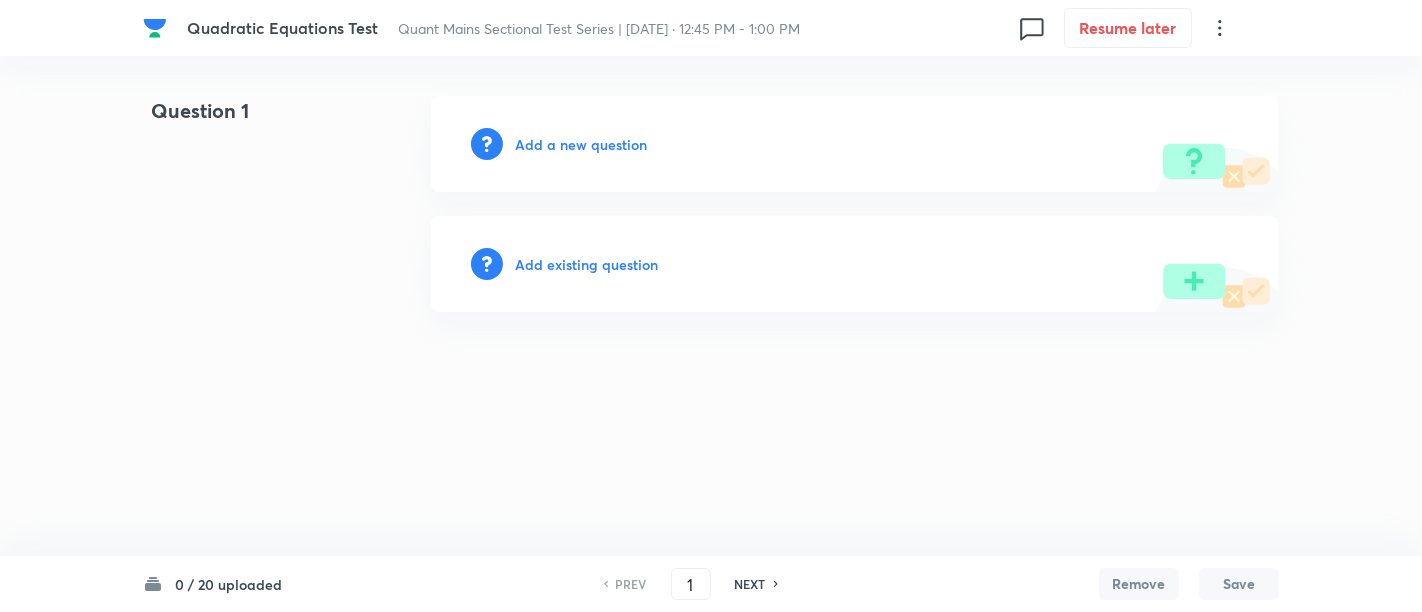 click on "Add a new question" at bounding box center [581, 144] 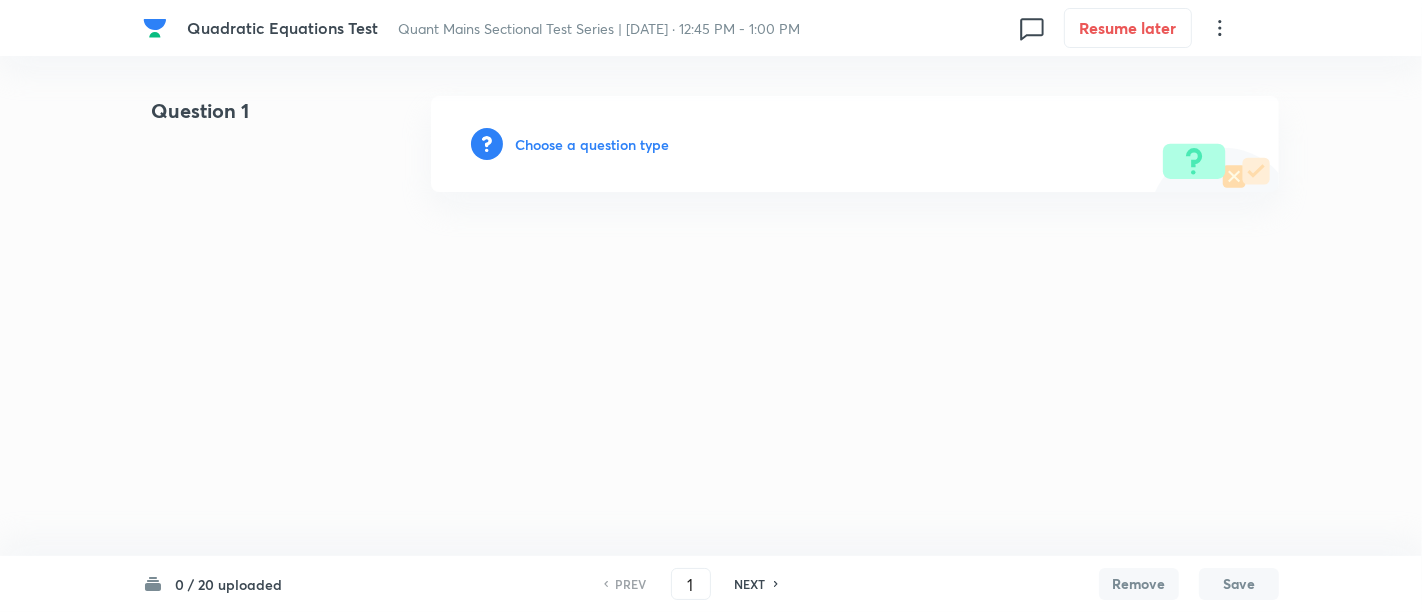 click on "Choose a question type" at bounding box center [592, 144] 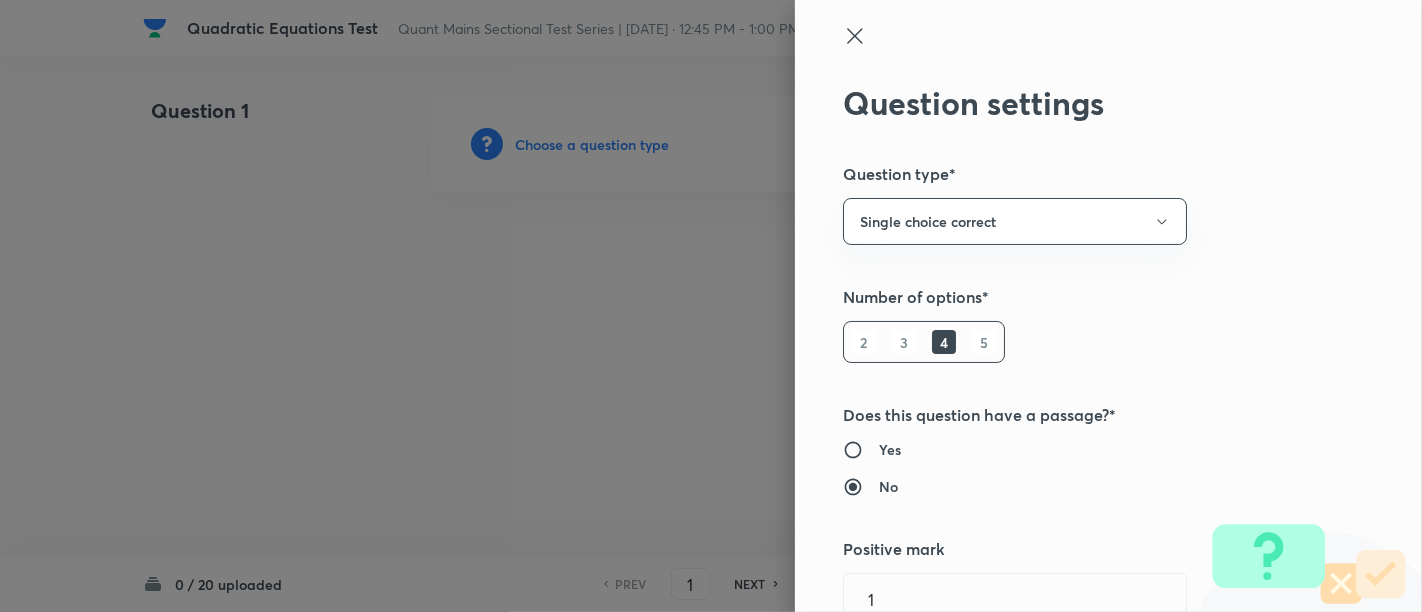 click at bounding box center (711, 306) 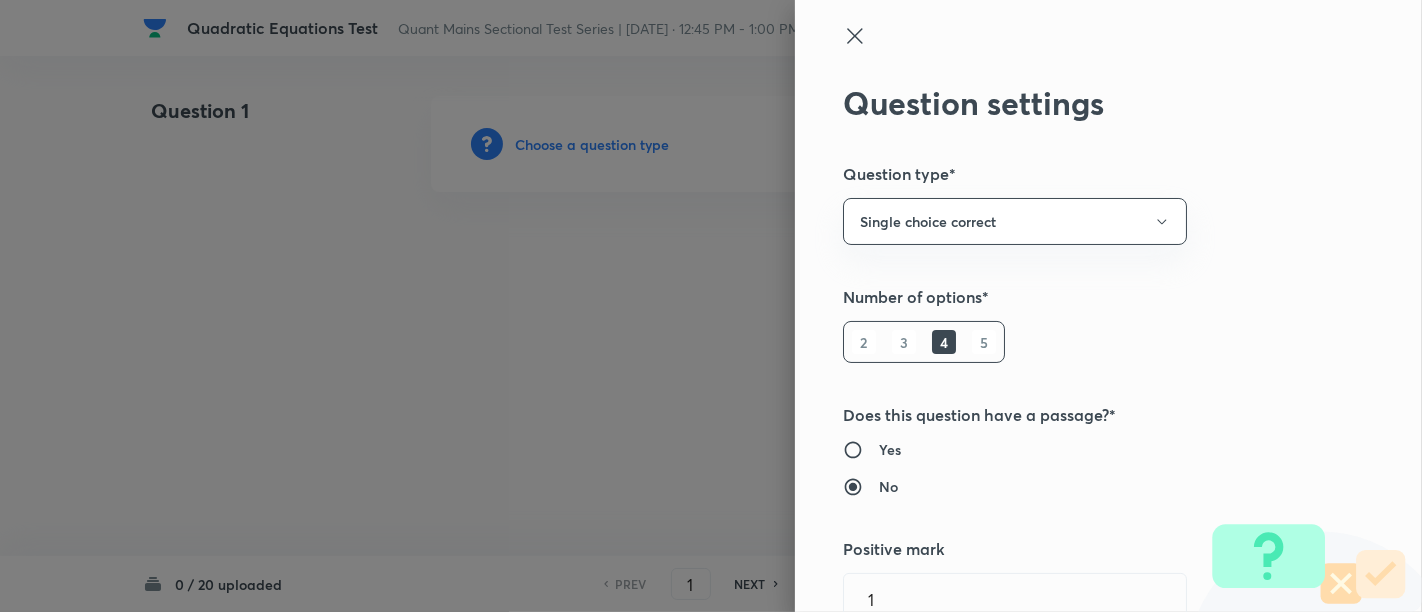click on "5" at bounding box center [984, 342] 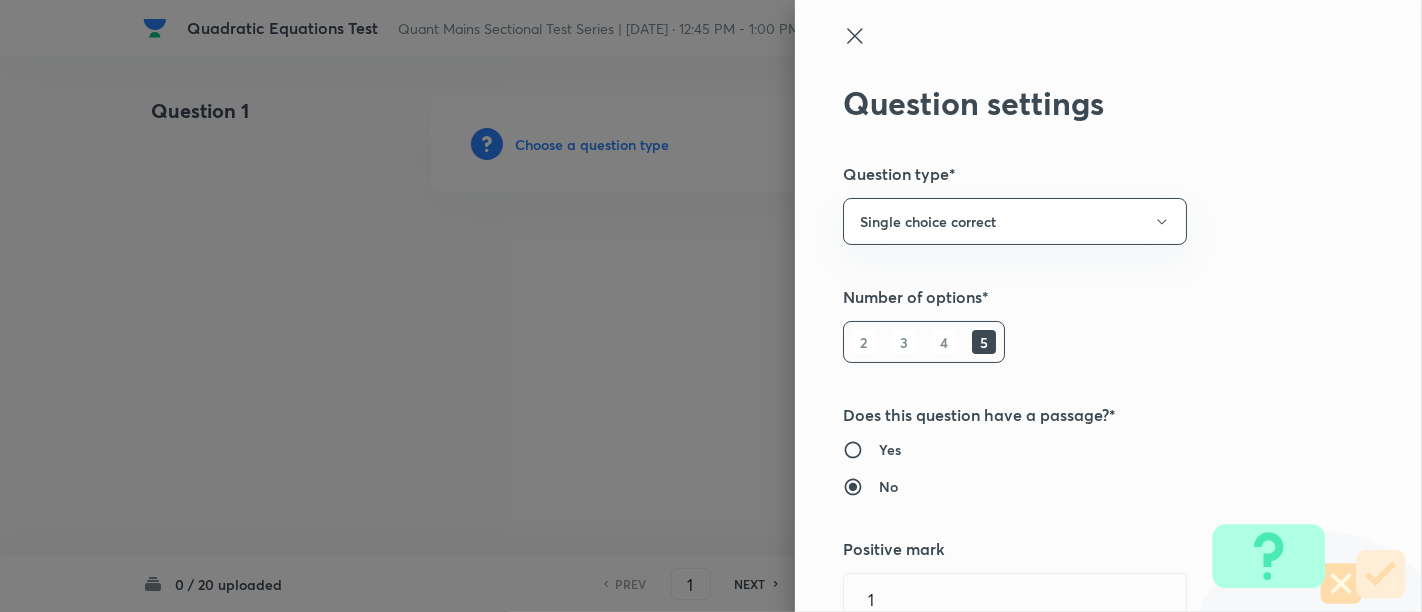 scroll, scrollTop: 228, scrollLeft: 0, axis: vertical 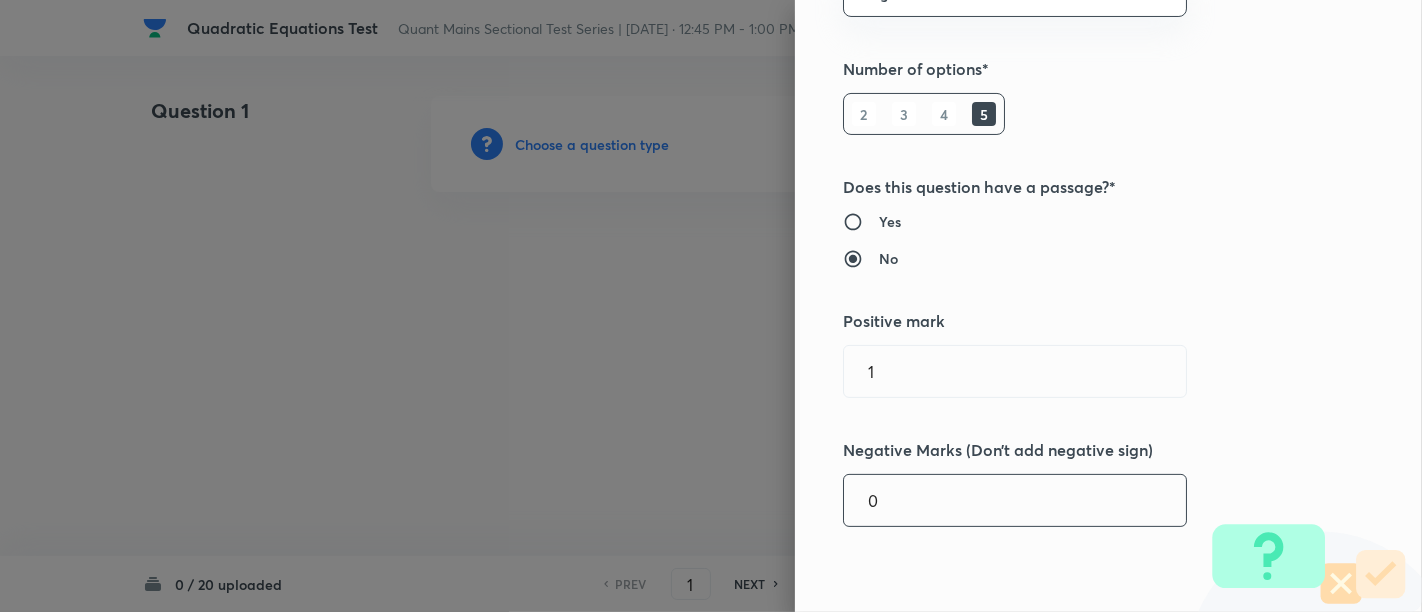 click on "0" at bounding box center [1015, 500] 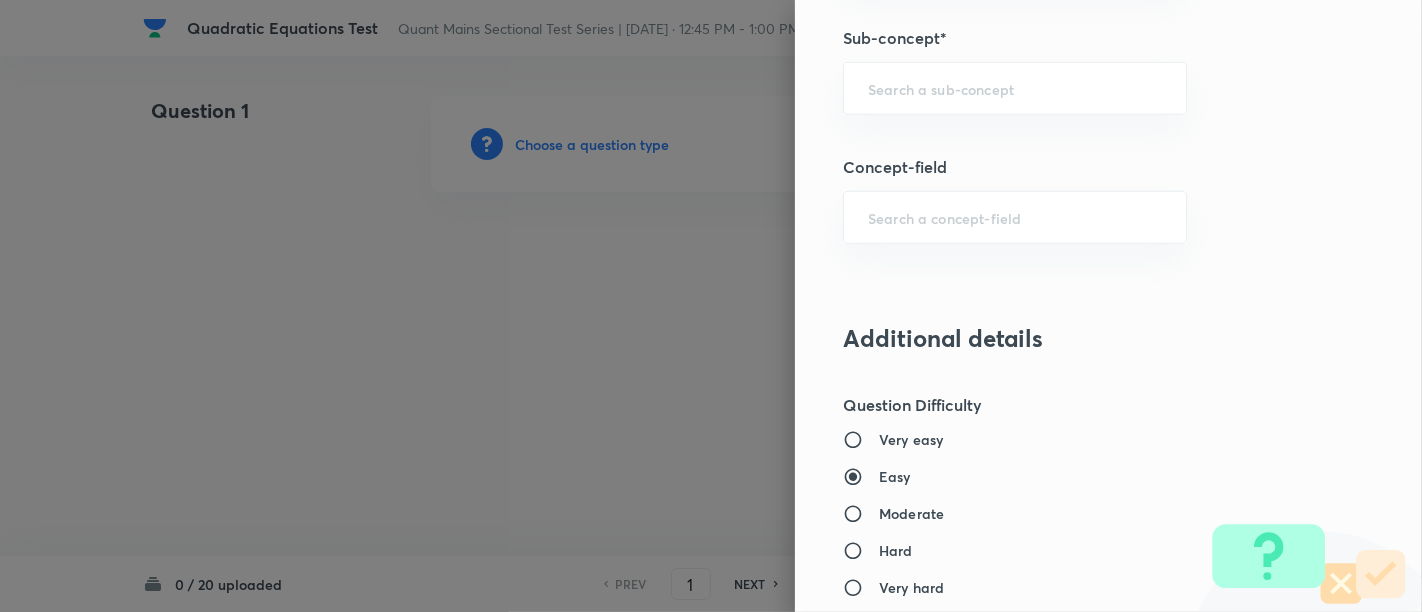 scroll, scrollTop: 1257, scrollLeft: 0, axis: vertical 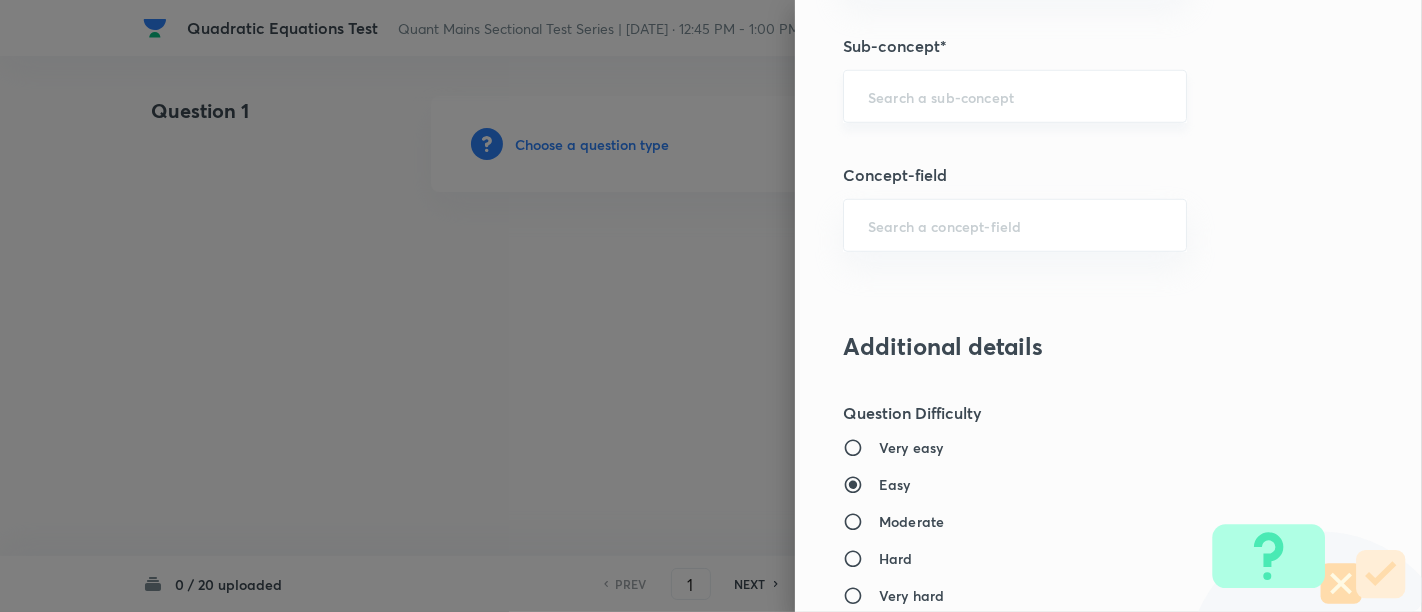 click on "​" at bounding box center [1015, 96] 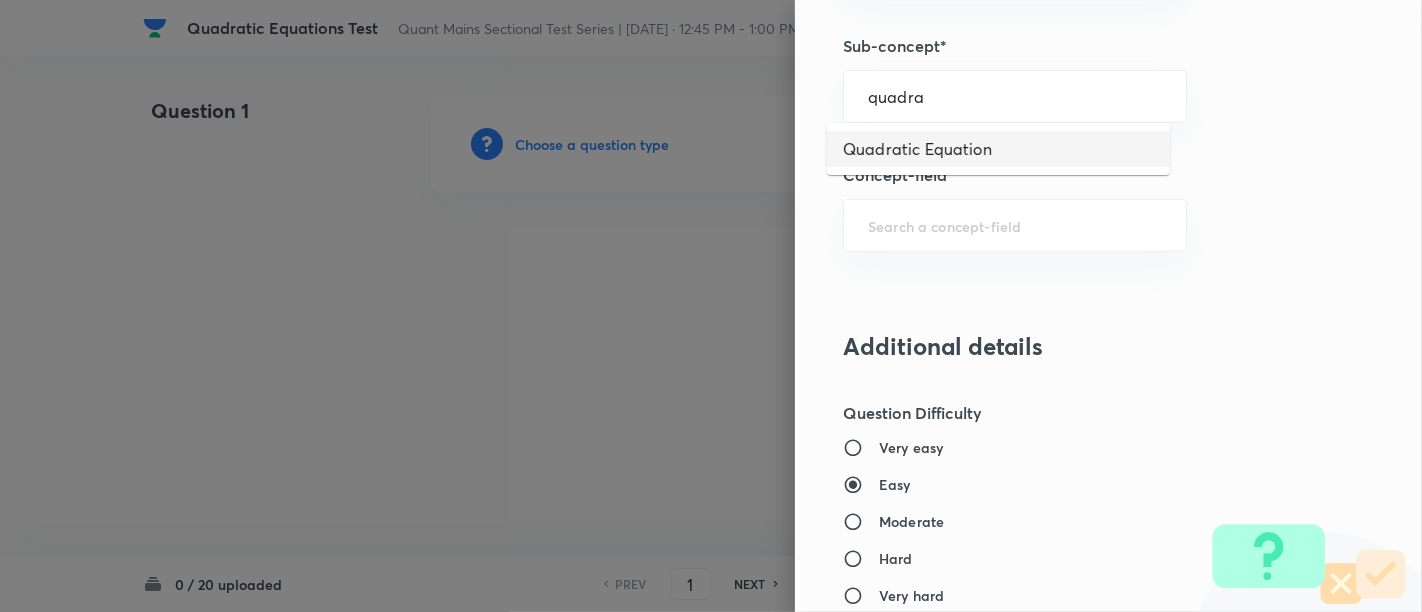 click on "Quadratic Equation" at bounding box center (998, 149) 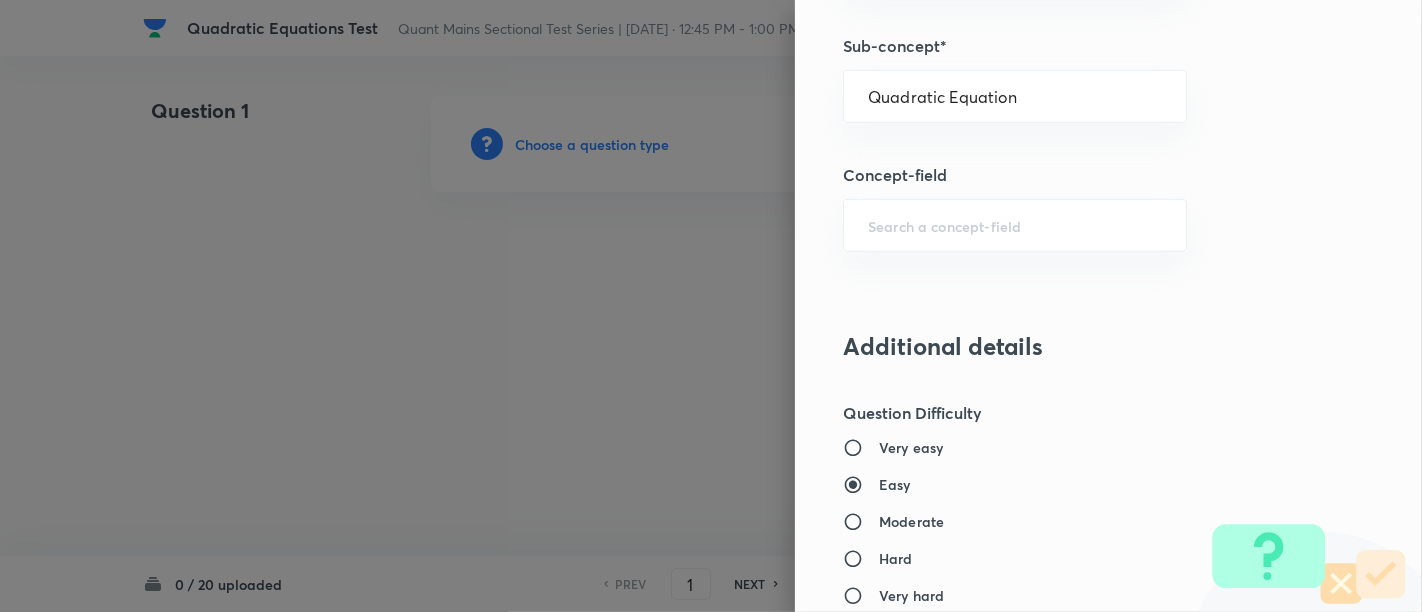 type on "Quantitative Aptitude" 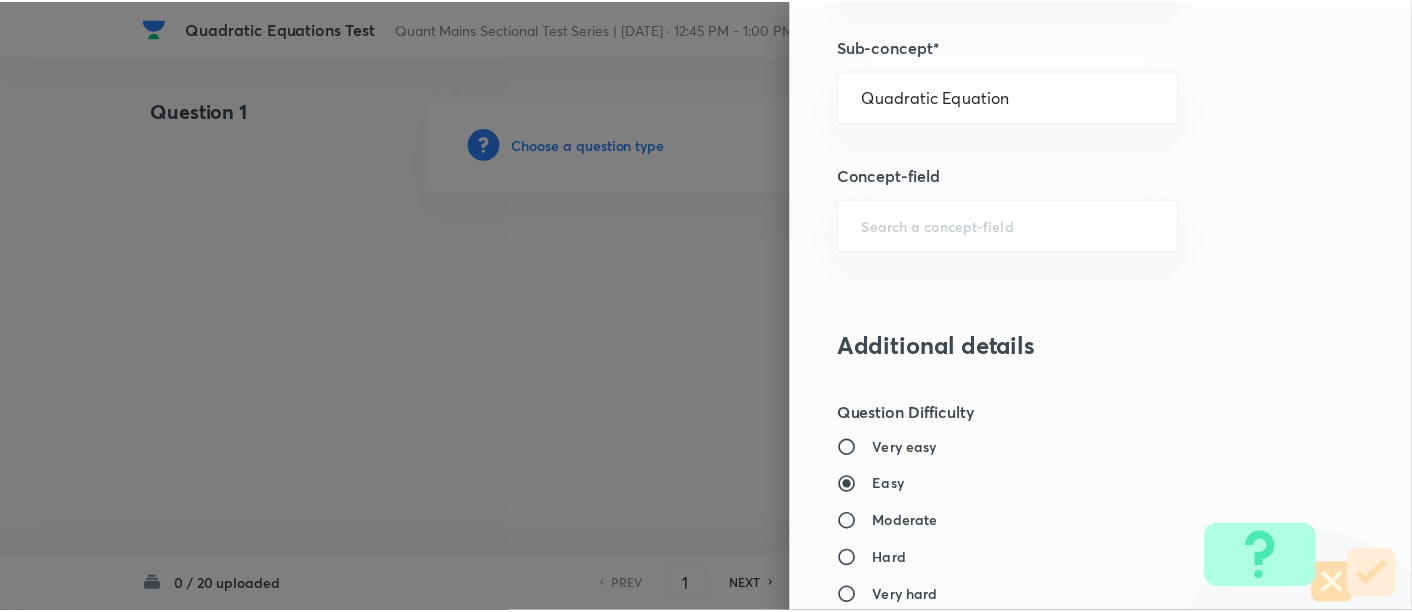 scroll, scrollTop: 2108, scrollLeft: 0, axis: vertical 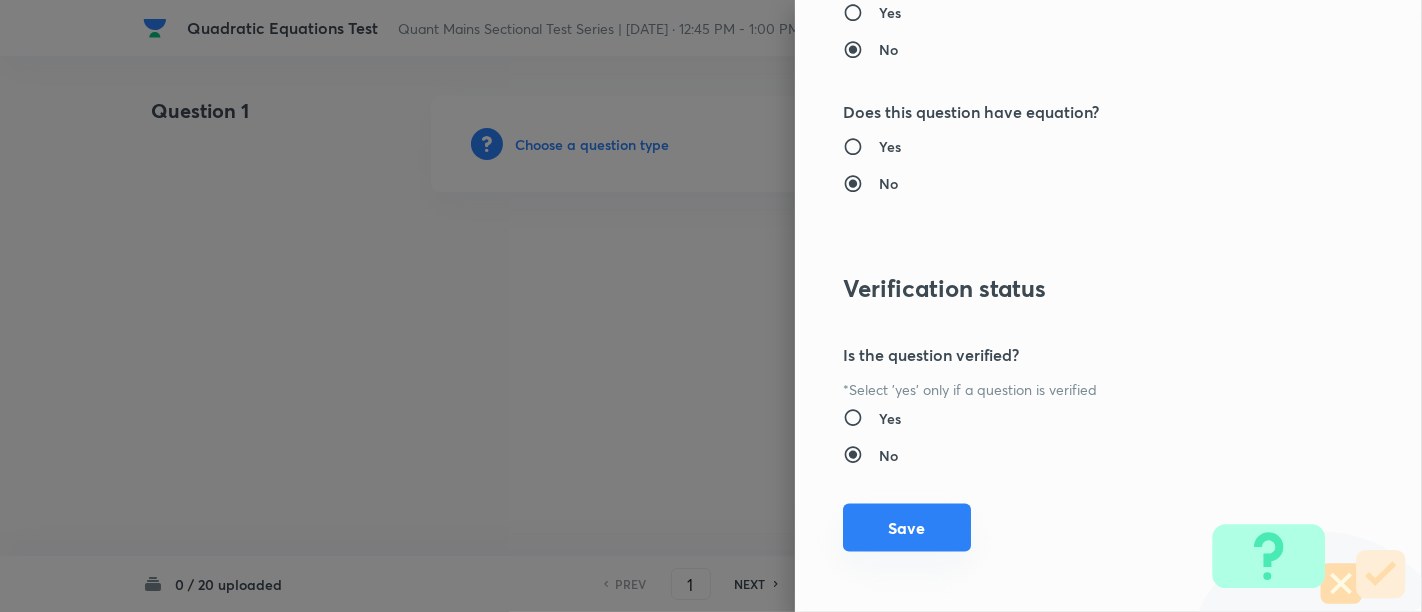 click on "Save" at bounding box center [907, 528] 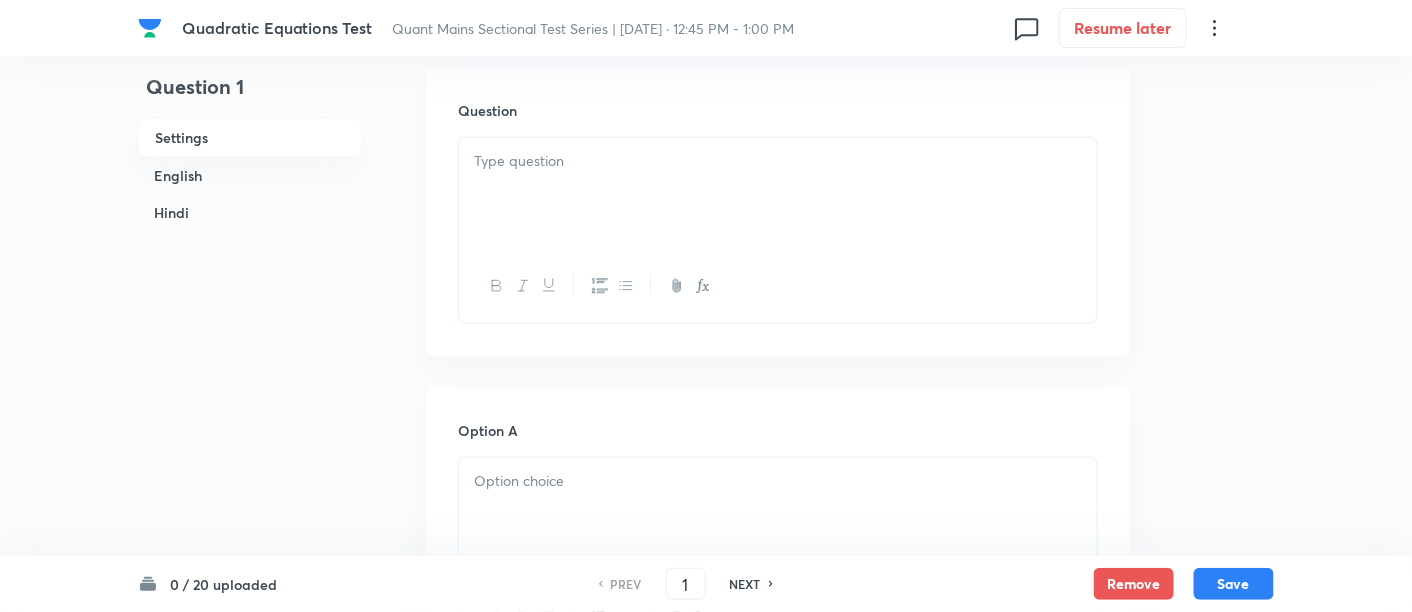 scroll, scrollTop: 628, scrollLeft: 0, axis: vertical 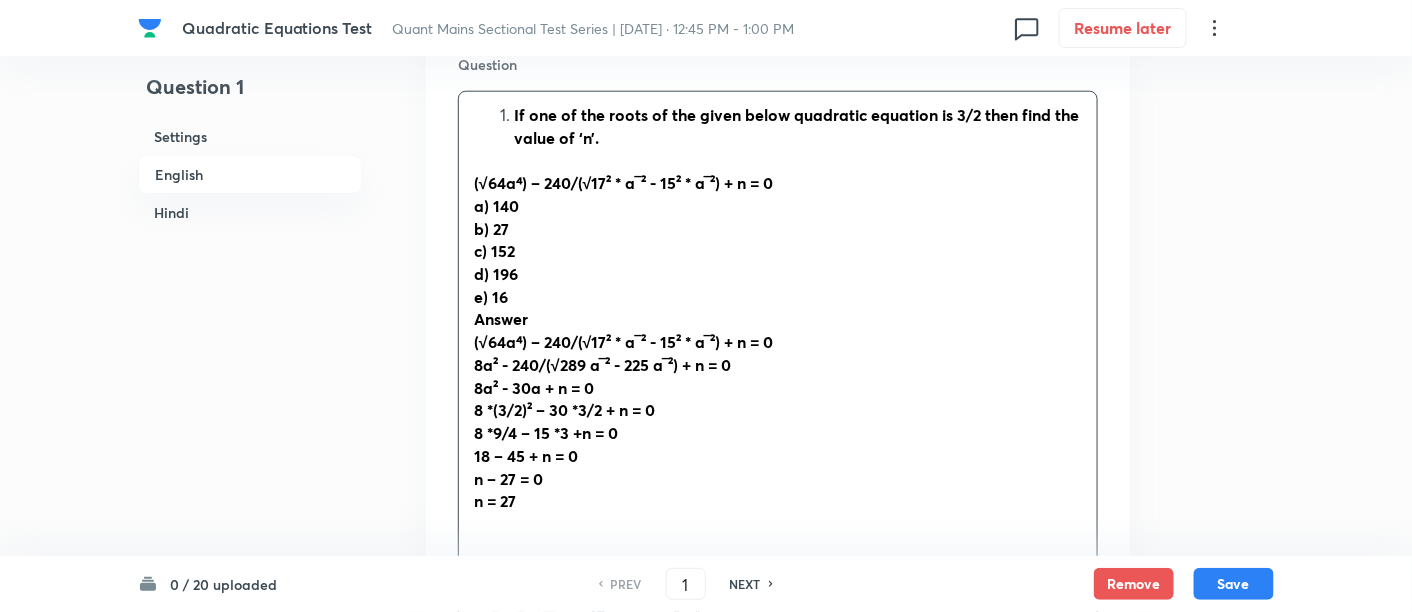 click on "If one of the roots of the given below quadratic equation is 3/2 then find the value of ‘n’." at bounding box center (798, 126) 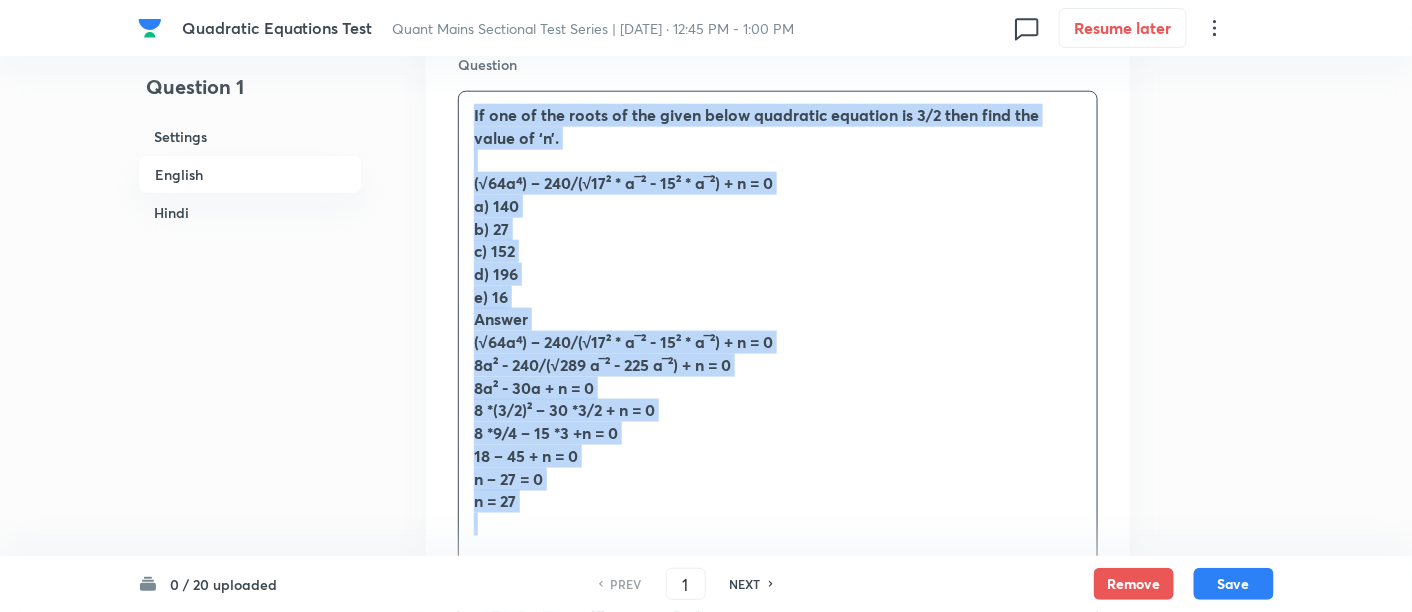 drag, startPoint x: 469, startPoint y: 117, endPoint x: 656, endPoint y: 534, distance: 457.00986 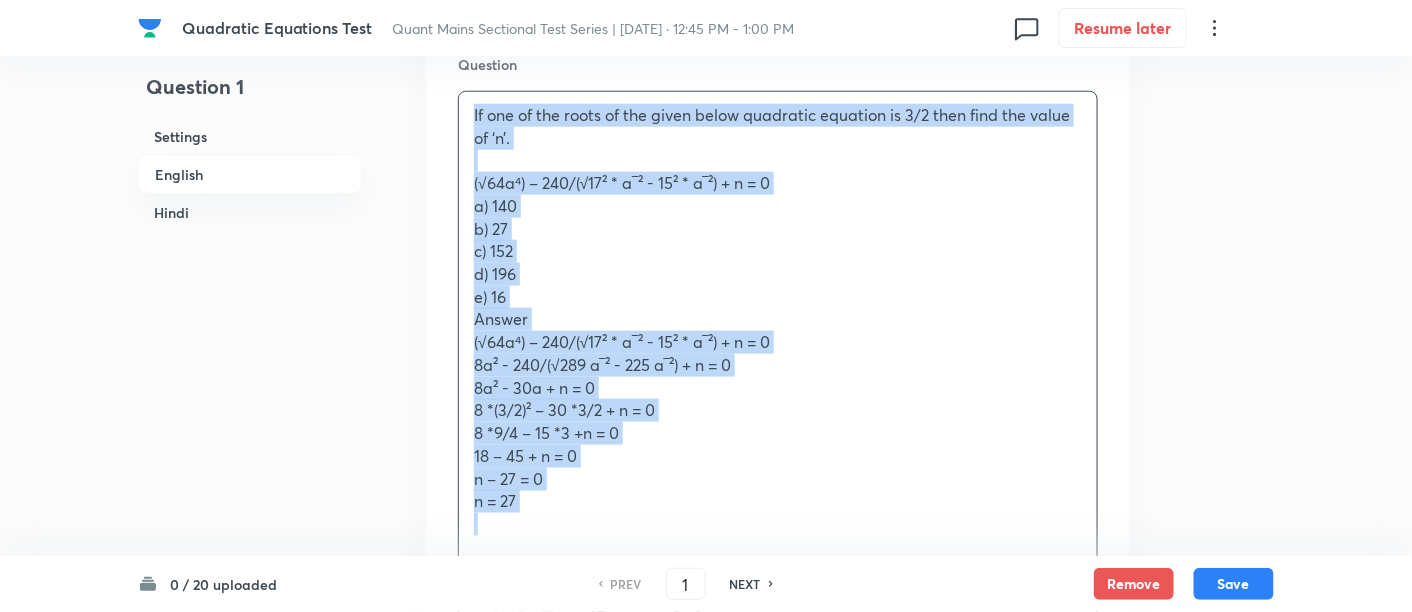 copy on "If one of the roots of the given below quadratic equation is 3/2 then find the value of ‘n’.  (√64a⁴) – 240/(√17² * a‾² - 15² * a‾²) + n = 0  a) 140  b) 27  c) 152  d) 196  e) 16 Answer (√64a⁴) – 240/(√17² * a‾² - 15² * a‾²) + n = 0 8a² - 240/(√289 a‾² - 225 a‾²) + n = 0 8a² - 30a + n = 0 8 *(3/2)² – 30 *3/2 + n = 0 8 *9/4 – 15 *3 +n = 0 18 – 45 + n = 0 n – 27 = 0 n = 27" 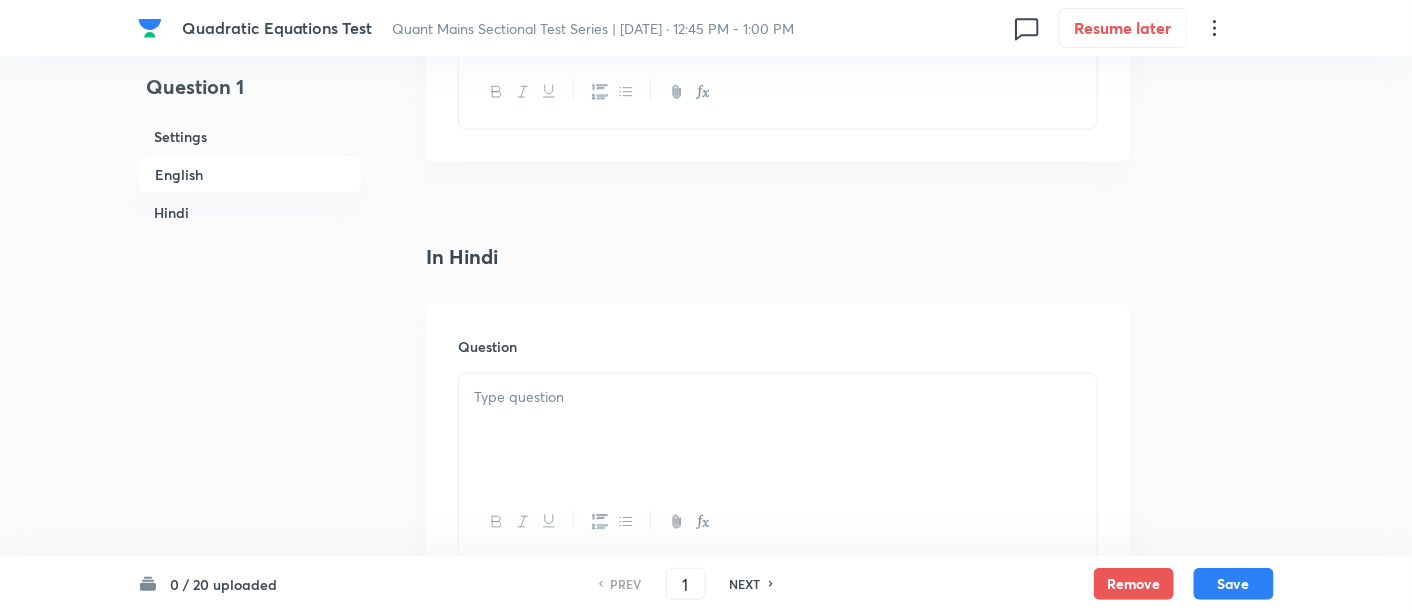 scroll, scrollTop: 3092, scrollLeft: 0, axis: vertical 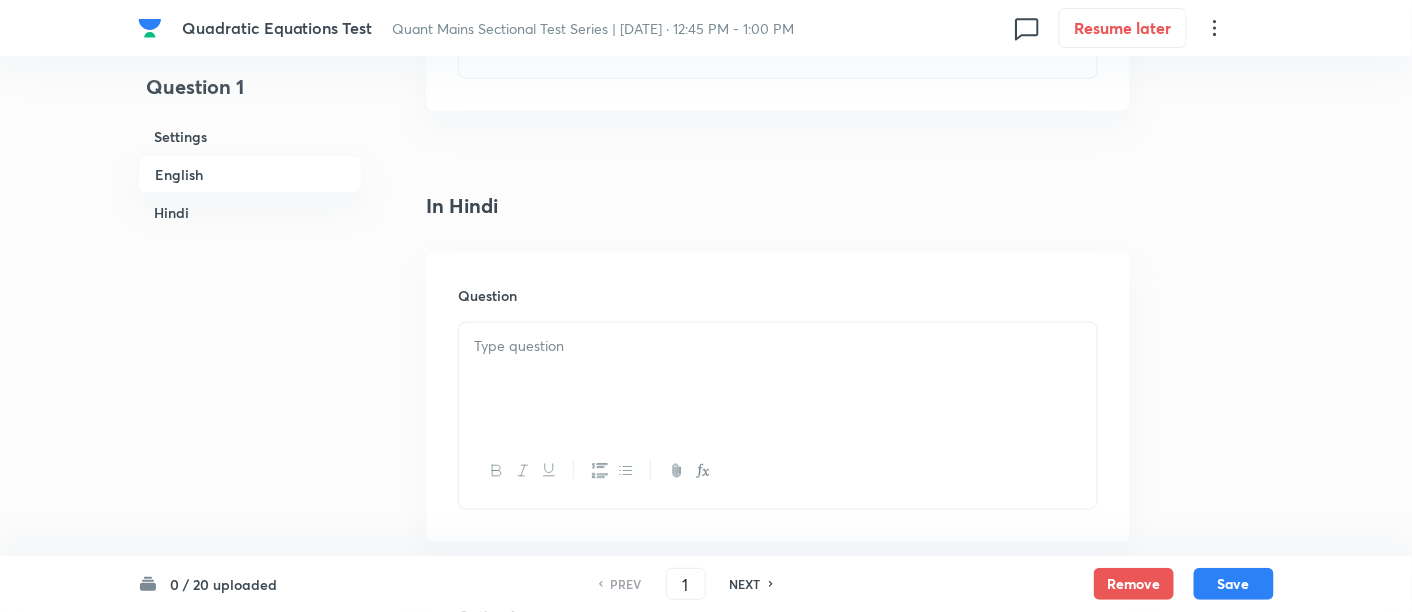 click at bounding box center (778, 379) 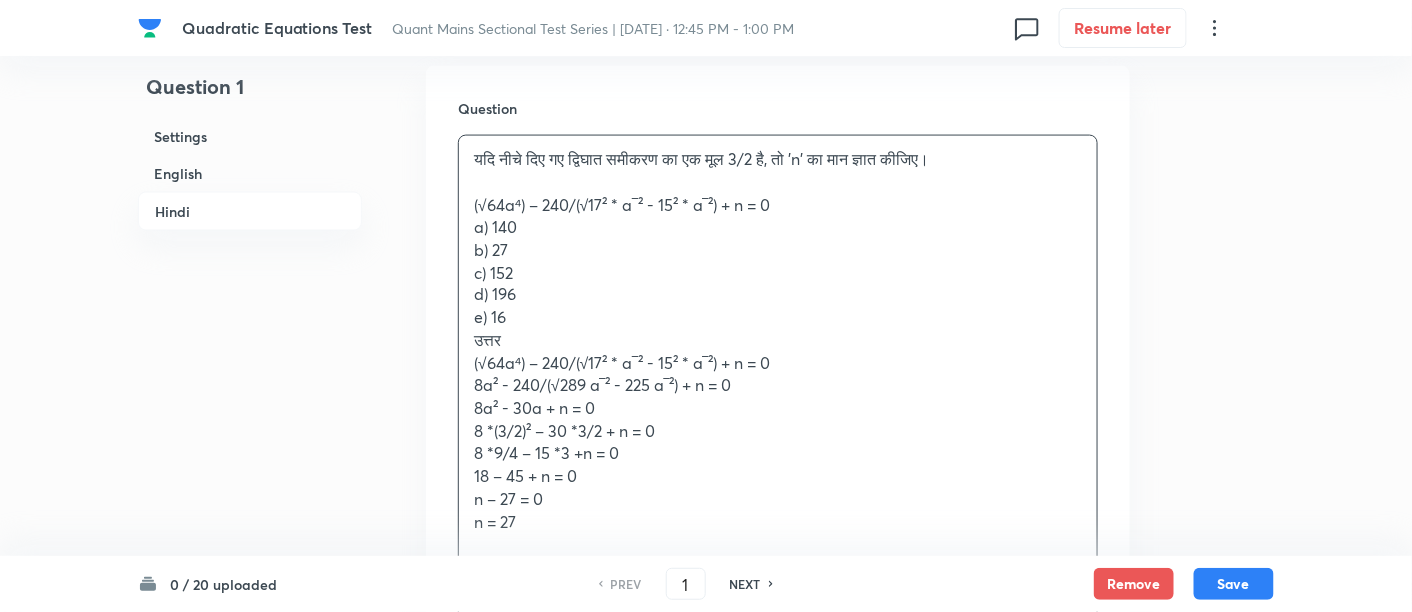 scroll, scrollTop: 3283, scrollLeft: 0, axis: vertical 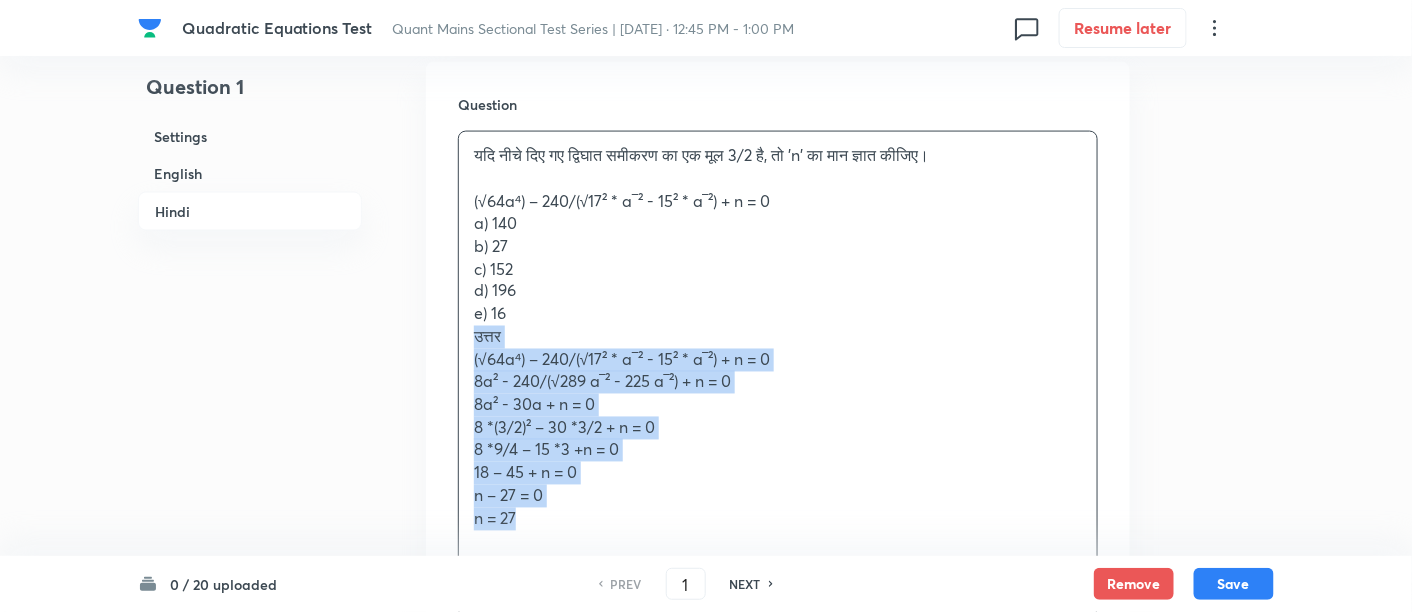 drag, startPoint x: 471, startPoint y: 331, endPoint x: 626, endPoint y: 538, distance: 258.60007 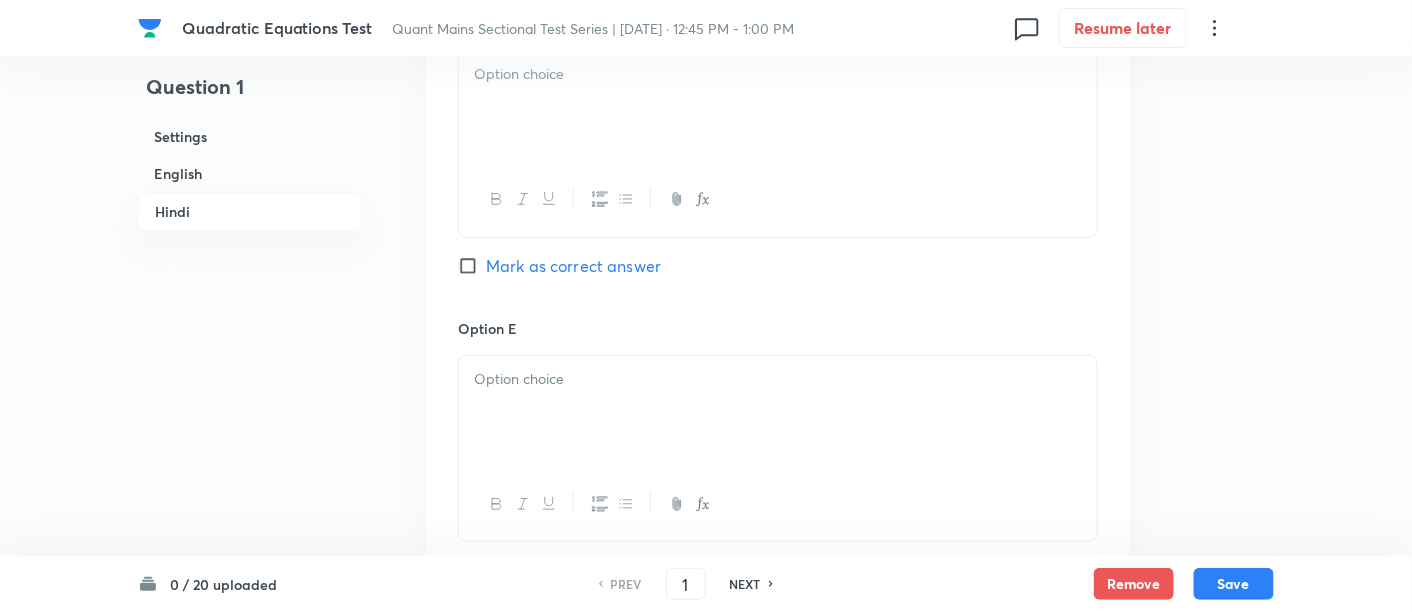 scroll, scrollTop: 5205, scrollLeft: 0, axis: vertical 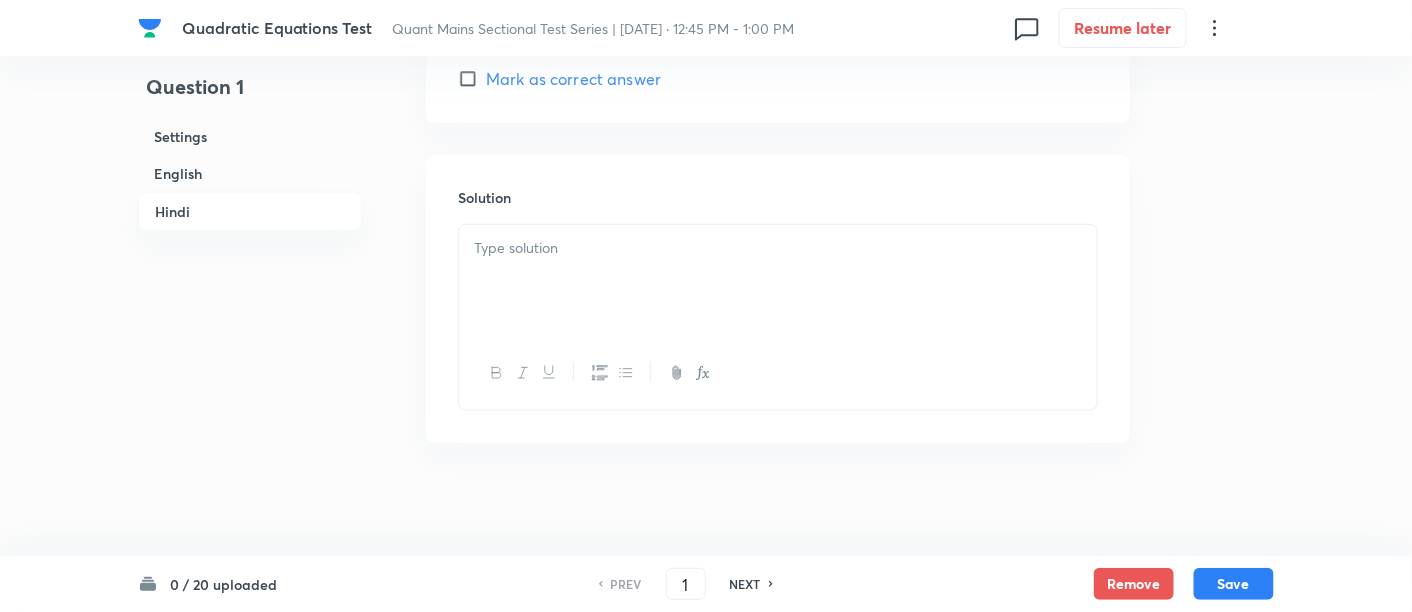 click at bounding box center (778, 281) 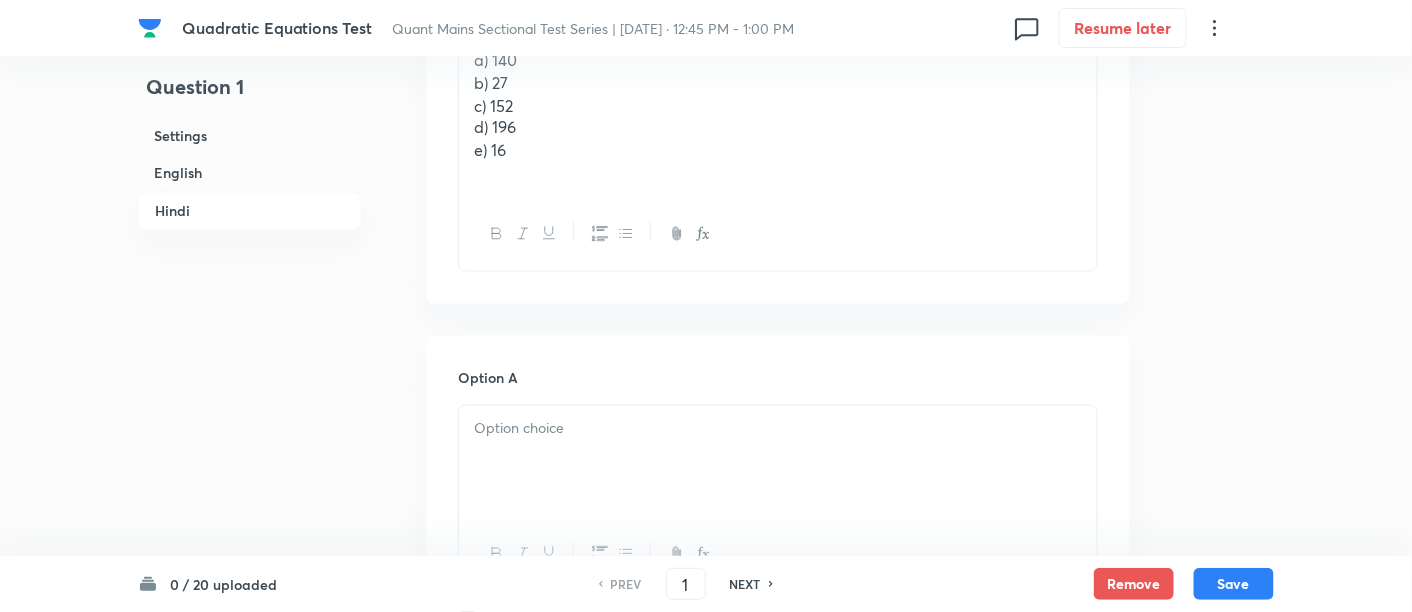 scroll, scrollTop: 3231, scrollLeft: 0, axis: vertical 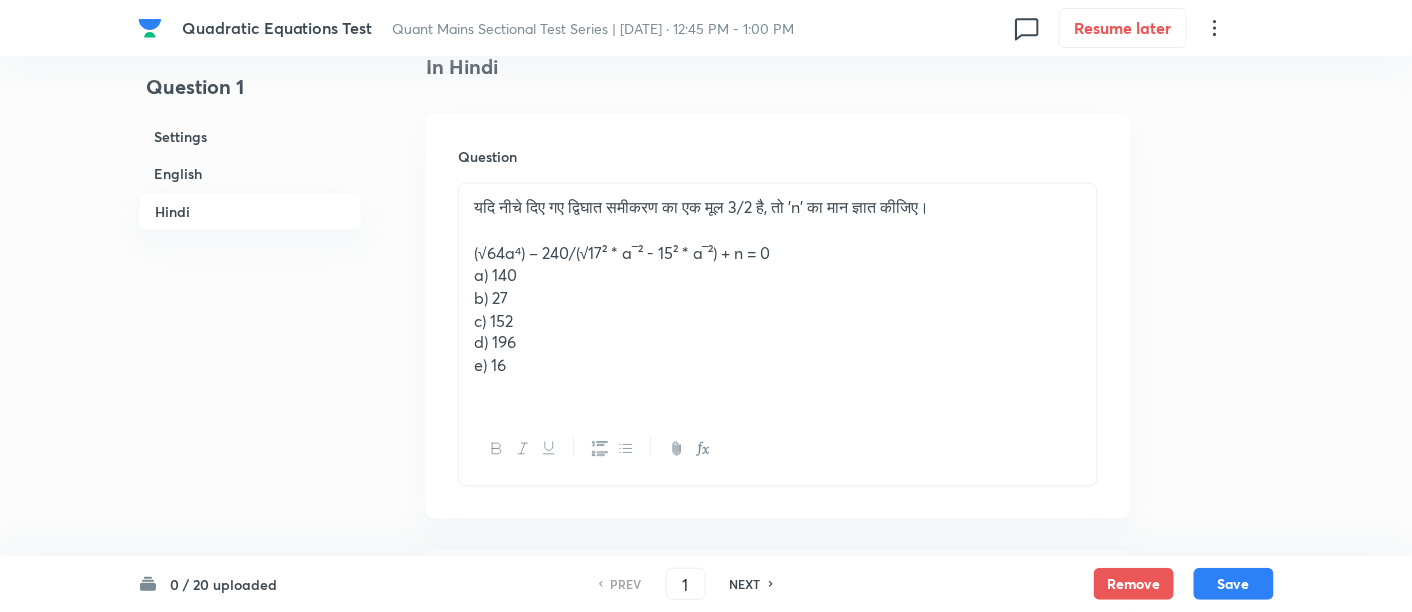 drag, startPoint x: 478, startPoint y: 275, endPoint x: 551, endPoint y: 367, distance: 117.4436 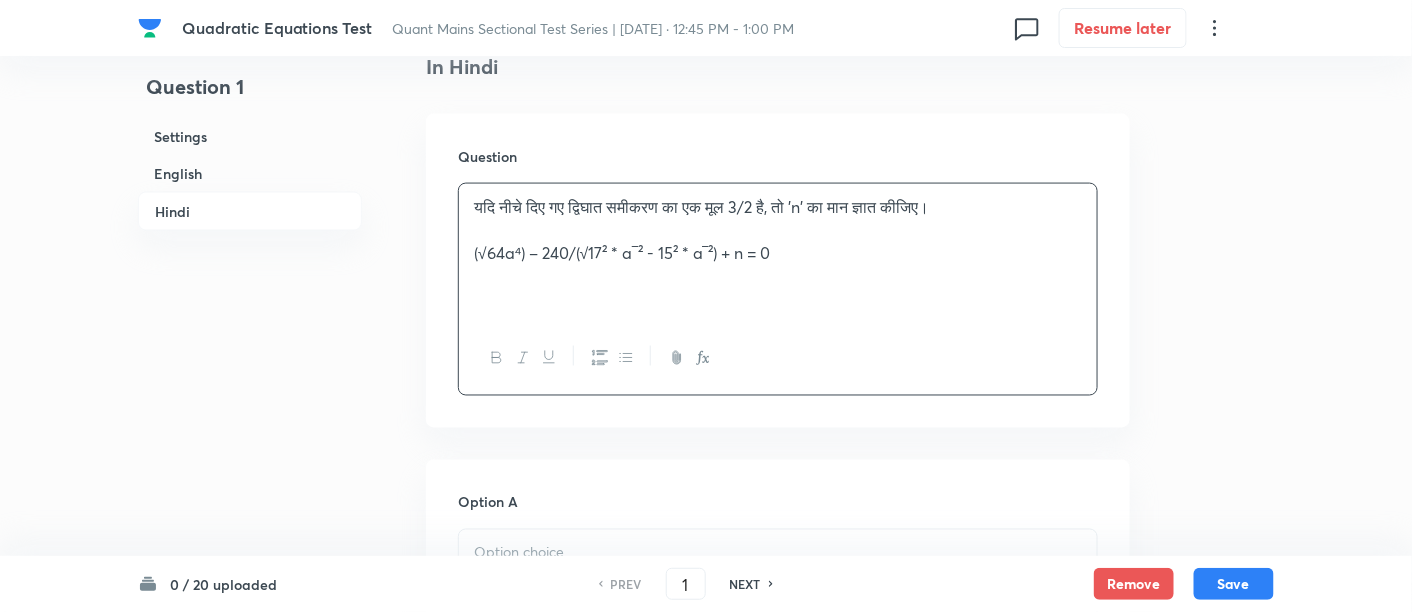 scroll, scrollTop: 3411, scrollLeft: 0, axis: vertical 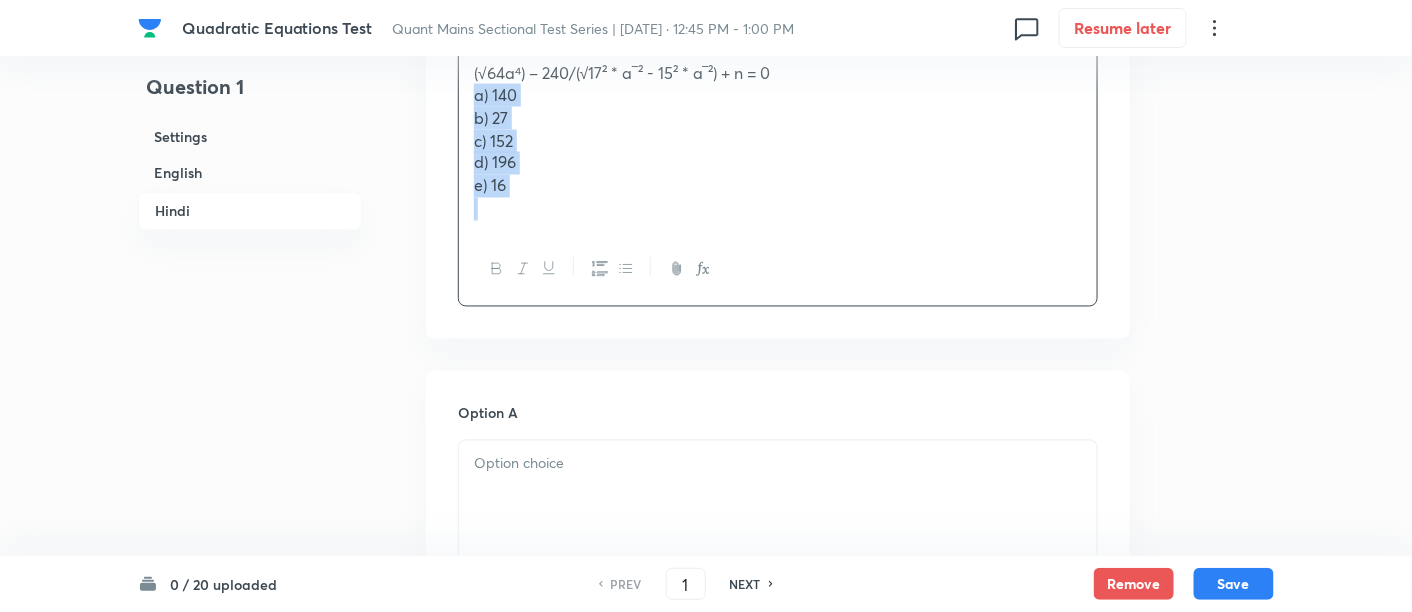 drag, startPoint x: 470, startPoint y: 98, endPoint x: 583, endPoint y: 265, distance: 201.63829 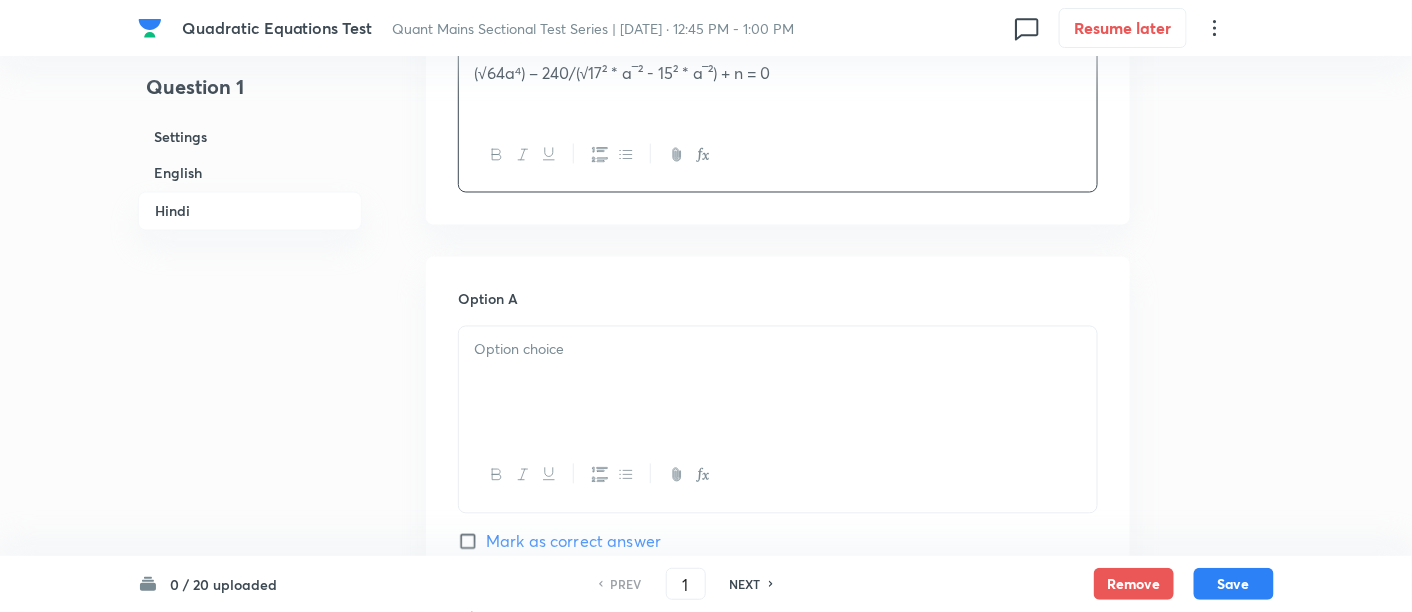 scroll, scrollTop: 3491, scrollLeft: 0, axis: vertical 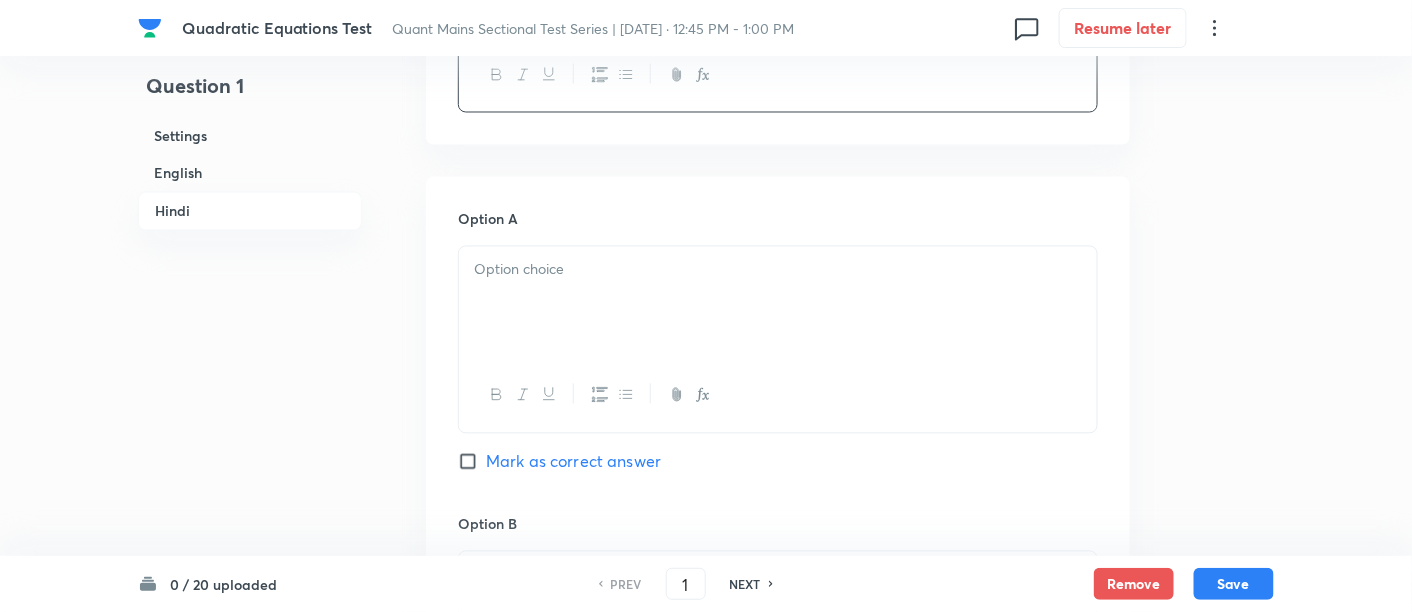 click at bounding box center (778, 270) 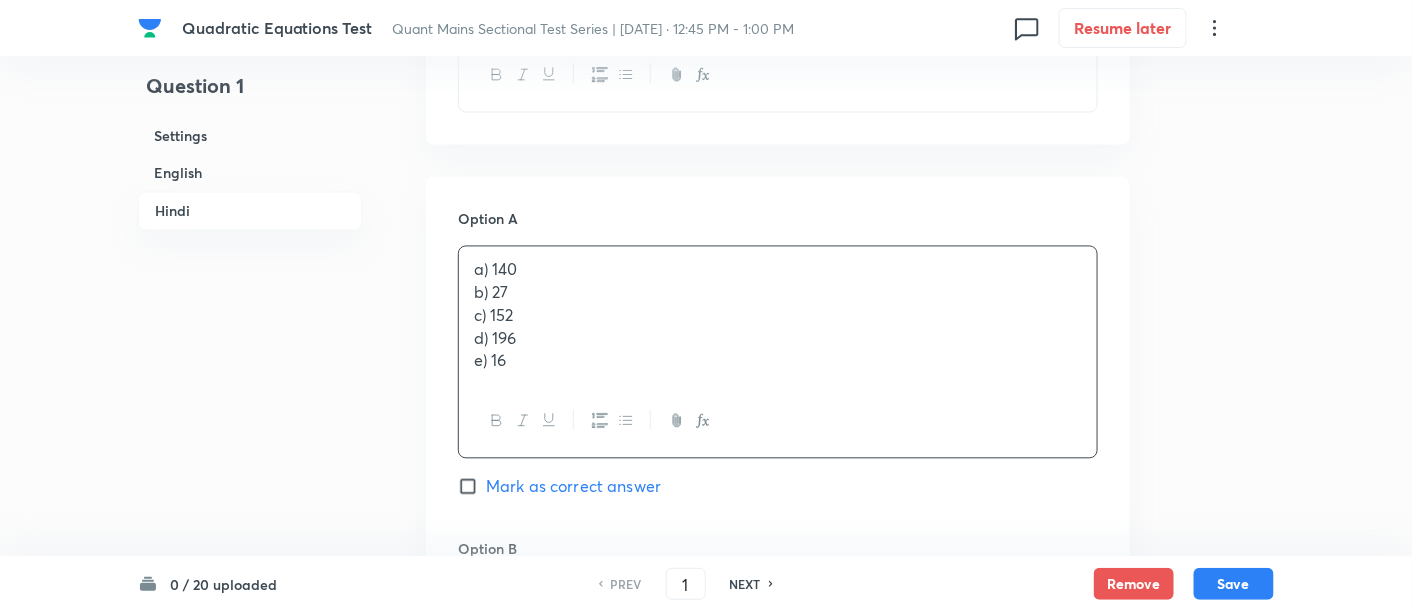 drag, startPoint x: 476, startPoint y: 291, endPoint x: 638, endPoint y: 437, distance: 218.08255 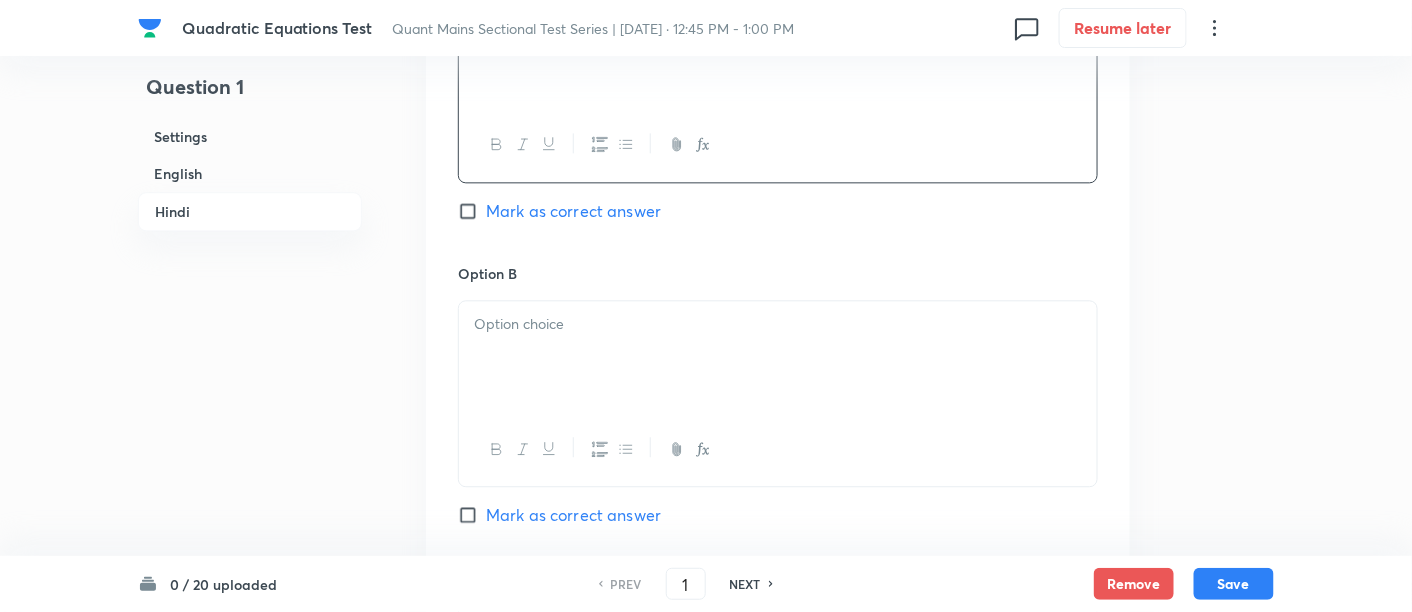 scroll, scrollTop: 3742, scrollLeft: 0, axis: vertical 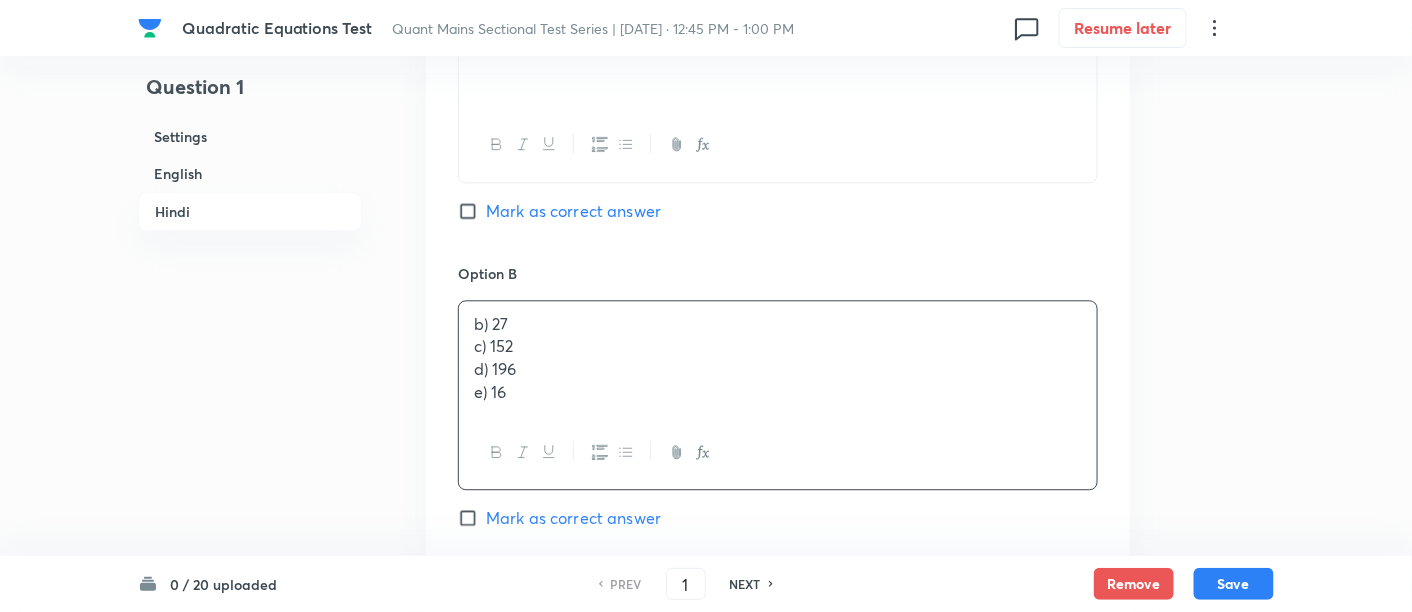 drag, startPoint x: 474, startPoint y: 350, endPoint x: 620, endPoint y: 481, distance: 196.15555 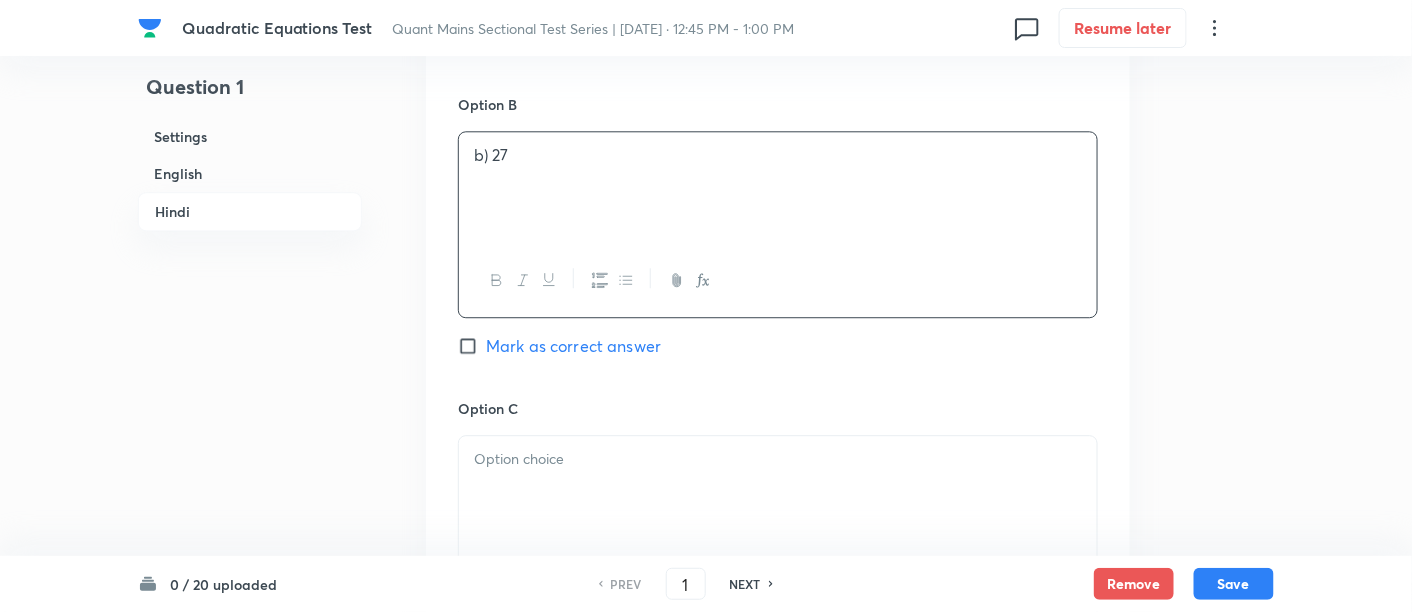 scroll, scrollTop: 3913, scrollLeft: 0, axis: vertical 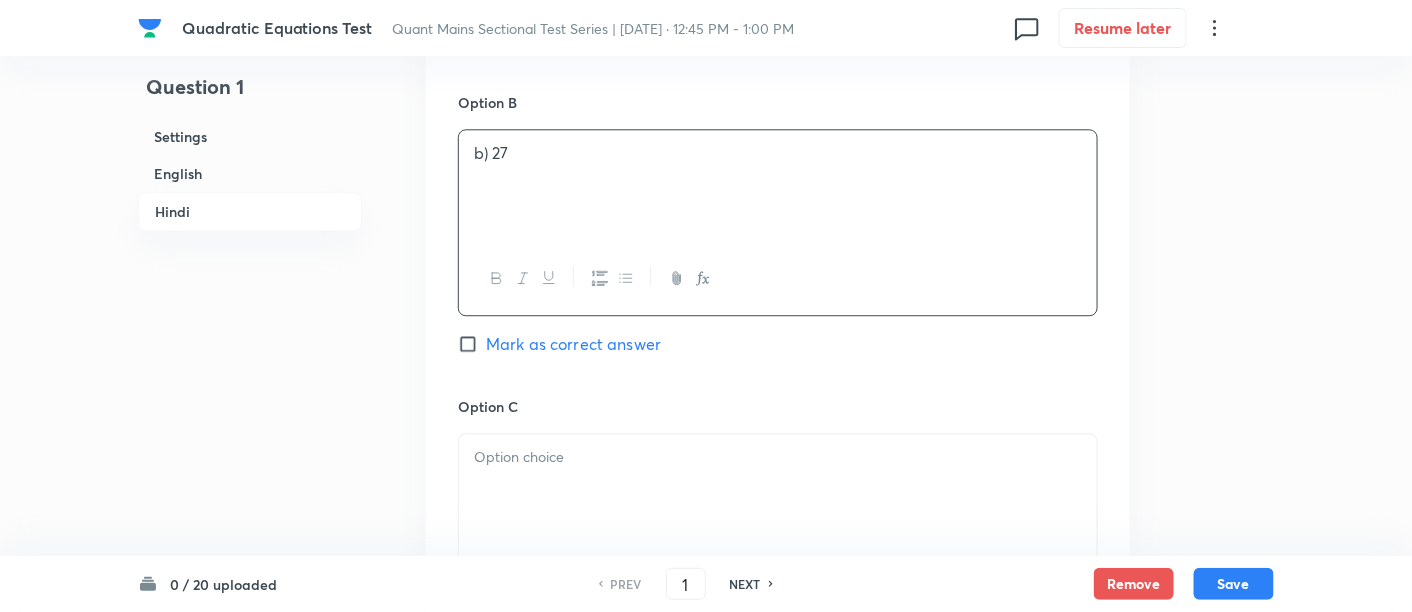 click at bounding box center (778, 490) 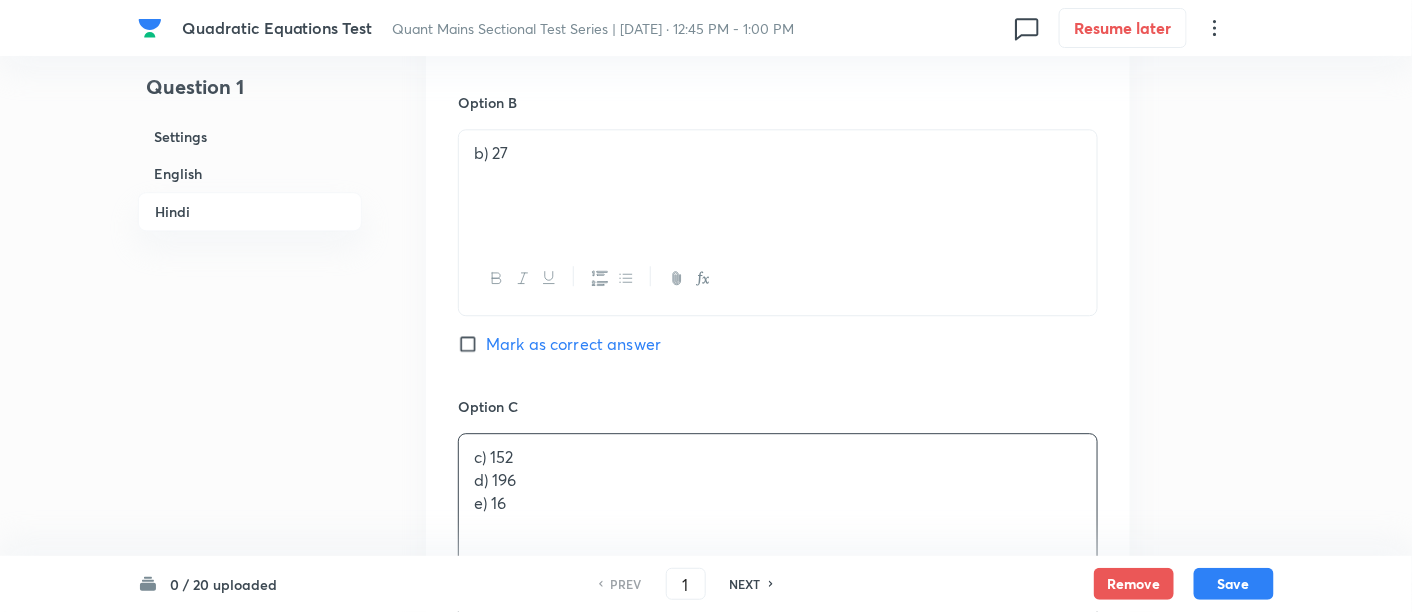 click on "Mark as correct answer" at bounding box center (573, 344) 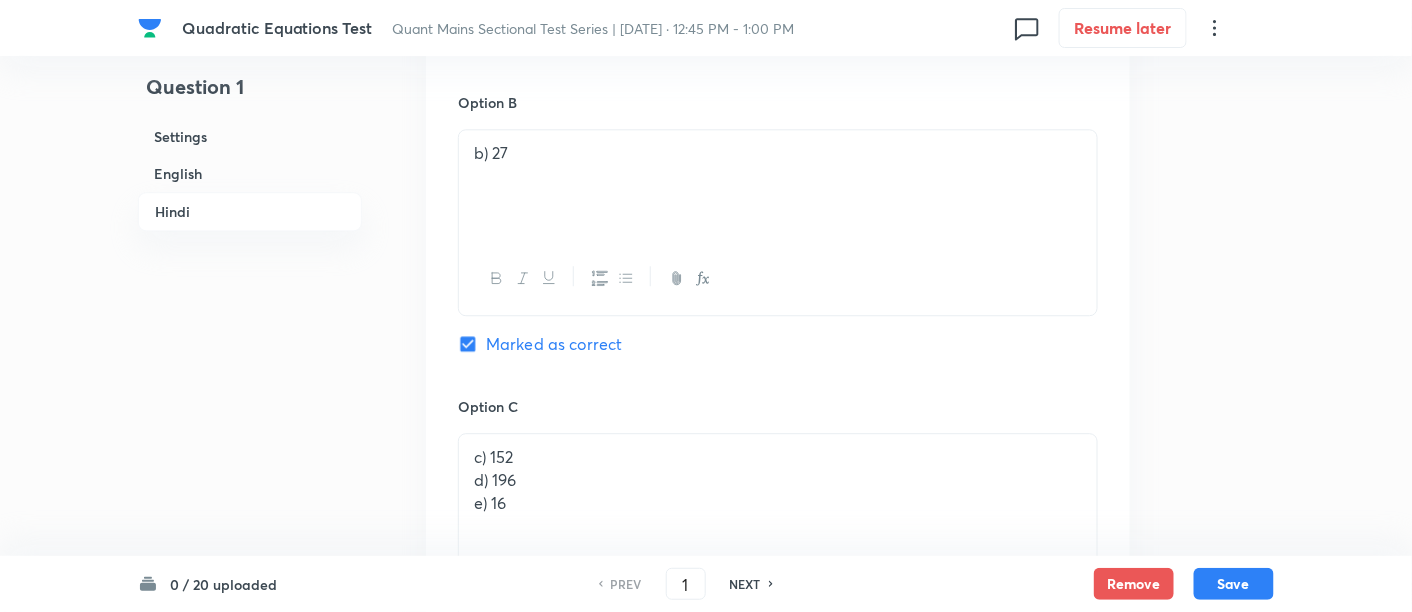checkbox on "true" 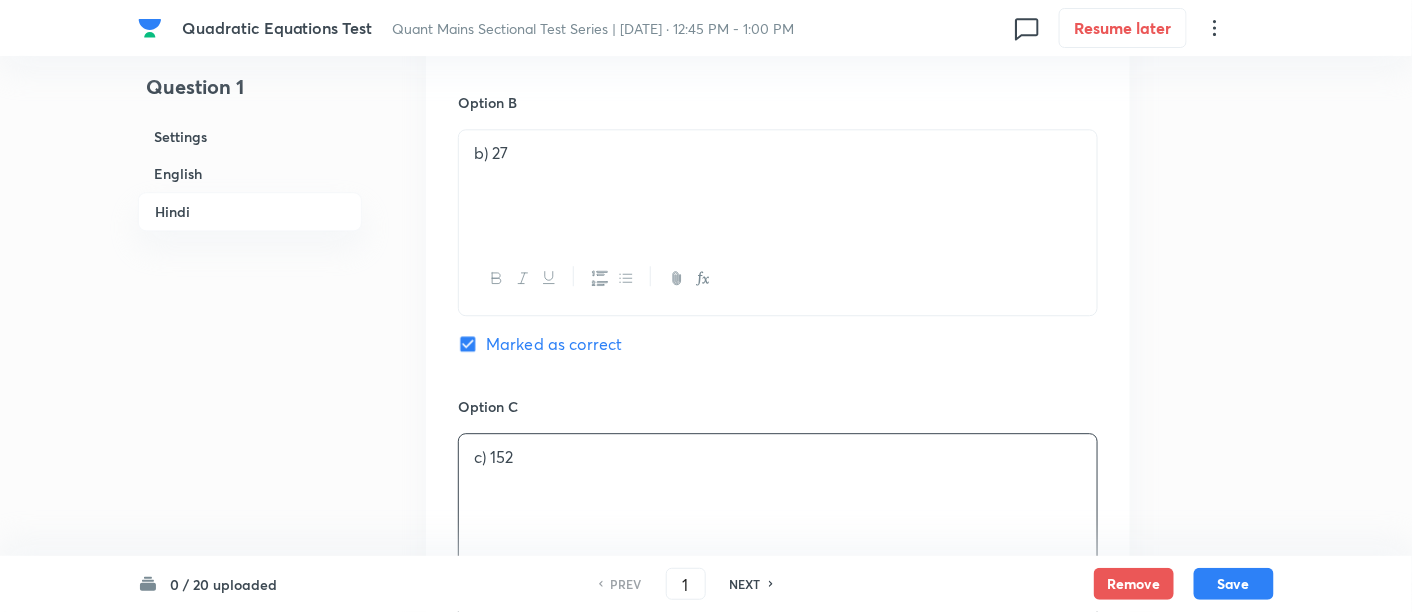 scroll, scrollTop: 4213, scrollLeft: 0, axis: vertical 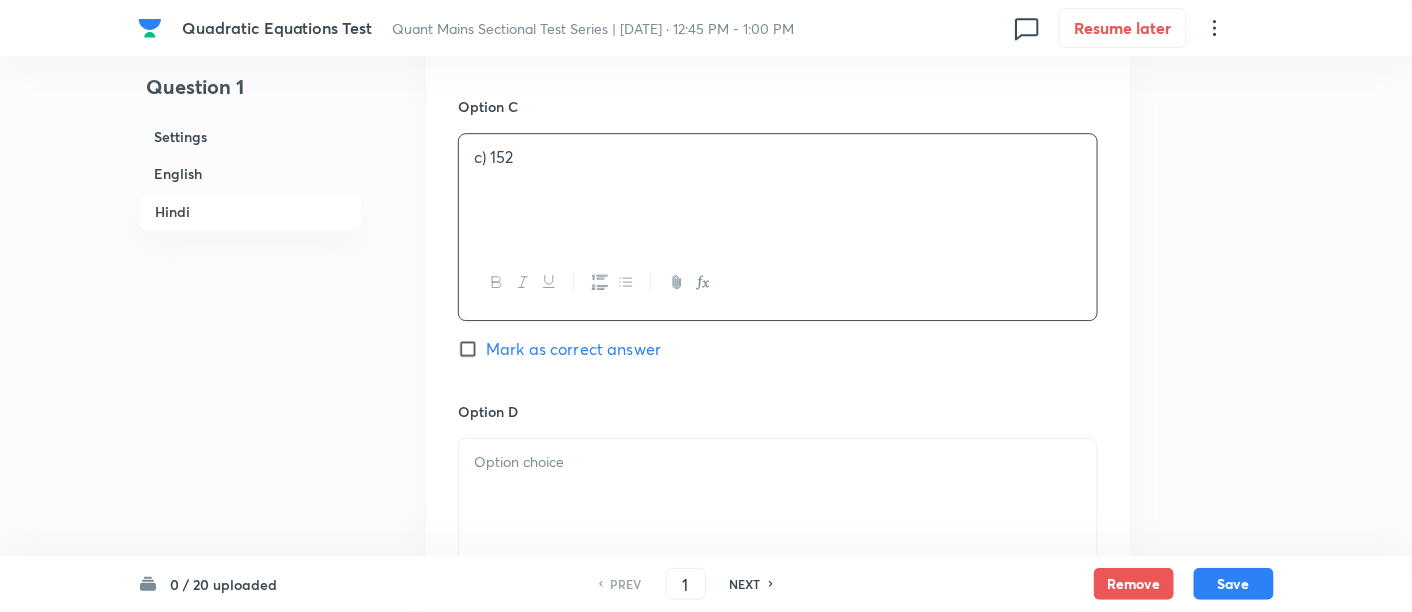 click at bounding box center [778, 495] 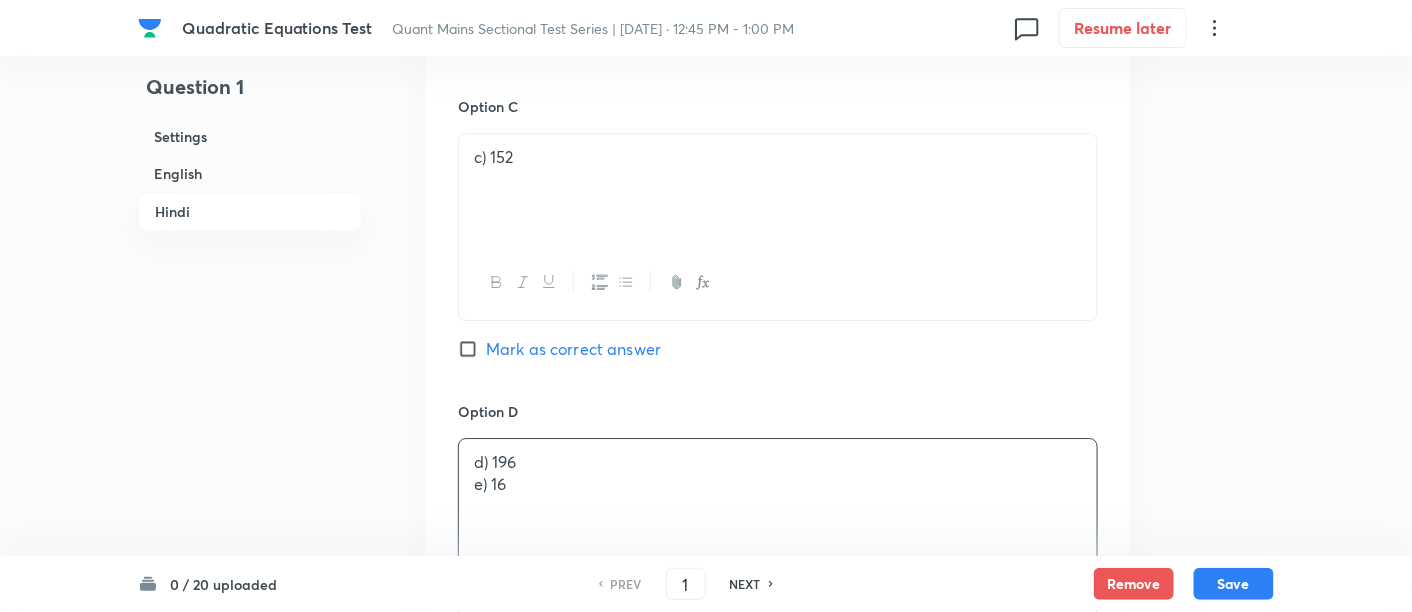 drag, startPoint x: 476, startPoint y: 484, endPoint x: 594, endPoint y: 499, distance: 118.94957 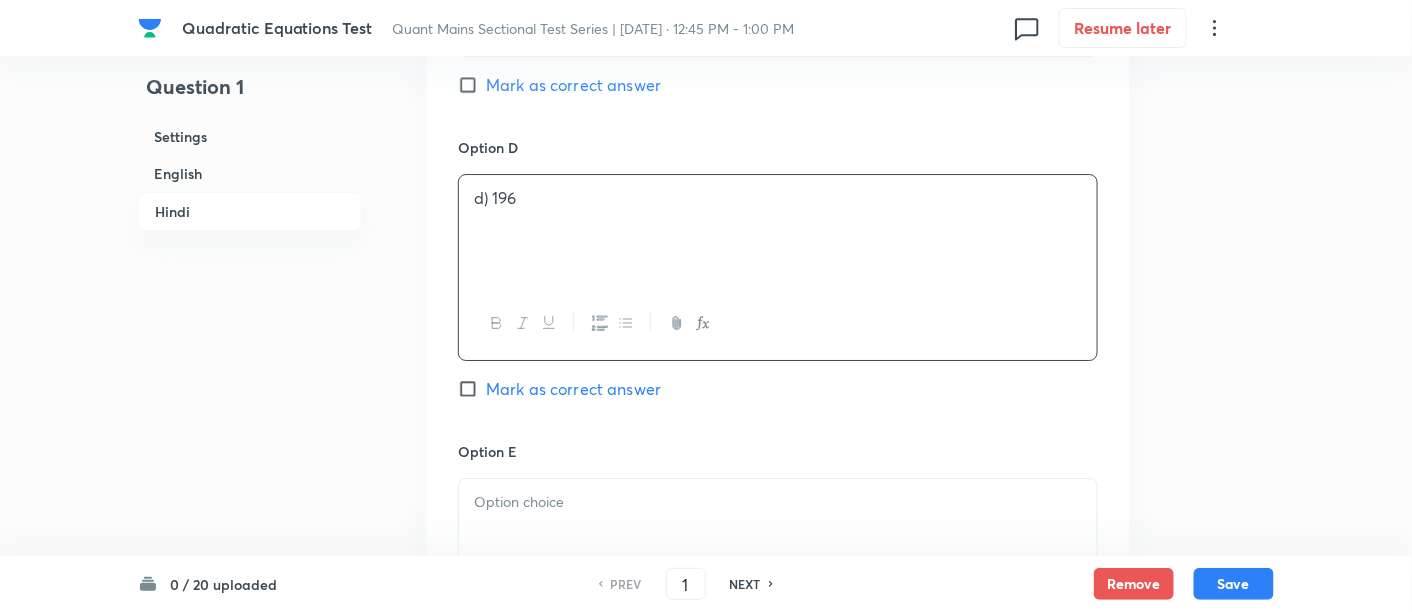 click at bounding box center (778, 502) 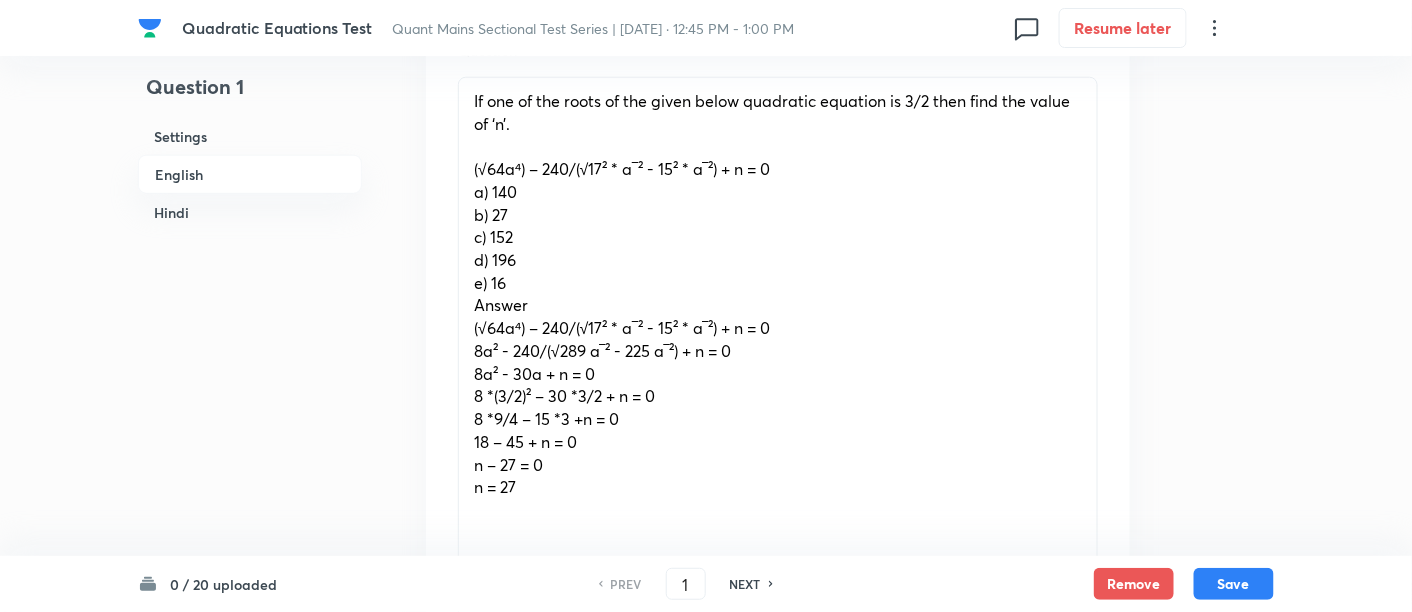 scroll, scrollTop: 662, scrollLeft: 0, axis: vertical 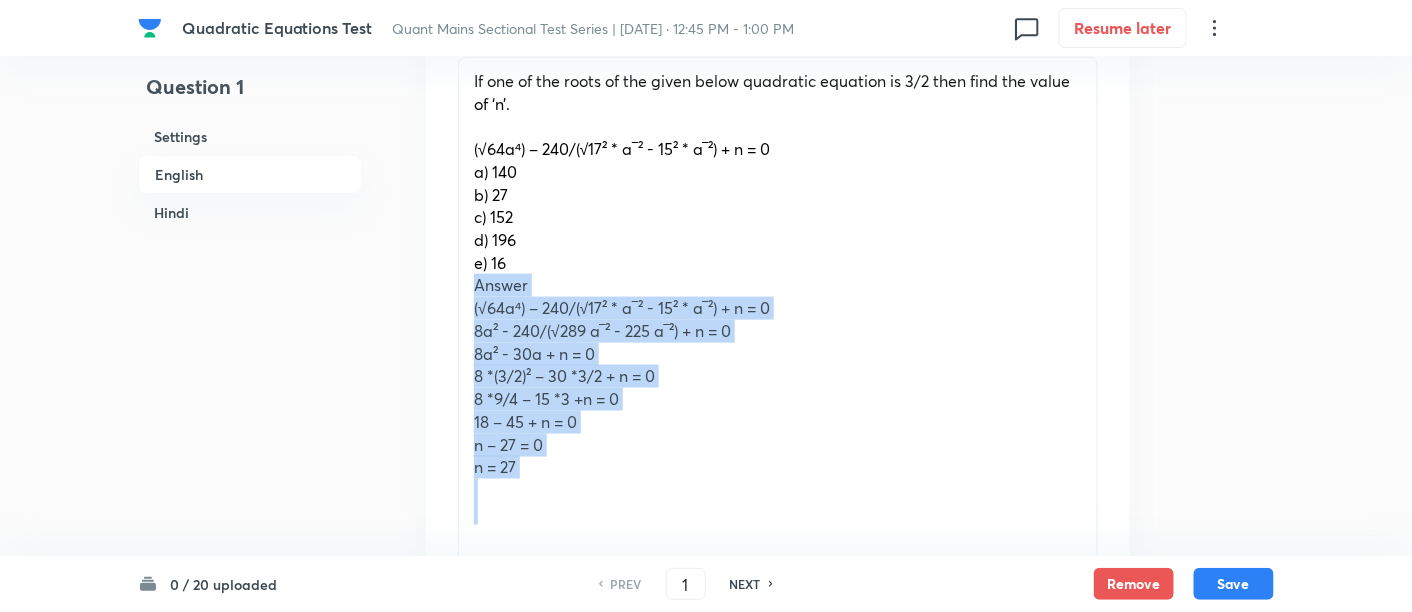 drag, startPoint x: 462, startPoint y: 288, endPoint x: 637, endPoint y: 515, distance: 286.62518 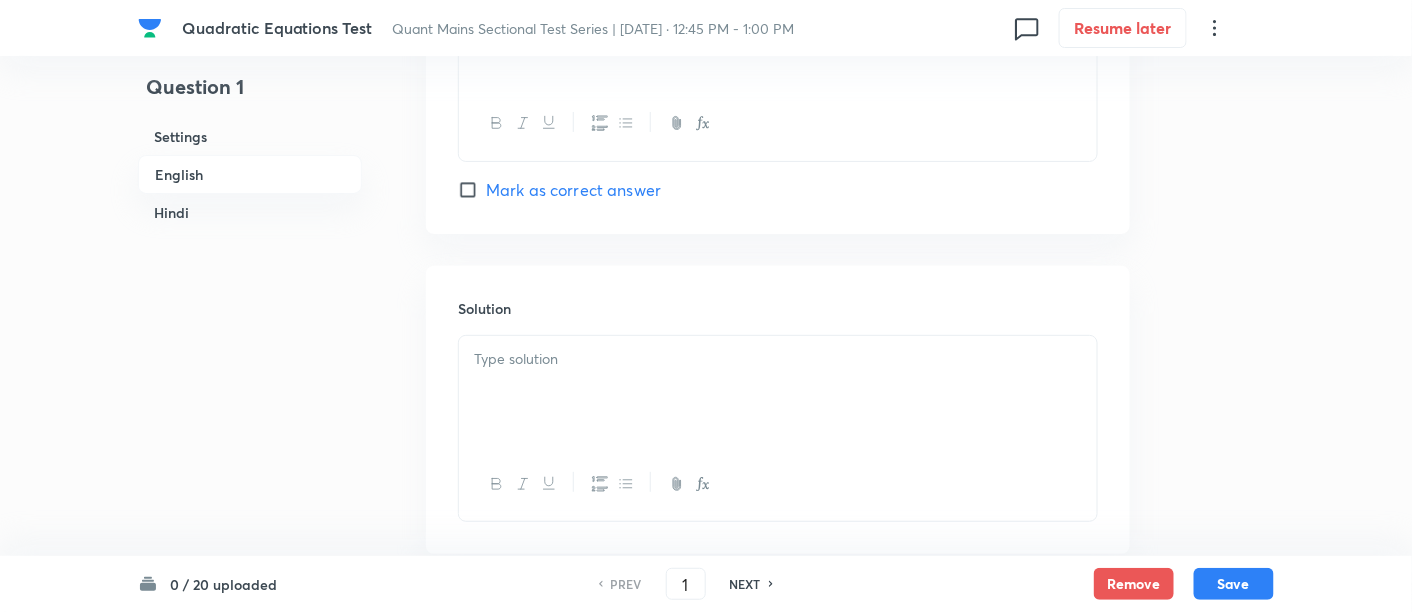 click at bounding box center [778, 392] 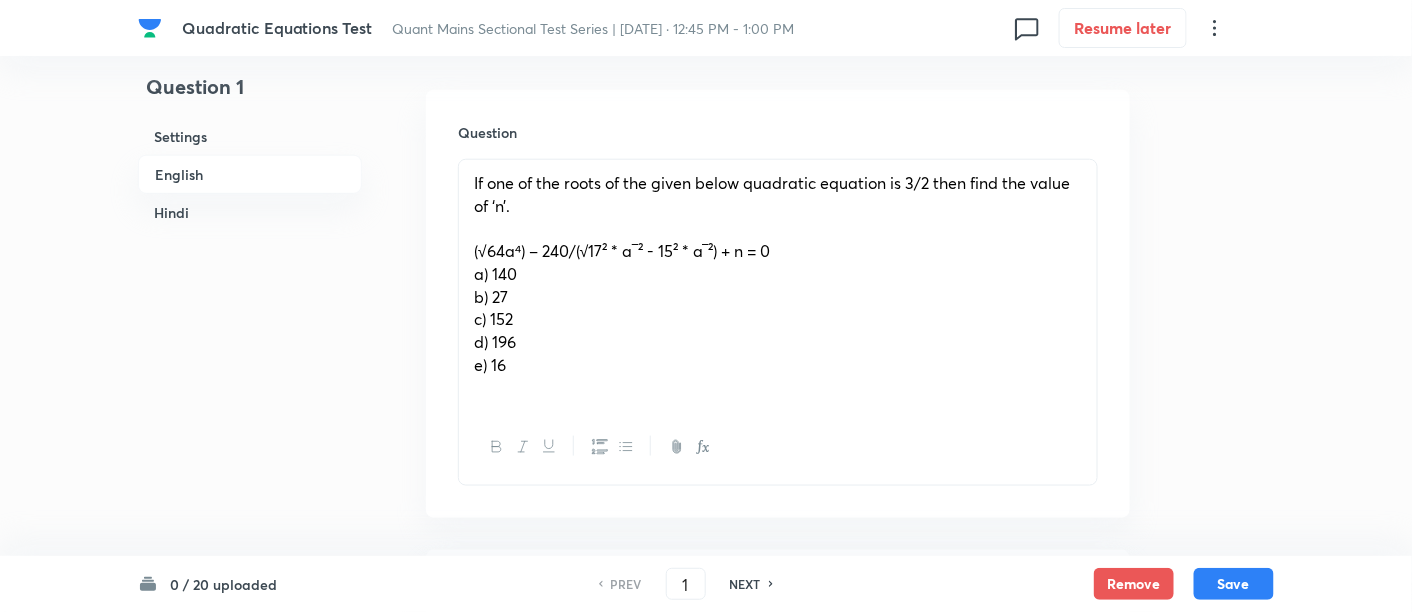 scroll, scrollTop: 565, scrollLeft: 0, axis: vertical 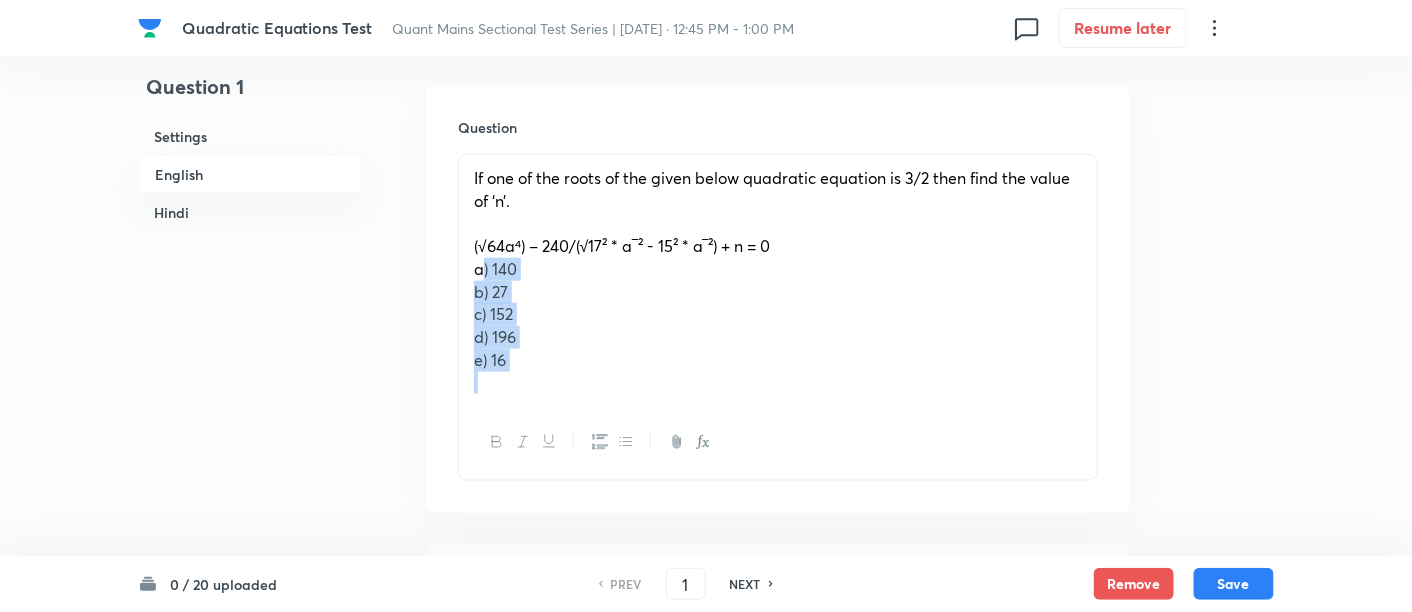 drag, startPoint x: 479, startPoint y: 268, endPoint x: 574, endPoint y: 395, distance: 158.60013 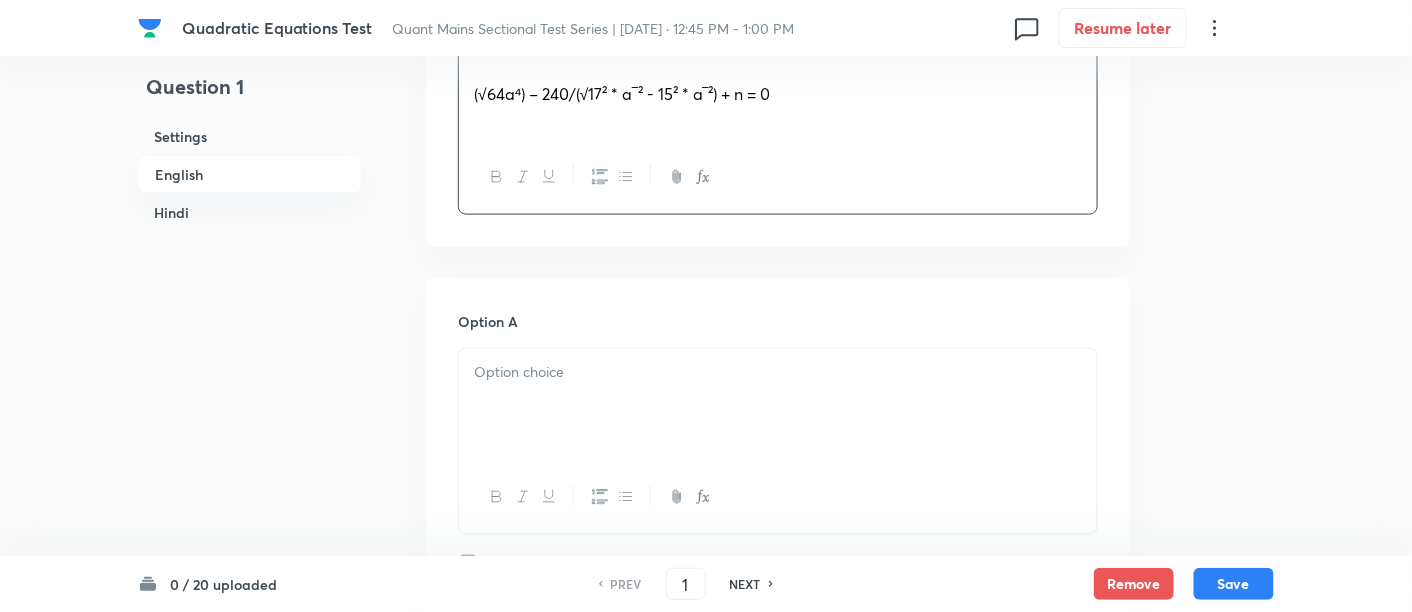 scroll, scrollTop: 718, scrollLeft: 0, axis: vertical 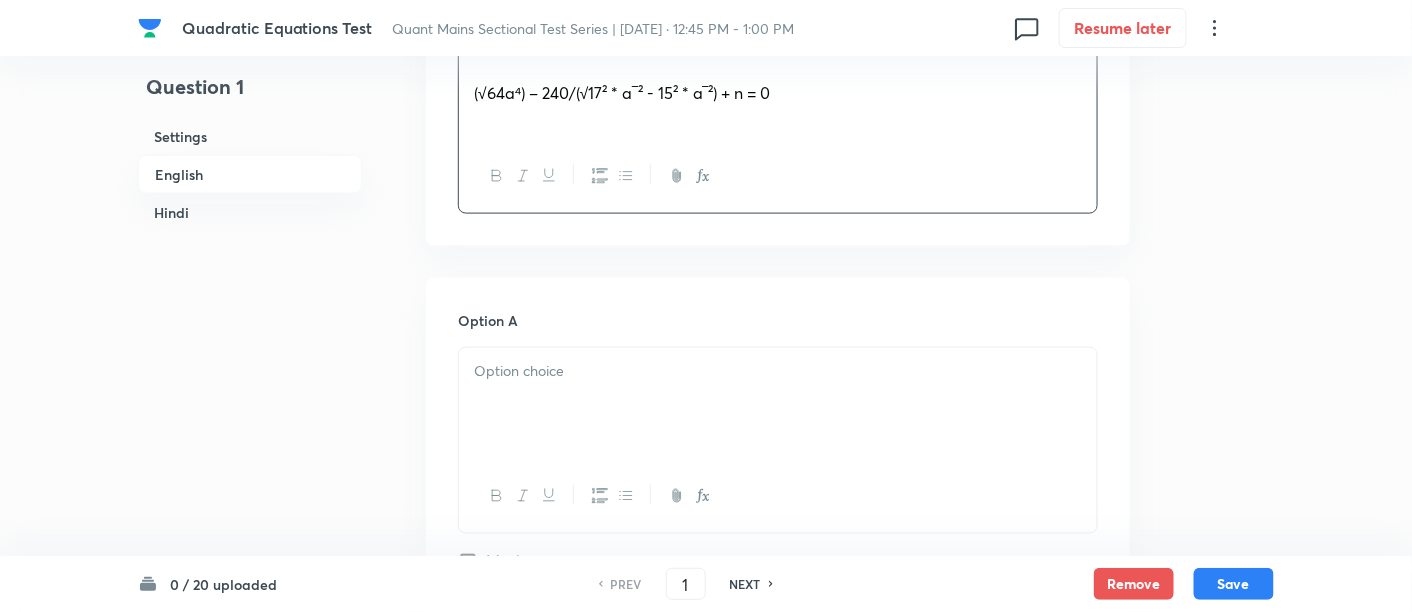 click at bounding box center [778, 404] 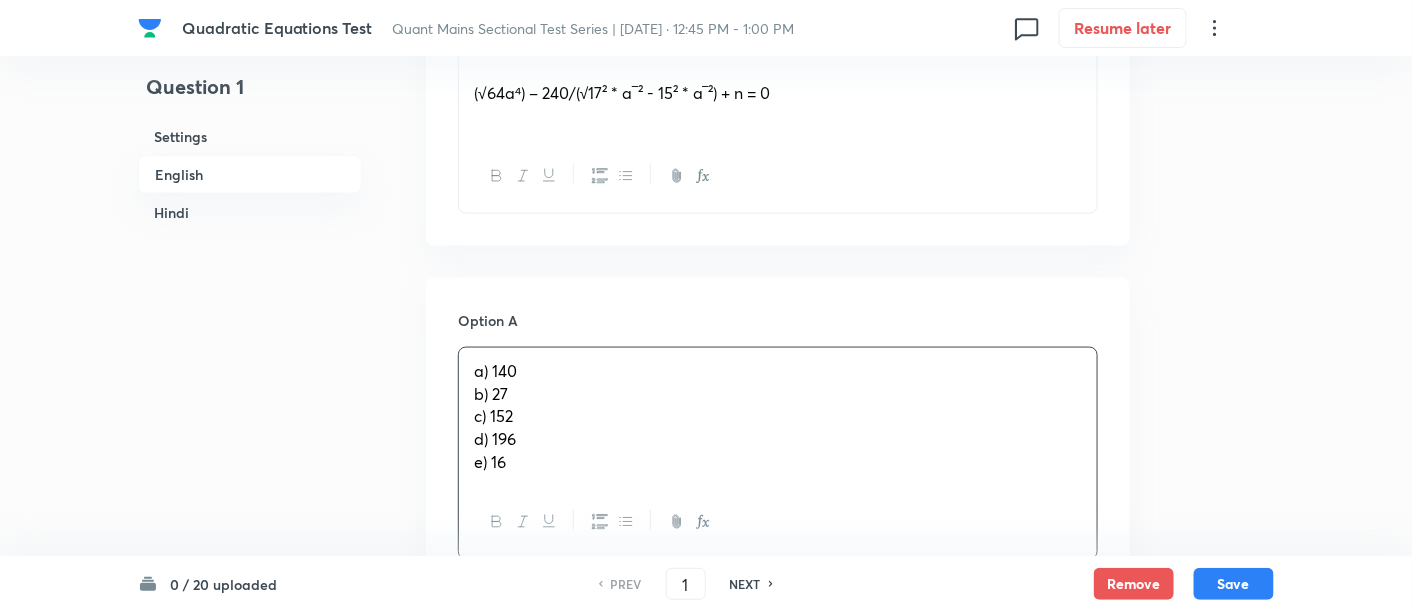 drag, startPoint x: 471, startPoint y: 395, endPoint x: 623, endPoint y: 540, distance: 210.06903 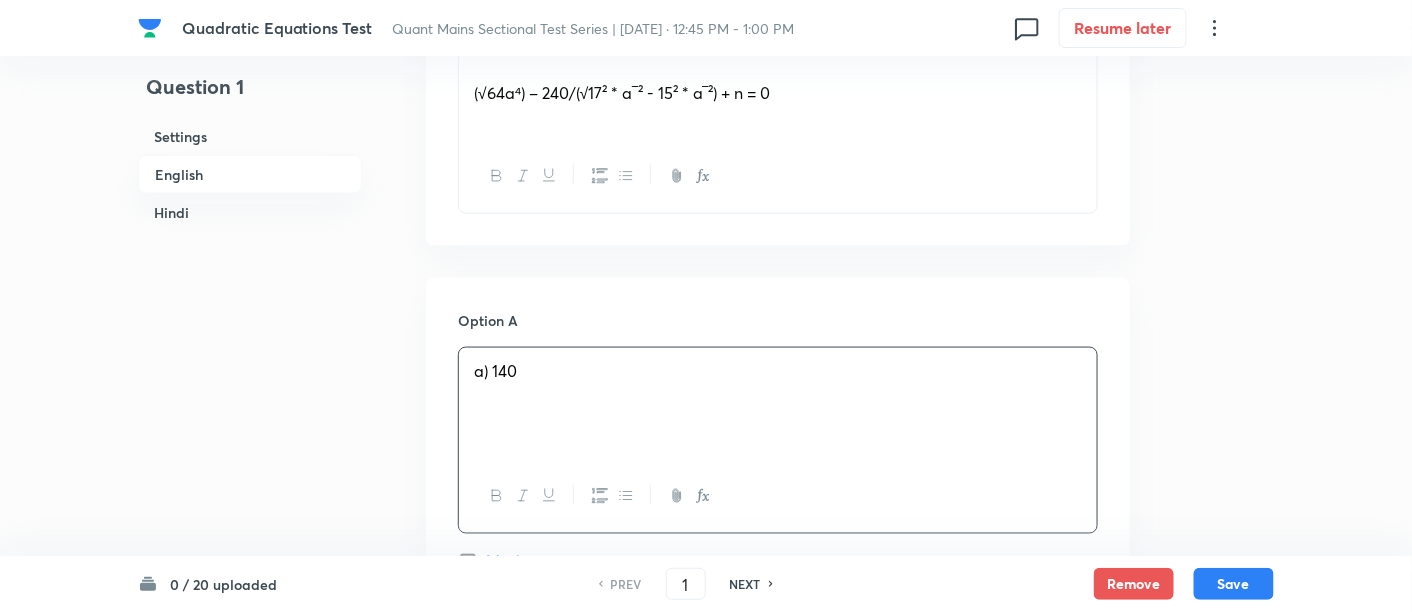 scroll, scrollTop: 965, scrollLeft: 0, axis: vertical 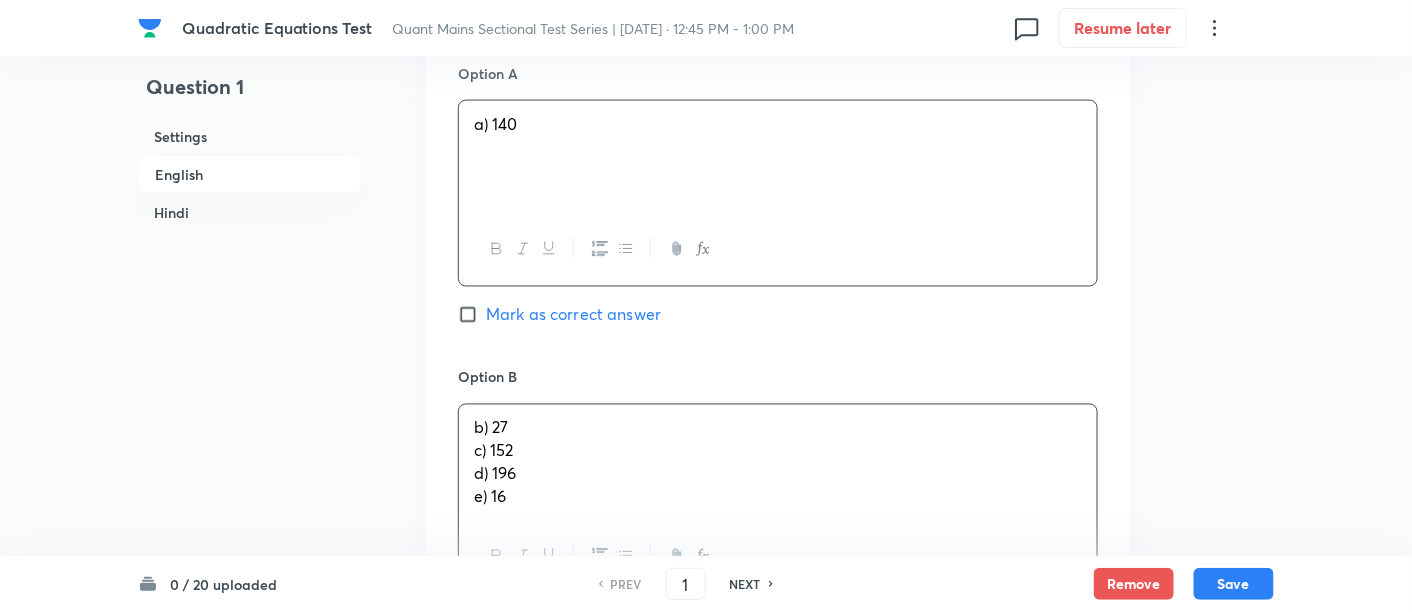 click on "b) 27" at bounding box center [778, 428] 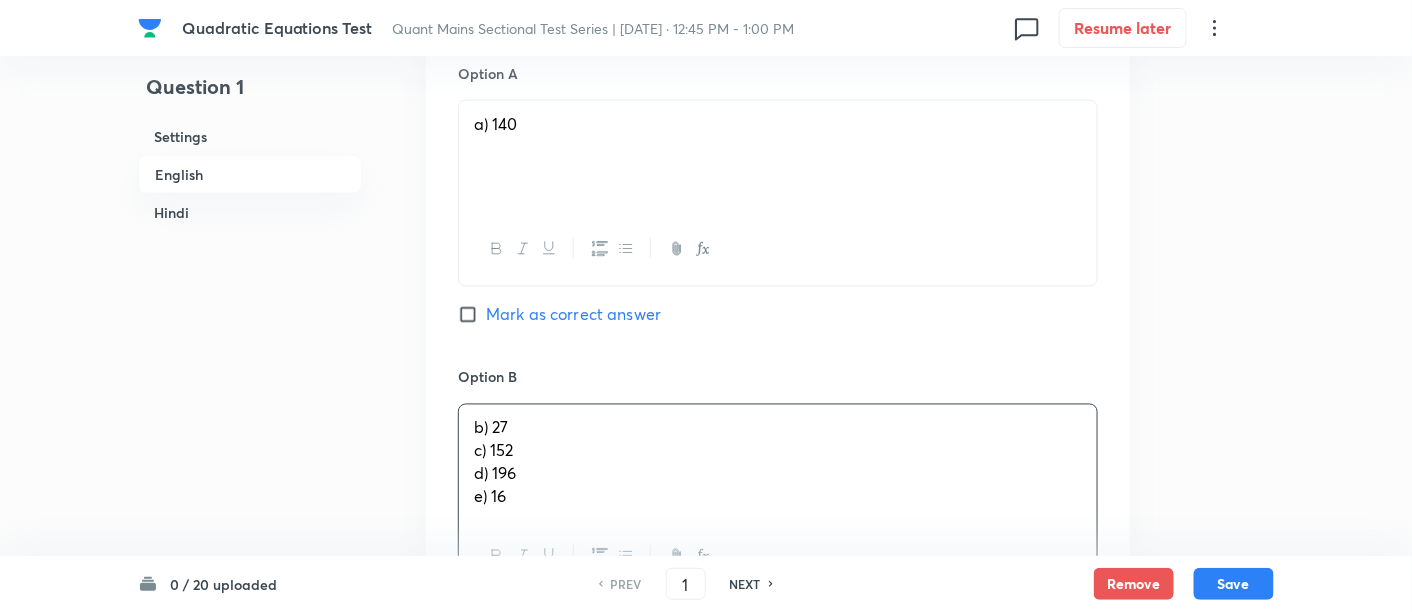 drag, startPoint x: 474, startPoint y: 450, endPoint x: 615, endPoint y: 531, distance: 162.60997 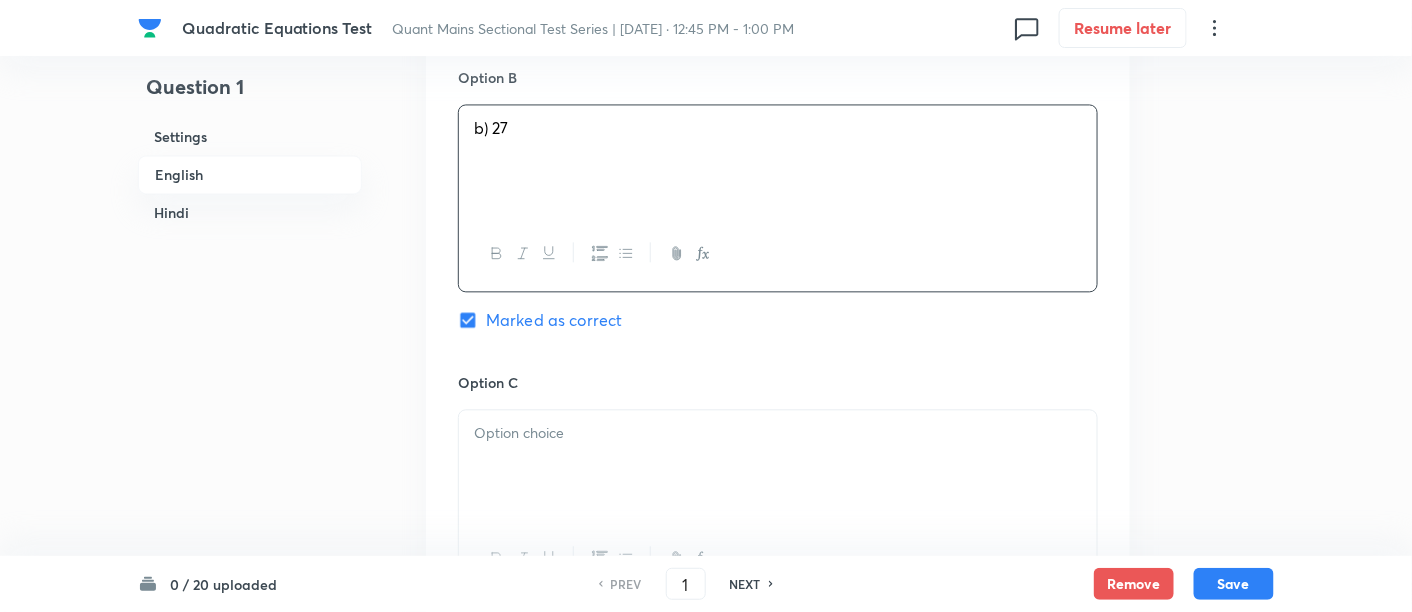 scroll, scrollTop: 1282, scrollLeft: 0, axis: vertical 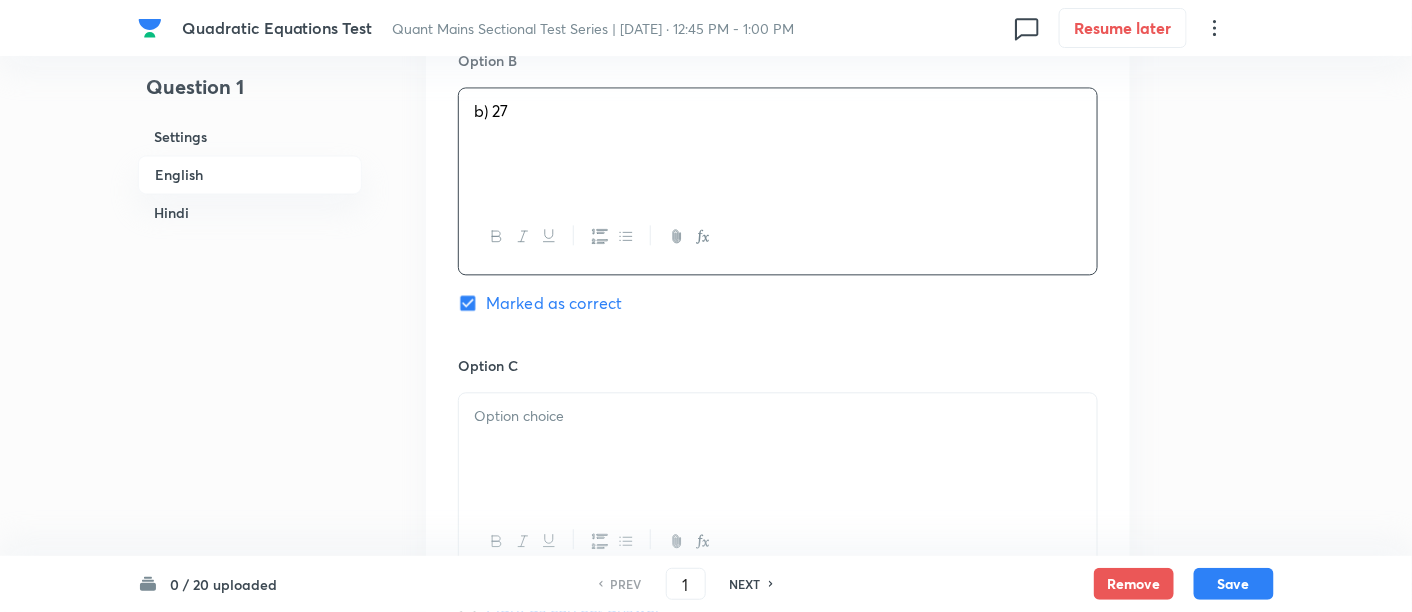 click at bounding box center (778, 449) 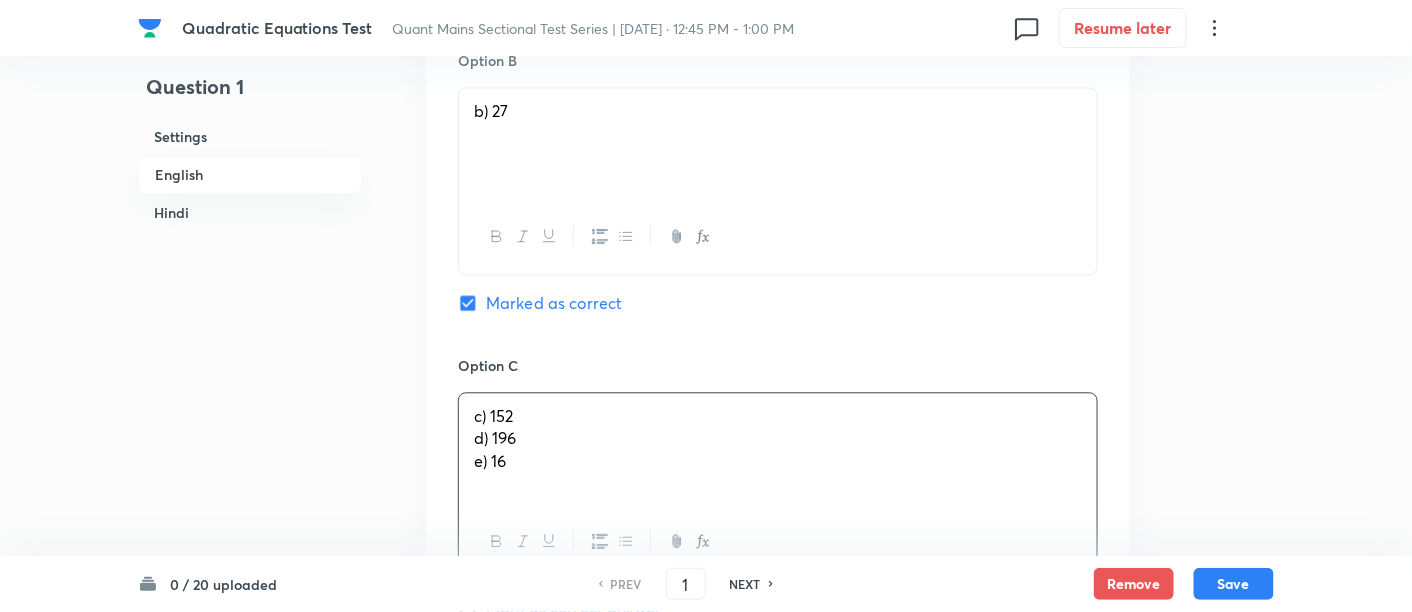 drag, startPoint x: 460, startPoint y: 435, endPoint x: 607, endPoint y: 488, distance: 156.2626 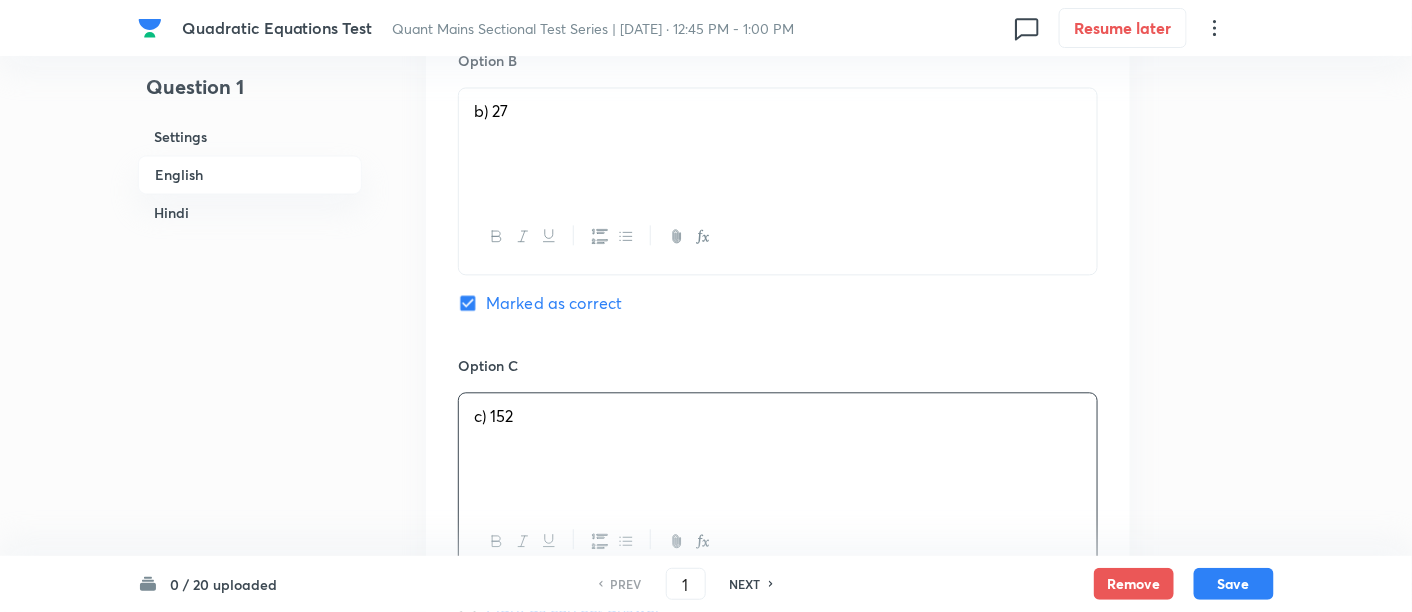 scroll, scrollTop: 1646, scrollLeft: 0, axis: vertical 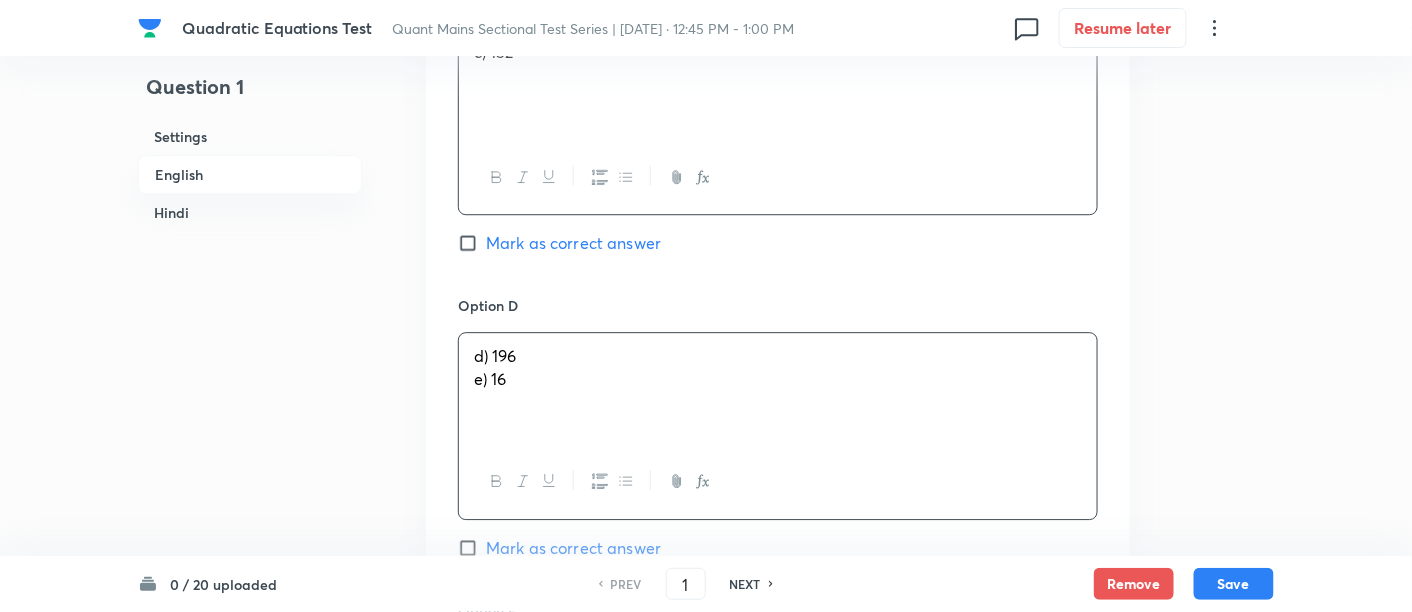click on "d) 196  e) 16" at bounding box center (778, 389) 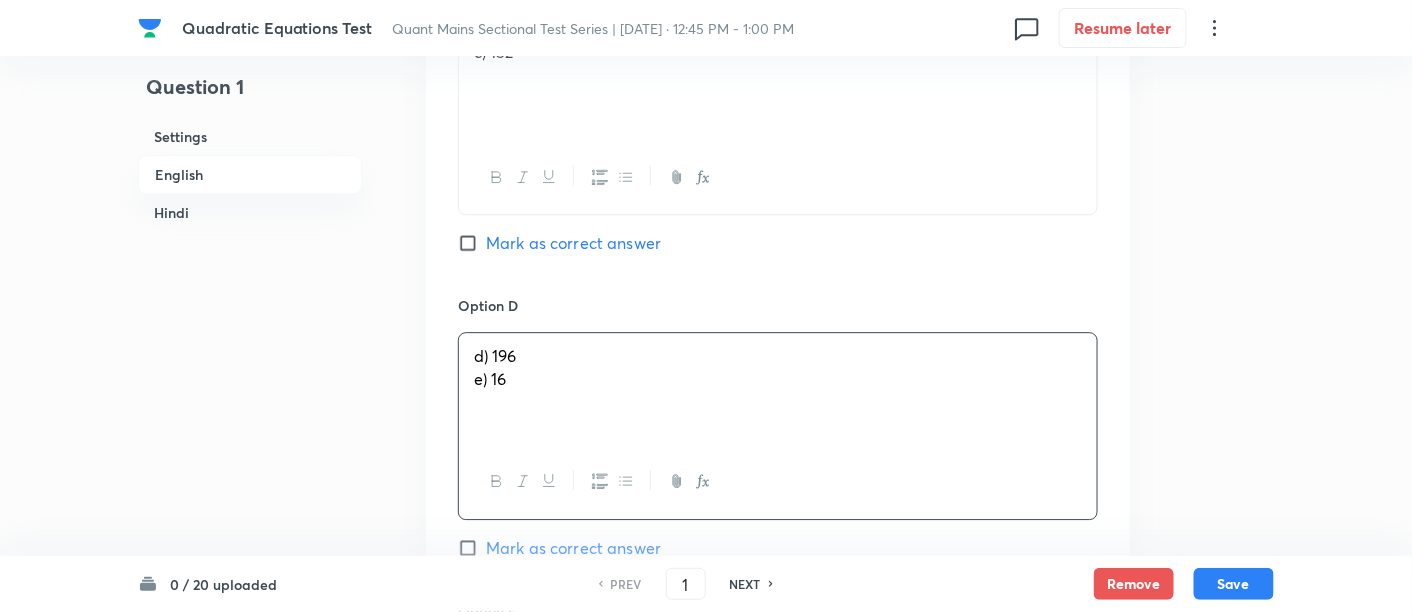 drag, startPoint x: 469, startPoint y: 381, endPoint x: 622, endPoint y: 445, distance: 165.84631 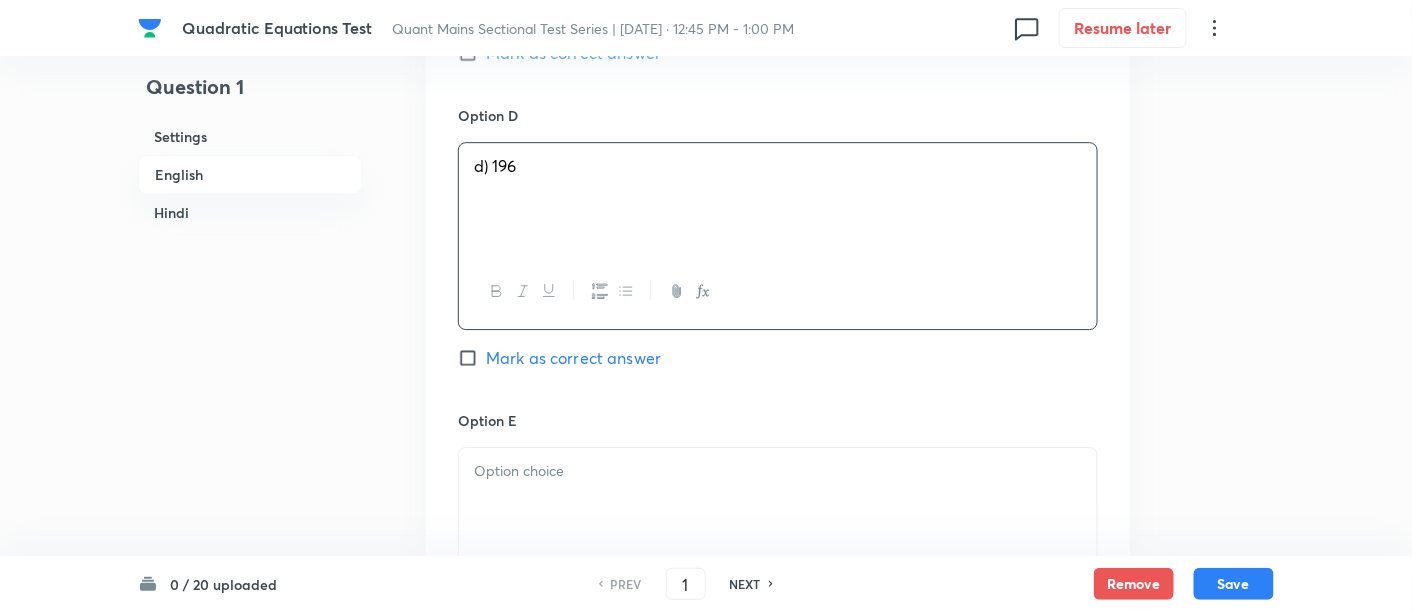 scroll, scrollTop: 1837, scrollLeft: 0, axis: vertical 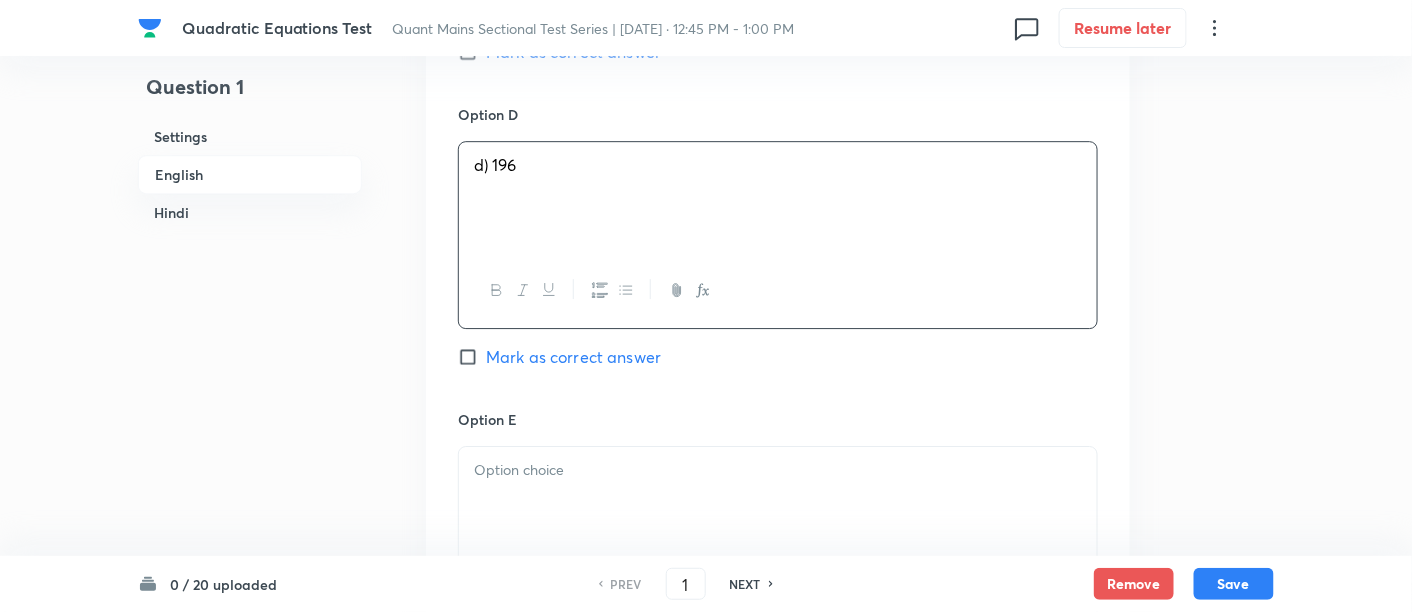 click at bounding box center [778, 503] 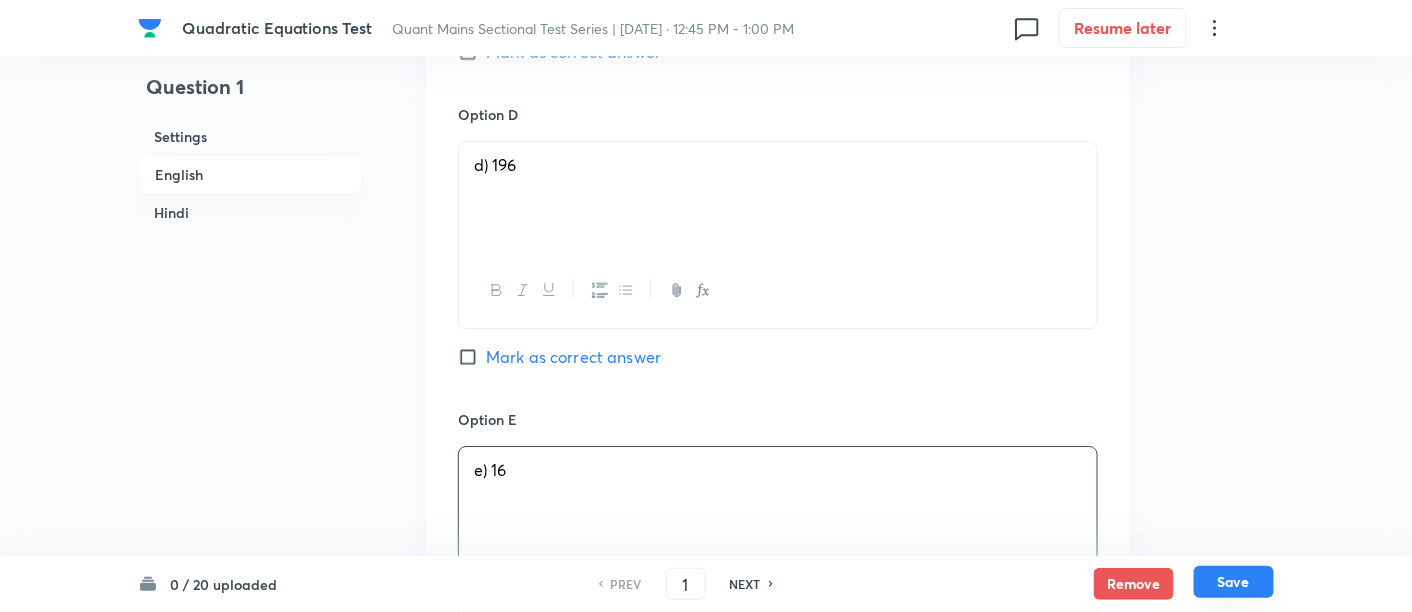 click on "Save" at bounding box center [1234, 582] 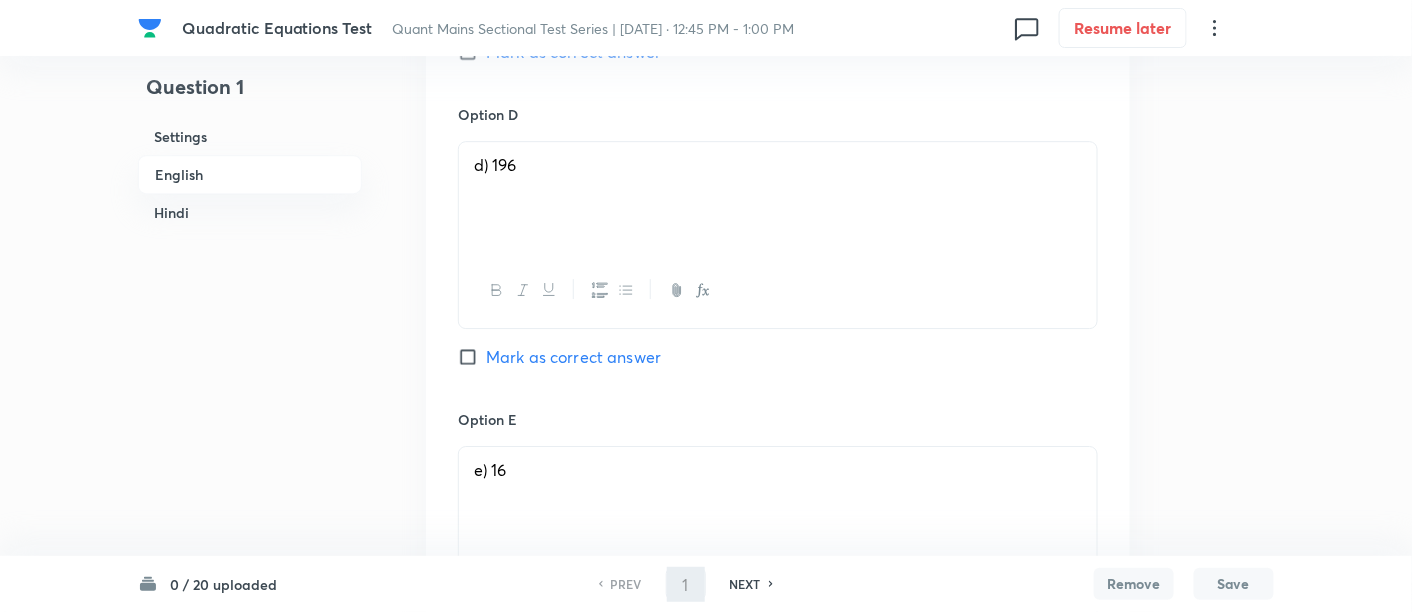 type on "2" 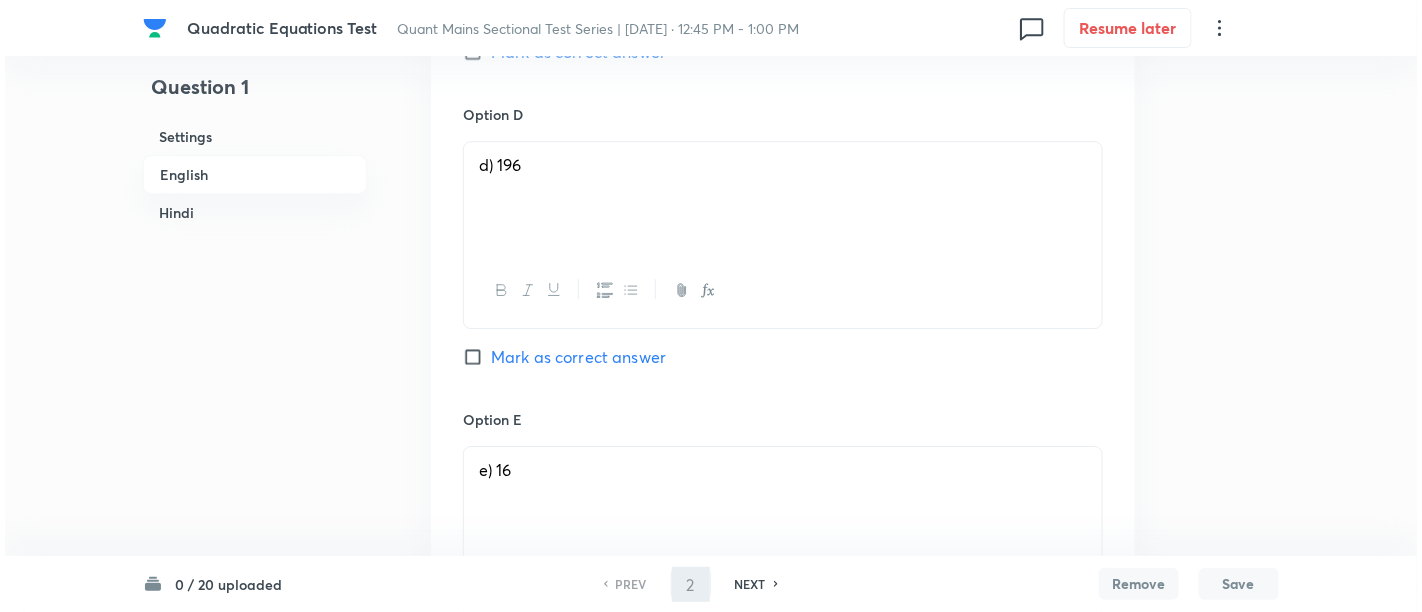 scroll, scrollTop: 0, scrollLeft: 0, axis: both 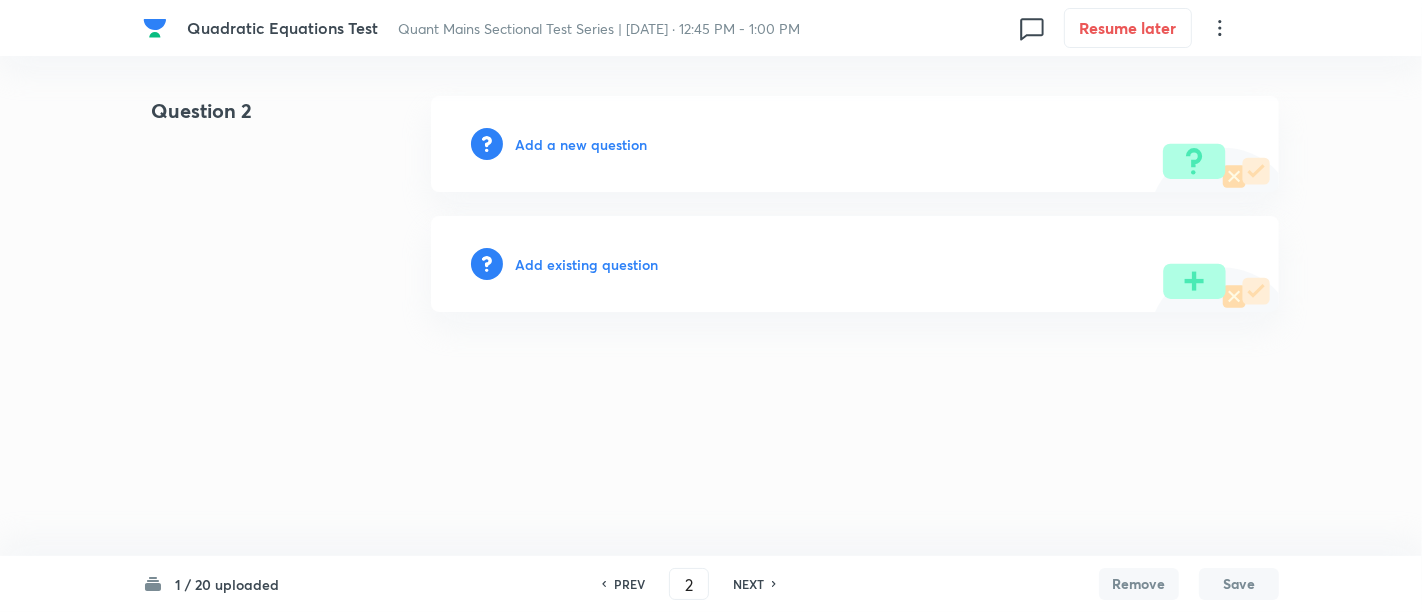click on "Add a new question" at bounding box center [581, 144] 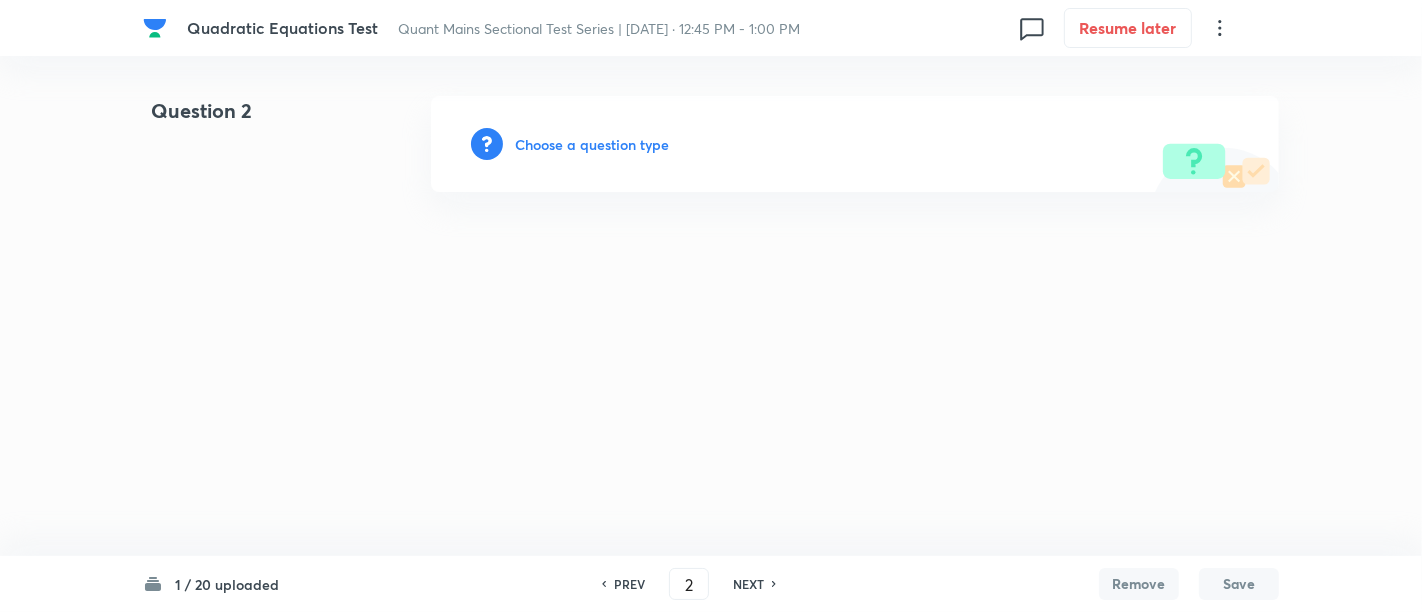 click on "Choose a question type" at bounding box center [592, 144] 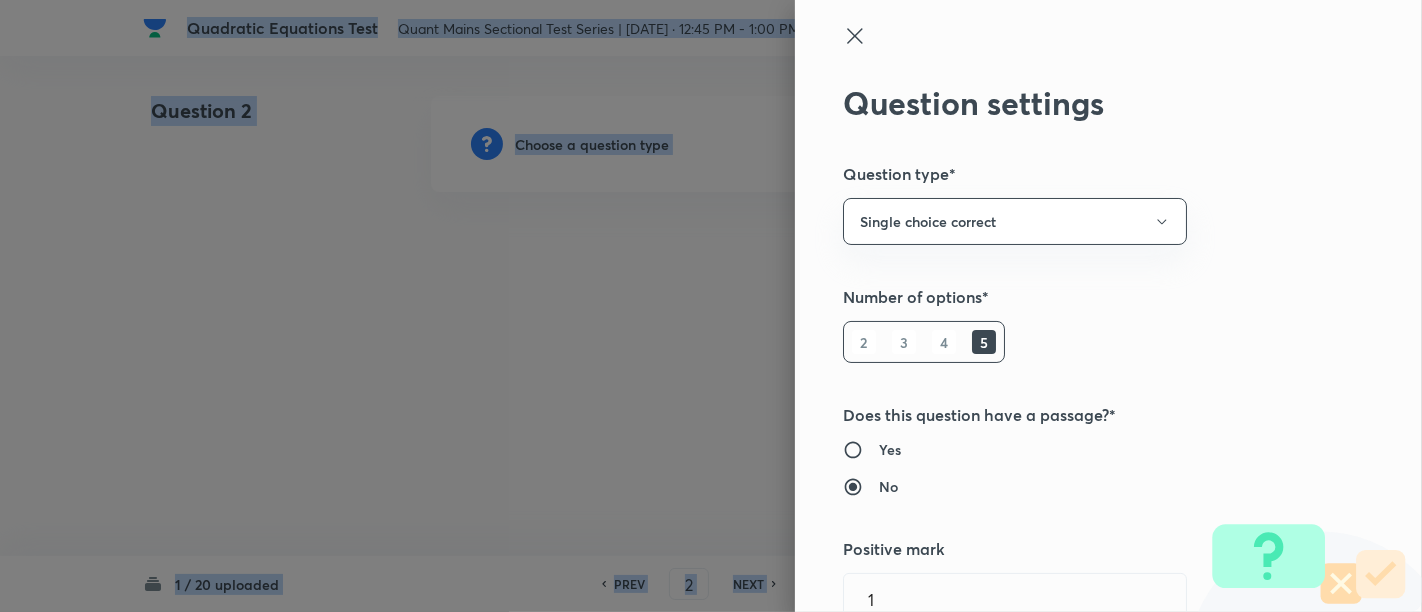 click at bounding box center (711, 306) 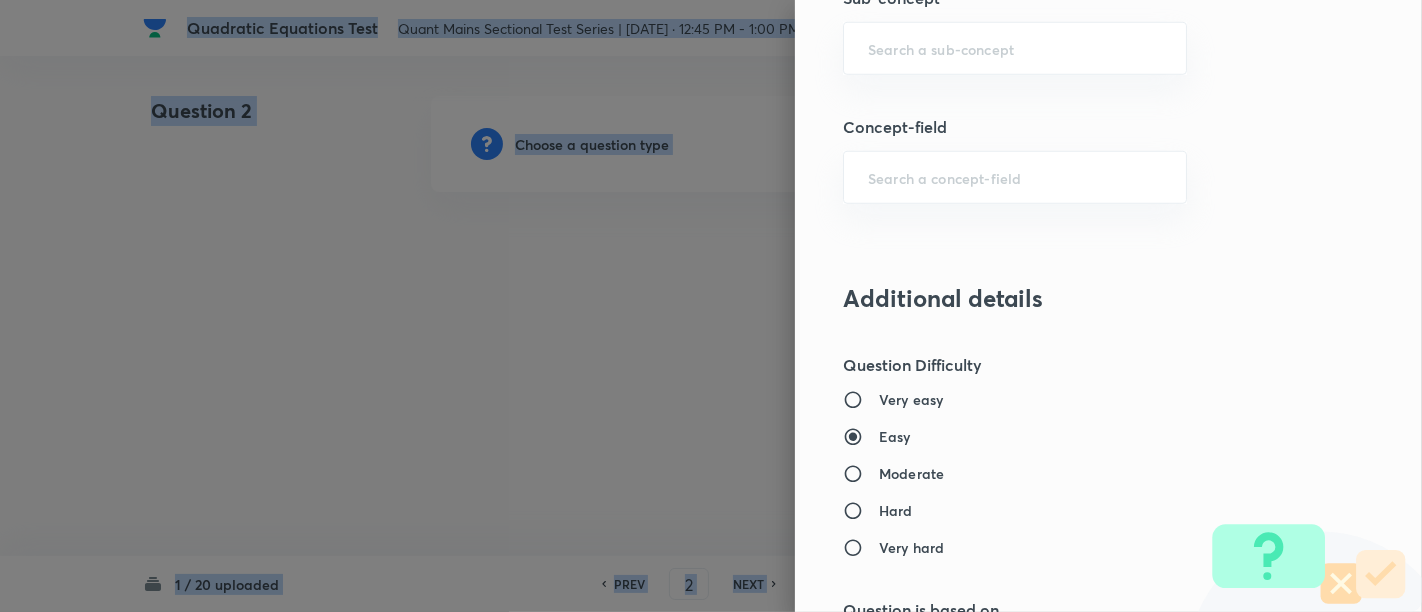 scroll, scrollTop: 1248, scrollLeft: 0, axis: vertical 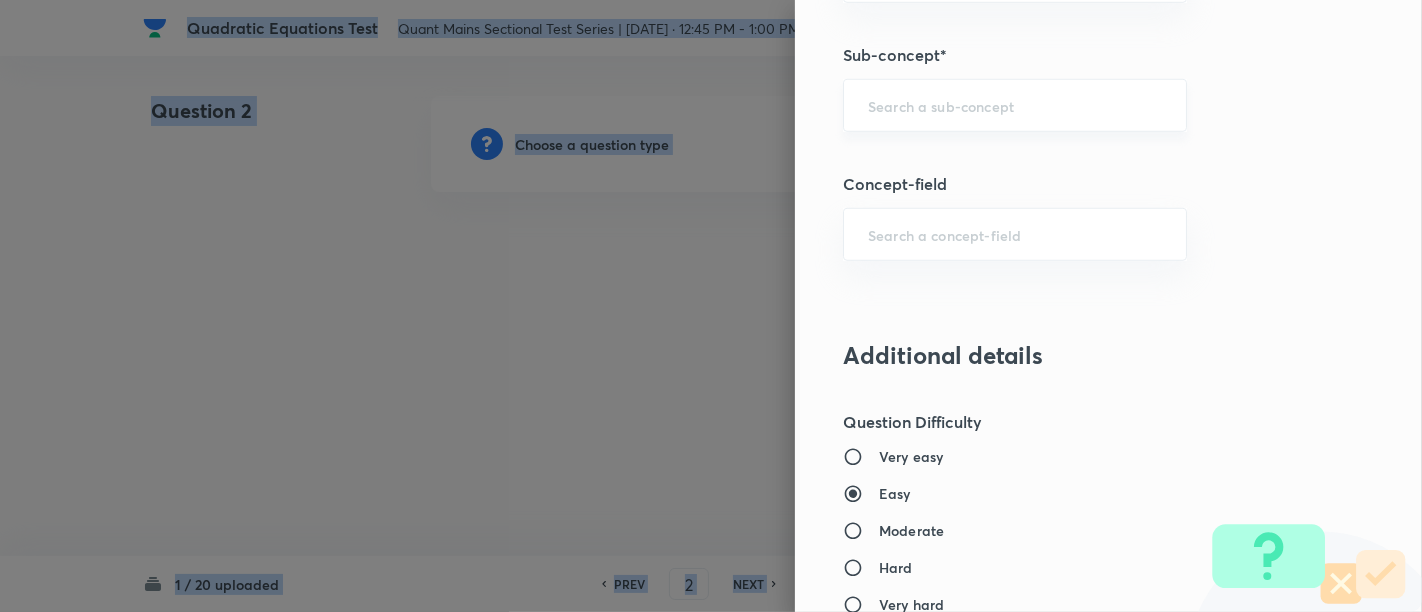 click on "​" at bounding box center (1015, 105) 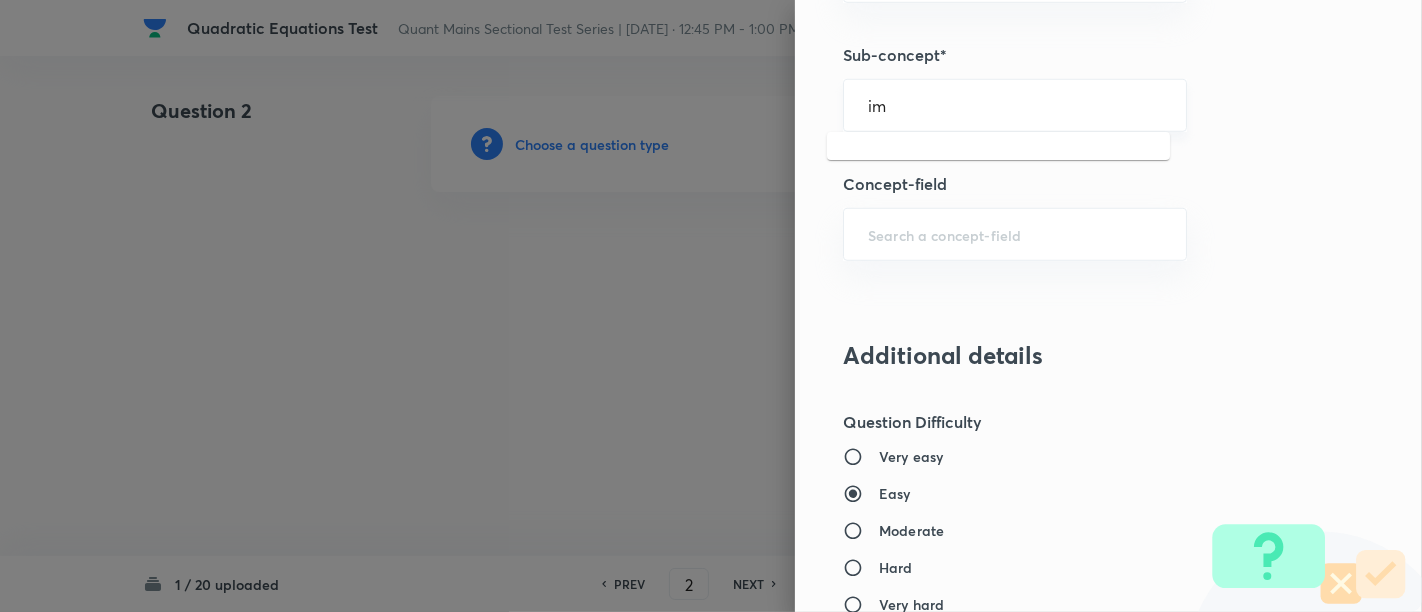 type on "i" 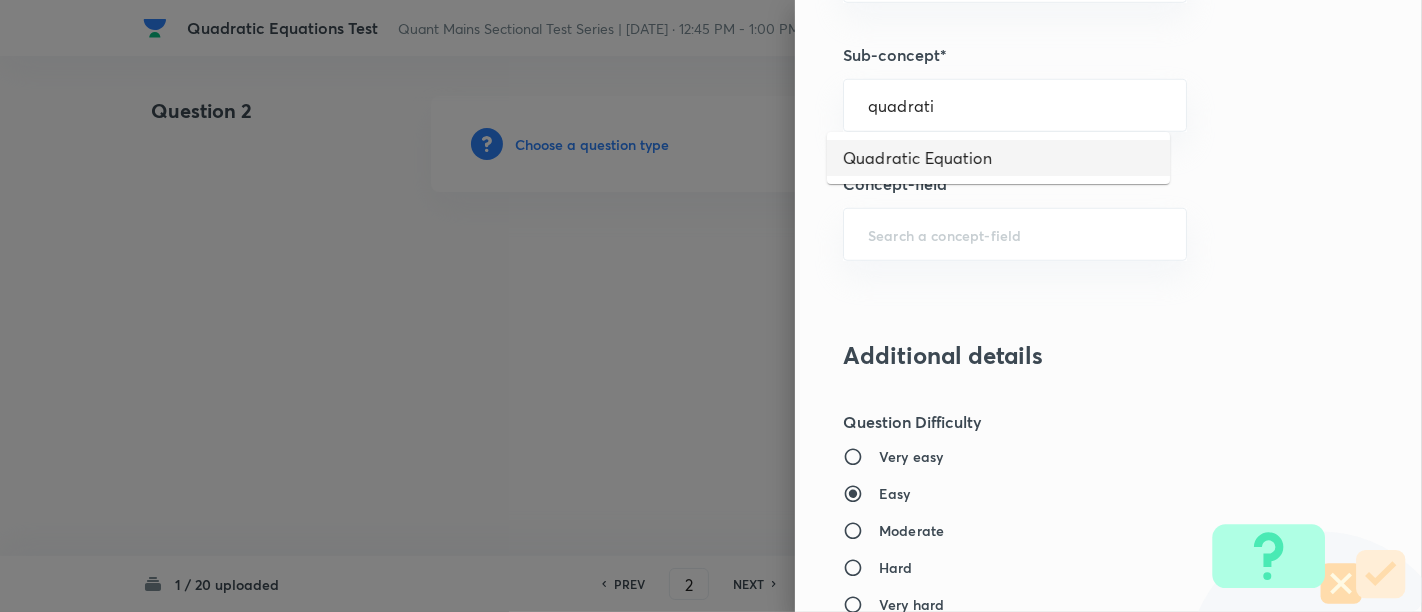 click on "Quadratic Equation" at bounding box center (998, 158) 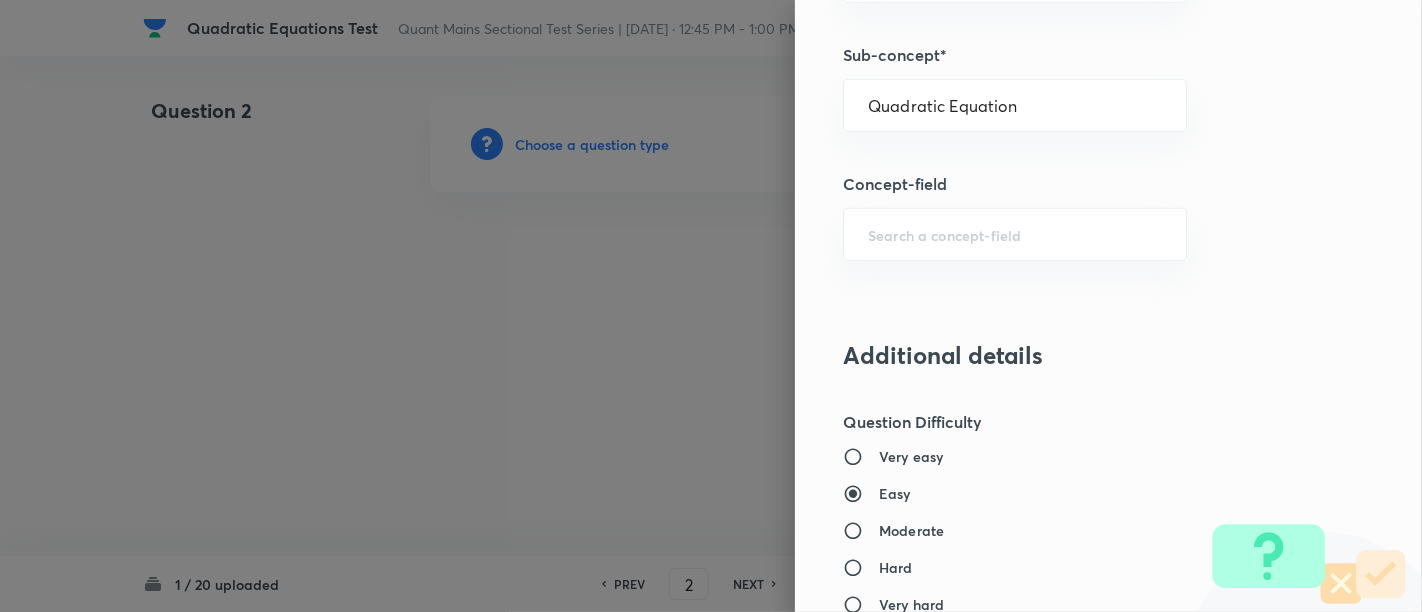 type on "Quantitative Aptitude" 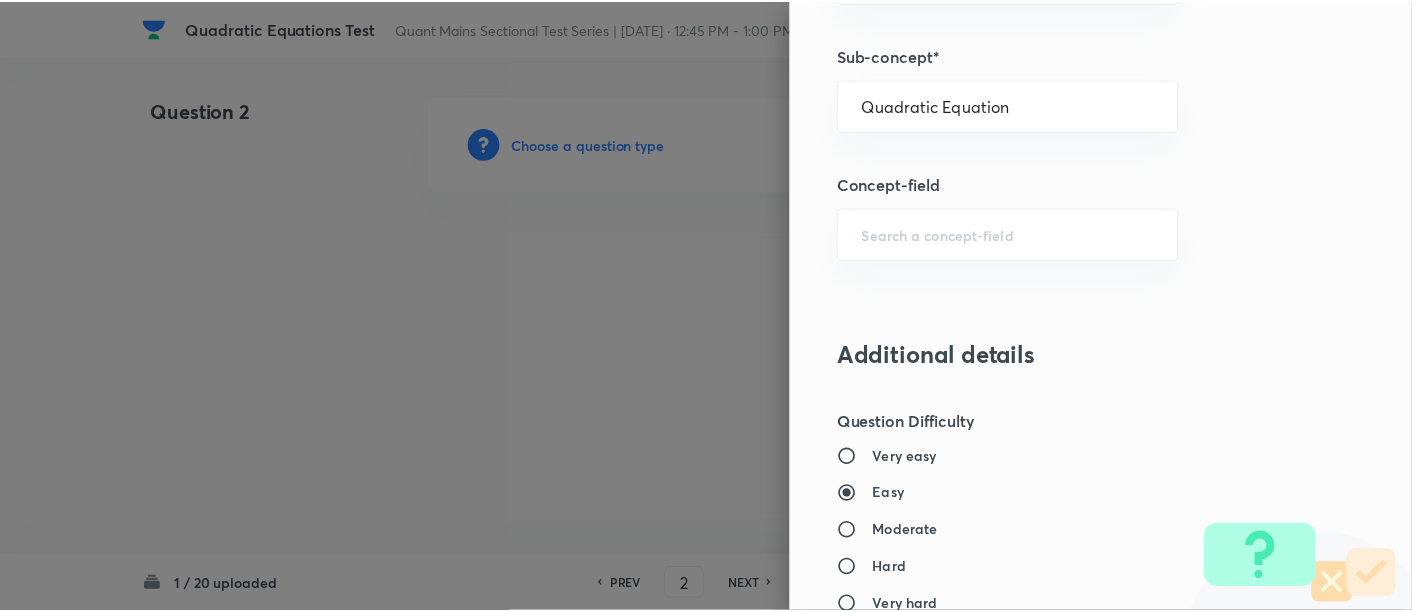 scroll, scrollTop: 2108, scrollLeft: 0, axis: vertical 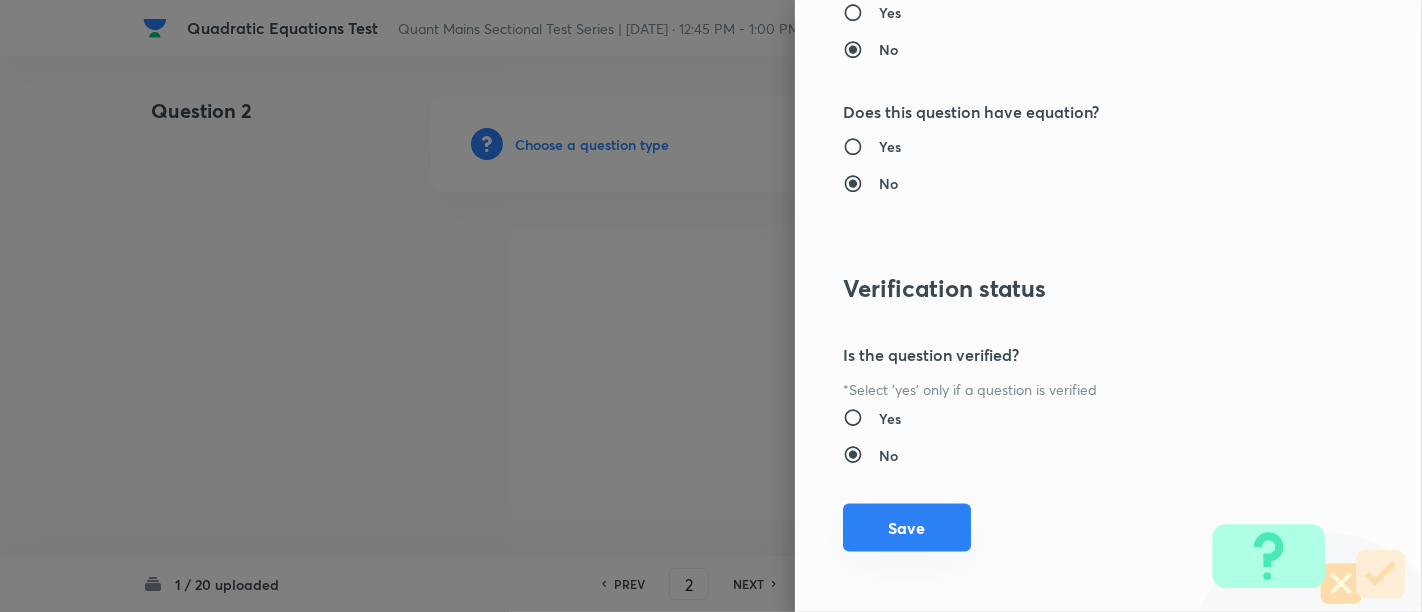 click on "Save" at bounding box center [907, 528] 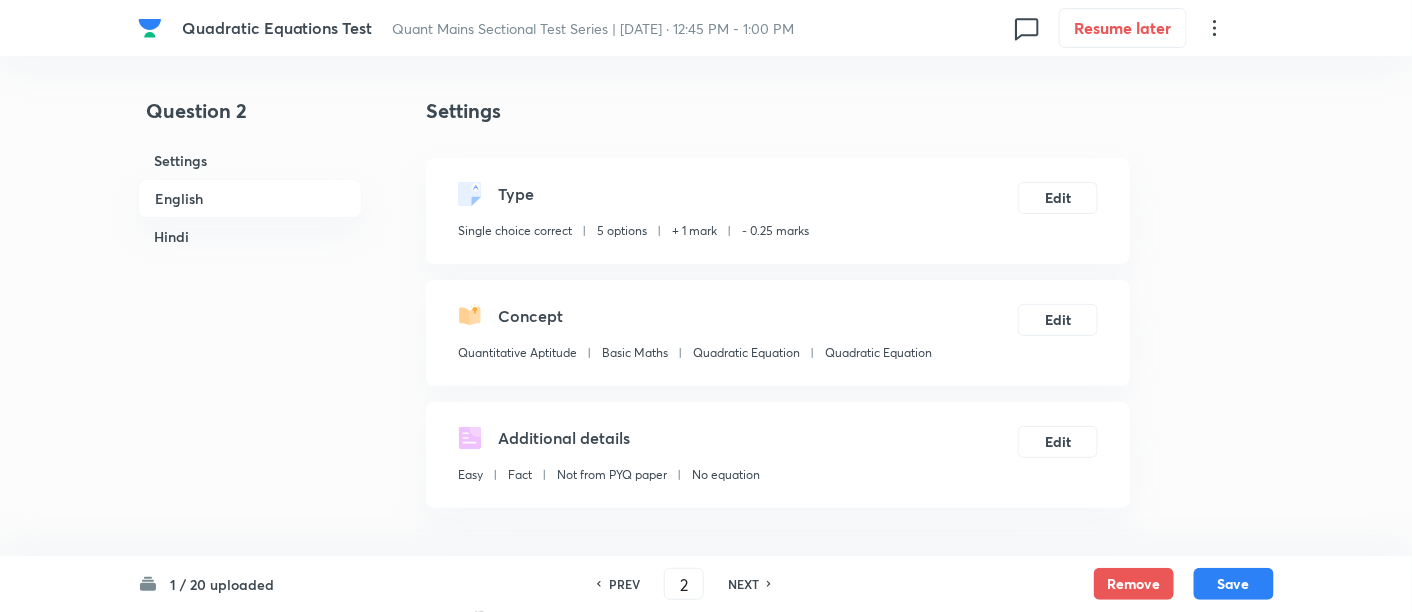 scroll, scrollTop: 661, scrollLeft: 0, axis: vertical 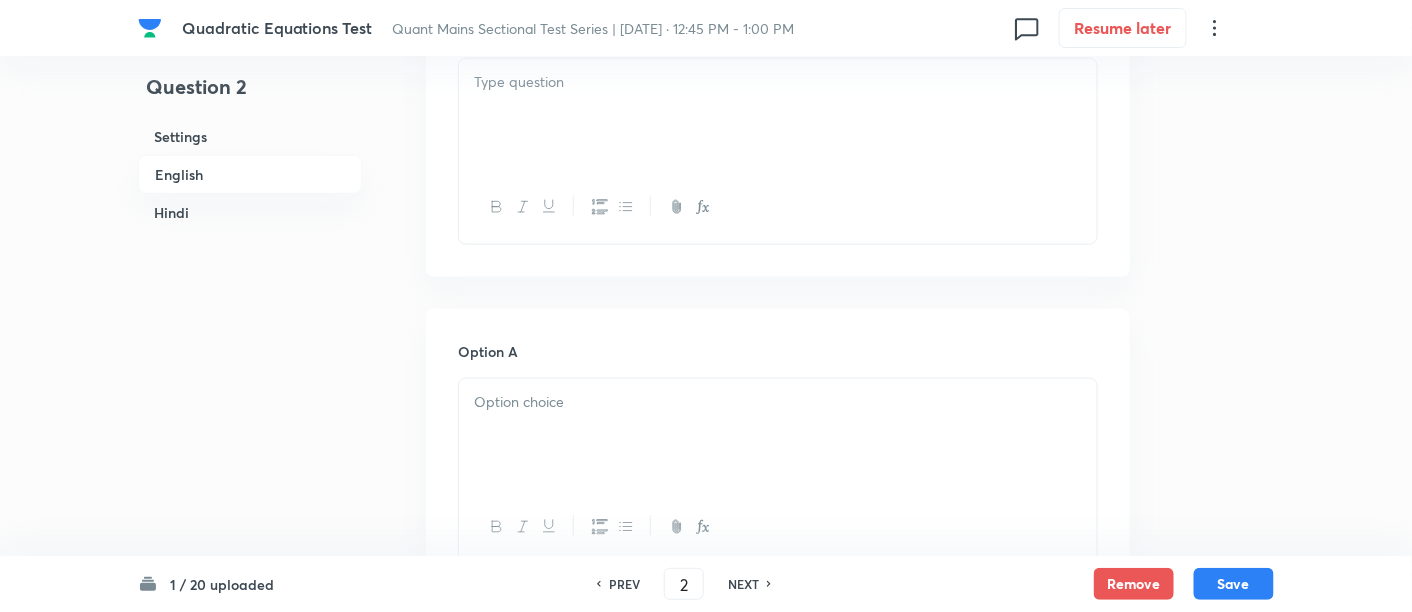 click at bounding box center [778, 115] 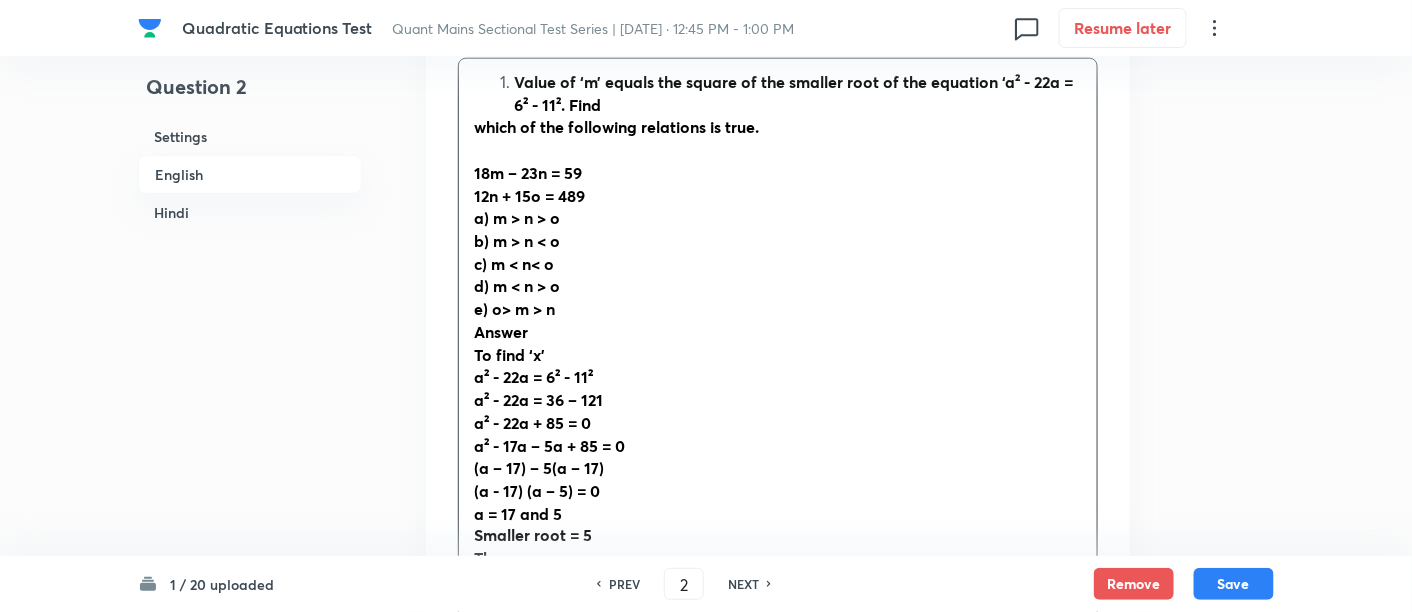 click on "Value of ‘m’ equals the square of the smaller root of the equation ‘a² - 22a = 6² - 11². Find" at bounding box center (798, 93) 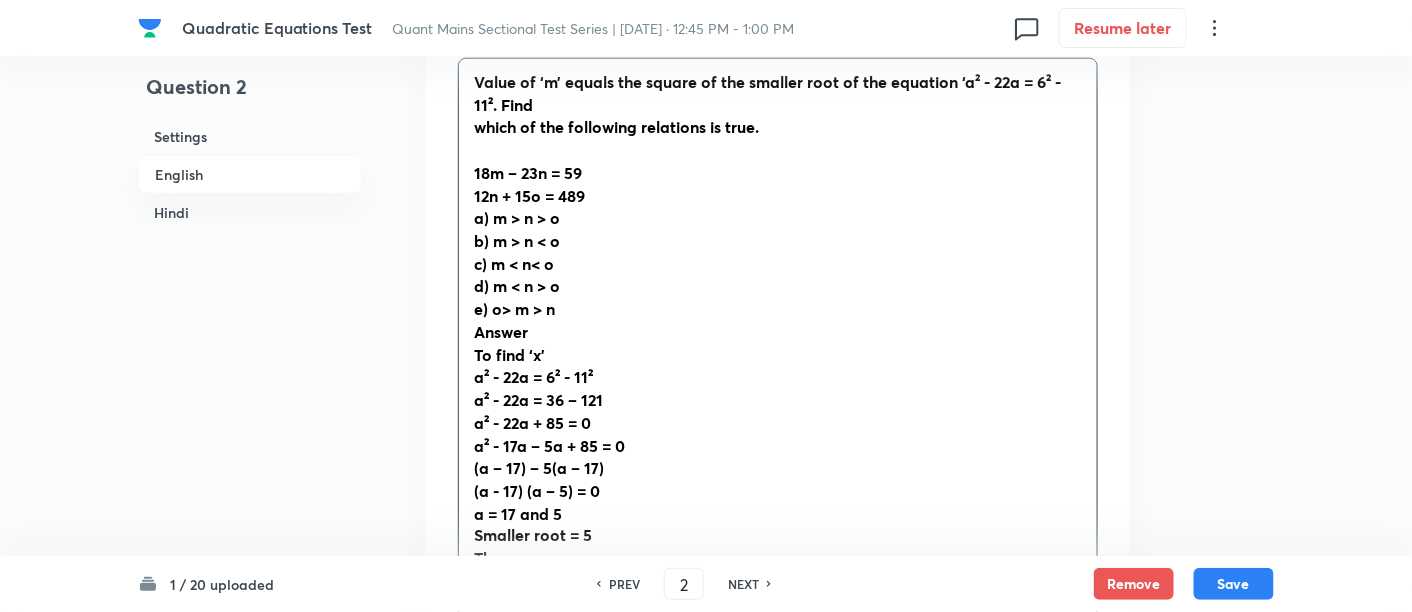 click on "Value of ‘m’ equals the square of the smaller root of the equation ‘a² - 22a = 6² - 11². Find  which of the following relations is true. 18m – 23n = 59 12n + 15o = 489 a) m > n > o b) m > n < o c) m < n< o d) m < n > o e) o> m > n Answer To find ‘x’ a² - 22a = 6² - 11² a² - 22a = 36 – 121 a² - 22a + 85 = 0 a² - 17a – 5a + 85 = 0 (a – 17) – 5(a – 17) (a - 17) (a – 5) = 0 a = 17 and 5 Smaller root = 5 Then m = 5² m= 25 I:18m – 23n = 59 18 * 25 – 23n = 59 23n = 450 – 59 23n = 391 n = 17 II: 12n + 15o = 489 12 * 17 + 15 o = 489 15o = 489 – 204 15o = 285 z = 19 Thus, the relation m > n < o is satisfied." at bounding box center (778, 480) 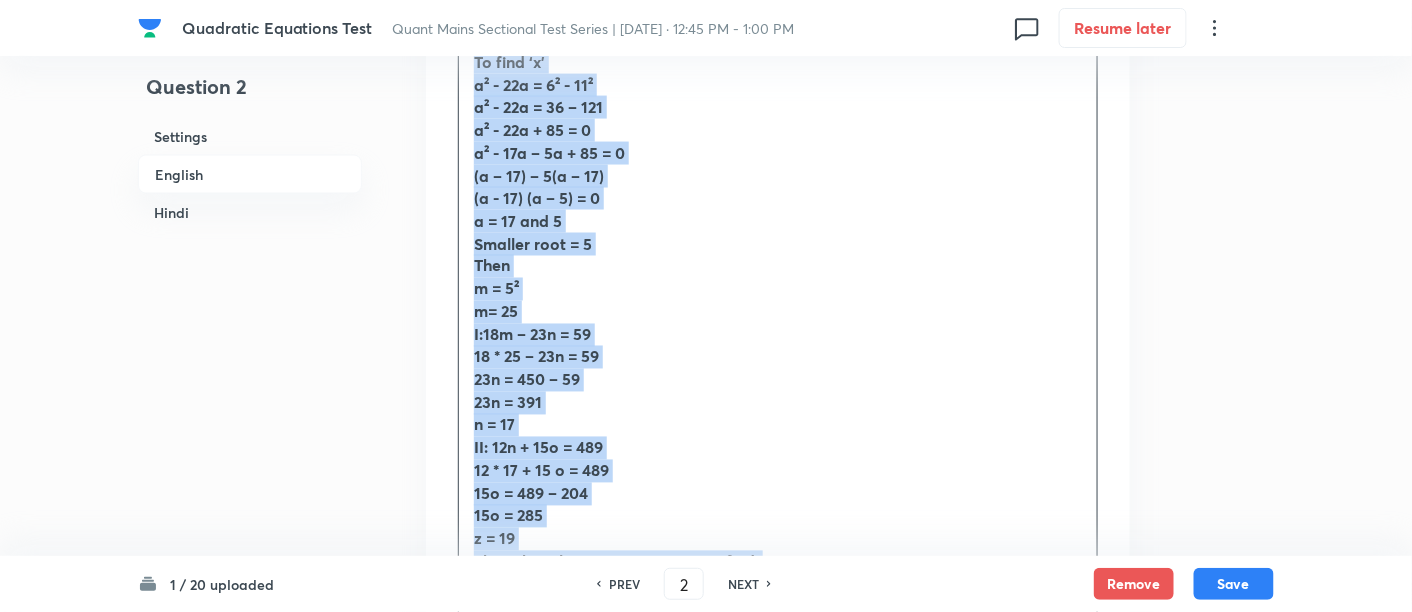scroll, scrollTop: 982, scrollLeft: 0, axis: vertical 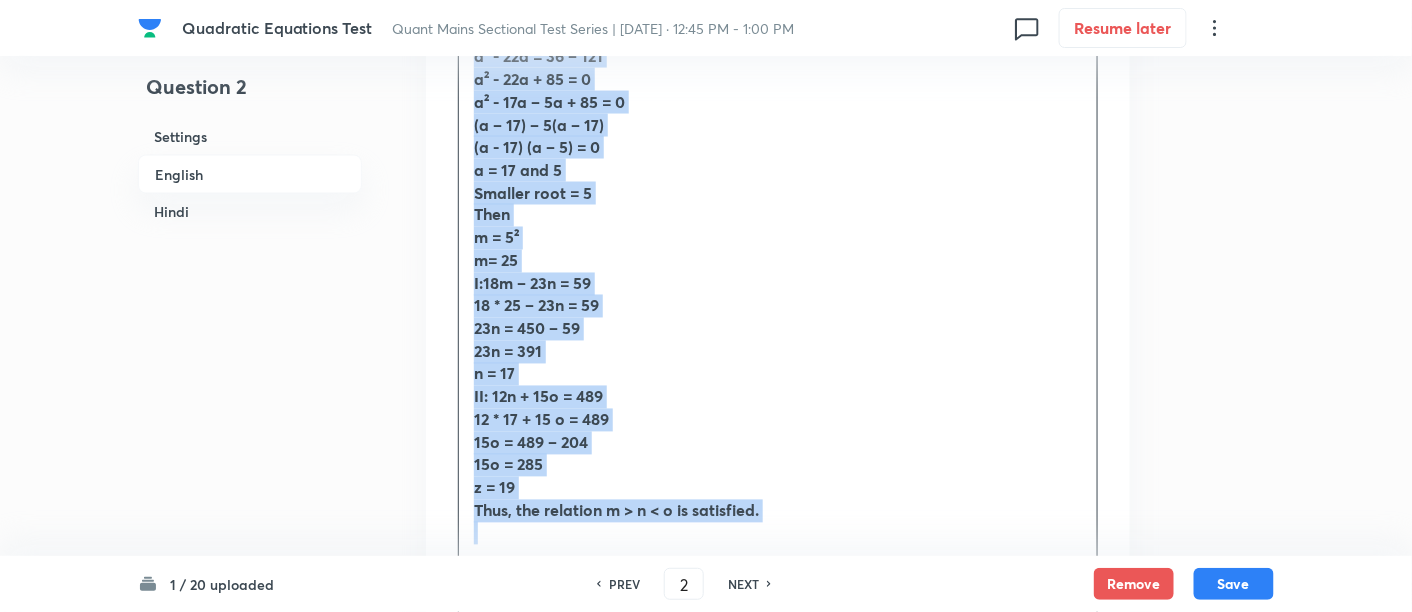 drag, startPoint x: 470, startPoint y: 83, endPoint x: 825, endPoint y: 558, distance: 593.00085 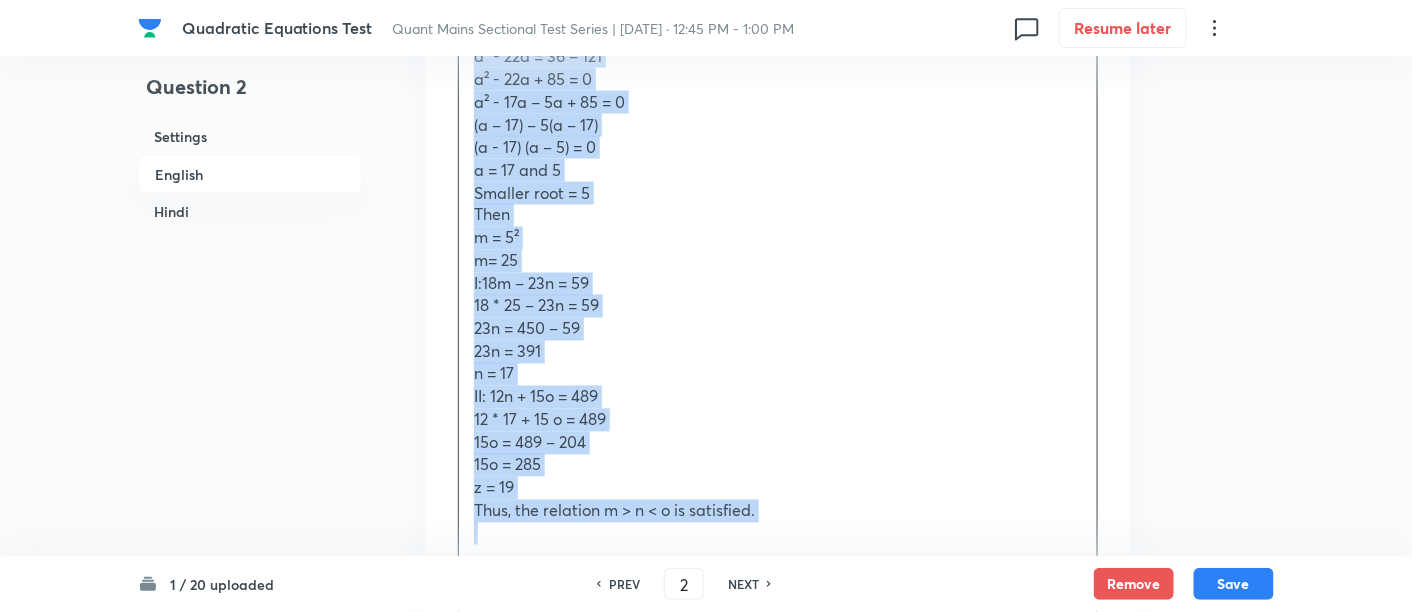 copy on "Value of ‘m’ equals the square of the smaller root of the equation ‘a² - 22a = 6² - 11². Find which of the following relations is true. 18m – 23n = 59 12n + 15o = 489 a) m > n > o b) m > n < o c) m < n< o d) m < n > o e) o> m > n Answer To find ‘x’ a² - 22a = 6² - 11² a² - 22a = 36 – 121 a² - 22a + 85 = 0 a² - 17a – 5a + 85 = 0 (a – 17) – 5(a – 17) (a - 17) (a – 5) = 0 a = 17 and 5 Smaller root = 5 Then m = 5² m= 25 I:18m – 23n = 59 18 * 25 – 23n = 59 23n = 450 – 59 23n = 391 n = 17 II: 12n + 15o = 489 12 * 17 + 15 o = 489 15o = 489 – 204 15o = 285 z = 19 Thus, the relation m > n < o is satisfied." 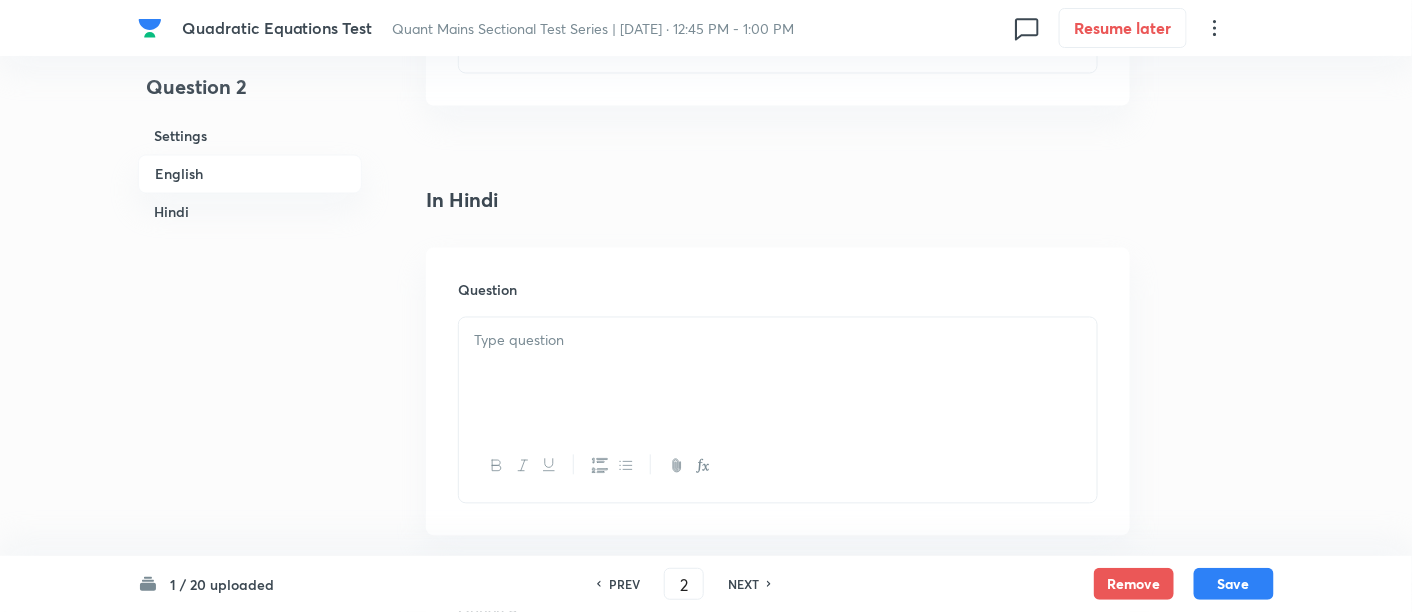 scroll, scrollTop: 3489, scrollLeft: 0, axis: vertical 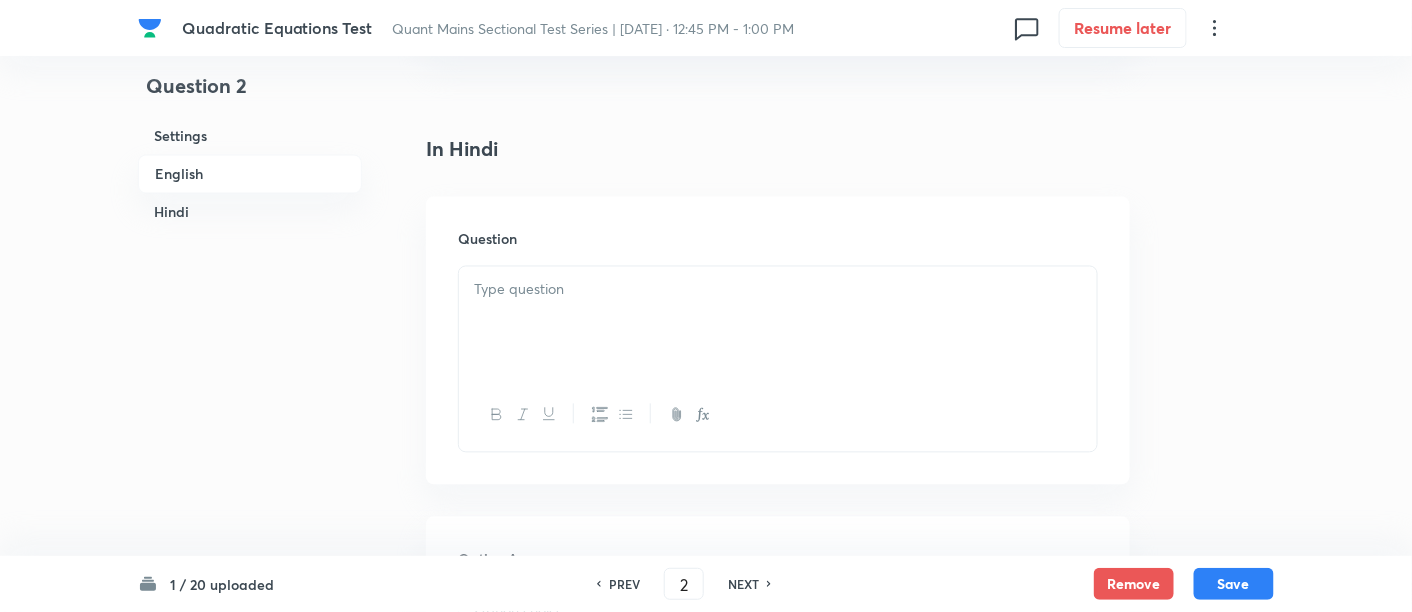 click at bounding box center [778, 323] 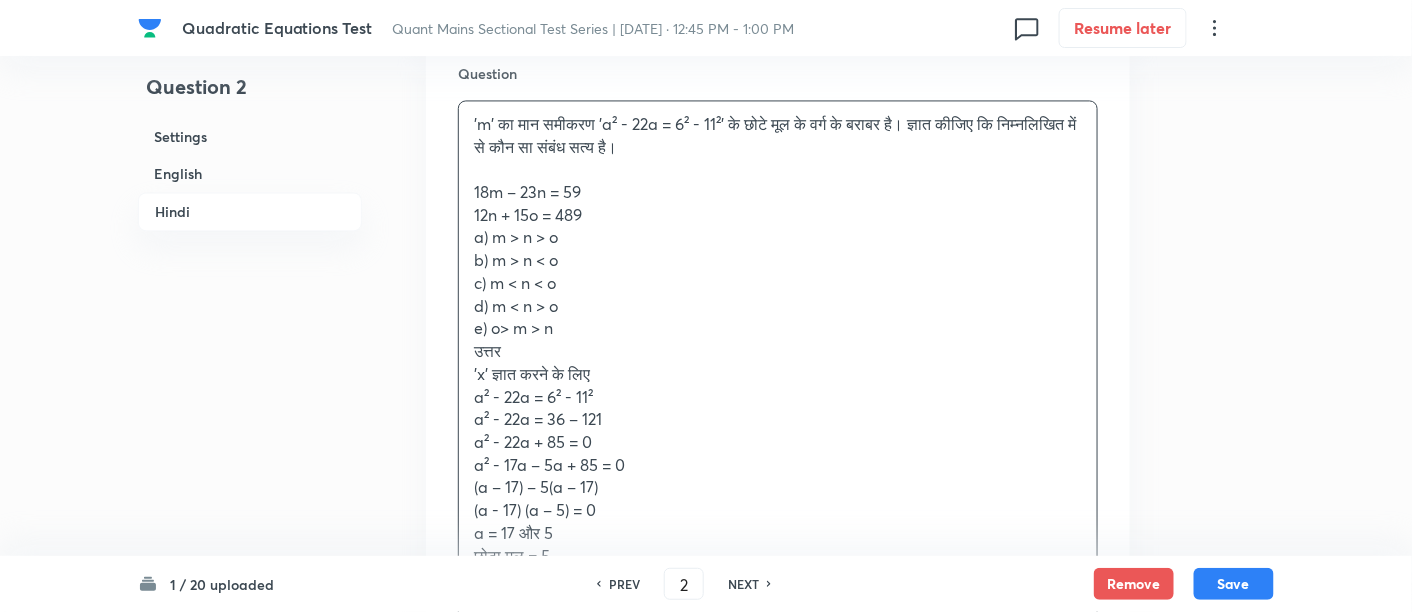 scroll, scrollTop: 3794, scrollLeft: 0, axis: vertical 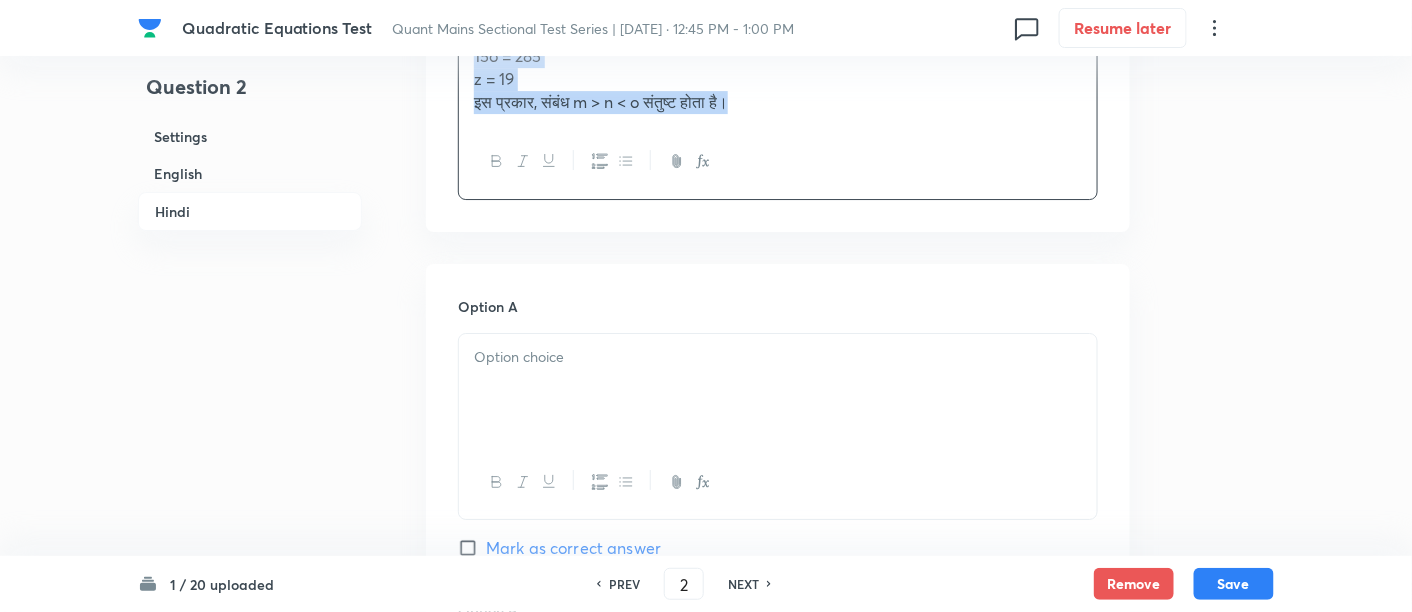 drag, startPoint x: 469, startPoint y: 212, endPoint x: 923, endPoint y: 470, distance: 522.1877 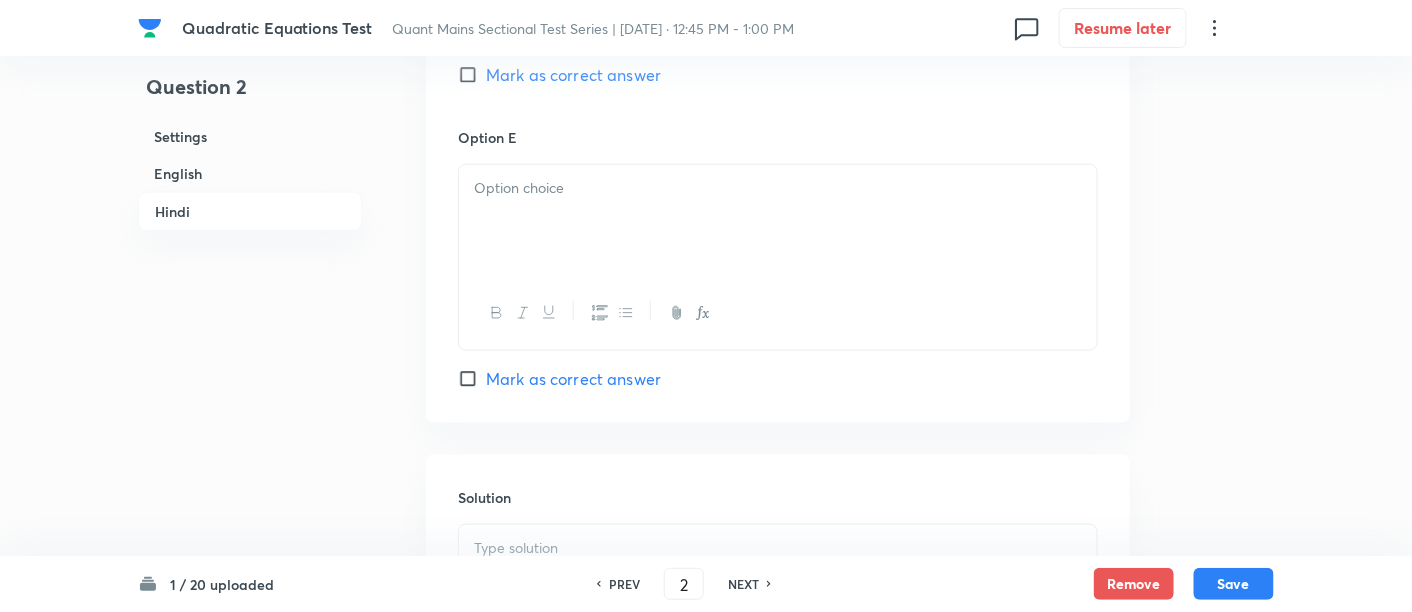 scroll, scrollTop: 5591, scrollLeft: 0, axis: vertical 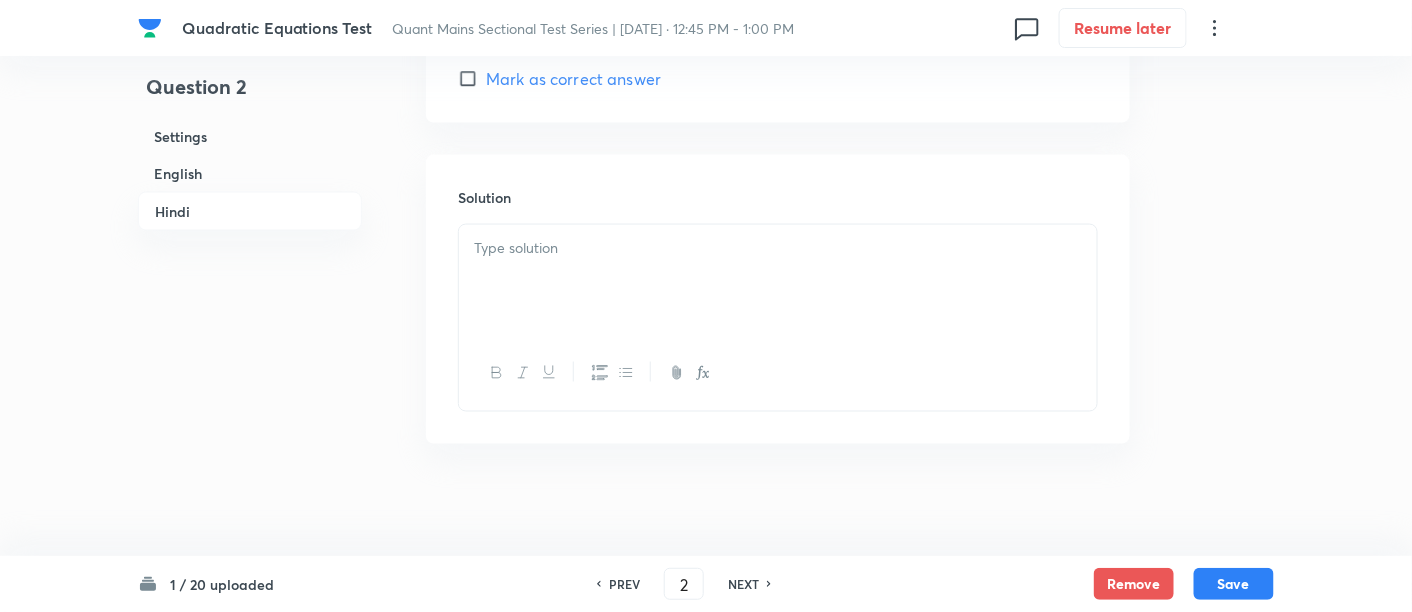 click at bounding box center (778, 281) 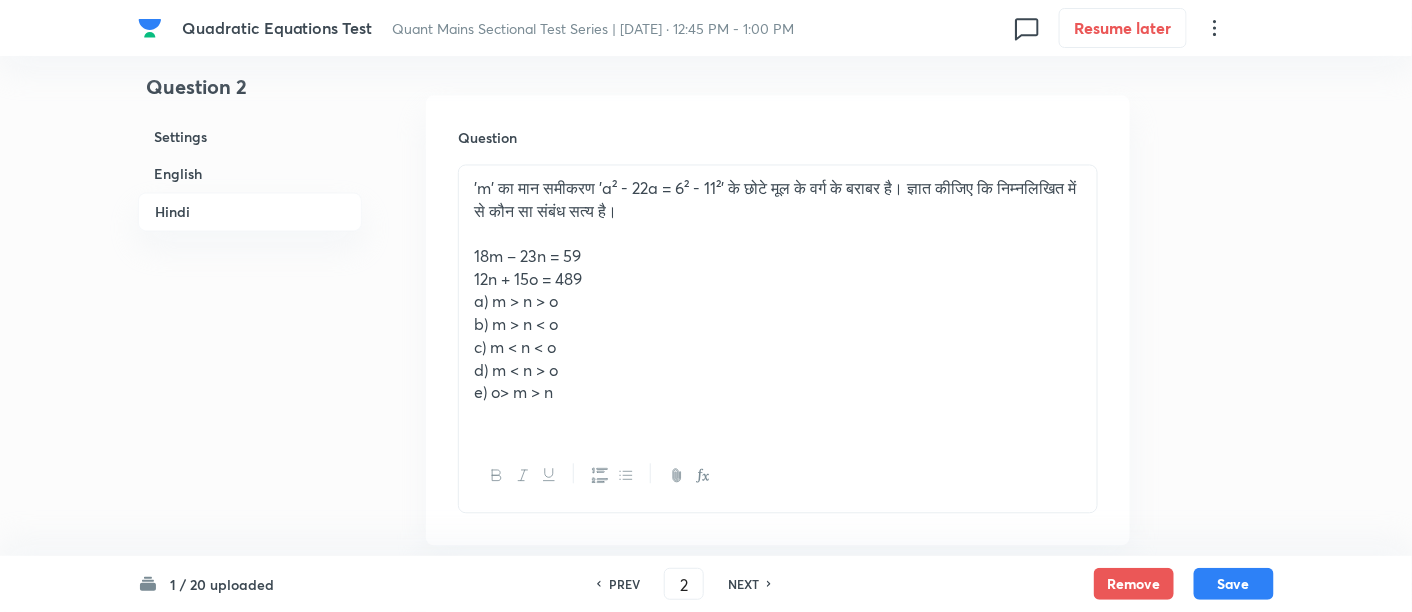 scroll, scrollTop: 3632, scrollLeft: 0, axis: vertical 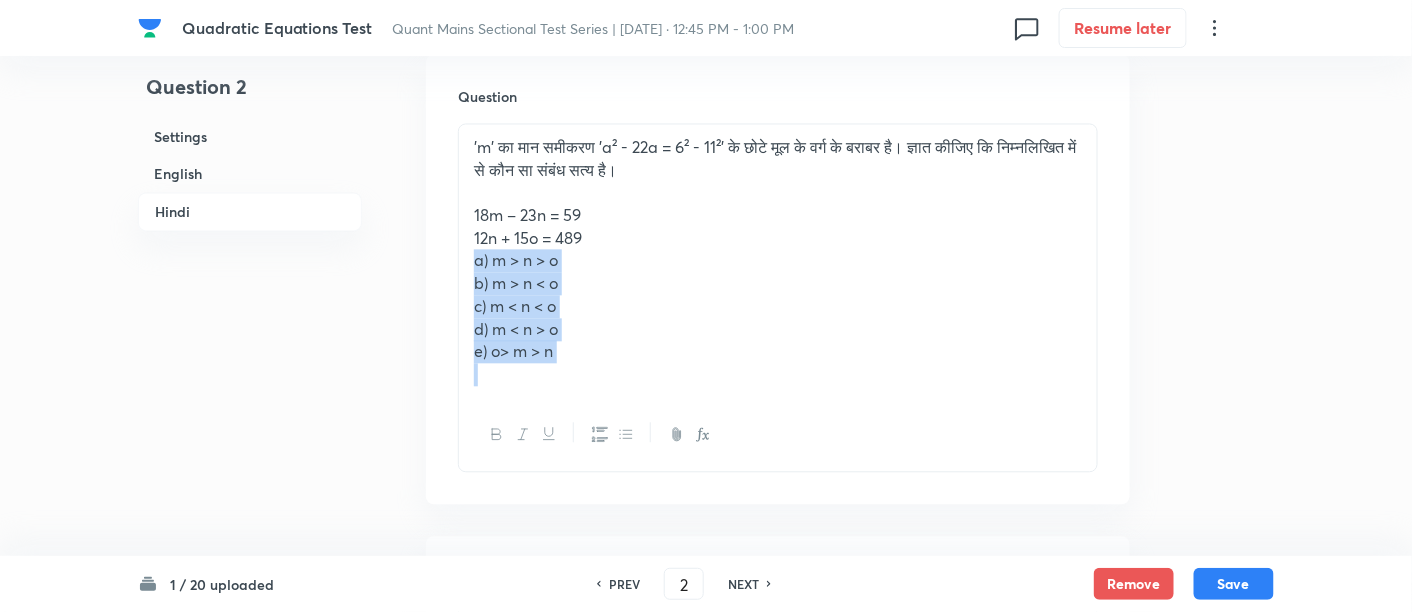 drag, startPoint x: 462, startPoint y: 258, endPoint x: 665, endPoint y: 469, distance: 292.79684 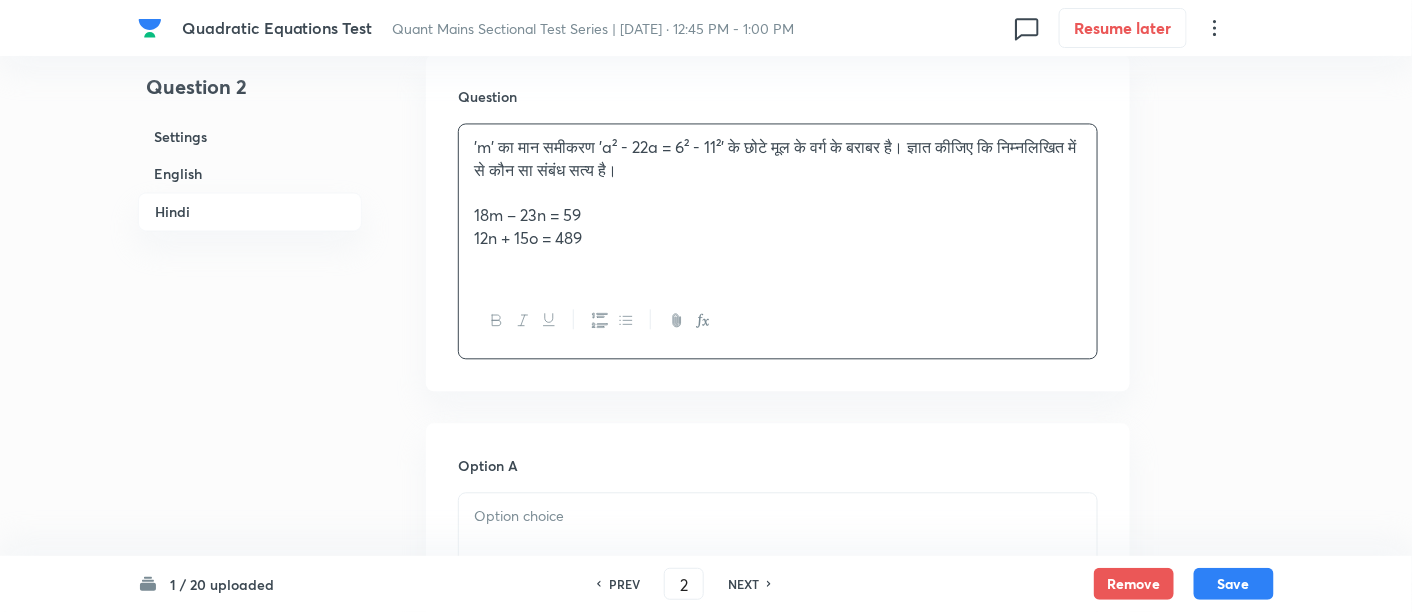 scroll, scrollTop: 3837, scrollLeft: 0, axis: vertical 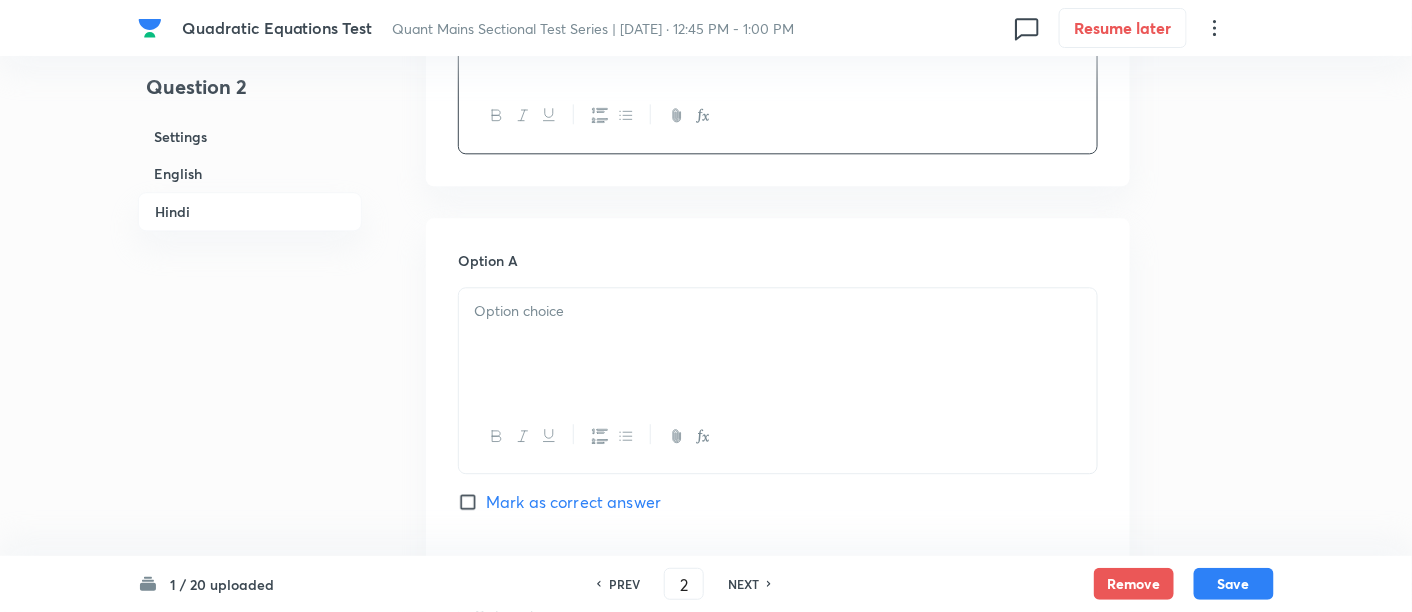 click at bounding box center (778, 311) 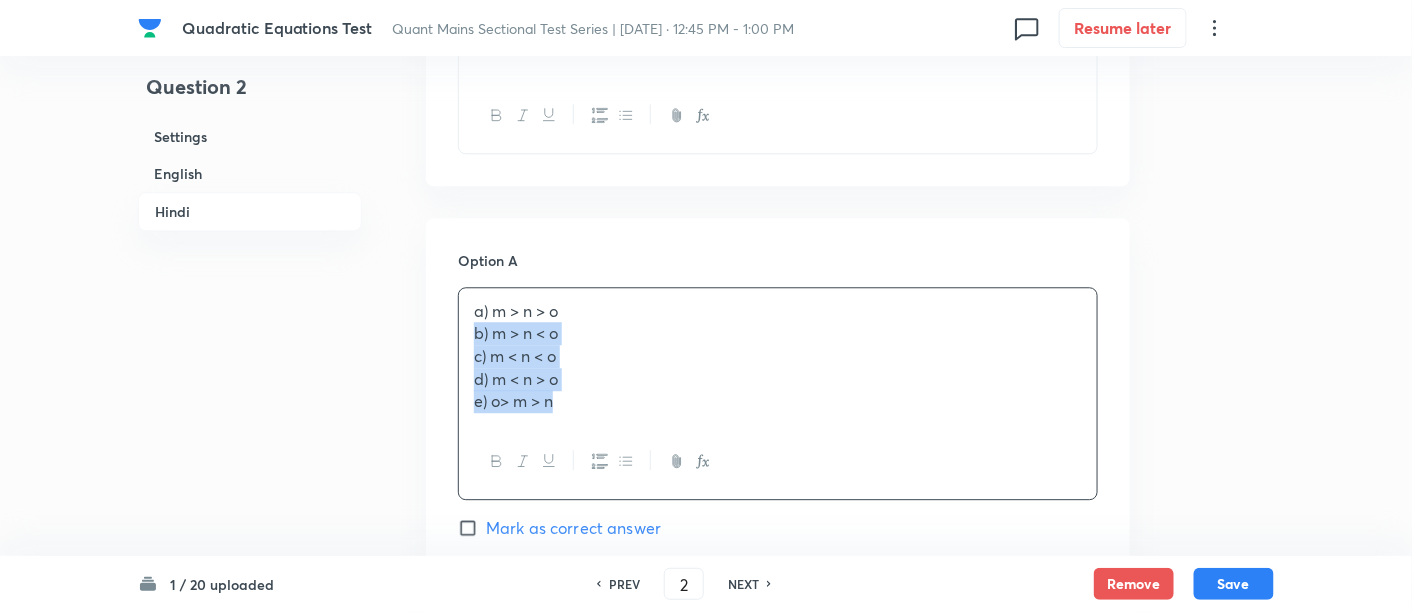 drag, startPoint x: 466, startPoint y: 331, endPoint x: 667, endPoint y: 495, distance: 259.41666 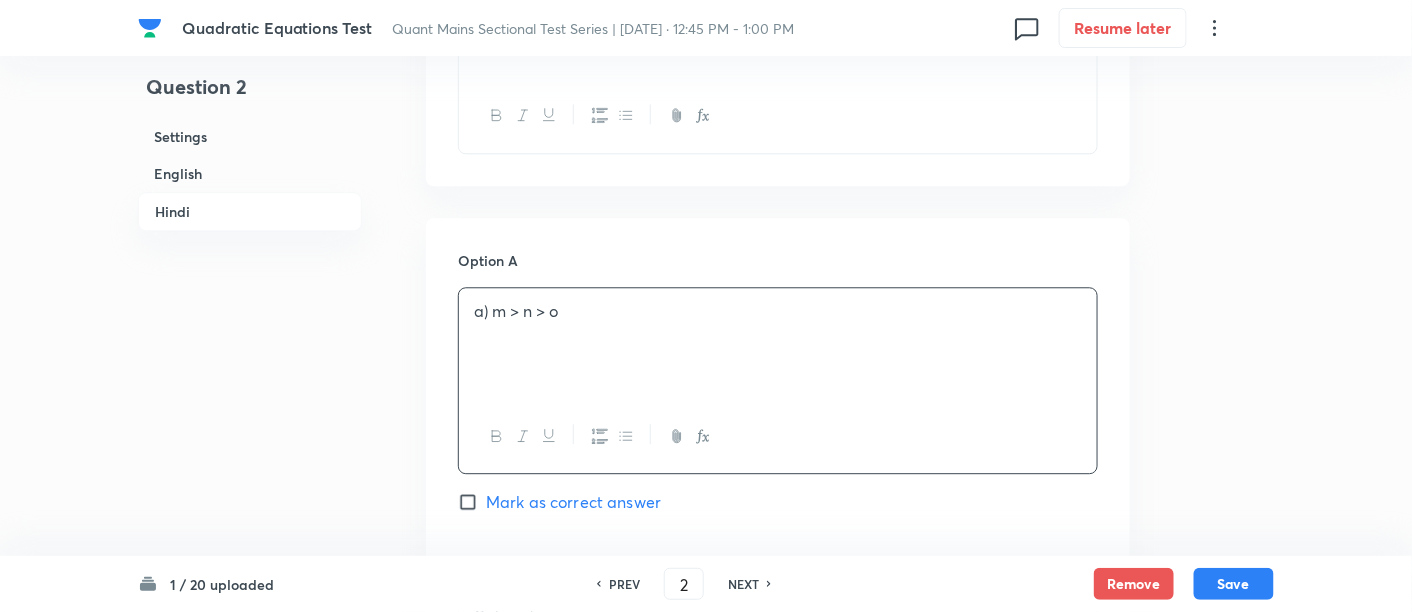 scroll, scrollTop: 4077, scrollLeft: 0, axis: vertical 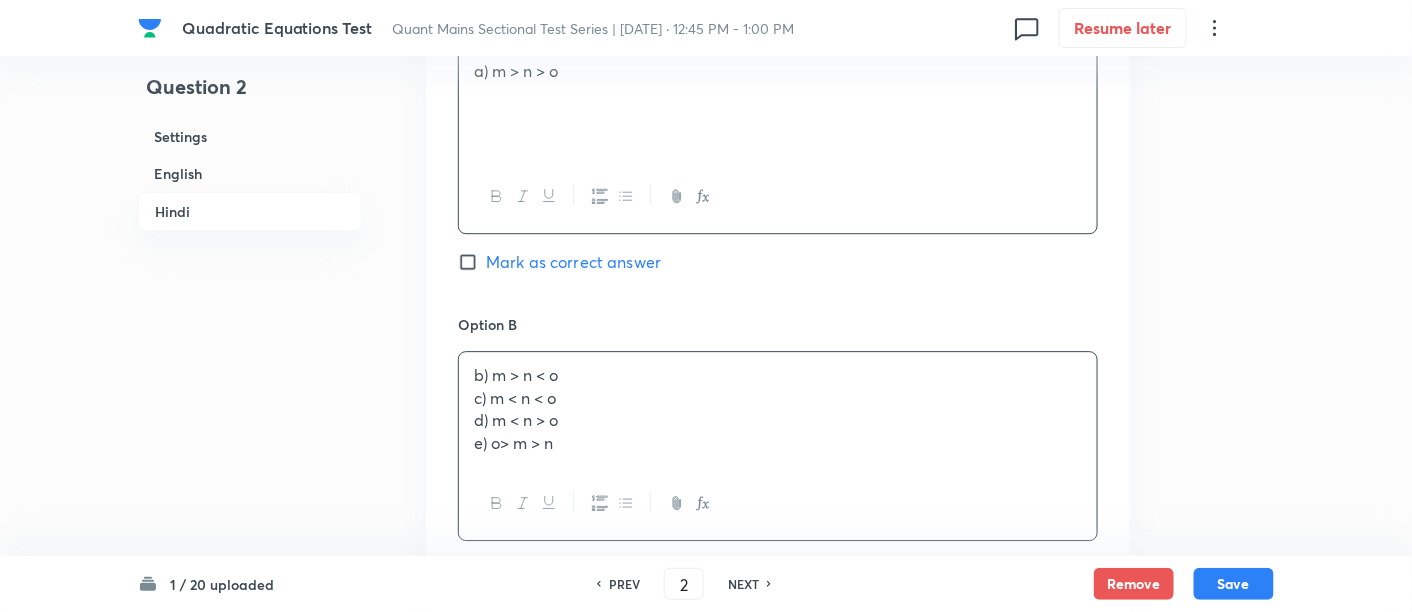click on "b) m > n < o c) m < n < o d) m < n > o e) o> m > n" at bounding box center [778, 409] 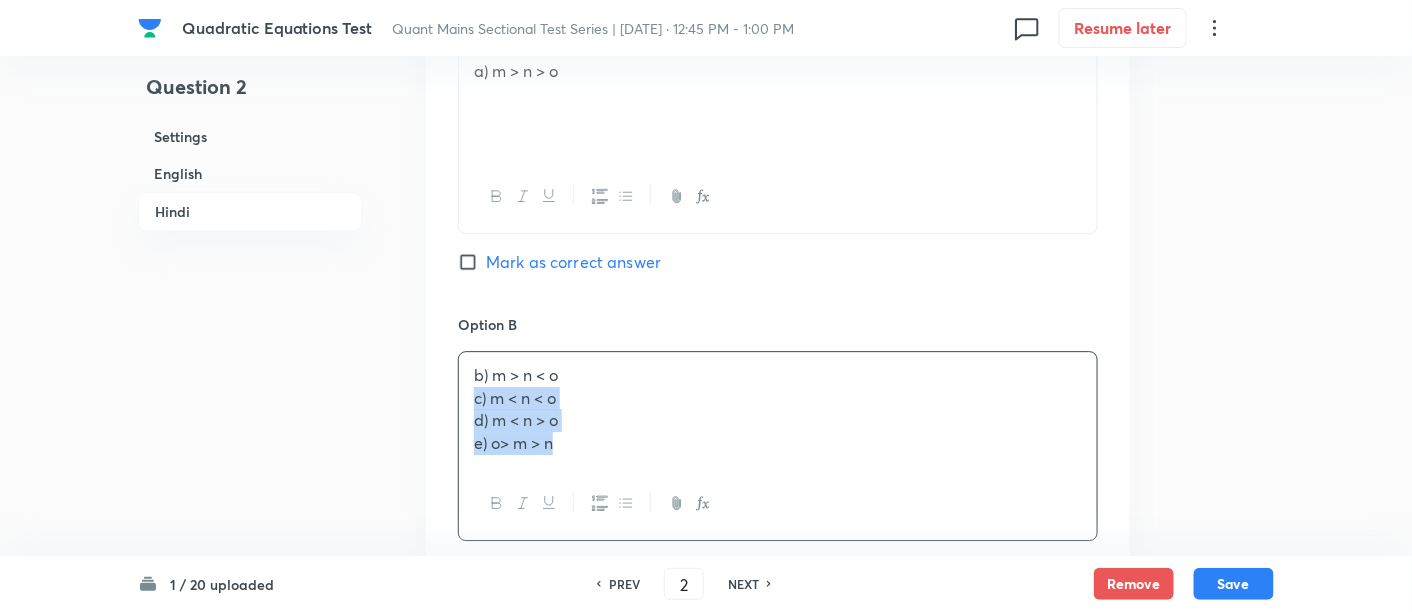 drag, startPoint x: 471, startPoint y: 399, endPoint x: 677, endPoint y: 546, distance: 253.07114 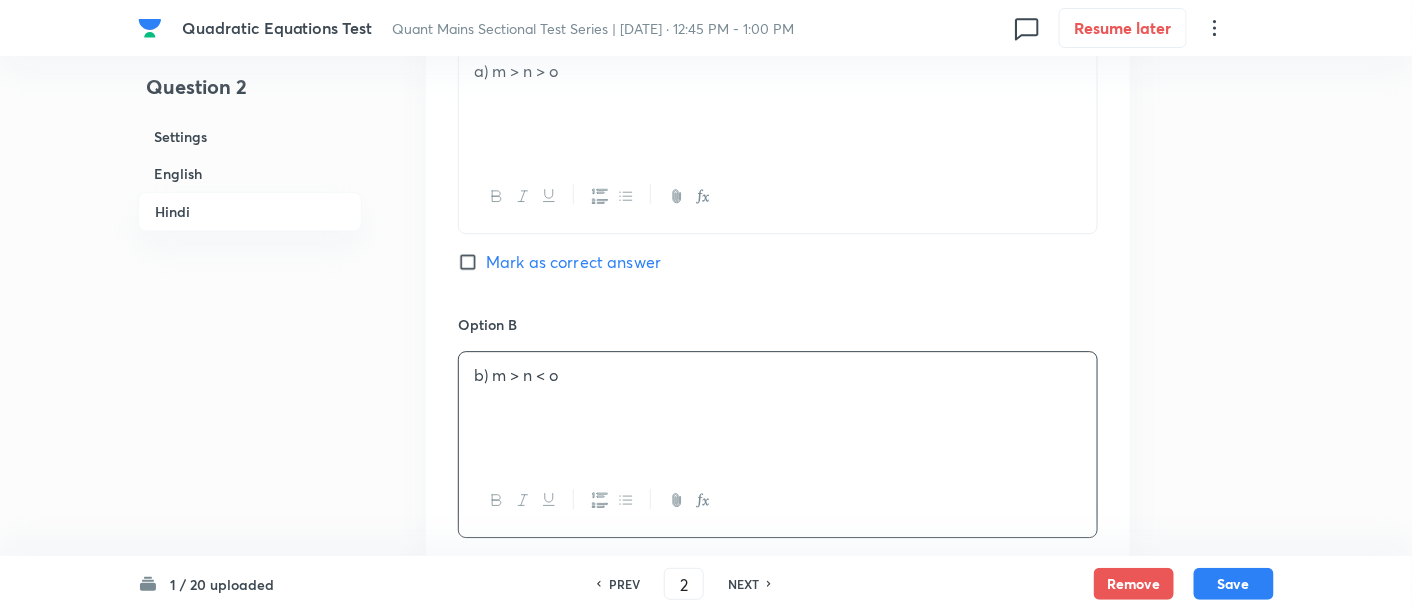scroll, scrollTop: 4172, scrollLeft: 0, axis: vertical 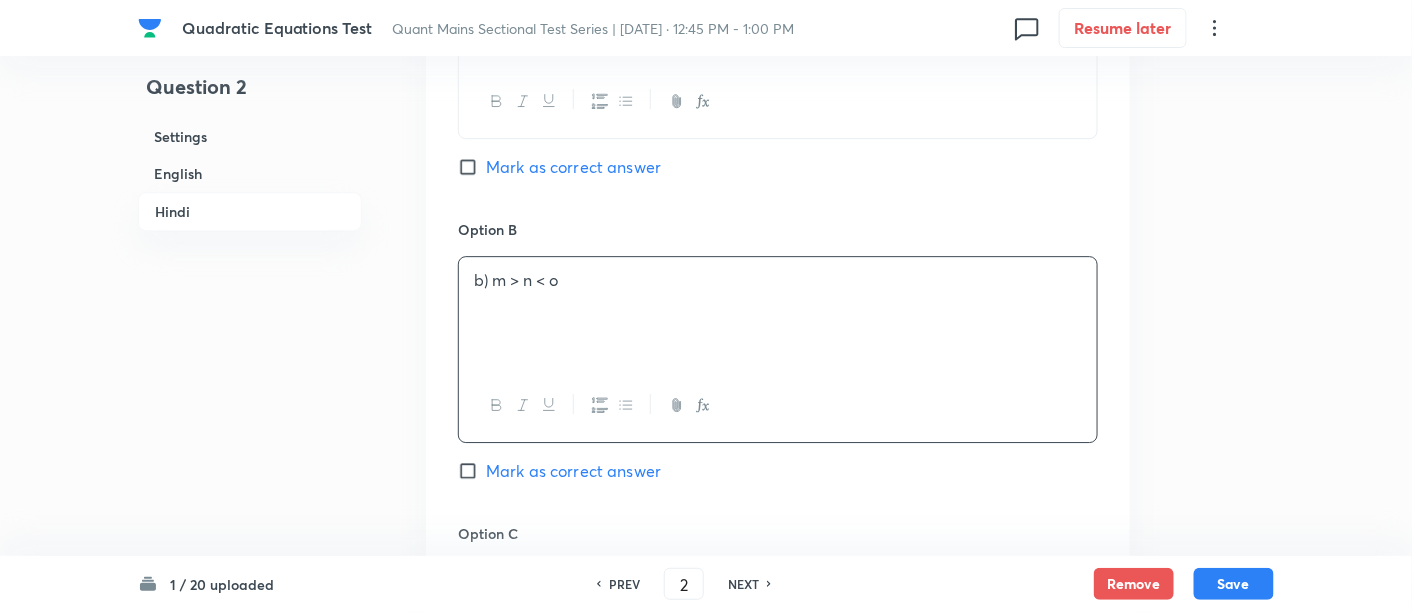 click on "Mark as correct answer" at bounding box center [573, 471] 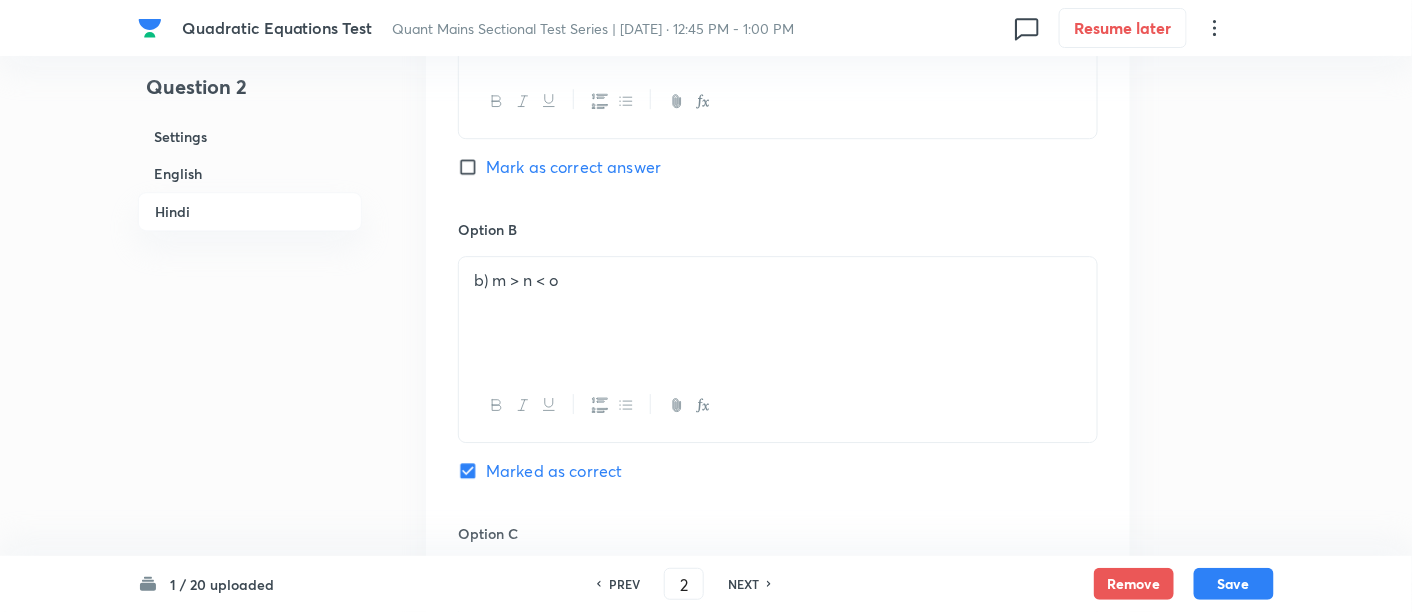 scroll, scrollTop: 4423, scrollLeft: 0, axis: vertical 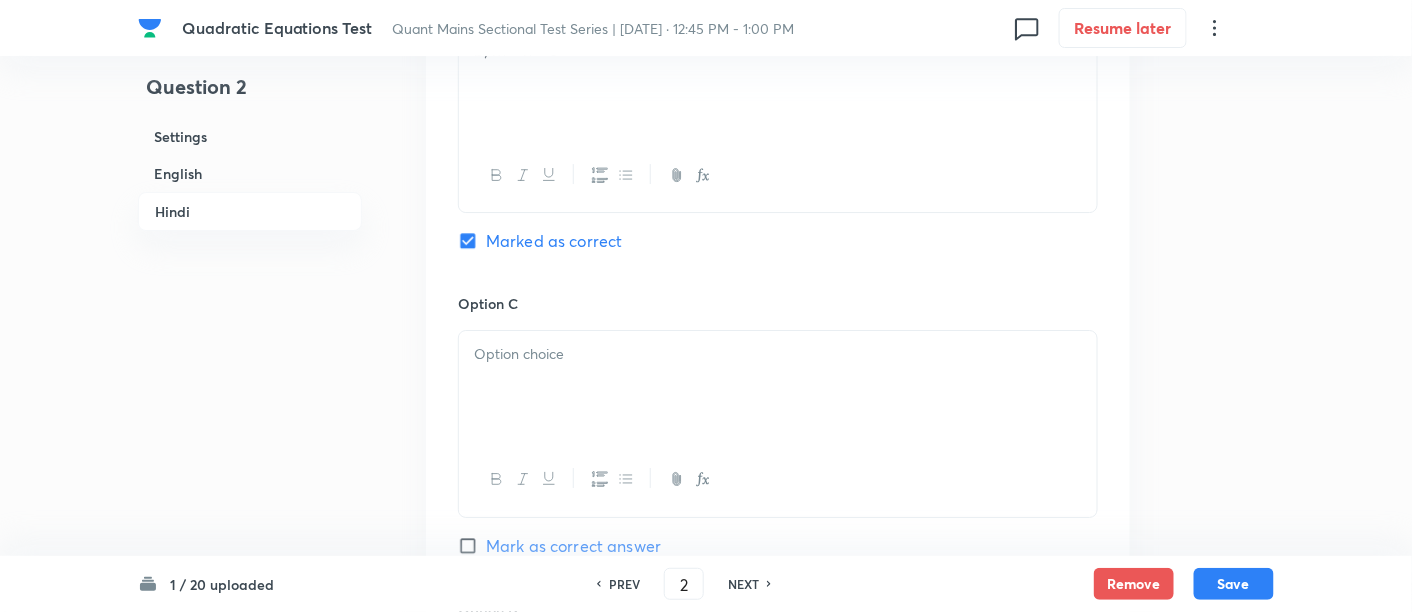 checkbox on "true" 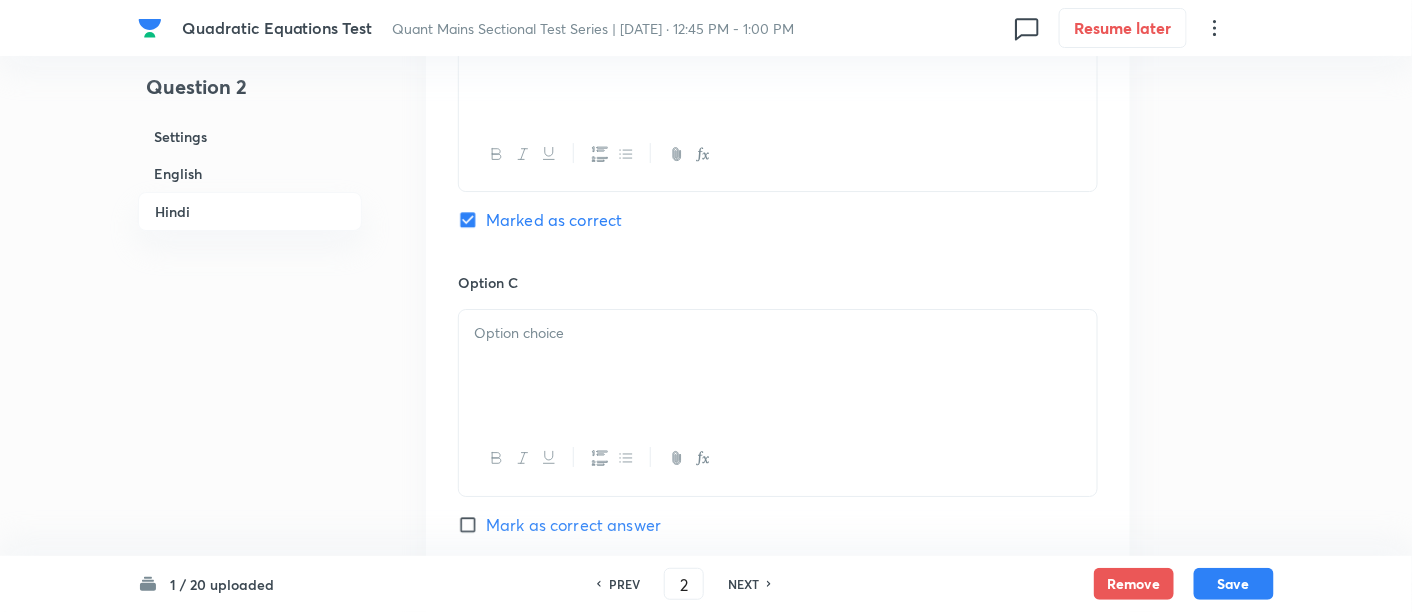 click at bounding box center (778, 366) 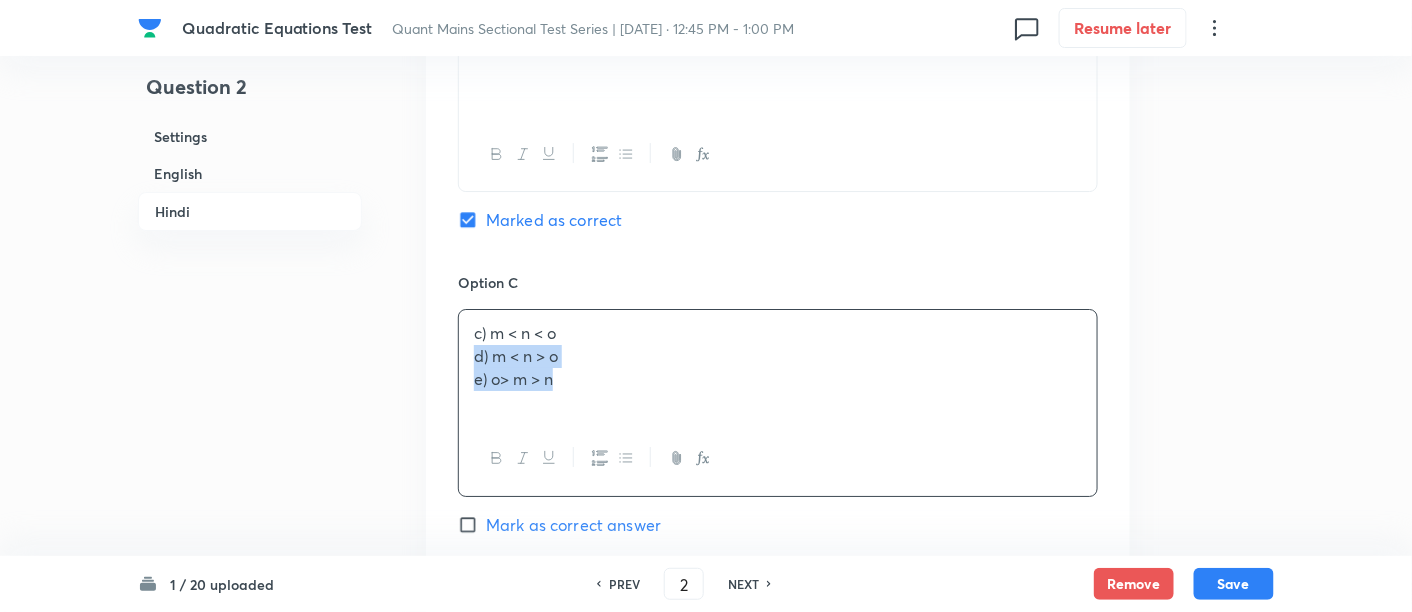 drag, startPoint x: 465, startPoint y: 352, endPoint x: 650, endPoint y: 449, distance: 208.88753 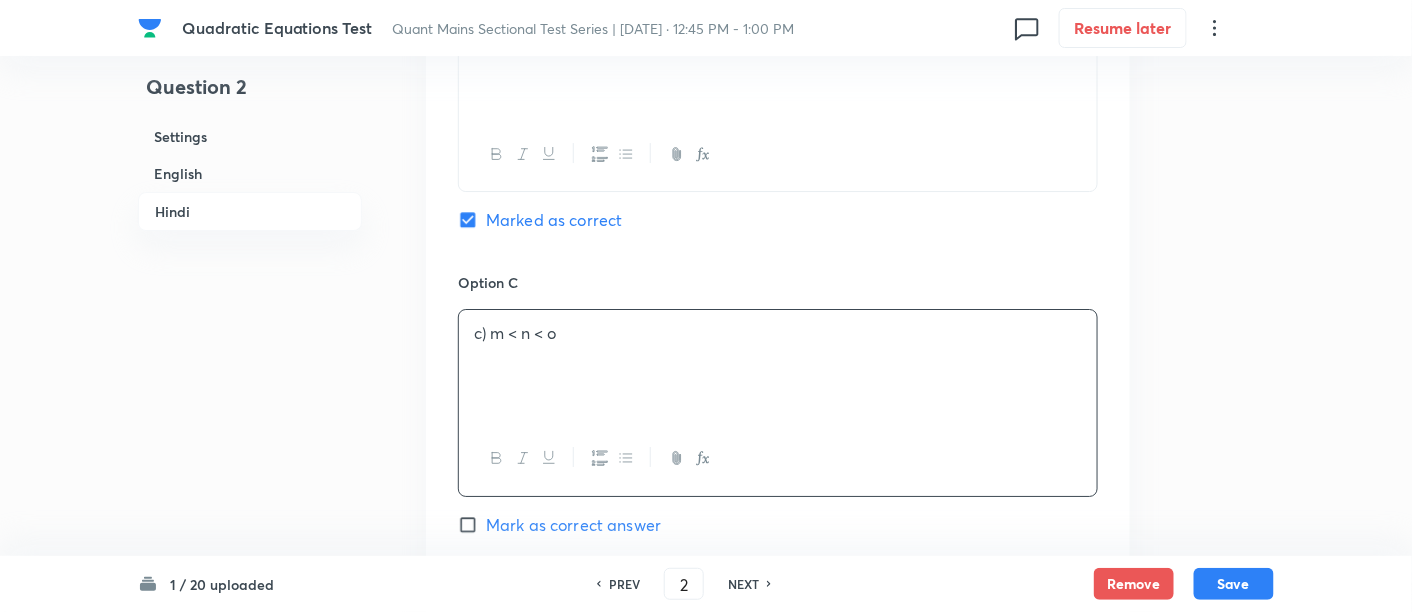 scroll, scrollTop: 4704, scrollLeft: 0, axis: vertical 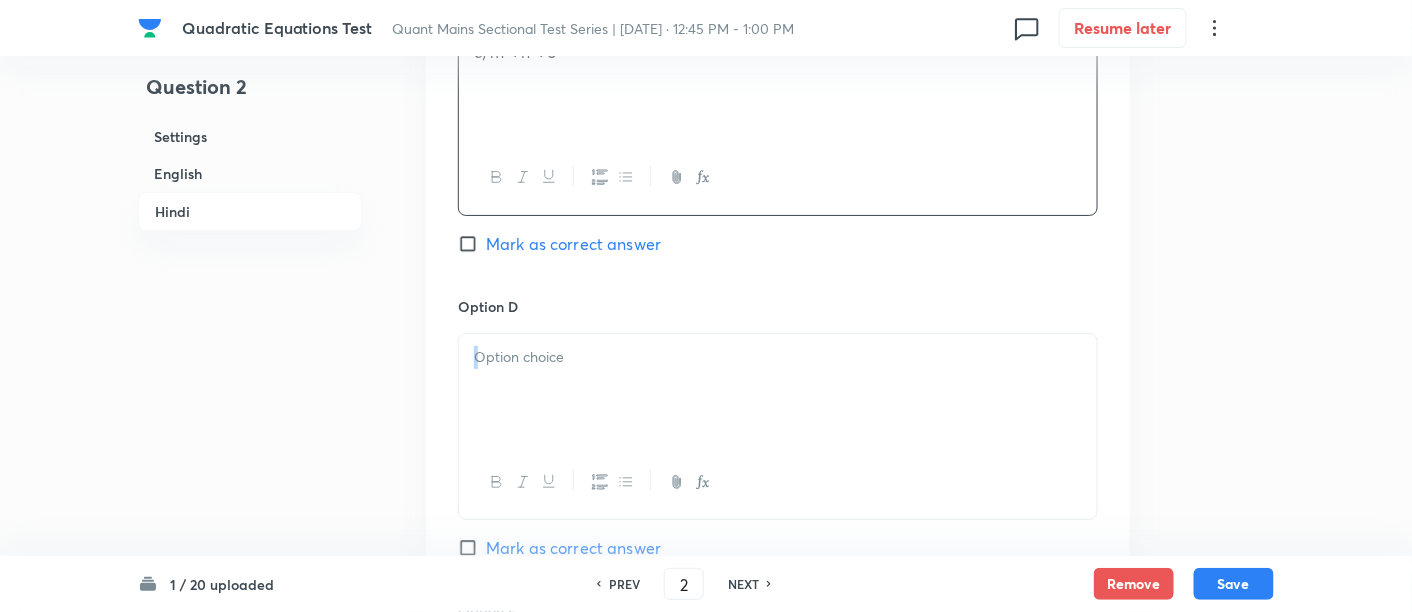 drag, startPoint x: 650, startPoint y: 449, endPoint x: 582, endPoint y: 395, distance: 86.833176 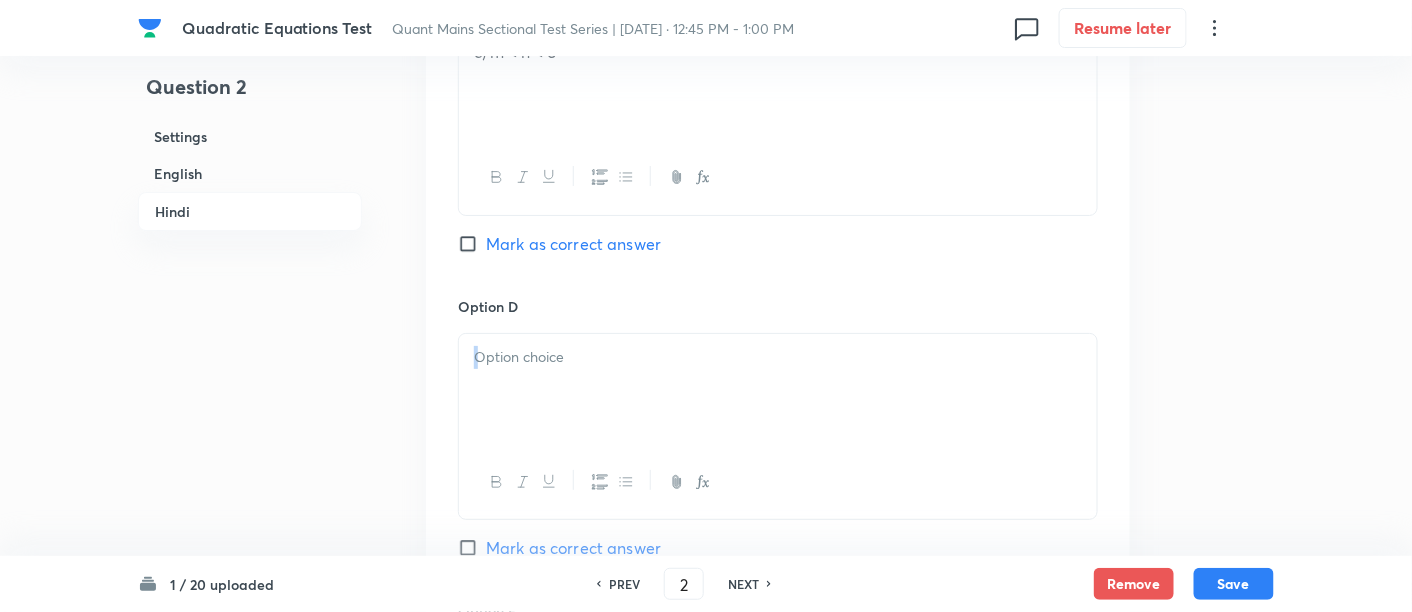 click at bounding box center [778, 390] 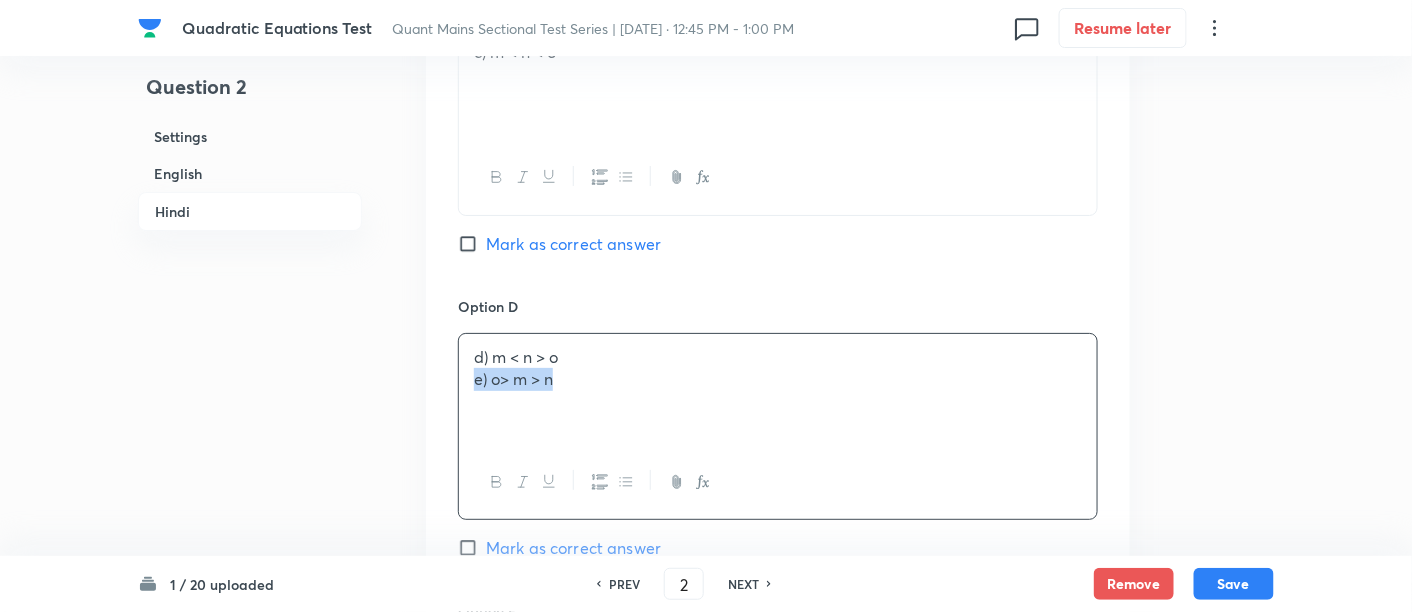 drag, startPoint x: 467, startPoint y: 382, endPoint x: 732, endPoint y: 449, distance: 273.33862 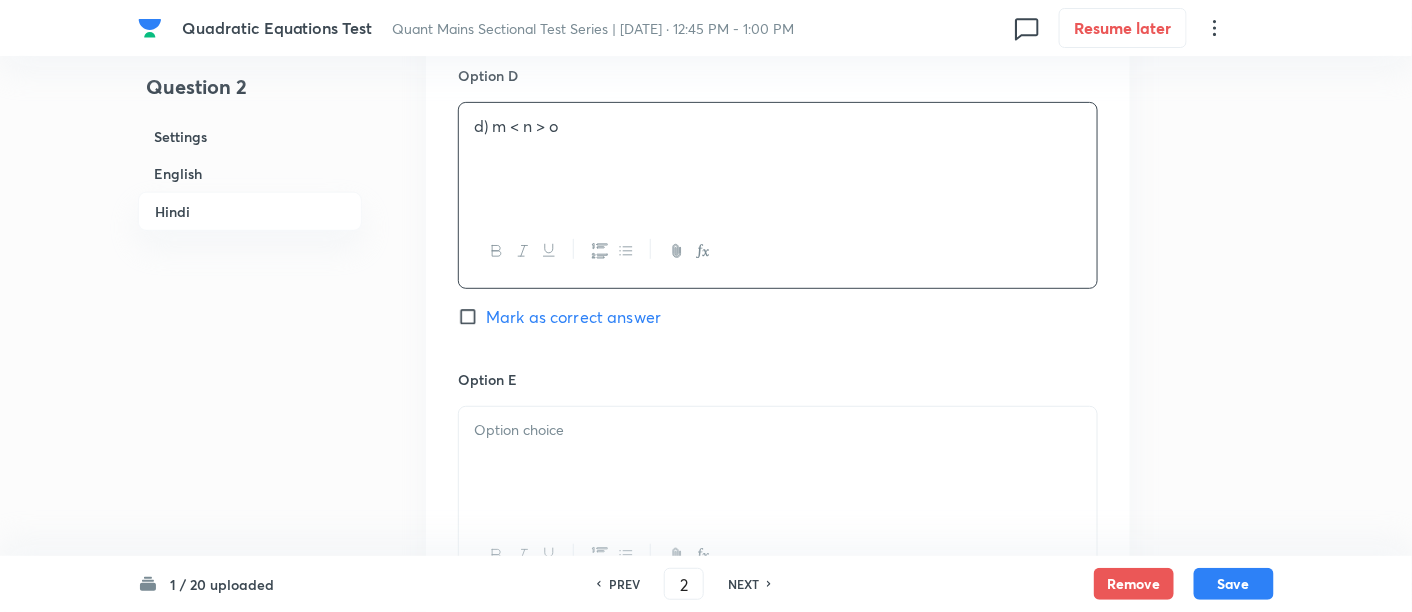 click at bounding box center [778, 463] 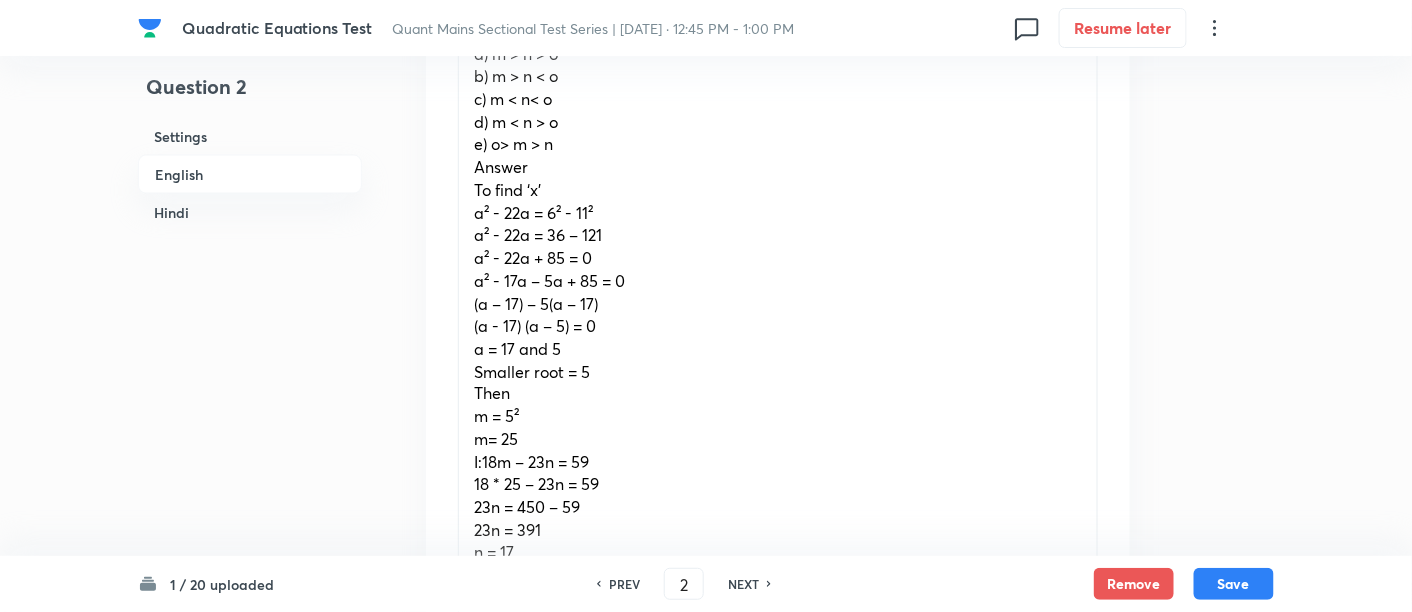 scroll, scrollTop: 801, scrollLeft: 0, axis: vertical 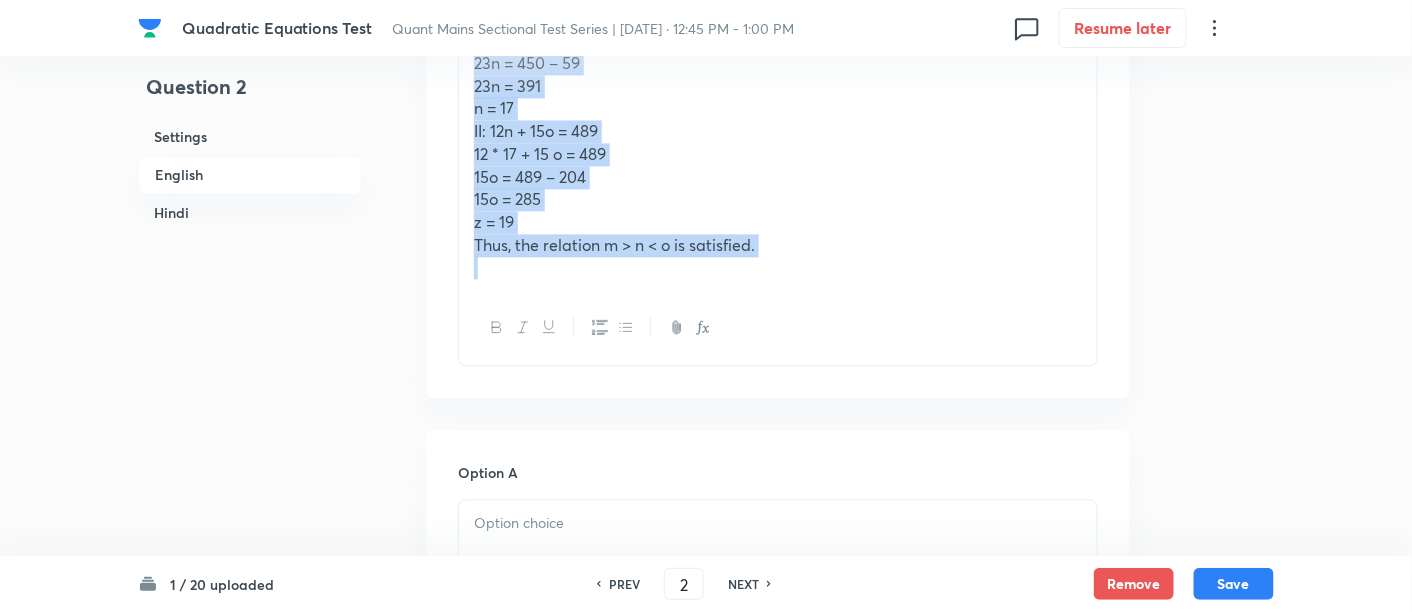 drag, startPoint x: 468, startPoint y: 174, endPoint x: 842, endPoint y: 423, distance: 449.30725 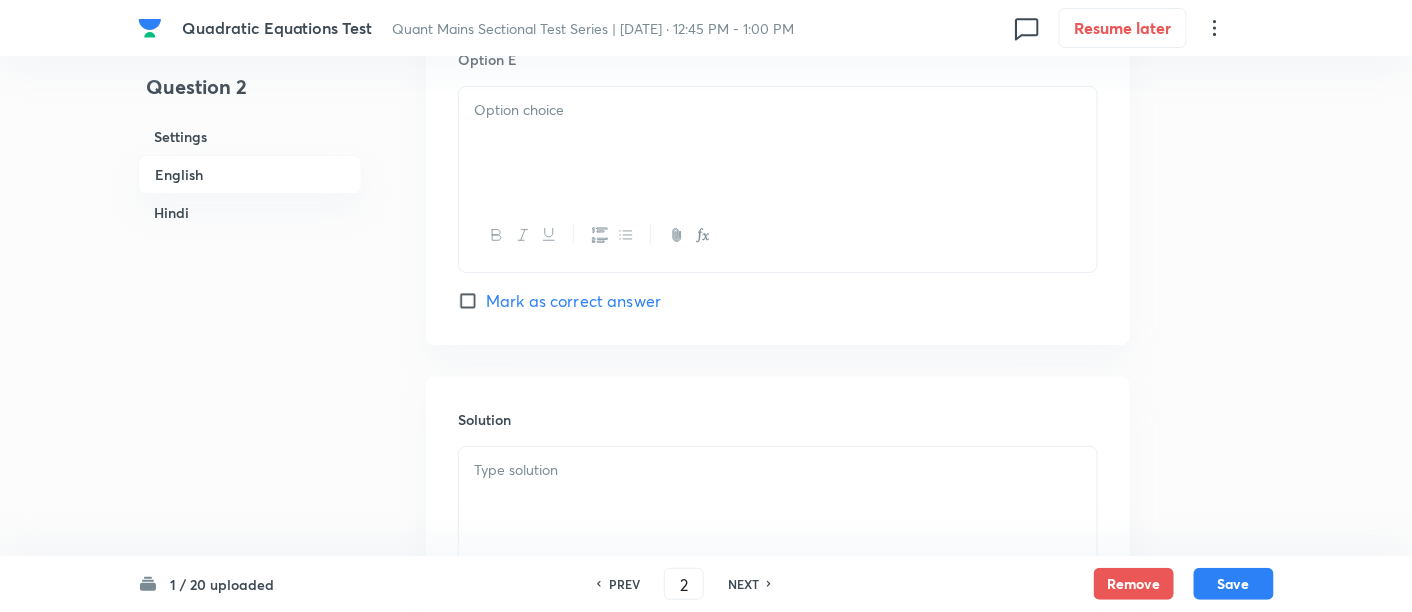 scroll, scrollTop: 2343, scrollLeft: 0, axis: vertical 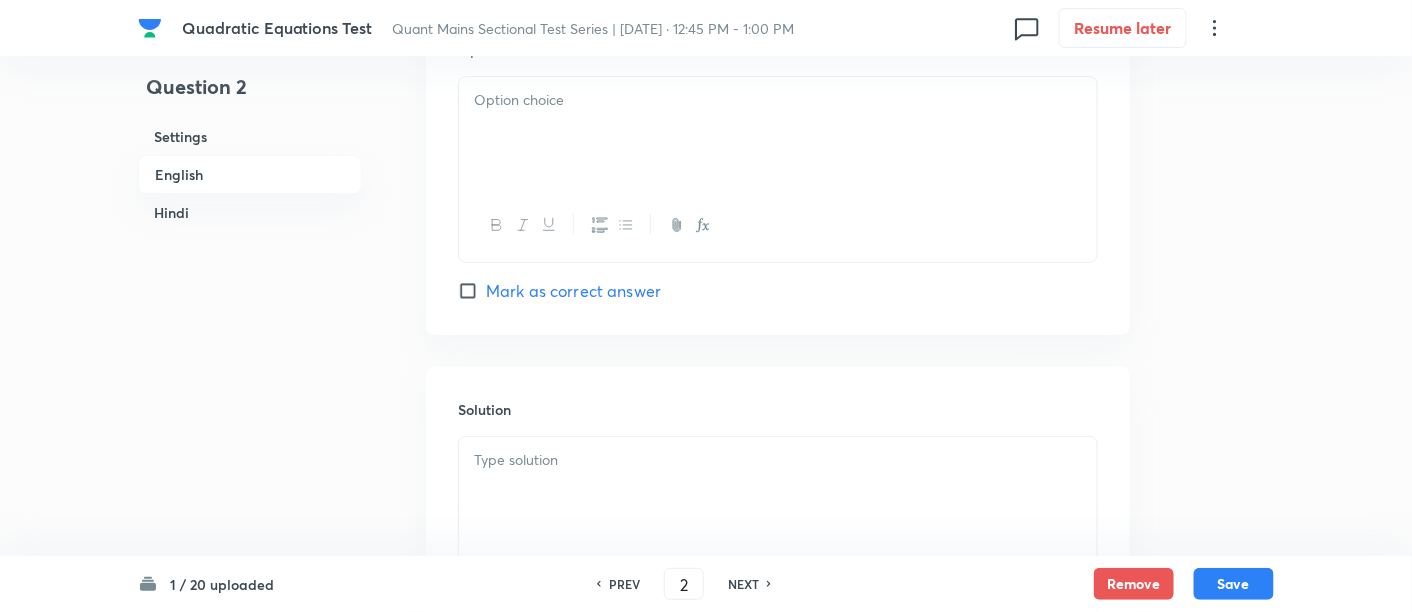 click at bounding box center (778, 493) 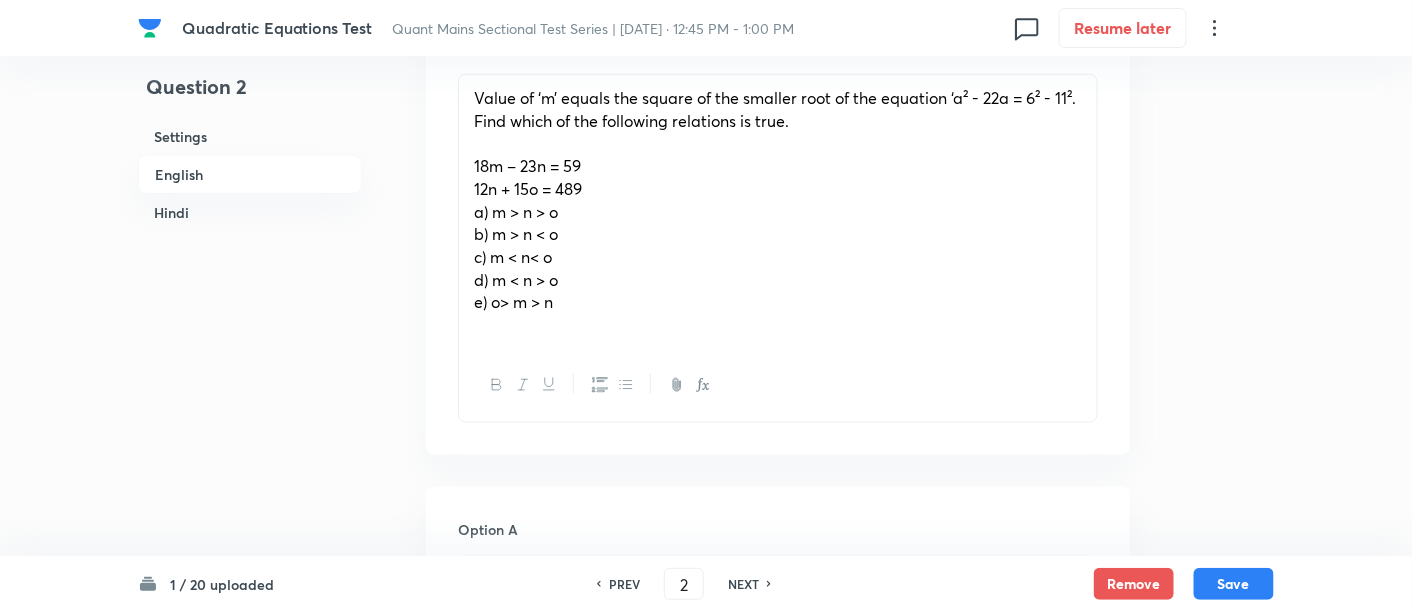 scroll, scrollTop: 646, scrollLeft: 0, axis: vertical 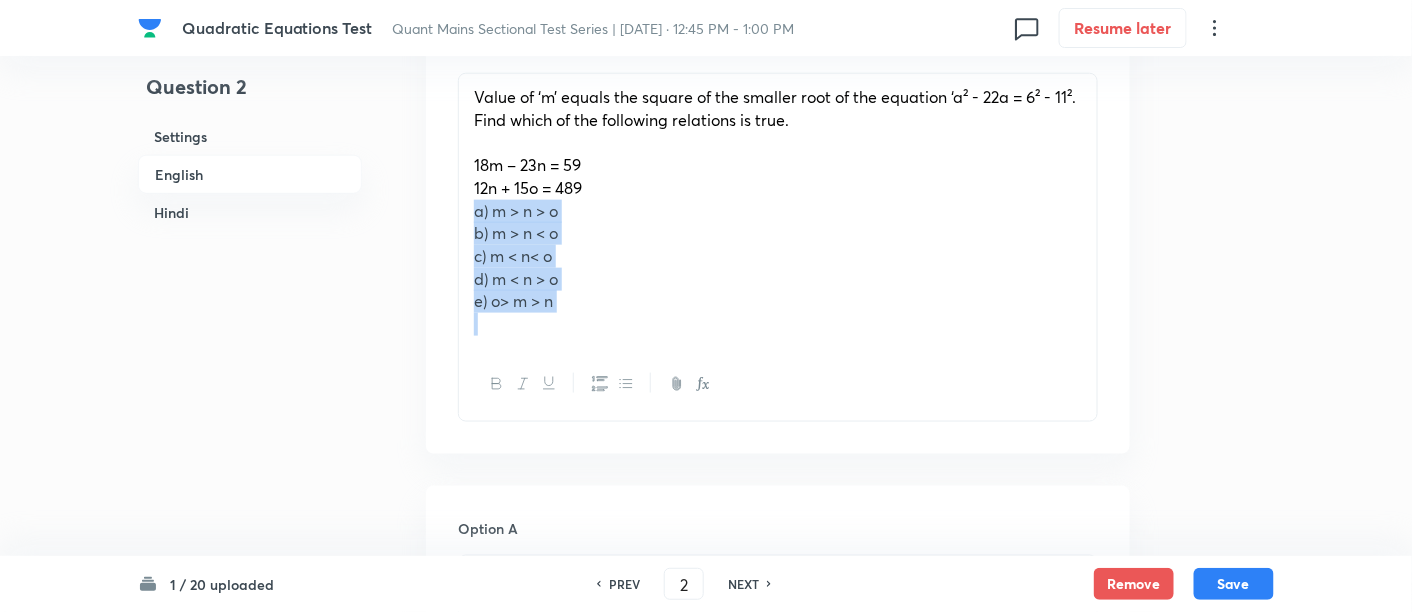 drag, startPoint x: 465, startPoint y: 215, endPoint x: 629, endPoint y: 387, distance: 237.65521 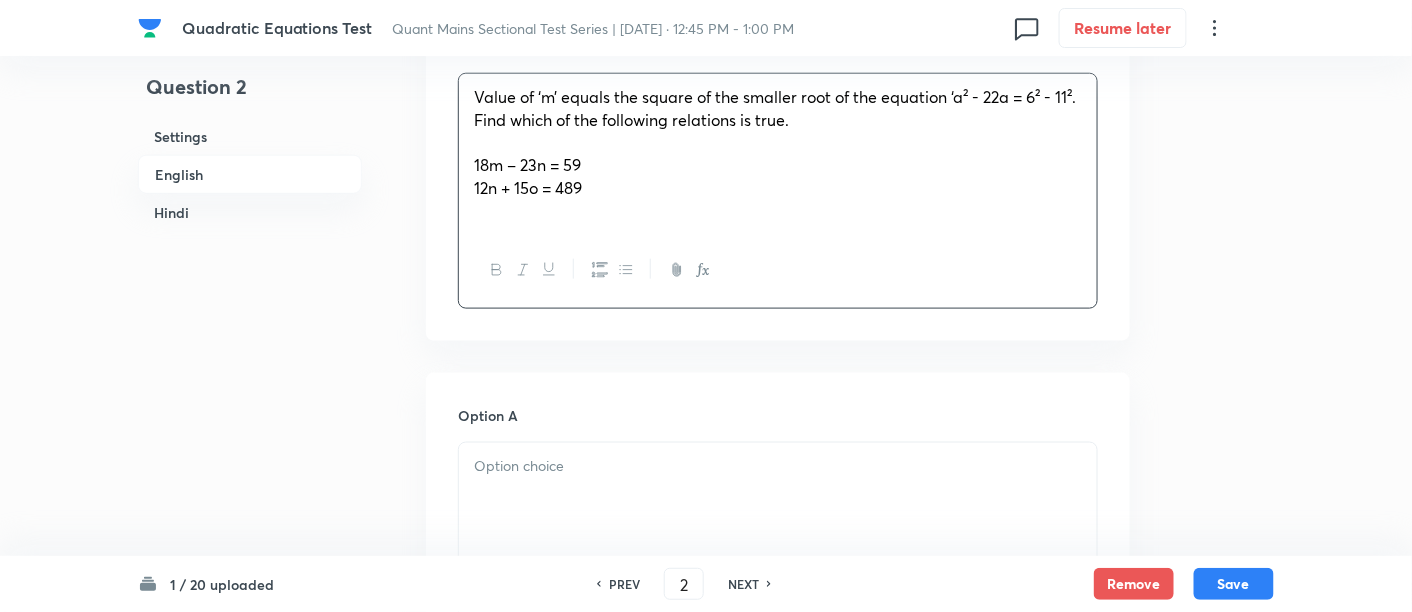 scroll, scrollTop: 855, scrollLeft: 0, axis: vertical 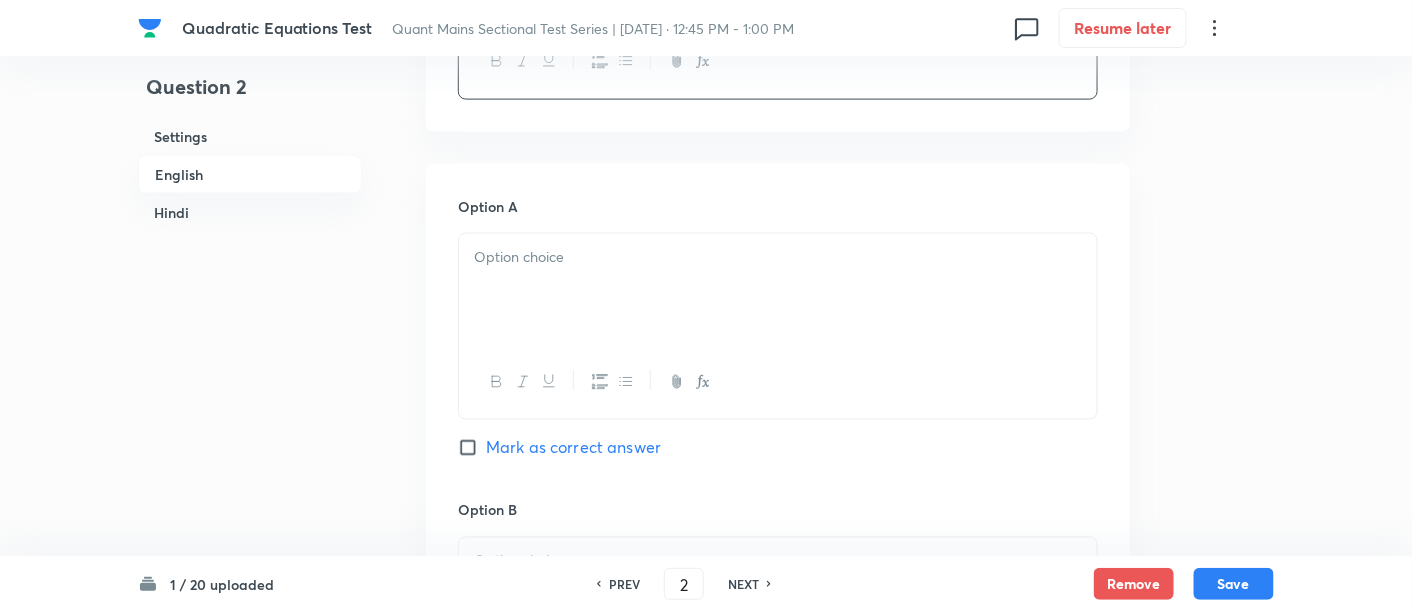 click at bounding box center (778, 290) 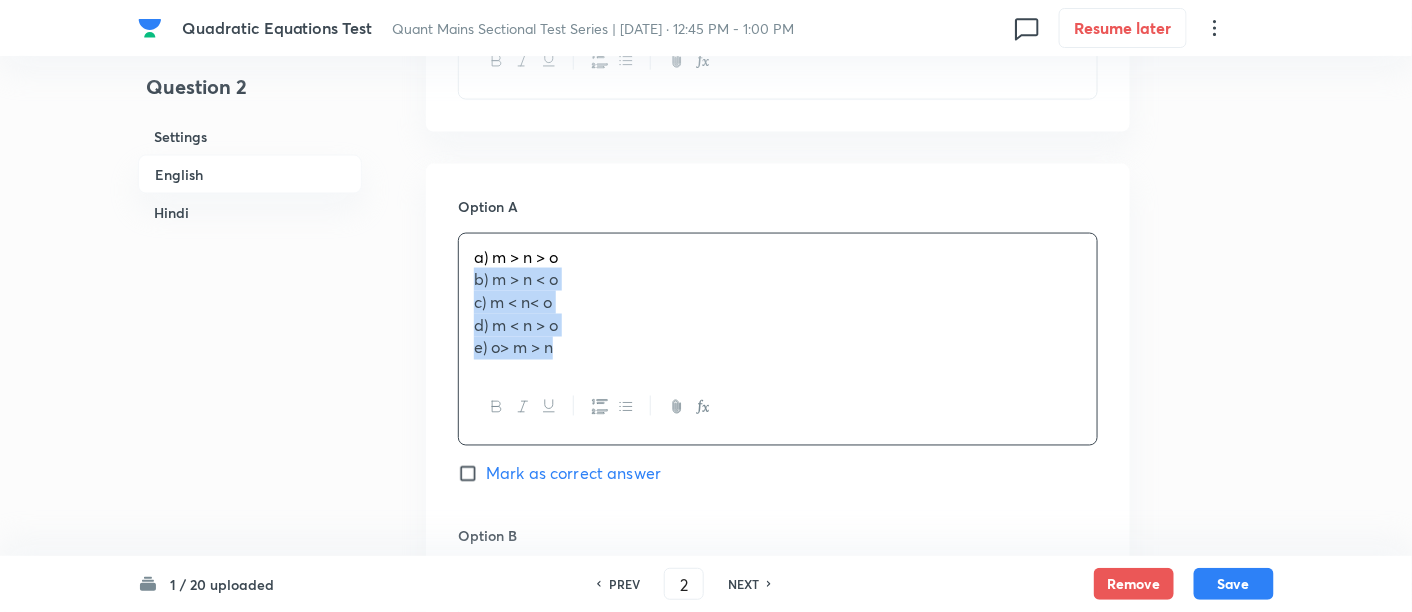 drag, startPoint x: 468, startPoint y: 279, endPoint x: 622, endPoint y: 436, distance: 219.92044 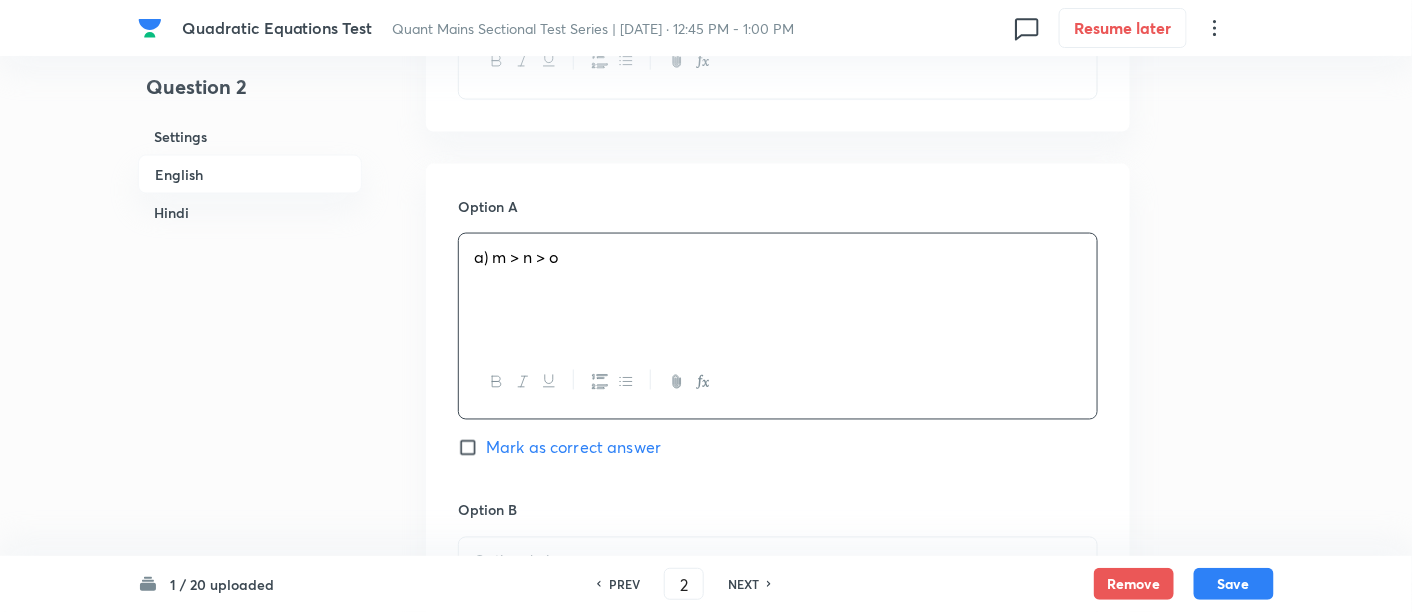 scroll, scrollTop: 1082, scrollLeft: 0, axis: vertical 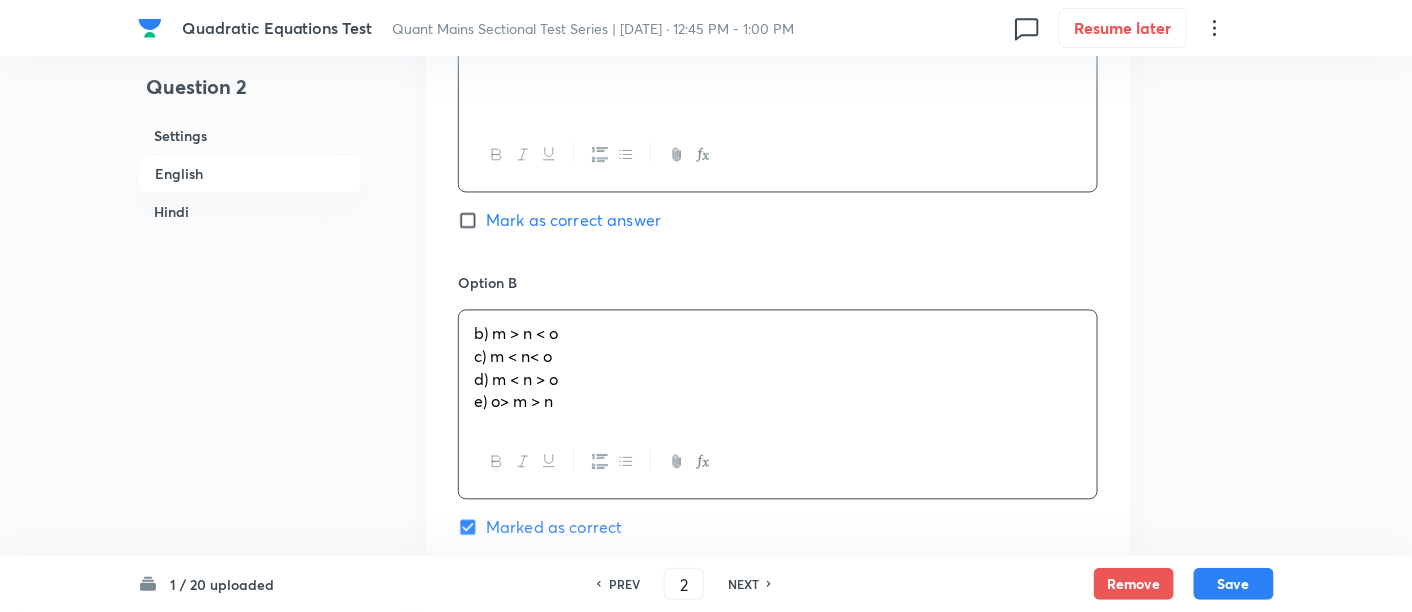 click on "b) m > n < o c) m < n< o d) m < n > o e) o> m > n" at bounding box center (778, 368) 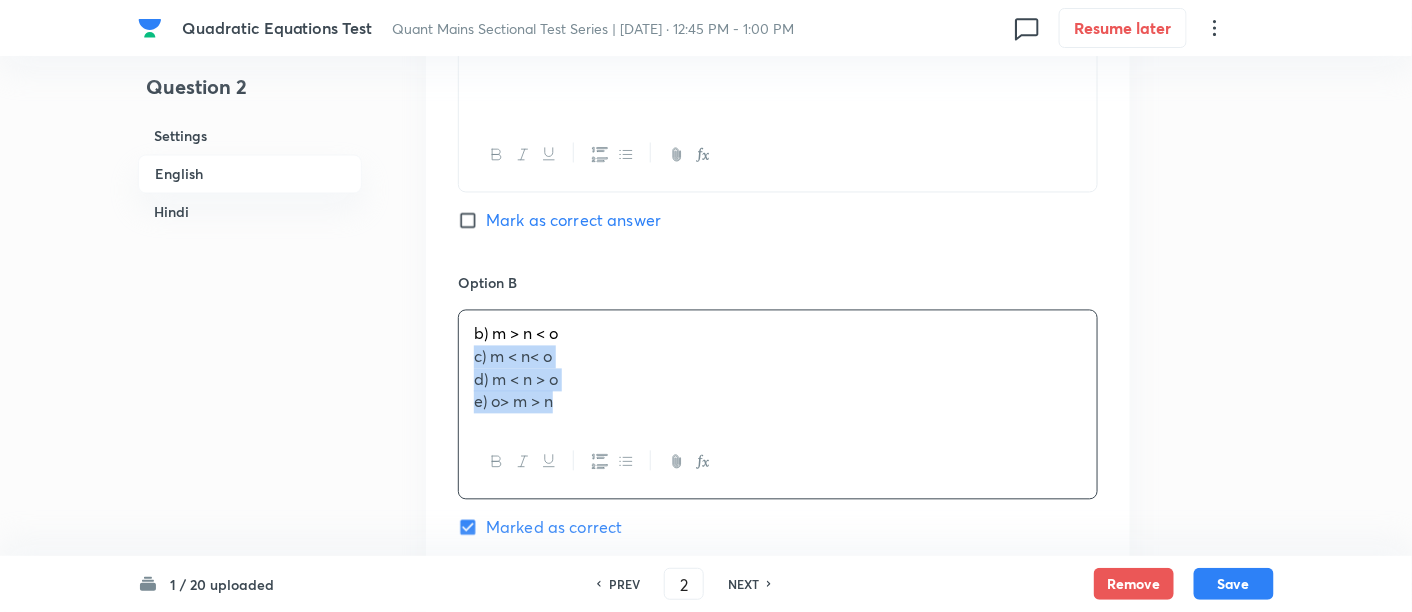 drag, startPoint x: 460, startPoint y: 362, endPoint x: 624, endPoint y: 467, distance: 194.73315 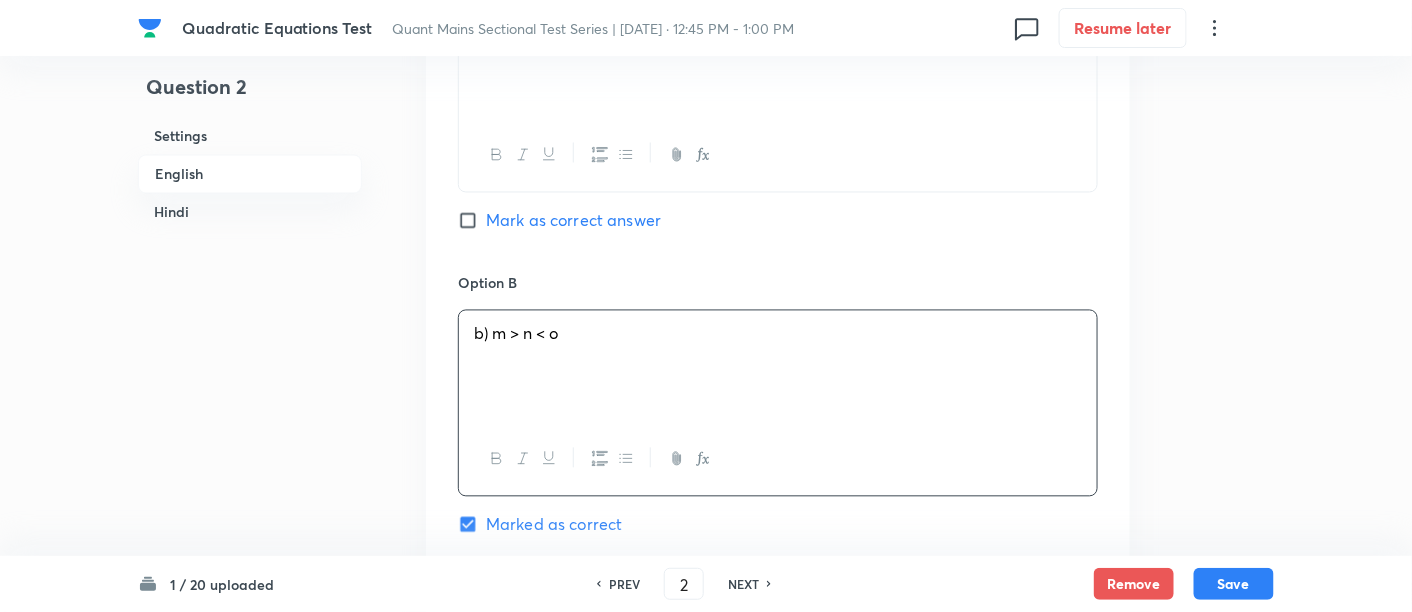 scroll, scrollTop: 1321, scrollLeft: 0, axis: vertical 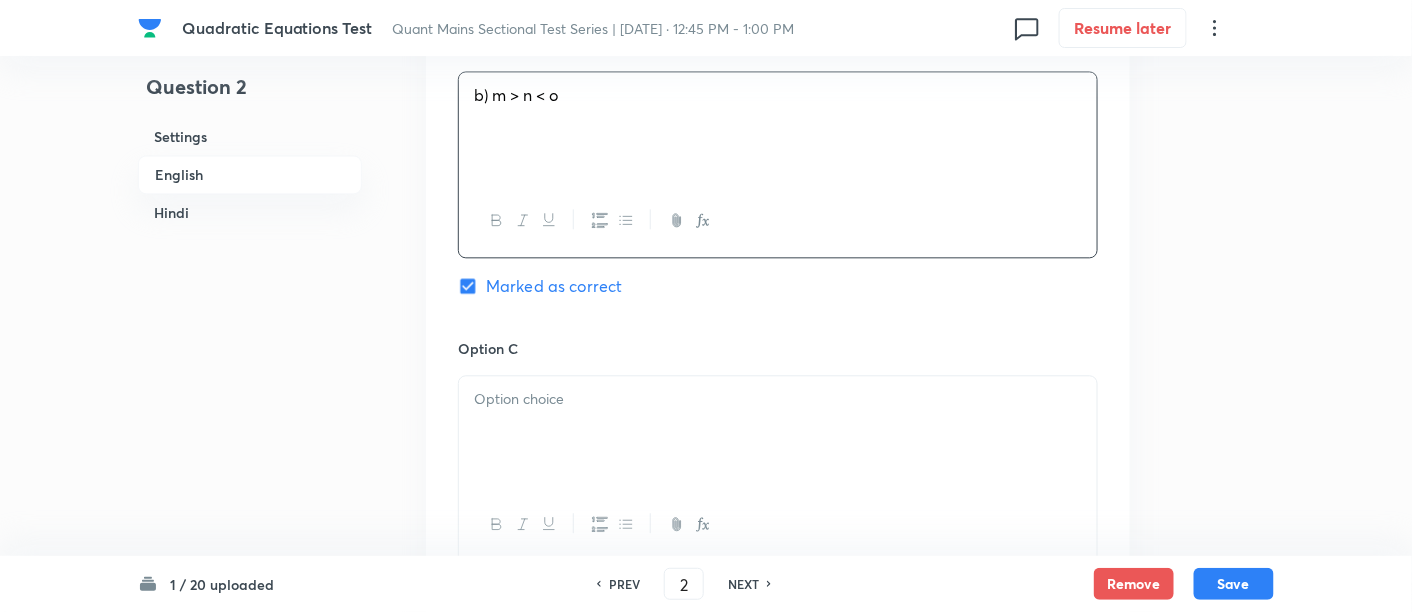 click at bounding box center (778, 432) 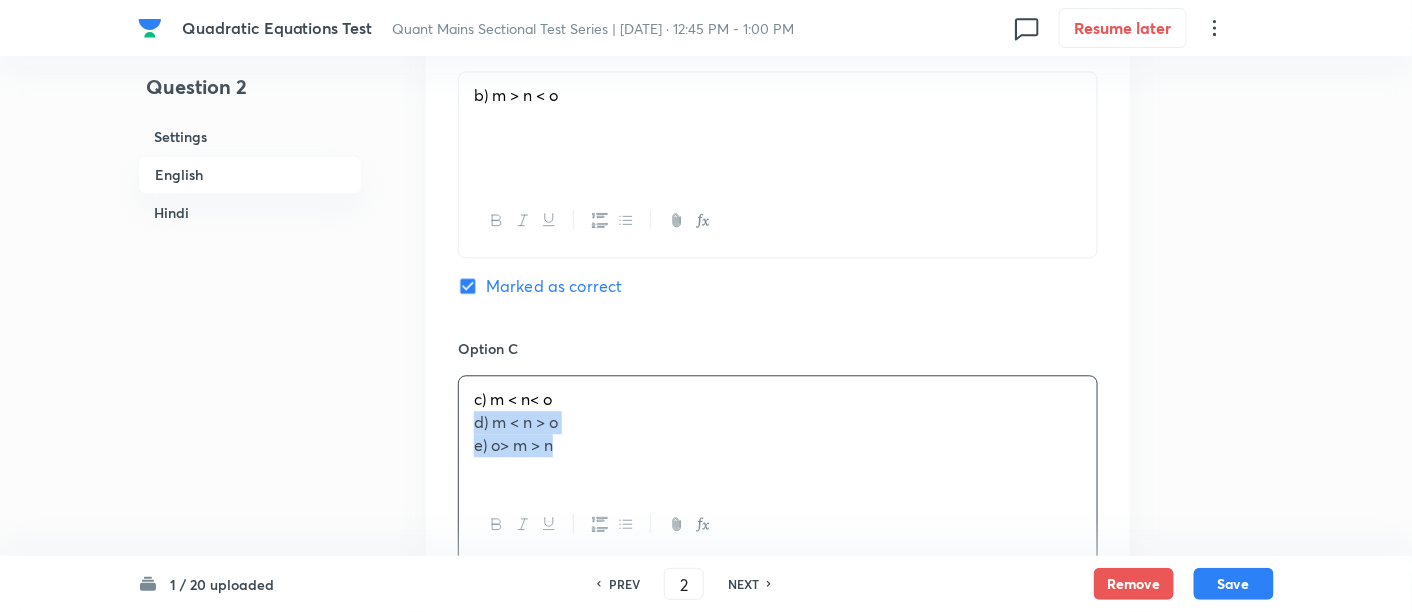 drag, startPoint x: 471, startPoint y: 427, endPoint x: 665, endPoint y: 512, distance: 211.80415 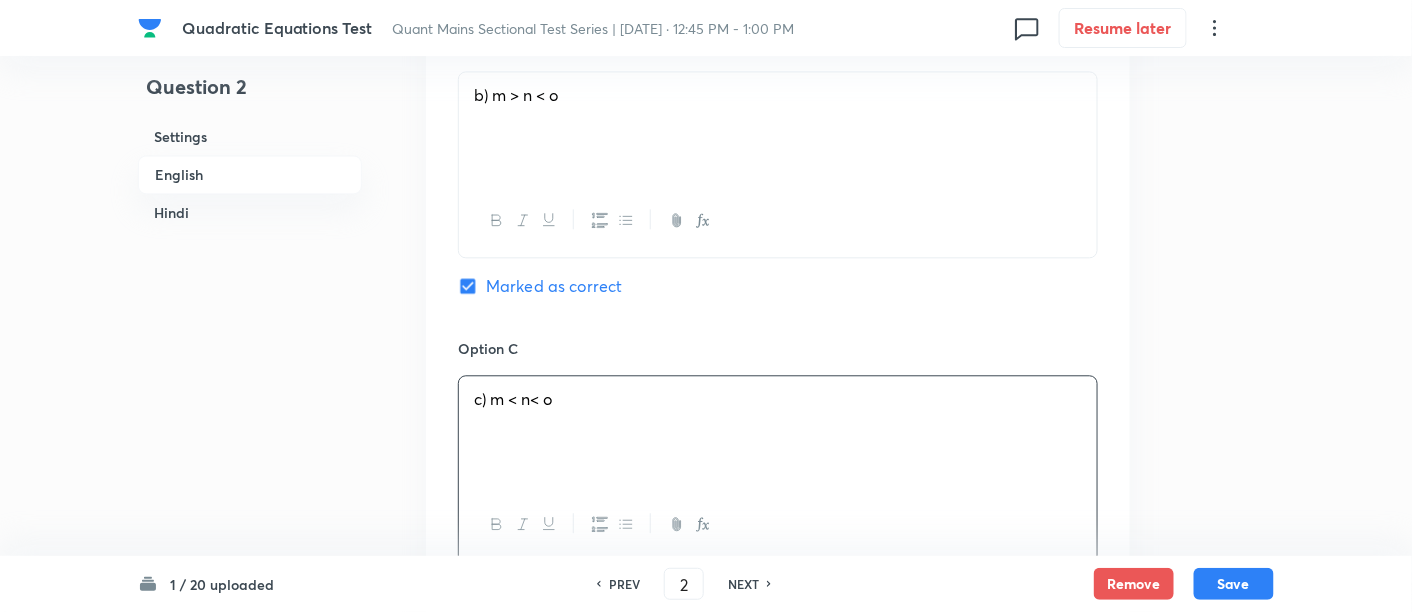 scroll, scrollTop: 1566, scrollLeft: 0, axis: vertical 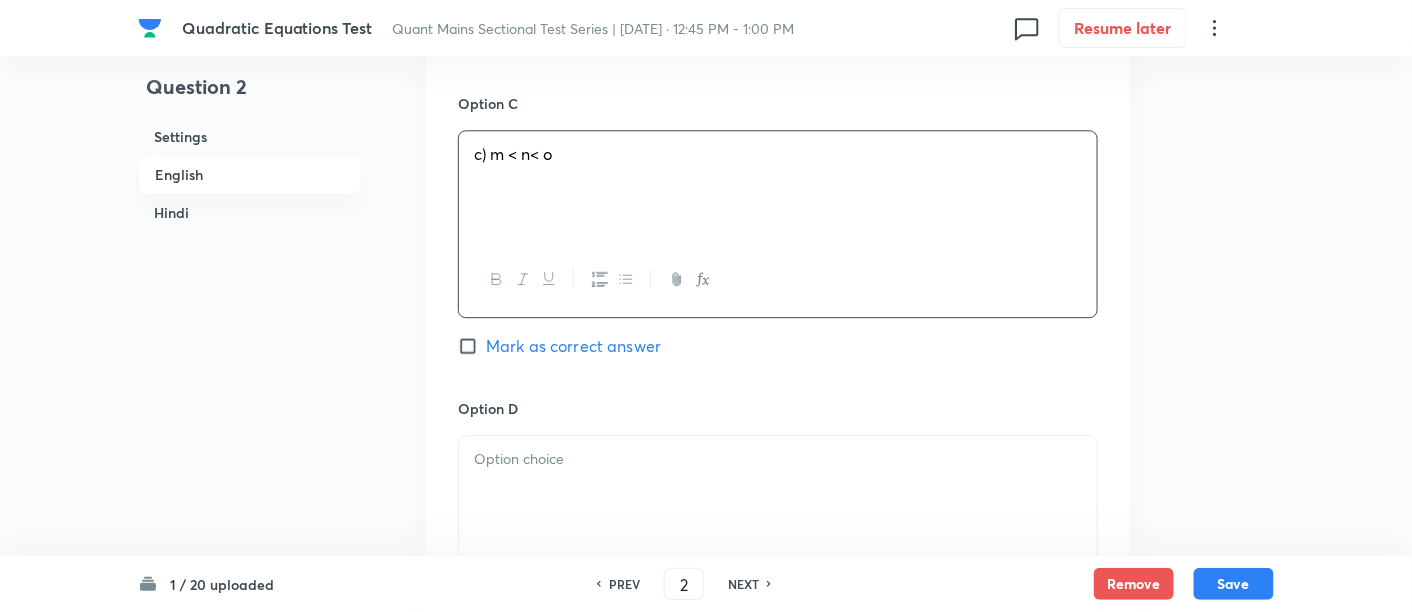 click at bounding box center (778, 492) 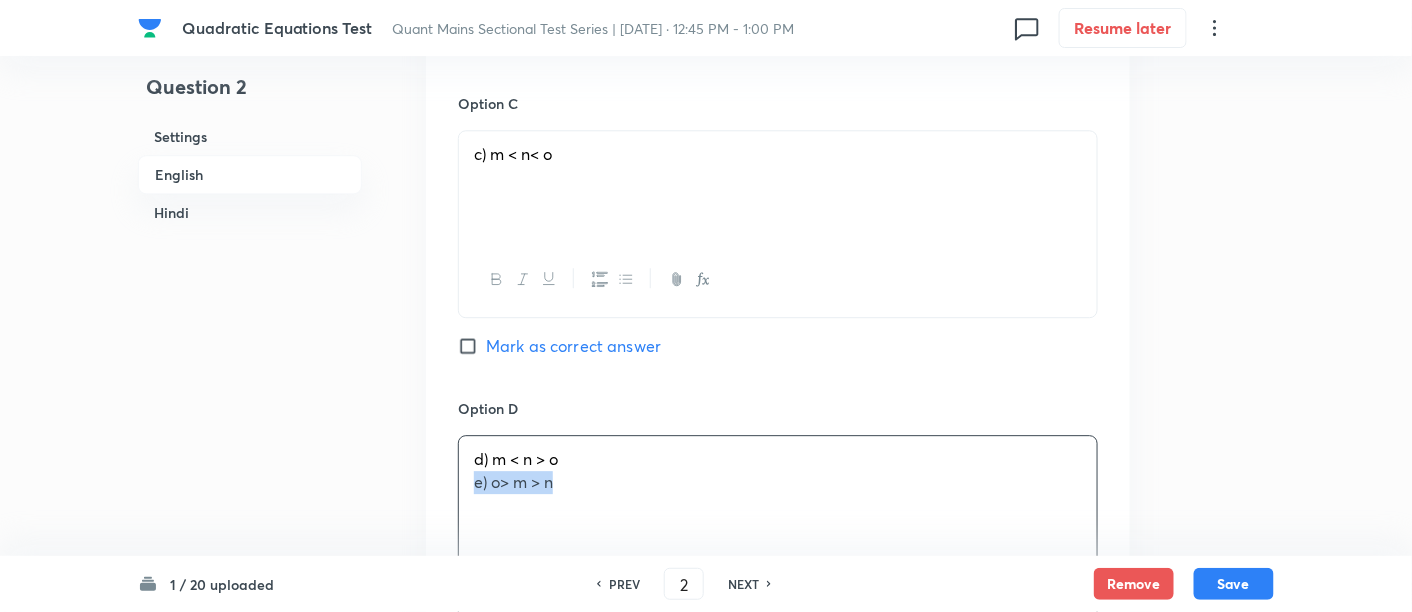 drag, startPoint x: 474, startPoint y: 478, endPoint x: 619, endPoint y: 508, distance: 148.07092 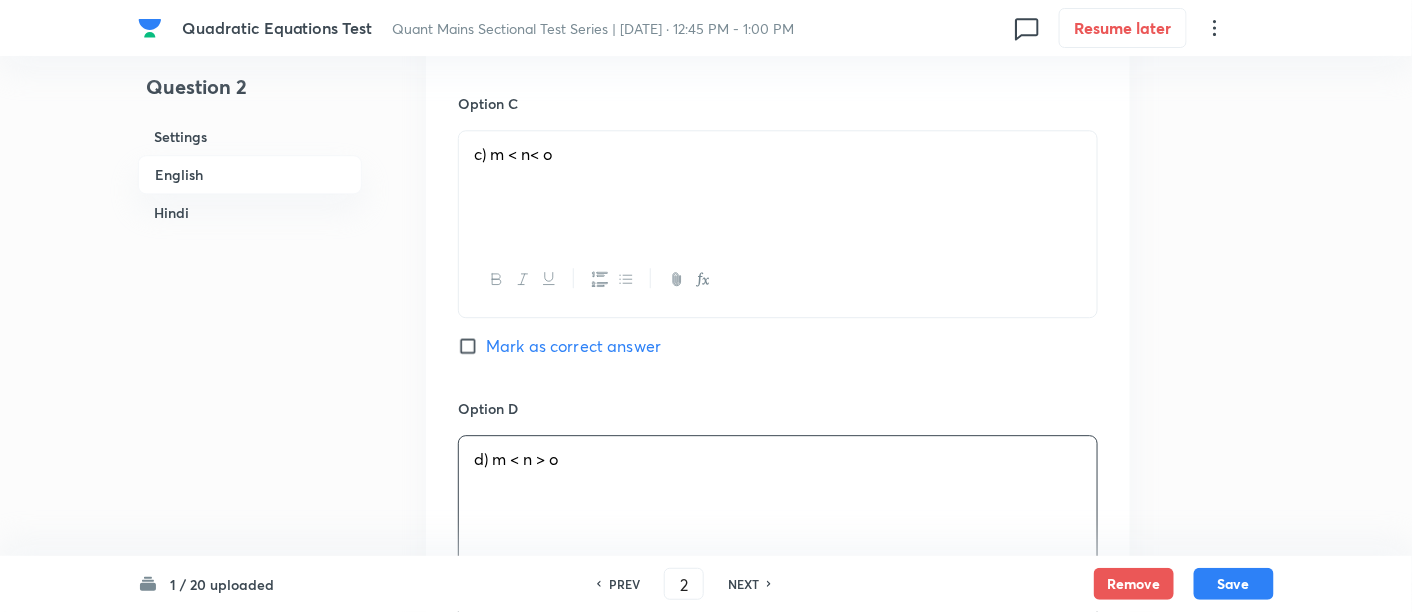 scroll, scrollTop: 1824, scrollLeft: 0, axis: vertical 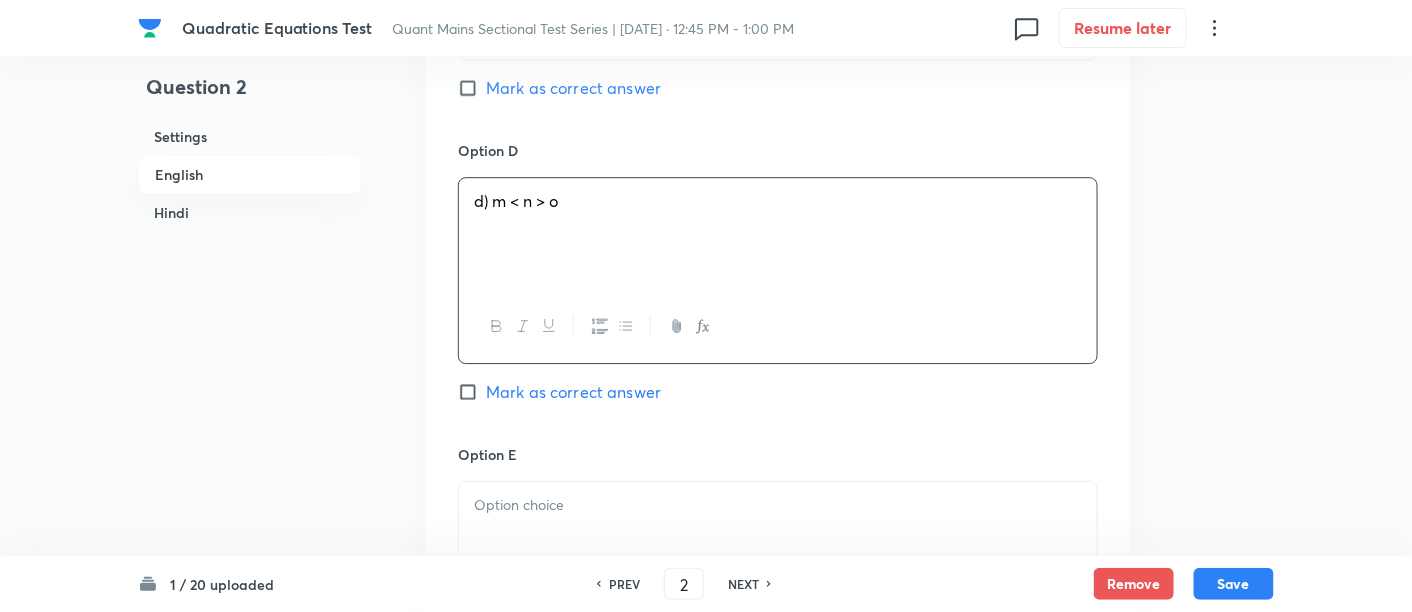 click at bounding box center (778, 505) 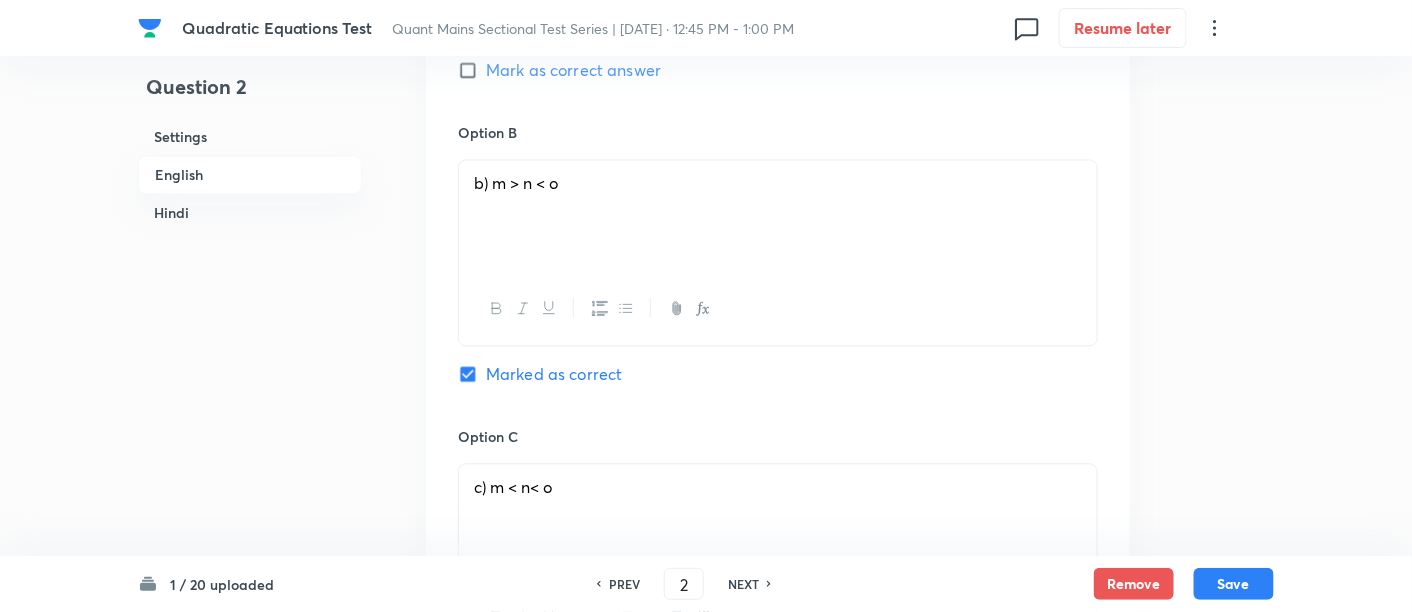 scroll, scrollTop: 1232, scrollLeft: 0, axis: vertical 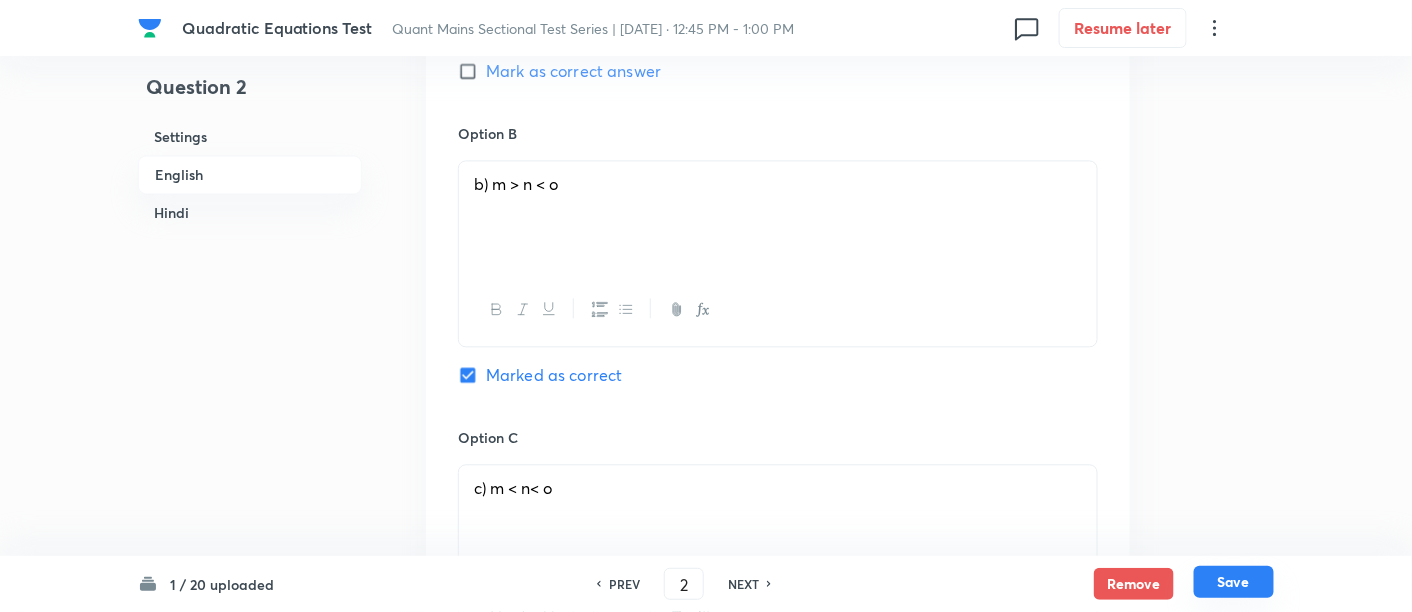 click on "Save" at bounding box center [1234, 582] 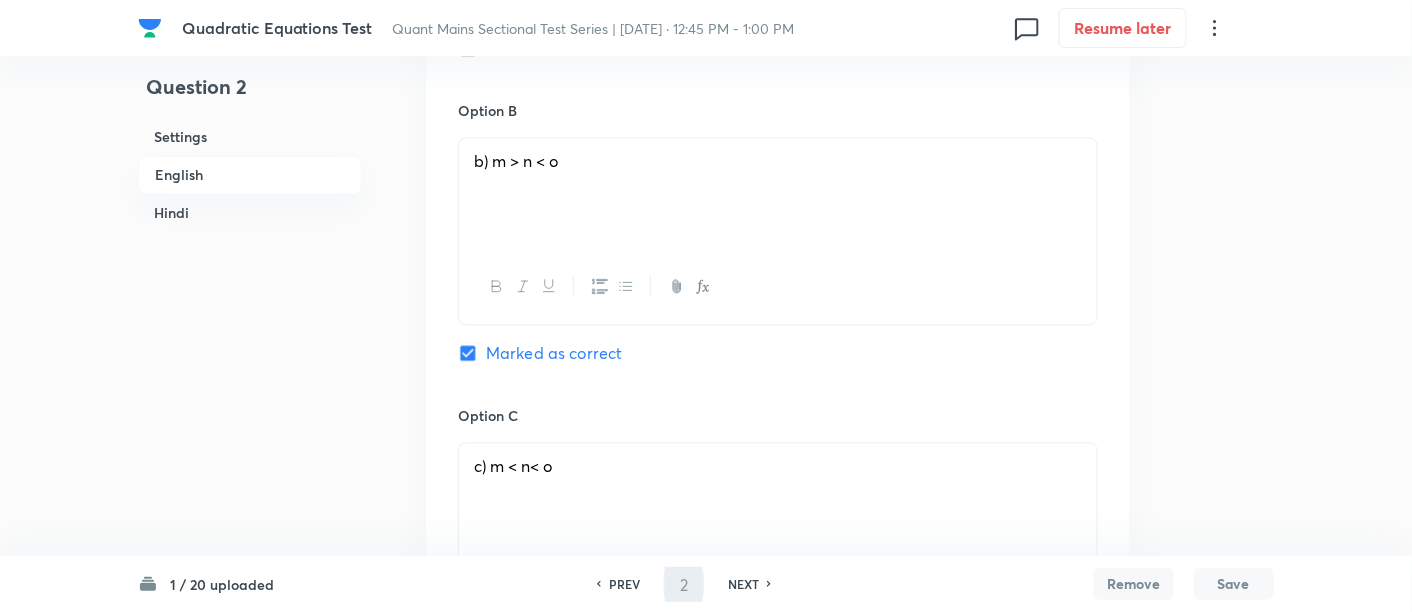 type on "3" 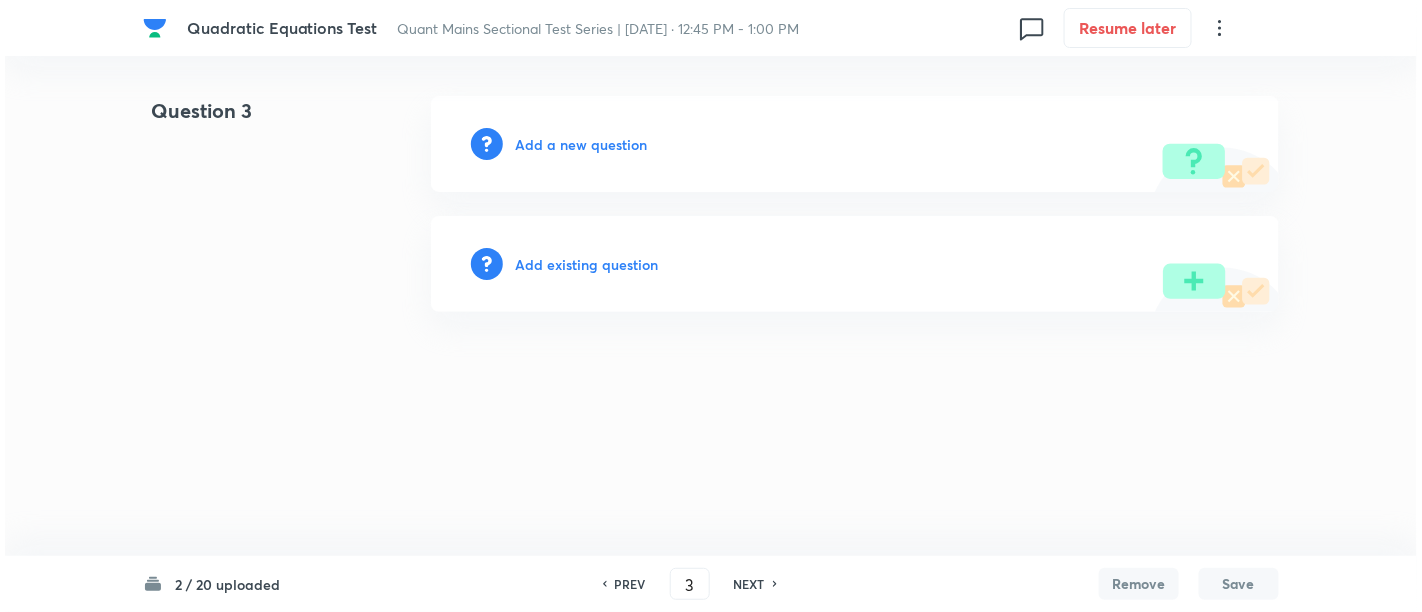 scroll, scrollTop: 0, scrollLeft: 0, axis: both 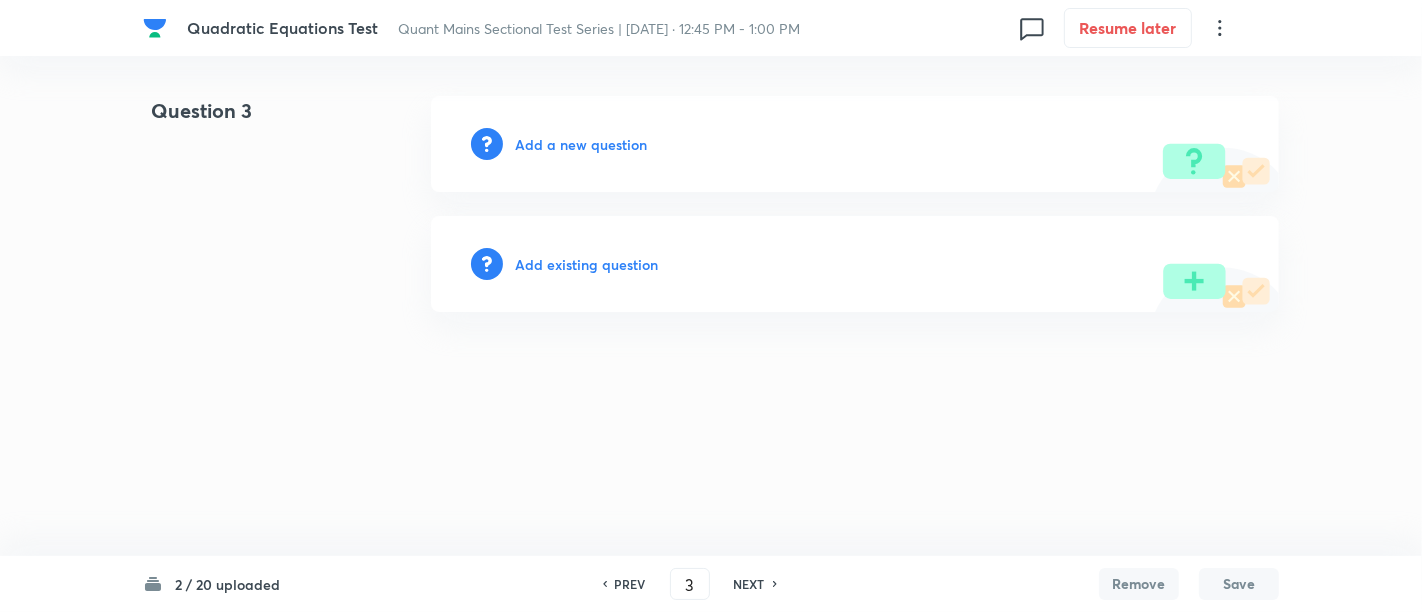click on "Add a new question" at bounding box center (581, 144) 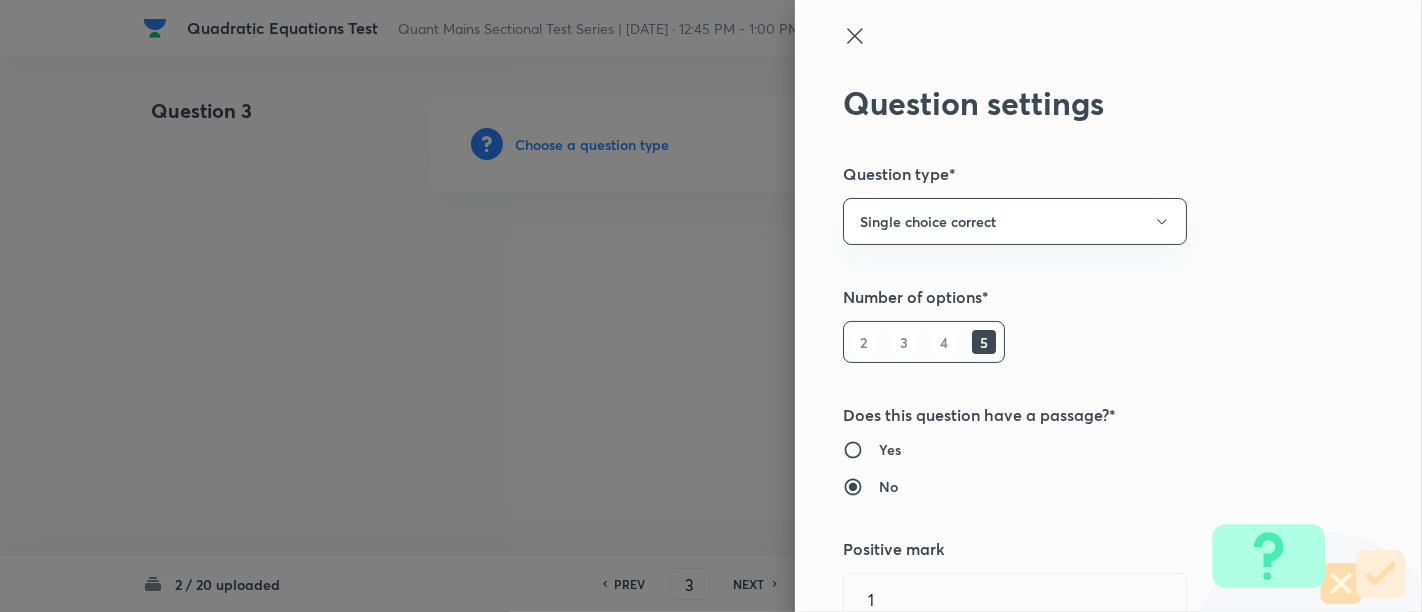 click at bounding box center (711, 306) 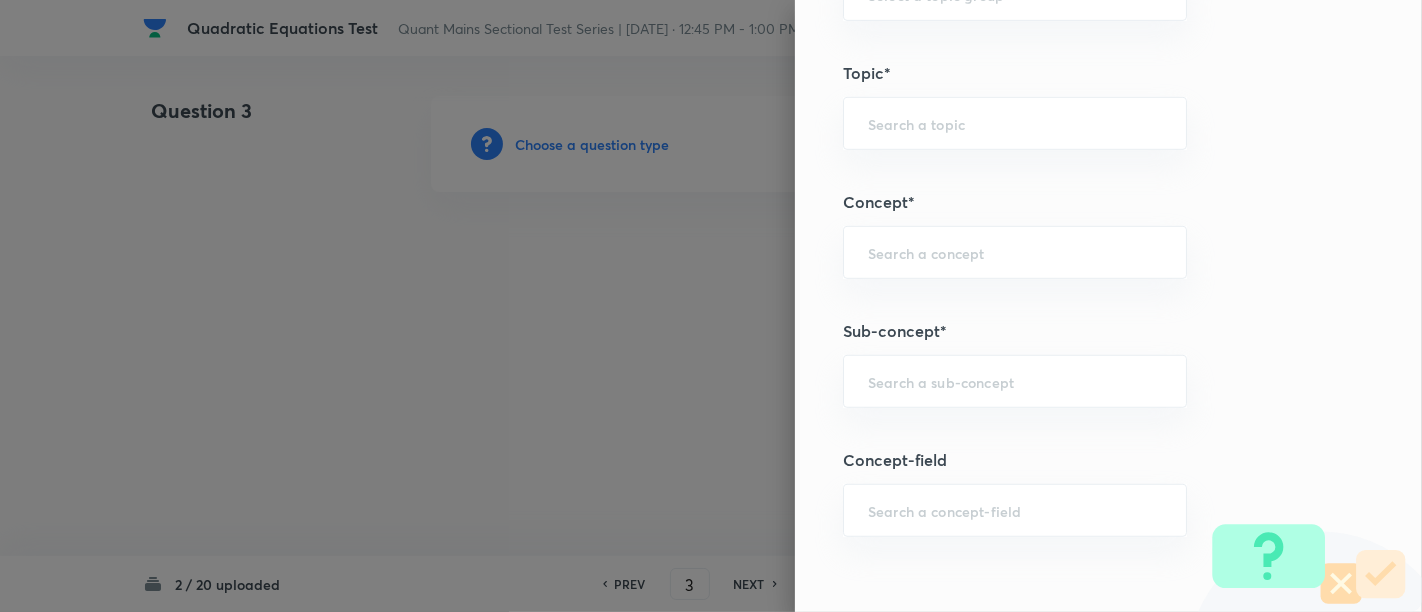 scroll, scrollTop: 968, scrollLeft: 0, axis: vertical 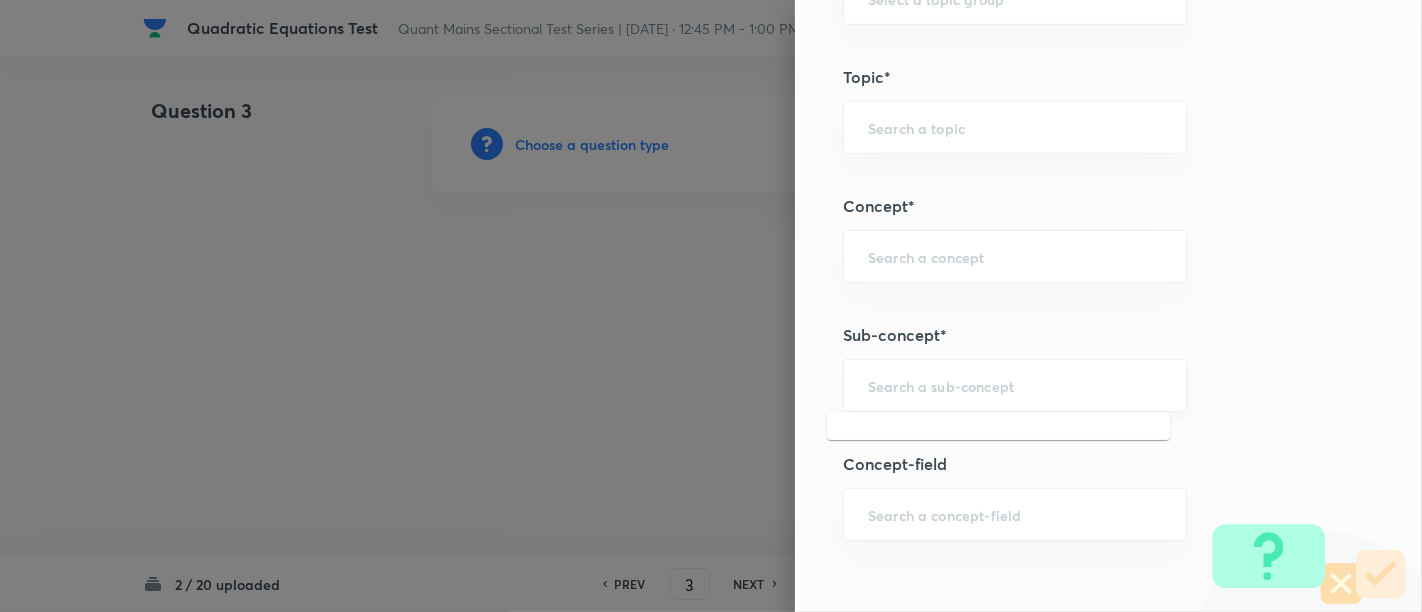 click at bounding box center (1015, 385) 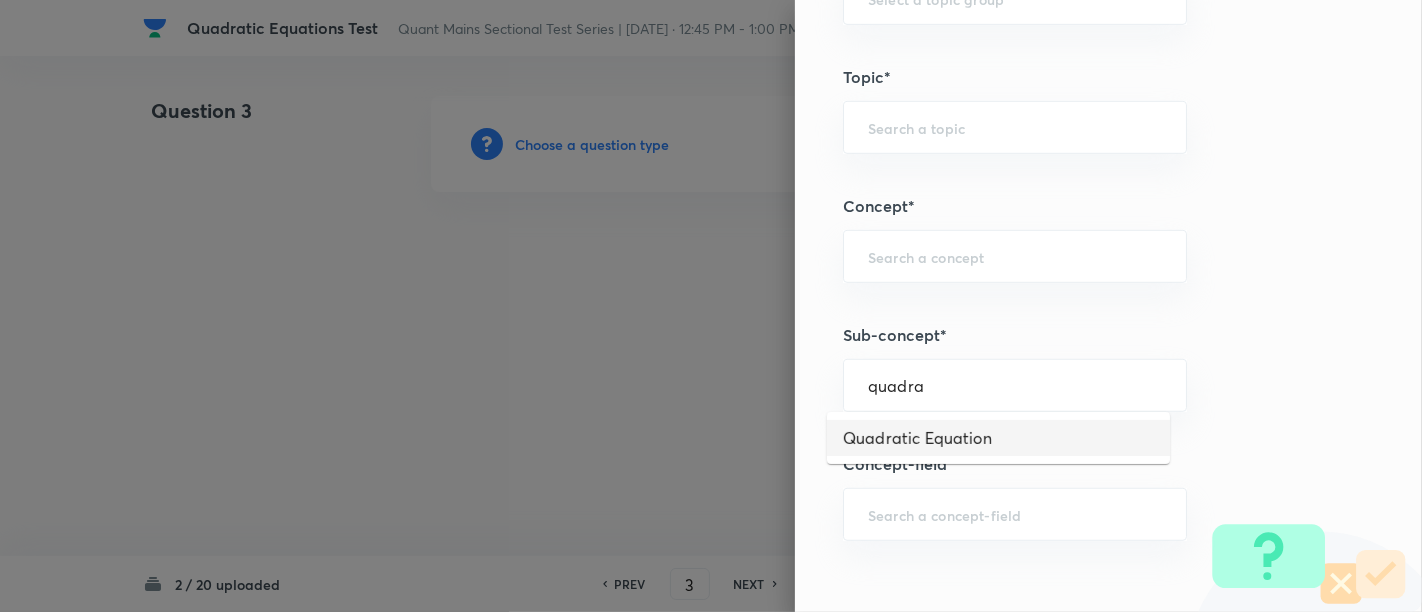 click on "Quadratic Equation" at bounding box center [998, 438] 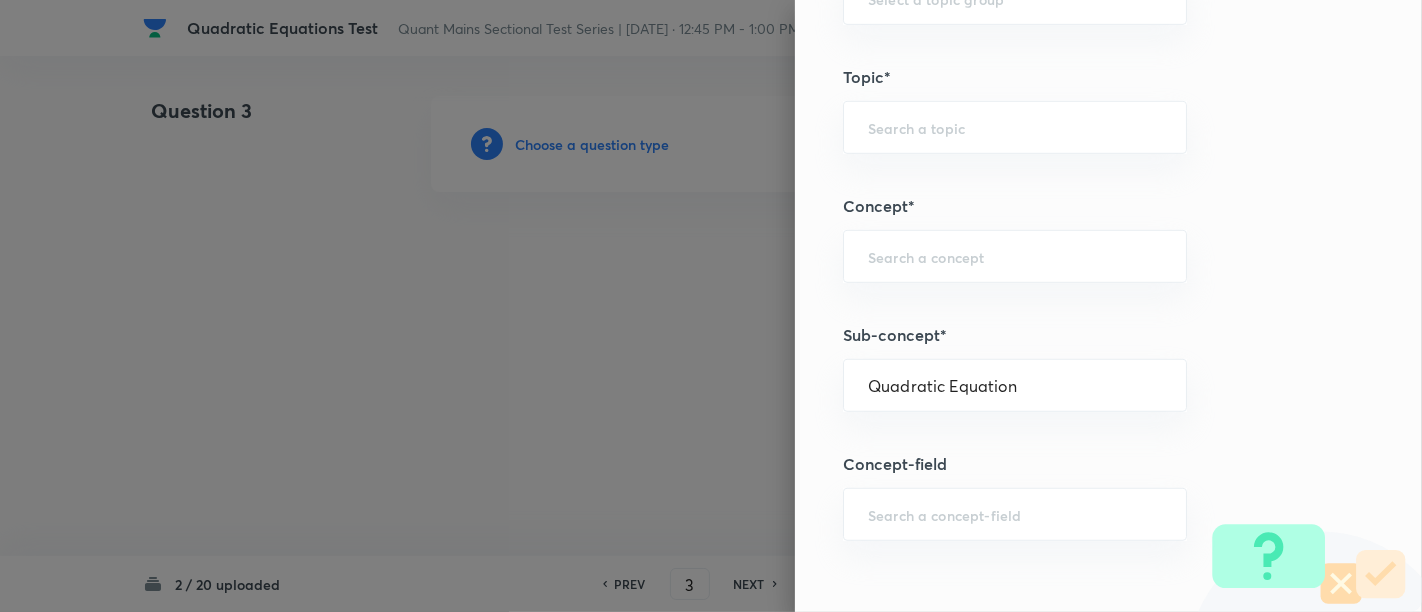 type on "Quantitative Aptitude" 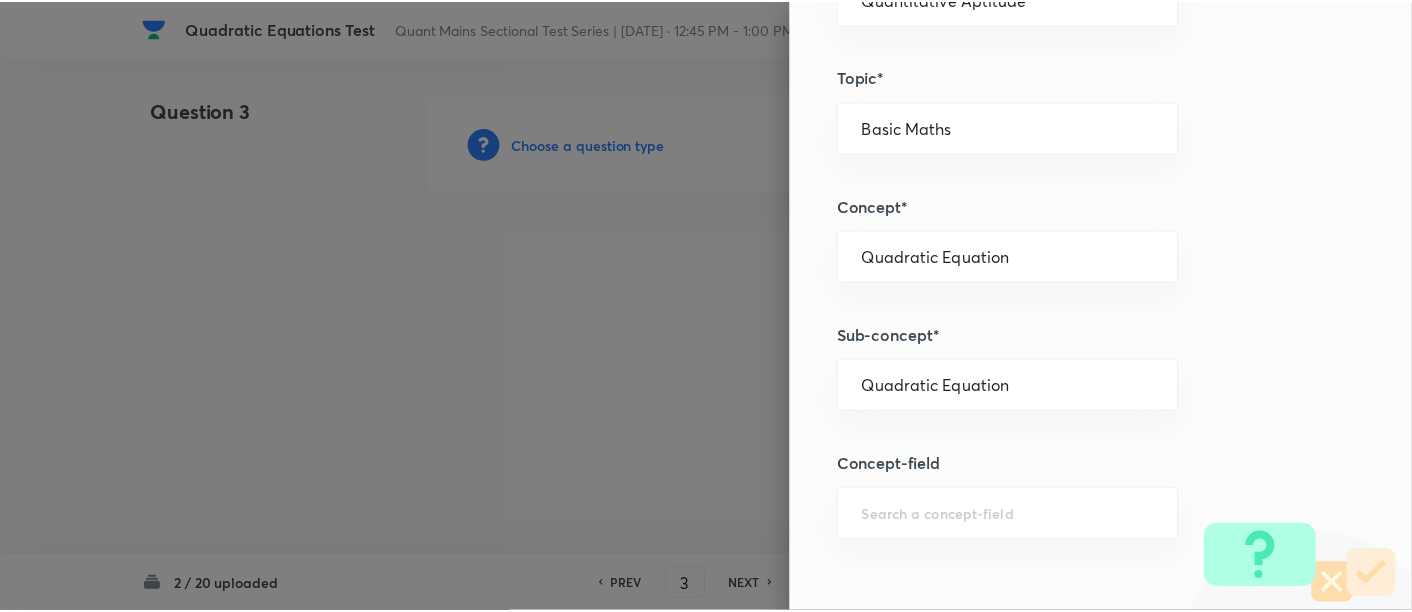 scroll, scrollTop: 2108, scrollLeft: 0, axis: vertical 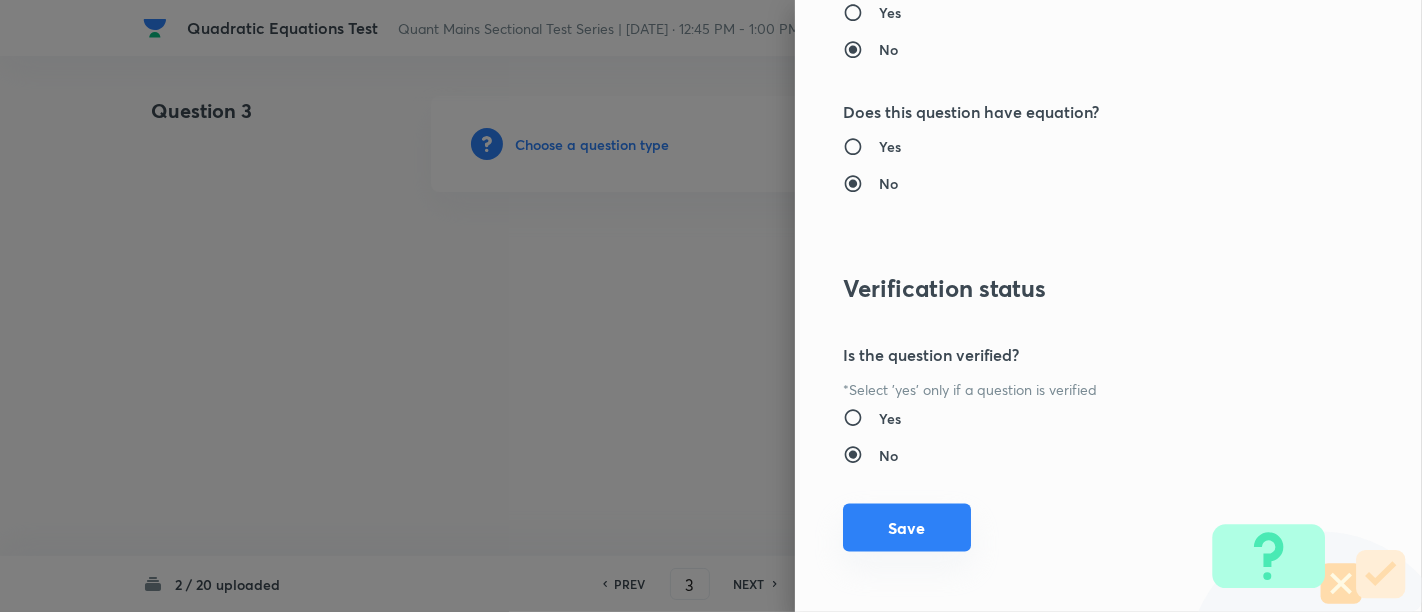 click on "Save" at bounding box center (907, 528) 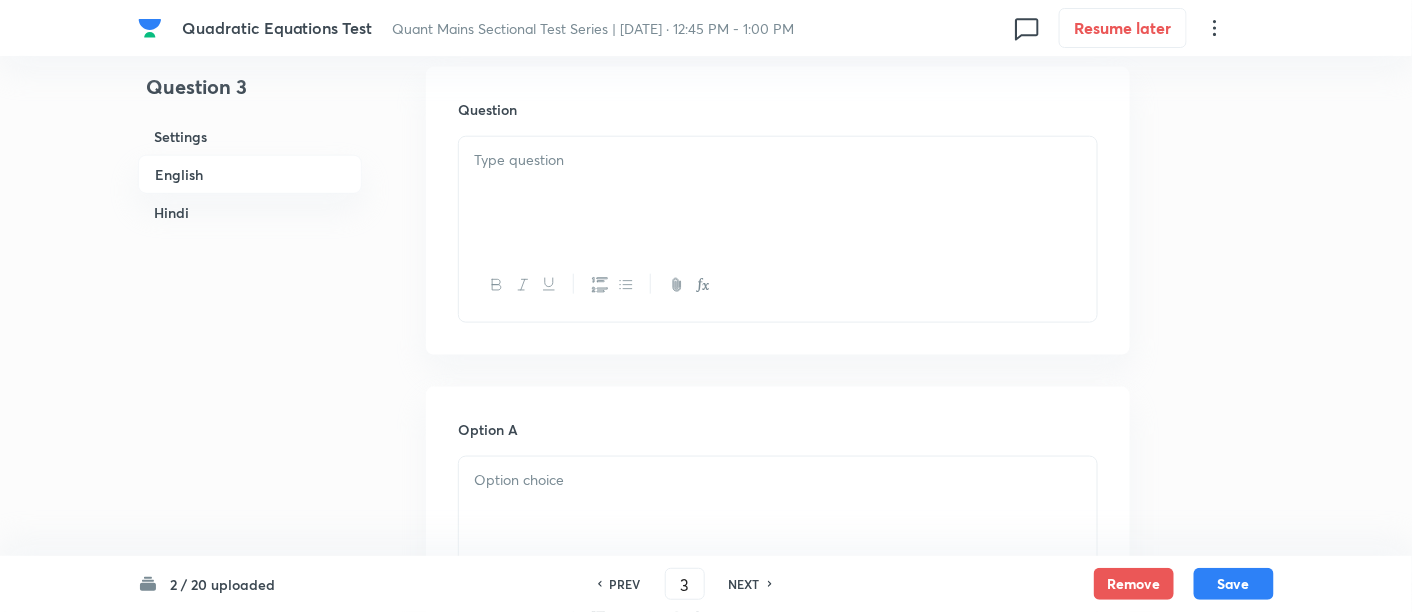 scroll, scrollTop: 593, scrollLeft: 0, axis: vertical 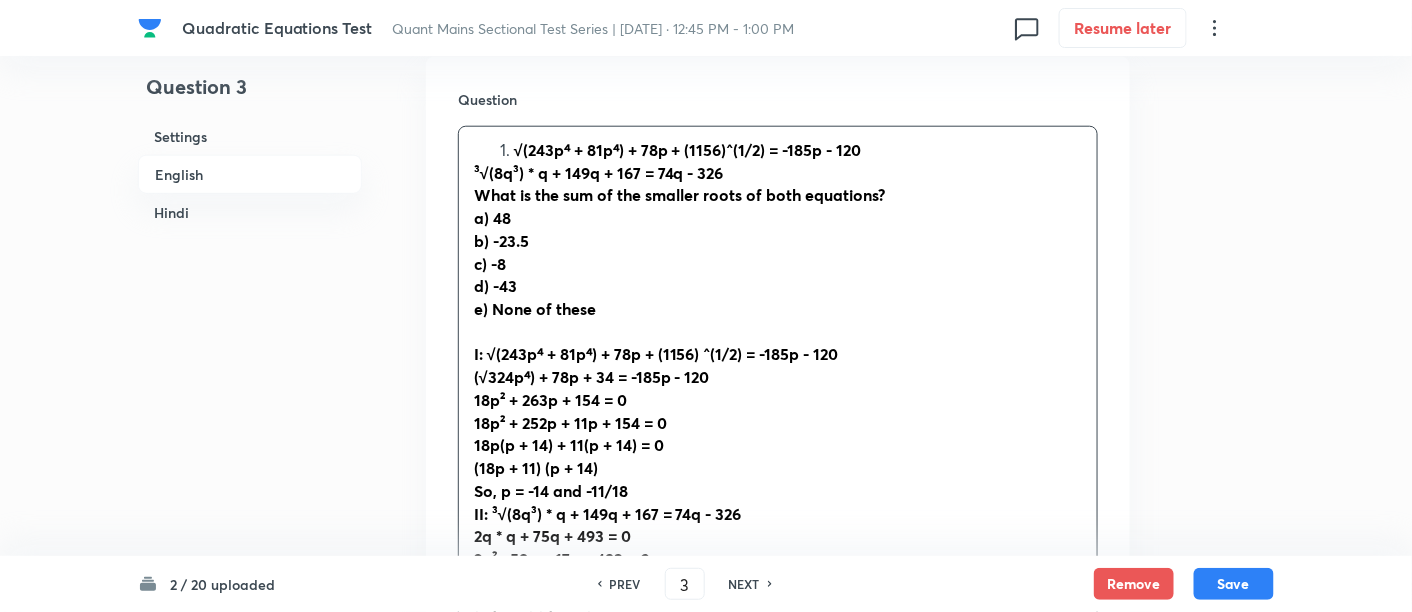 click on "√(243p⁴ + 81p⁴) + 78p + (1156)^(1/2) = -185p - 120" at bounding box center (798, 150) 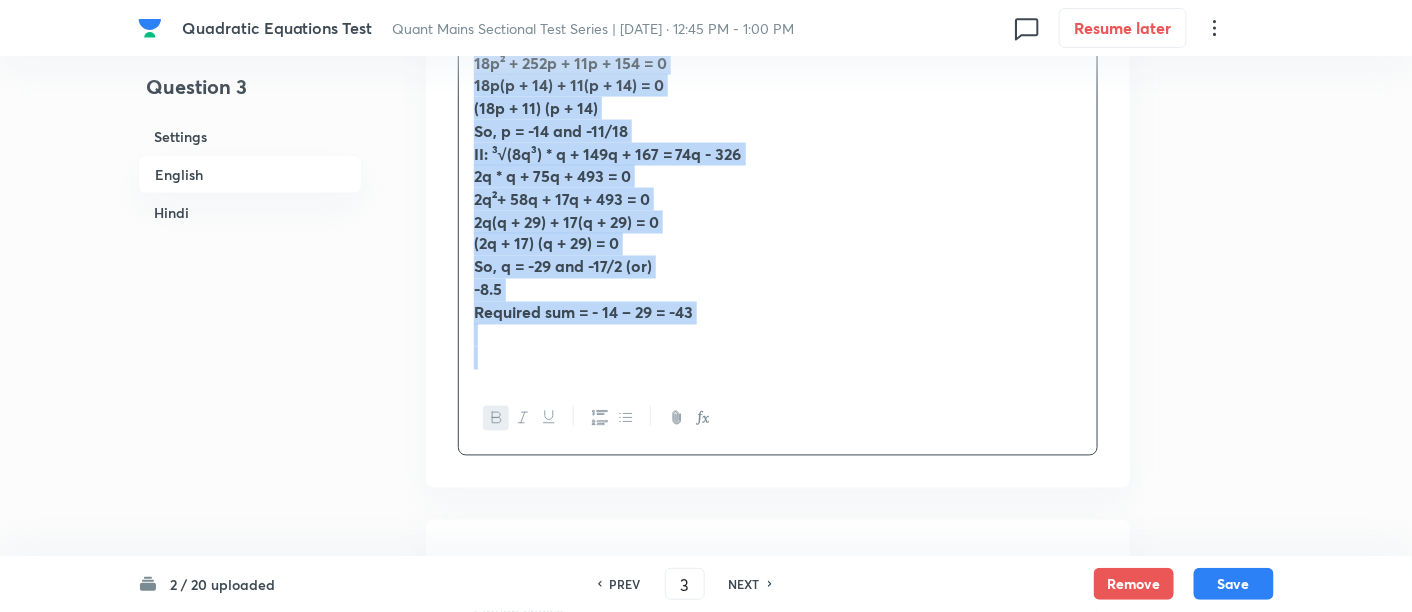 scroll, scrollTop: 977, scrollLeft: 0, axis: vertical 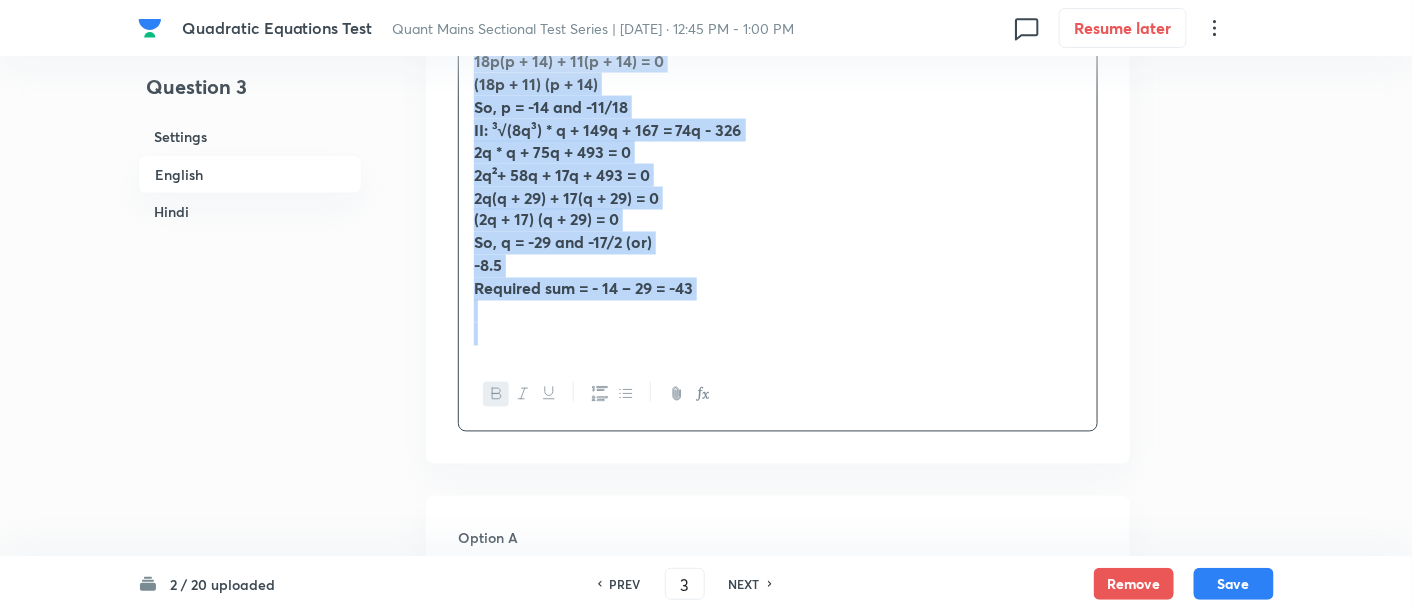 drag, startPoint x: 463, startPoint y: 148, endPoint x: 889, endPoint y: 535, distance: 575.5389 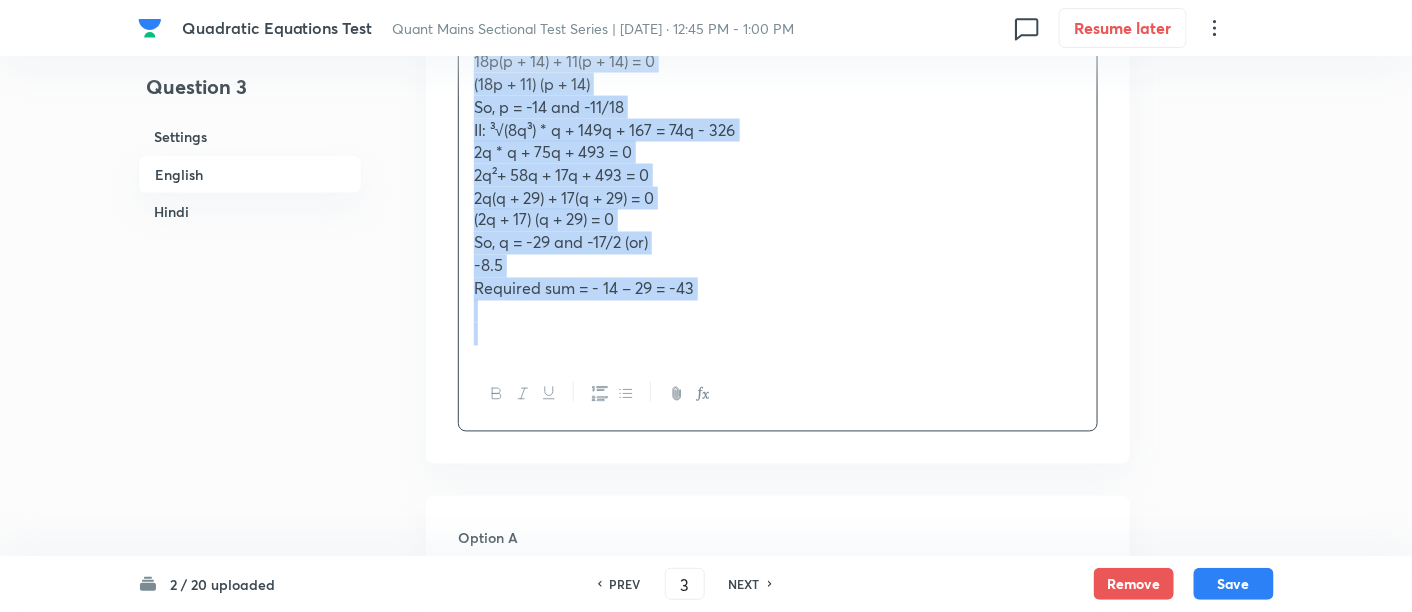 copy on "√(243p⁴ + 81p⁴) + 78p + (1156)^(1/2) = -185p - 120 ³√(8q³) * q + 149q + 167 = 74q - 326 What is the sum of the smaller roots of both equations? a) 48 b) -23.5 c) -8 d) -43 e) None of these I: √(243p⁴ + 81p⁴) + 78p + (1156) ^(1/2) = -185p - 120 (√324p⁴) + 78p + 34 = -185p - 120 18p² + 263p + 154 = 0 18p² + 252p + 11p + 154 = 0 18p(p + 14) + 11(p + 14) = 0 (18p + 11) (p + 14) So, p = -14 and -11/18 II: ³√(8q³) * q + 149q + 167 = 74q - 326 2q * q + 75q + 493 = 0 2q²+ 58q + 17q + 493 = 0 2q(q + 29) + 17(q + 29) = 0 (2q + 17) (q + 29) = 0 So, q = -29 and -17/2 (or)  -8.5 Required sum = - 14 – 29 = -43" 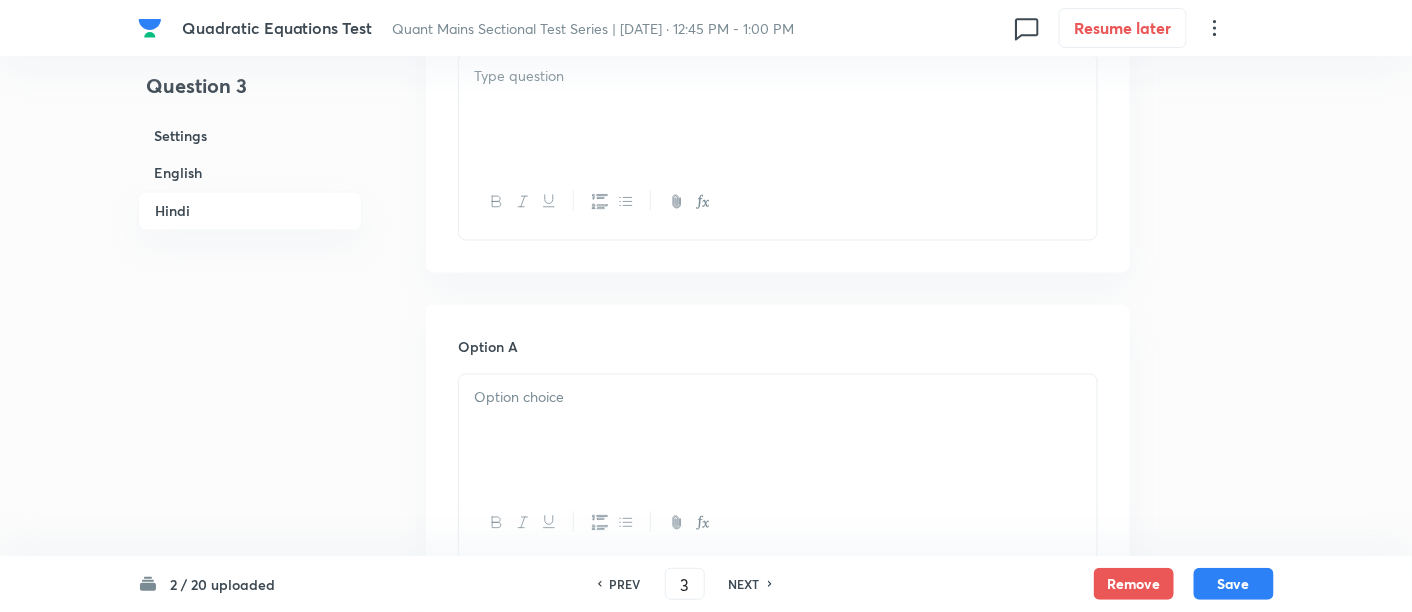 scroll, scrollTop: 3434, scrollLeft: 0, axis: vertical 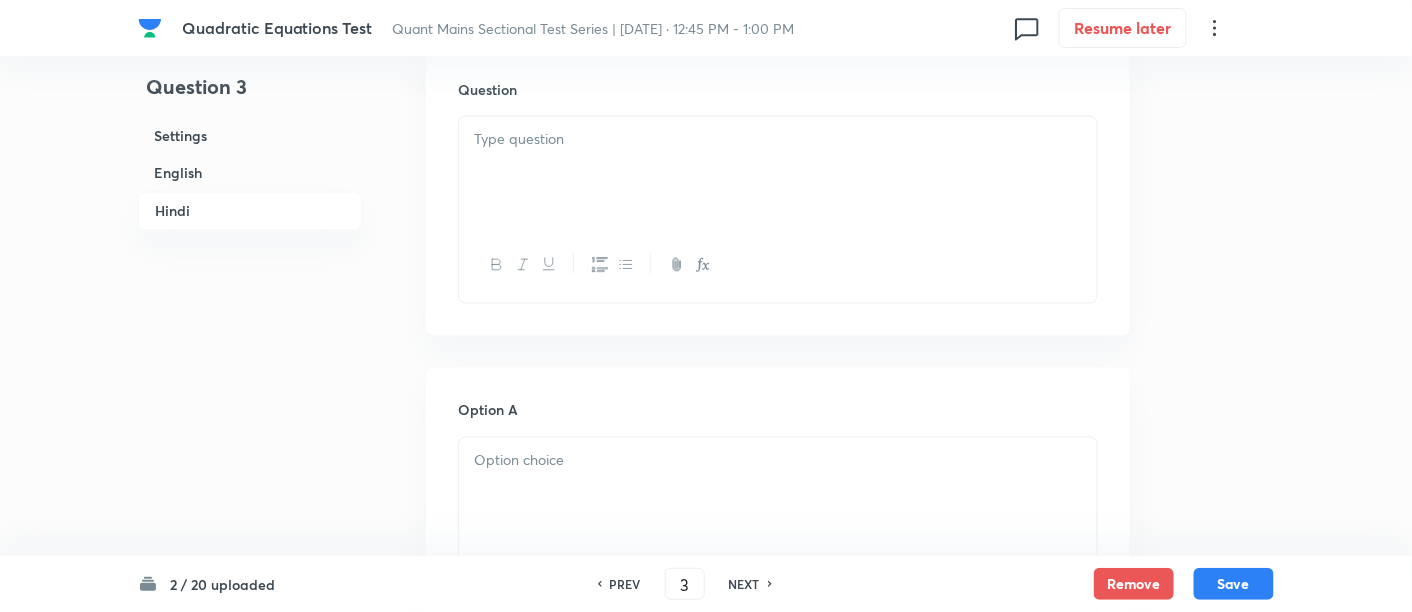 click at bounding box center [778, 140] 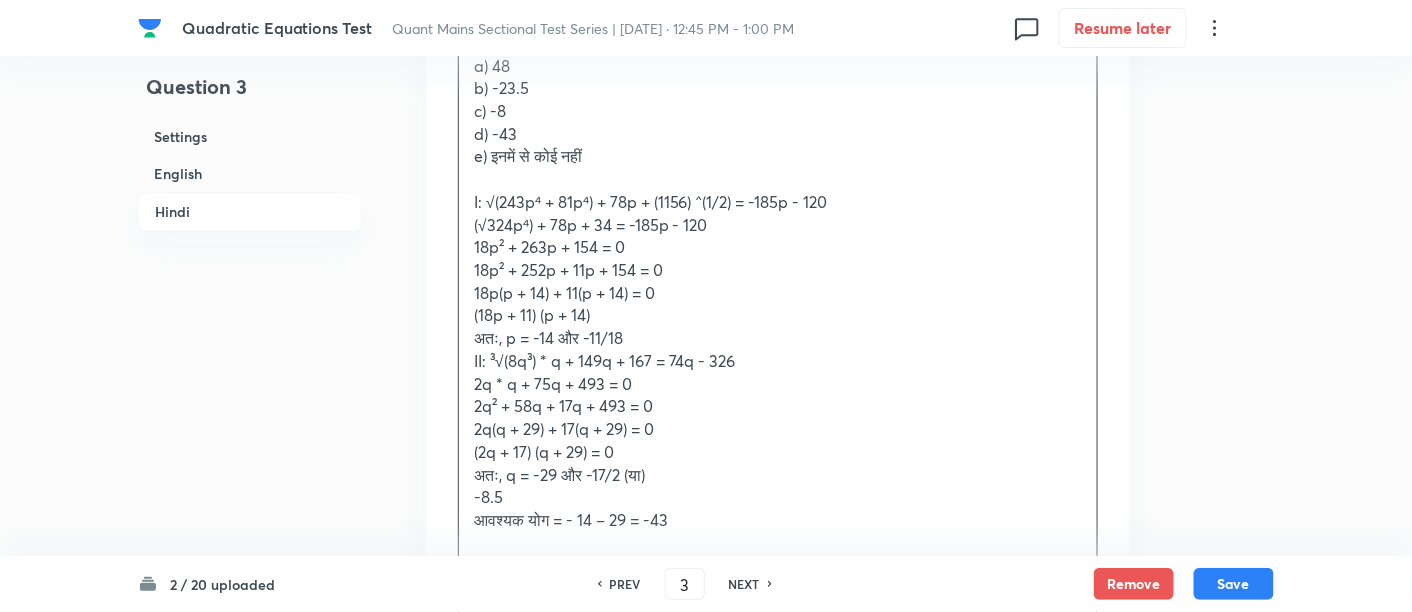 scroll, scrollTop: 3639, scrollLeft: 0, axis: vertical 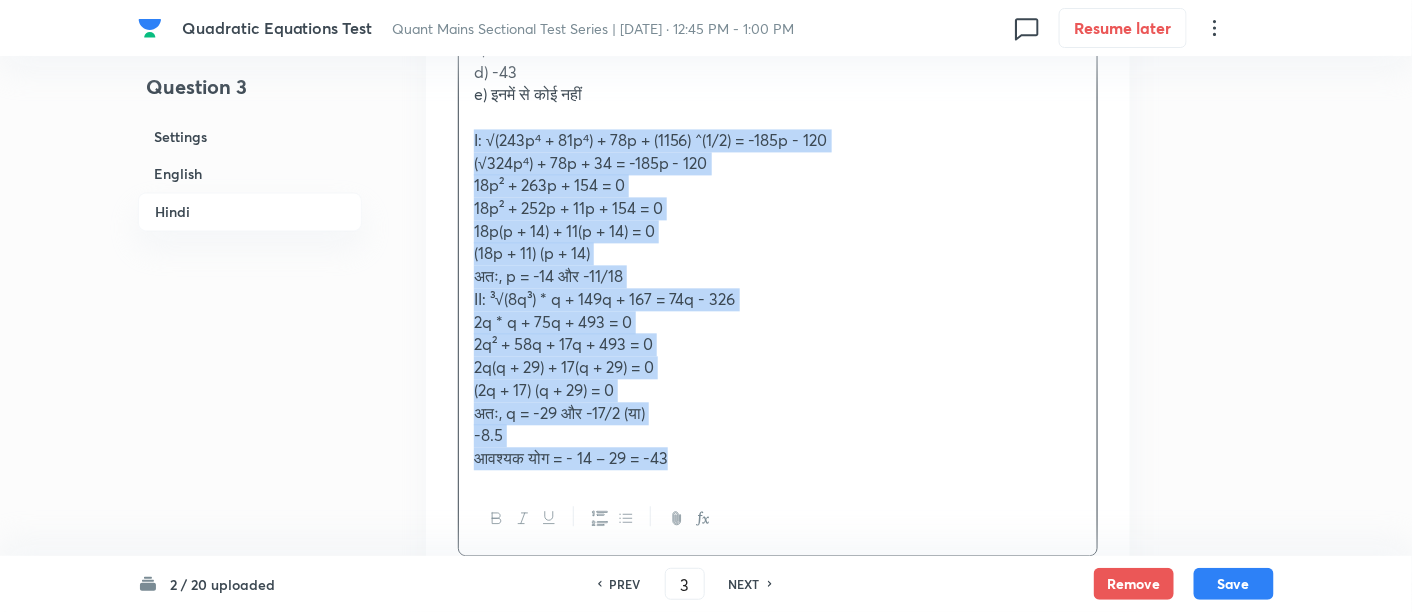 drag, startPoint x: 468, startPoint y: 138, endPoint x: 762, endPoint y: 507, distance: 471.80188 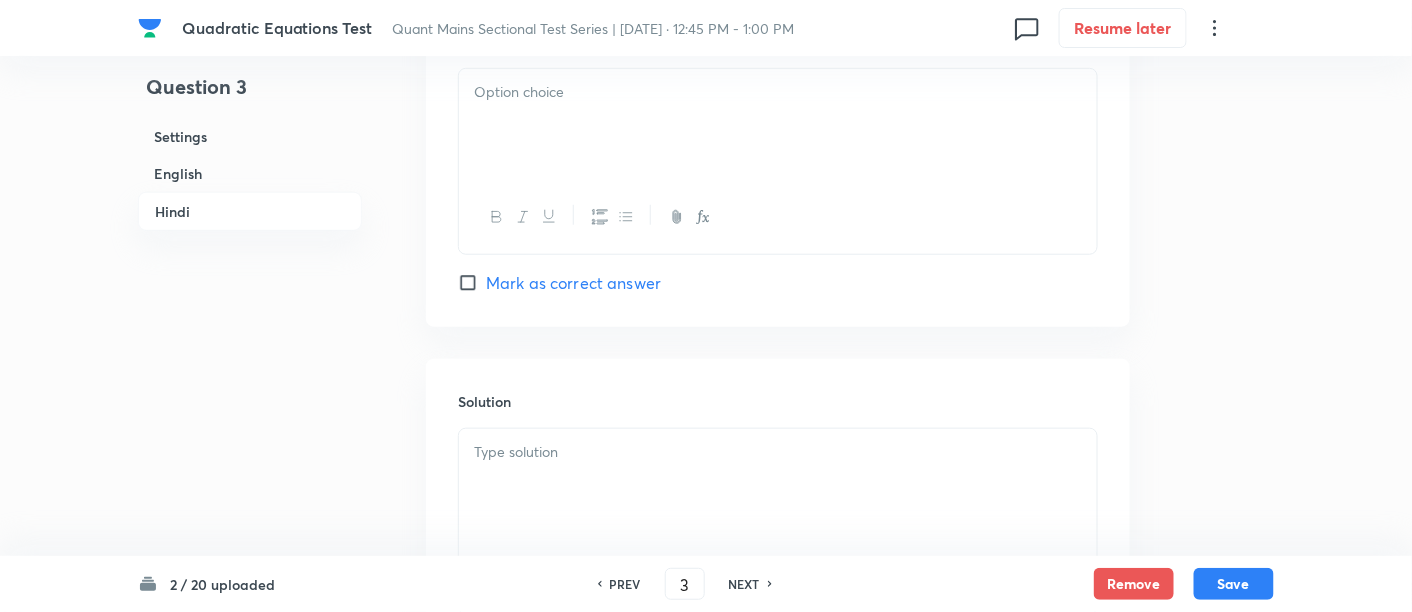 scroll, scrollTop: 5364, scrollLeft: 0, axis: vertical 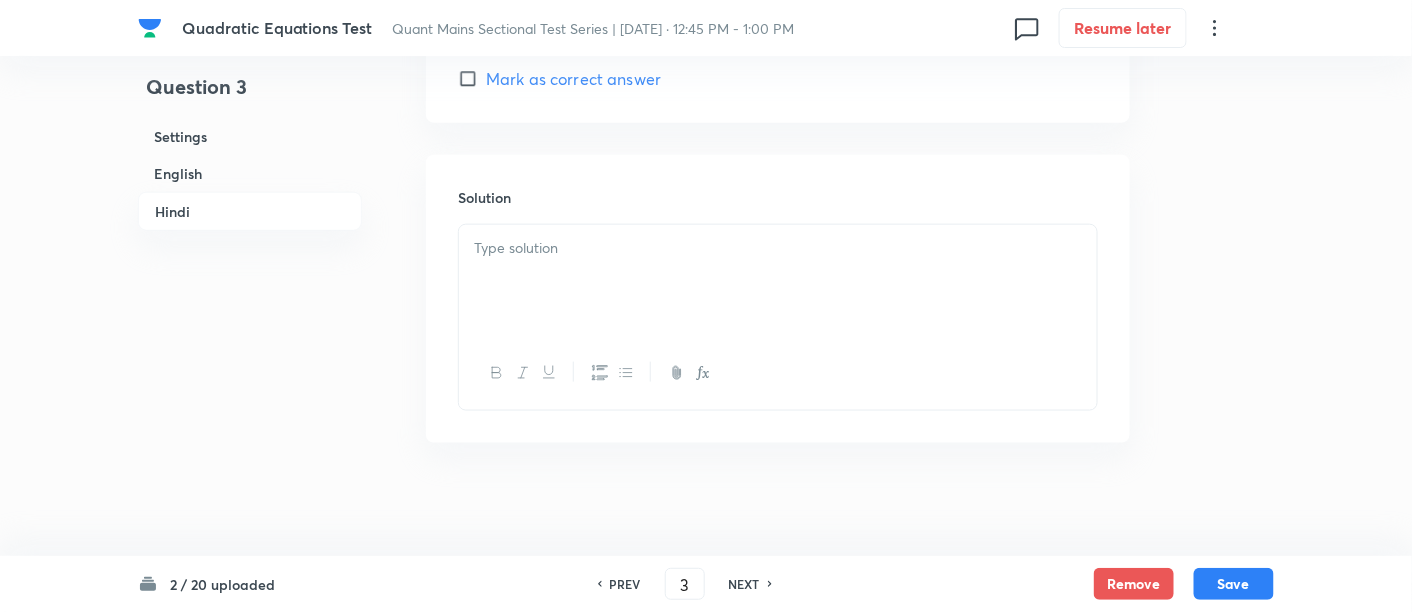 click at bounding box center [778, 248] 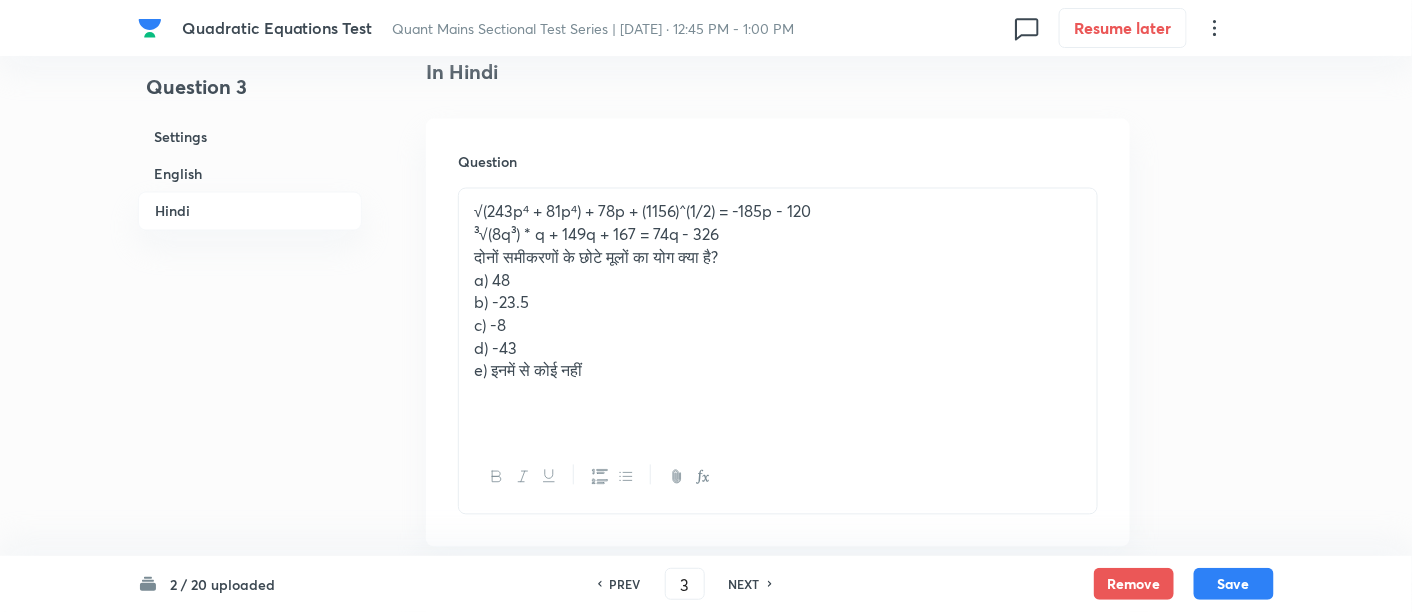 scroll, scrollTop: 3388, scrollLeft: 0, axis: vertical 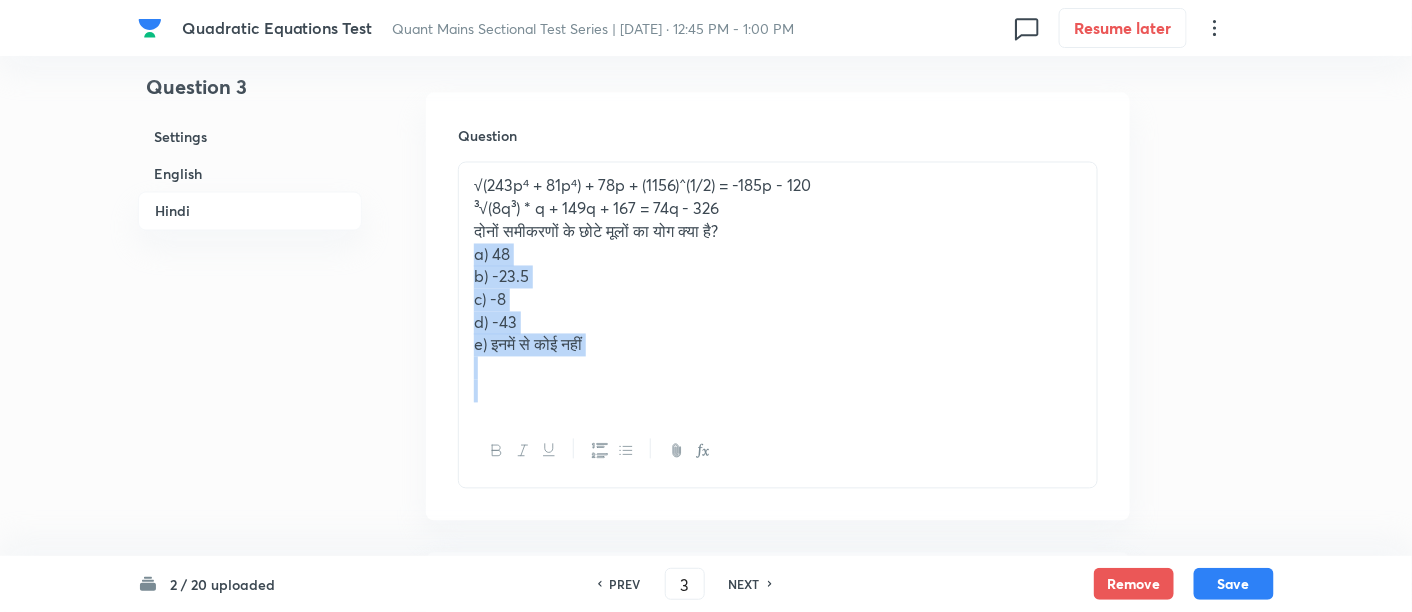 drag, startPoint x: 478, startPoint y: 248, endPoint x: 661, endPoint y: 398, distance: 236.61995 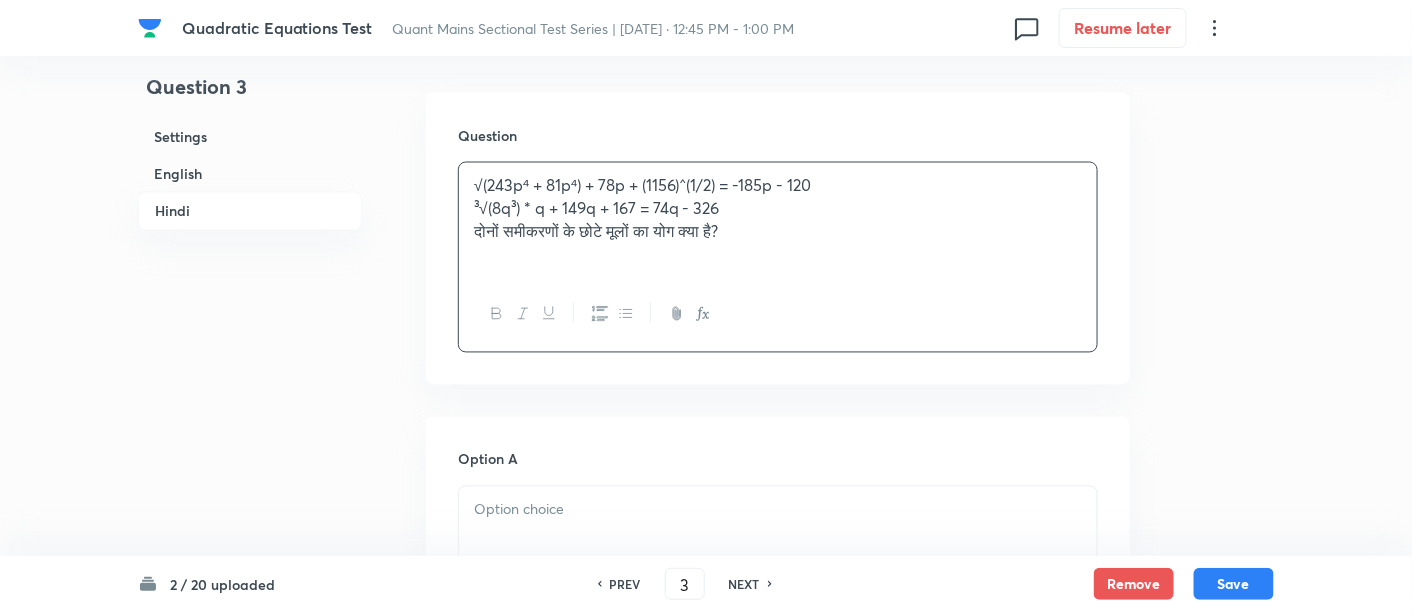scroll, scrollTop: 3526, scrollLeft: 0, axis: vertical 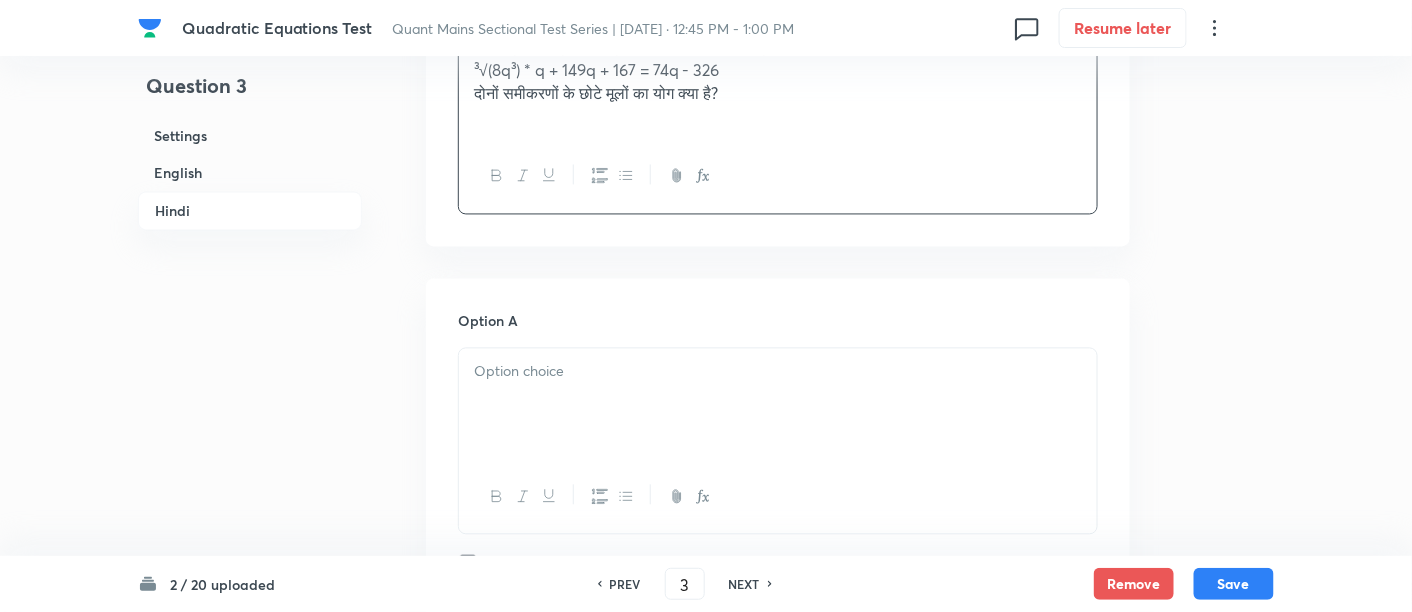 click at bounding box center (778, 405) 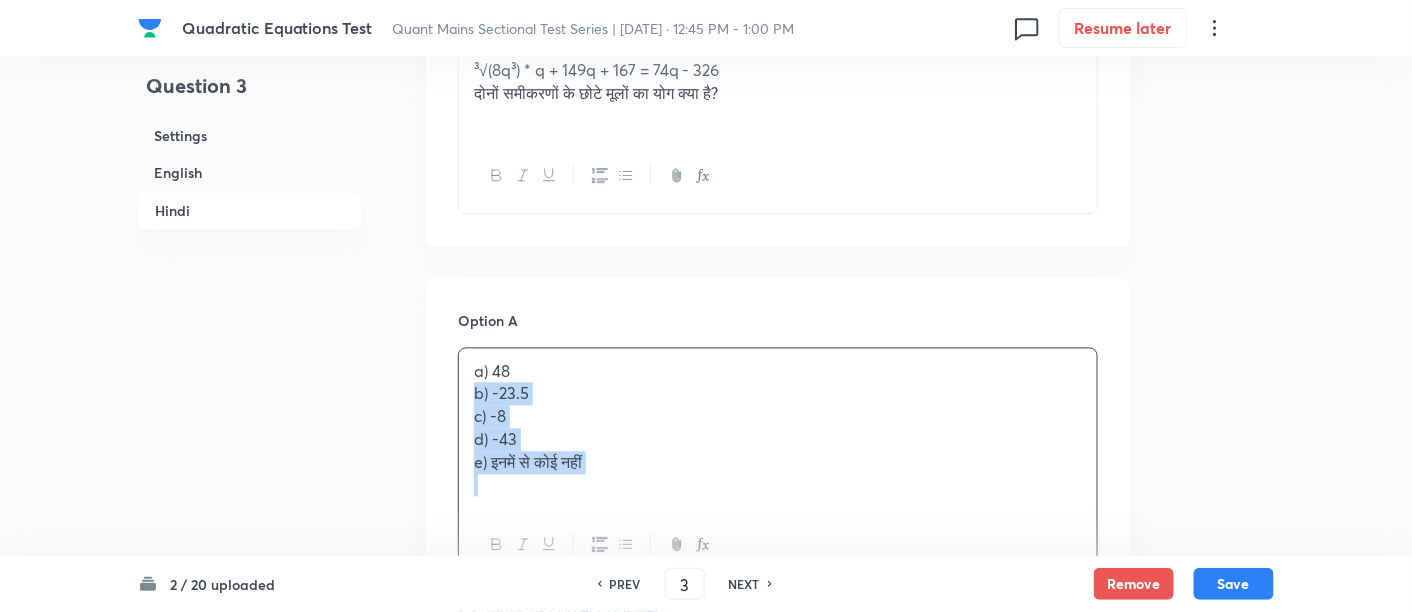 drag, startPoint x: 465, startPoint y: 388, endPoint x: 600, endPoint y: 484, distance: 165.65326 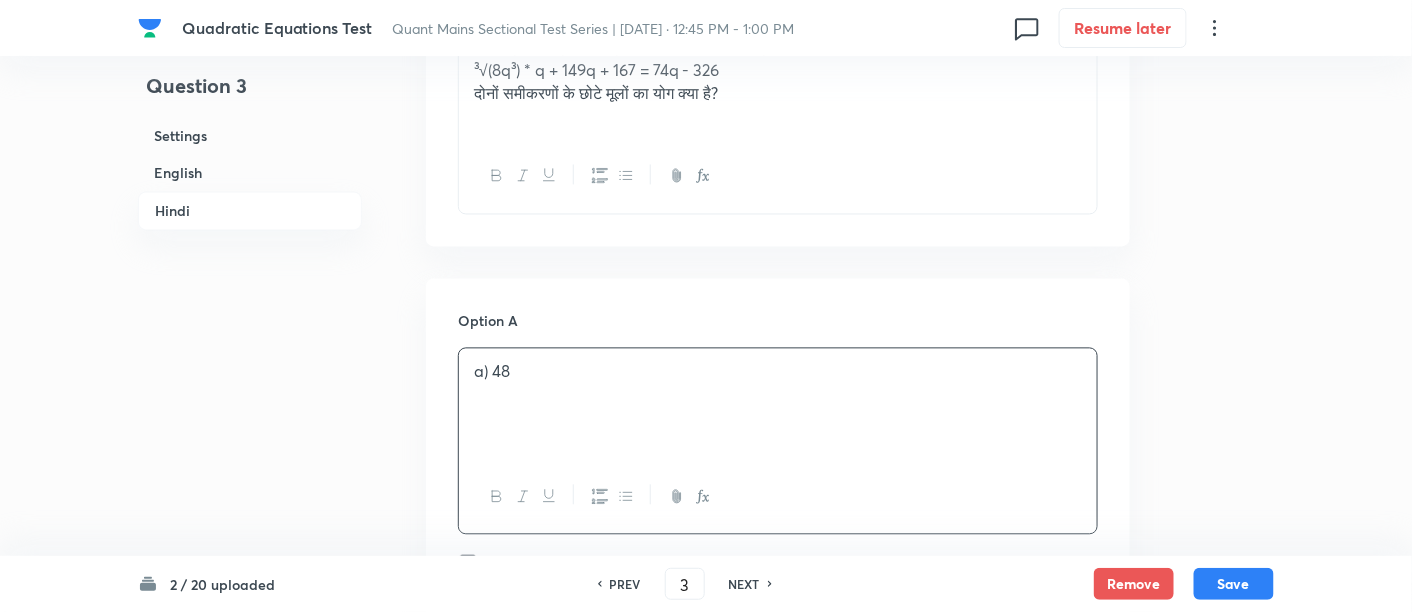 scroll, scrollTop: 3735, scrollLeft: 0, axis: vertical 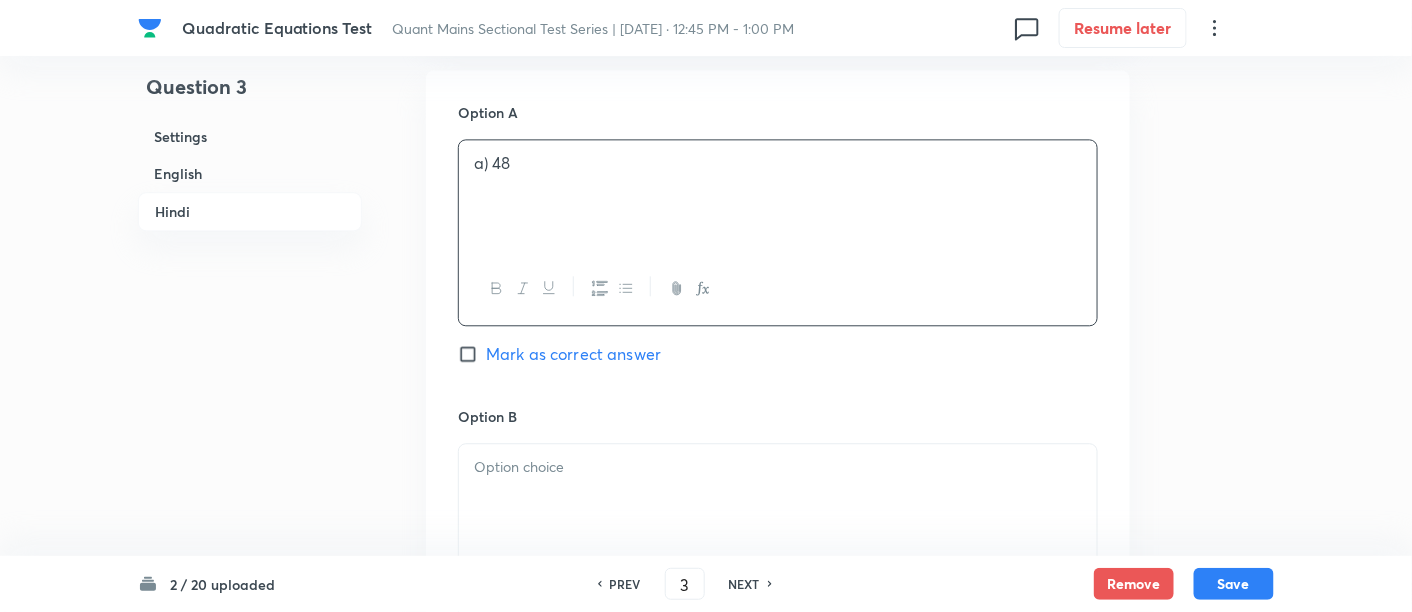 click at bounding box center (778, 500) 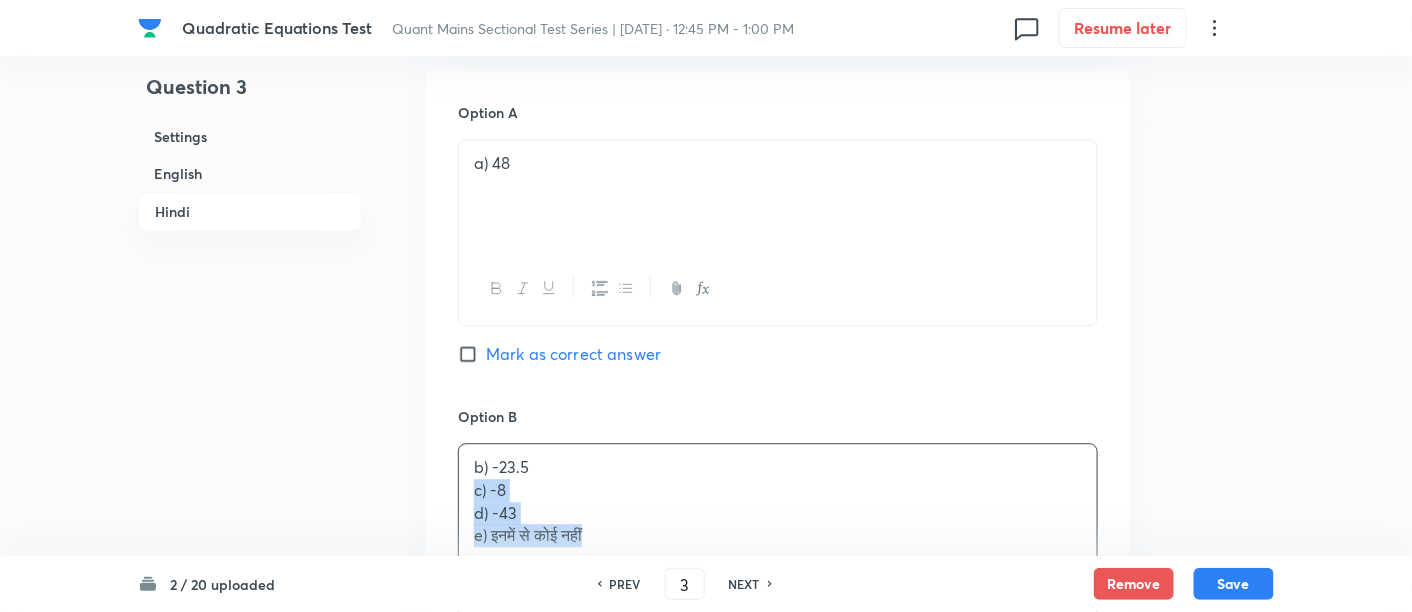 drag, startPoint x: 465, startPoint y: 486, endPoint x: 654, endPoint y: 569, distance: 206.4219 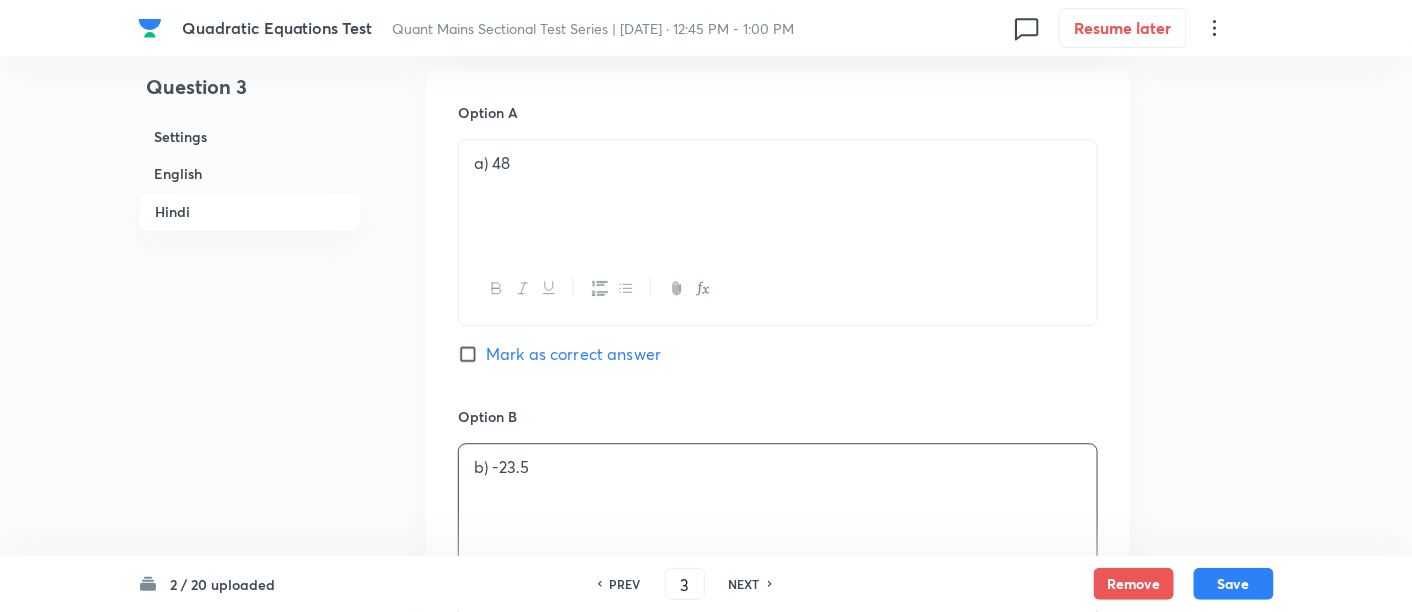 scroll, scrollTop: 4040, scrollLeft: 0, axis: vertical 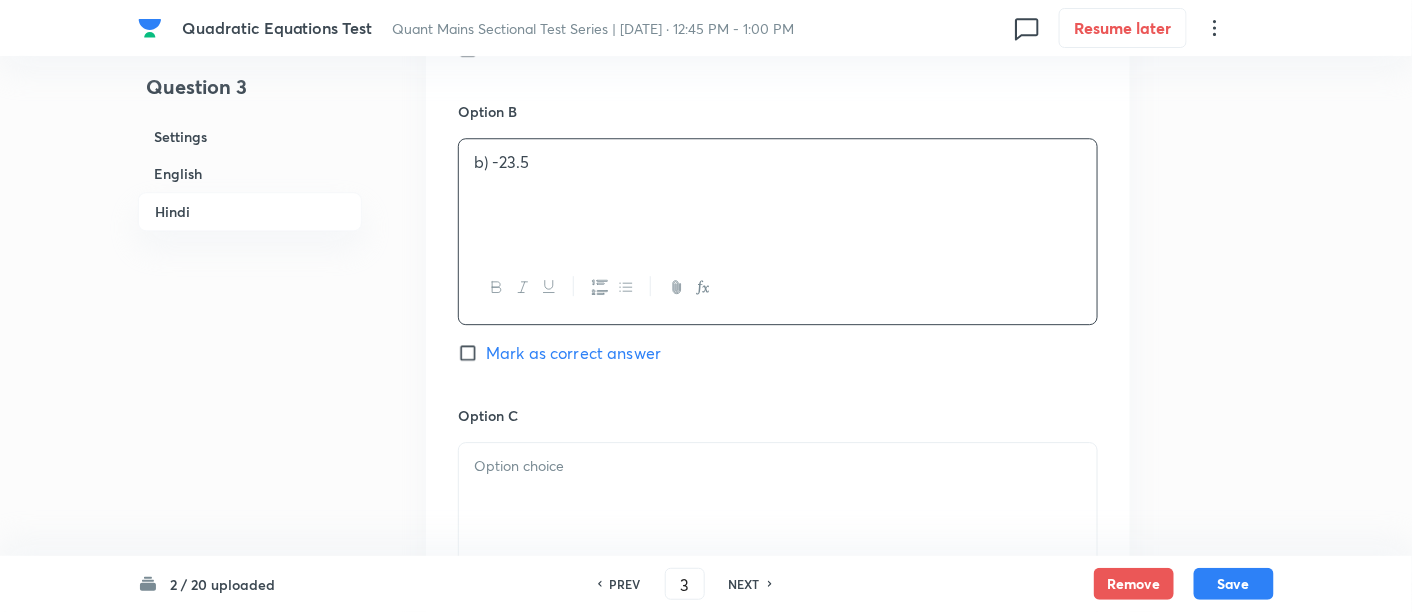 click at bounding box center (778, 499) 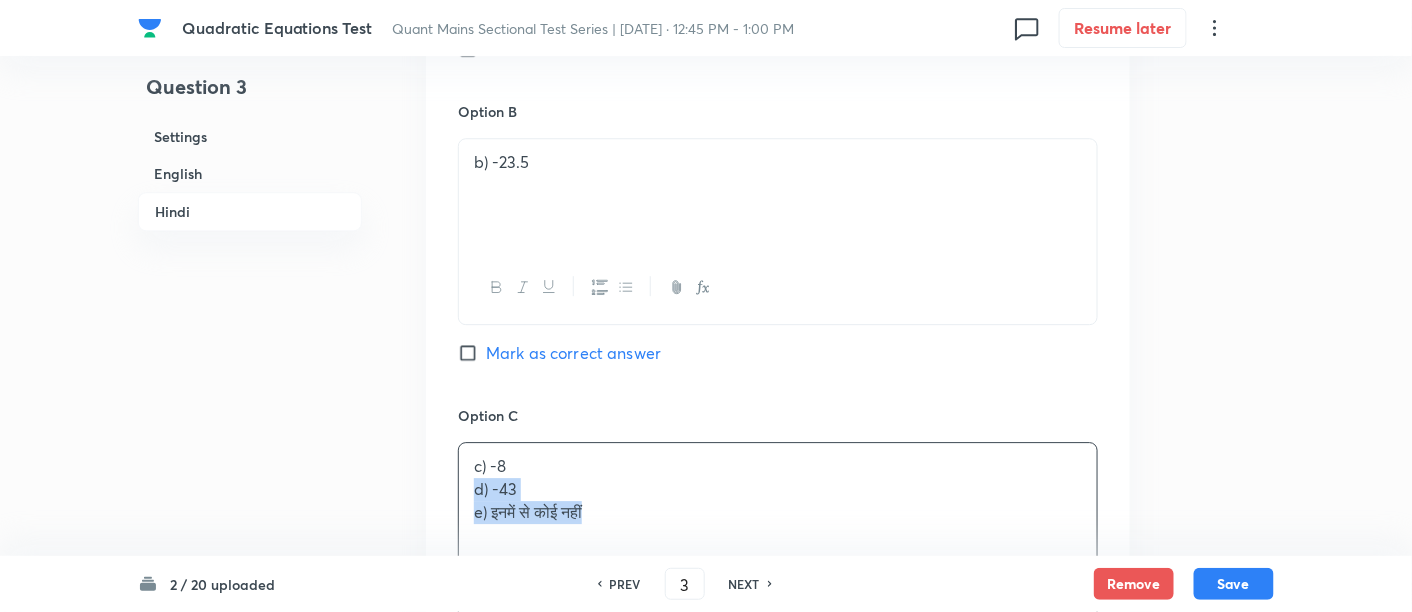 drag, startPoint x: 474, startPoint y: 484, endPoint x: 662, endPoint y: 532, distance: 194.03093 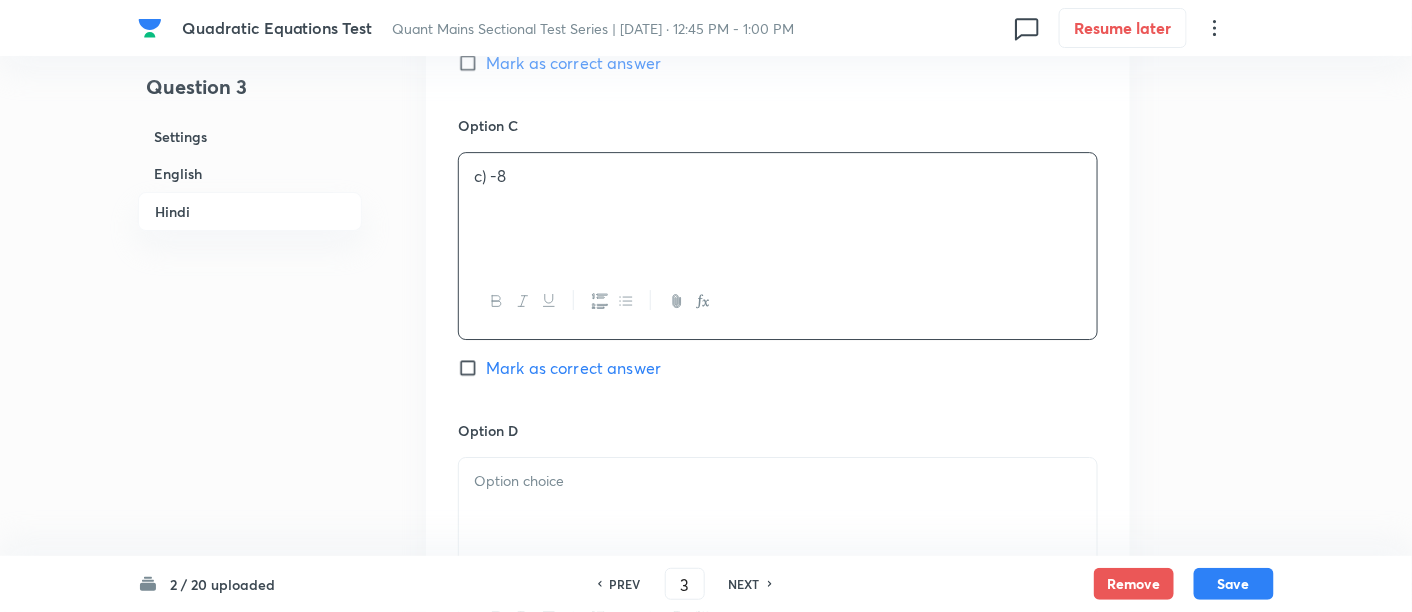 scroll, scrollTop: 4331, scrollLeft: 0, axis: vertical 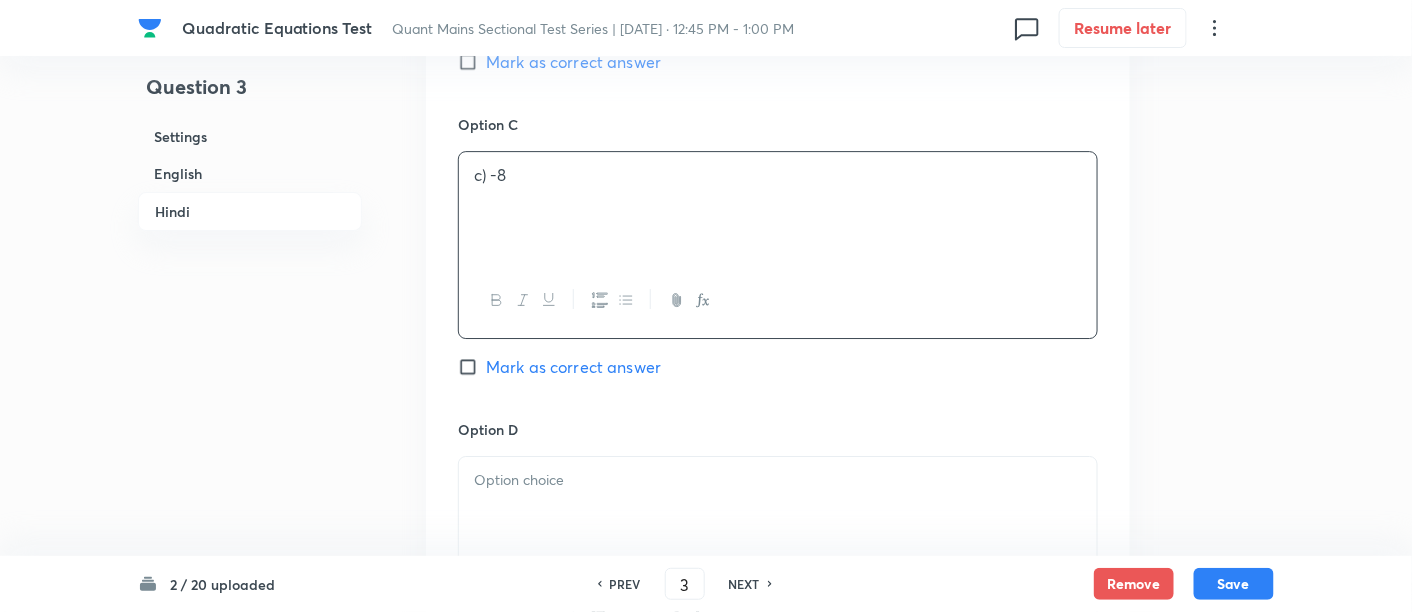 click at bounding box center [778, 513] 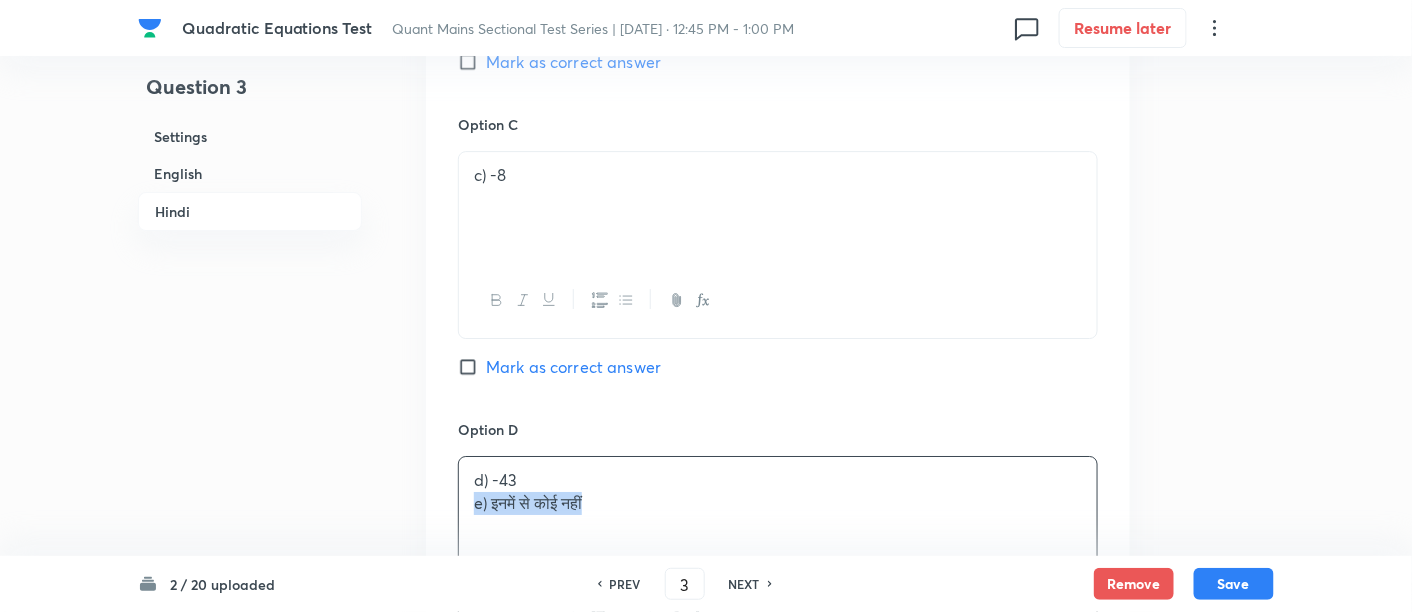 drag, startPoint x: 467, startPoint y: 497, endPoint x: 703, endPoint y: 535, distance: 239.03975 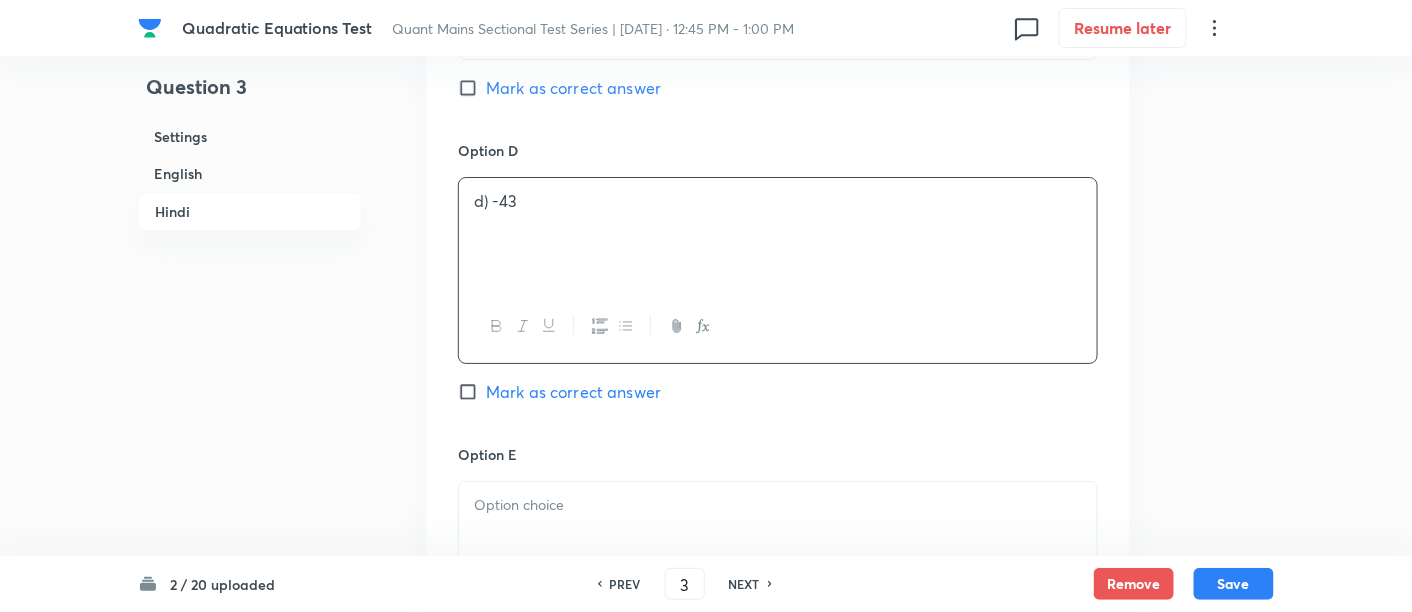 scroll, scrollTop: 4611, scrollLeft: 0, axis: vertical 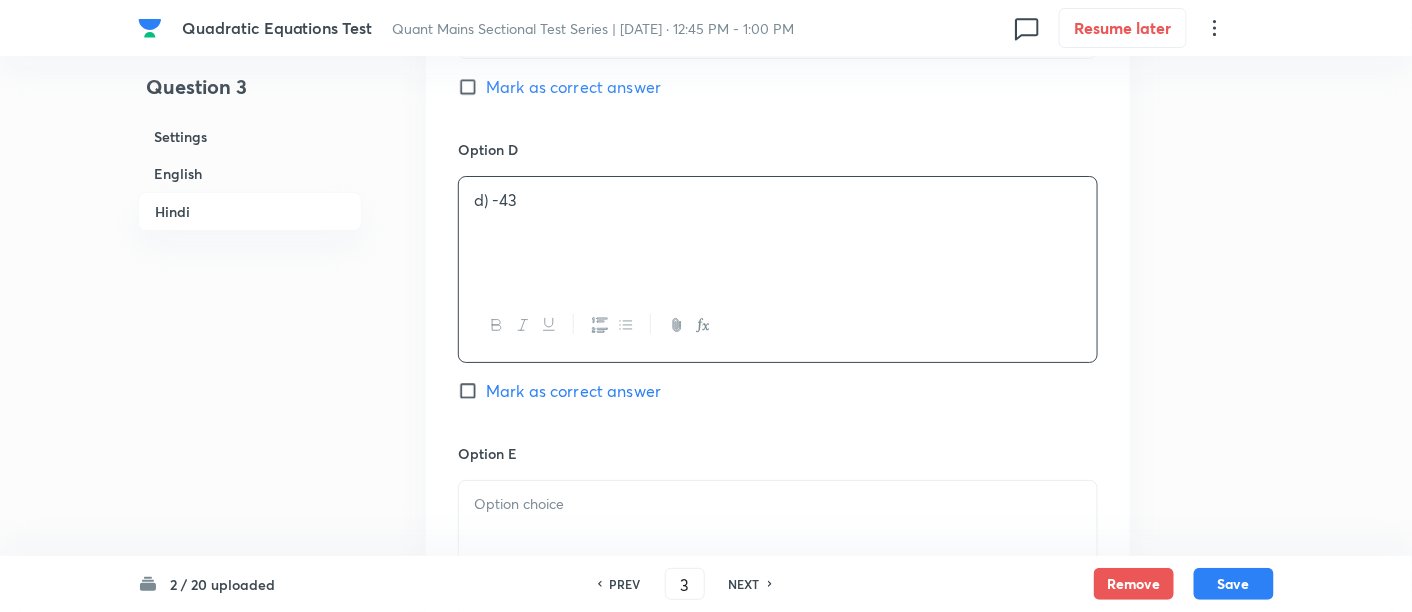 click at bounding box center [778, 537] 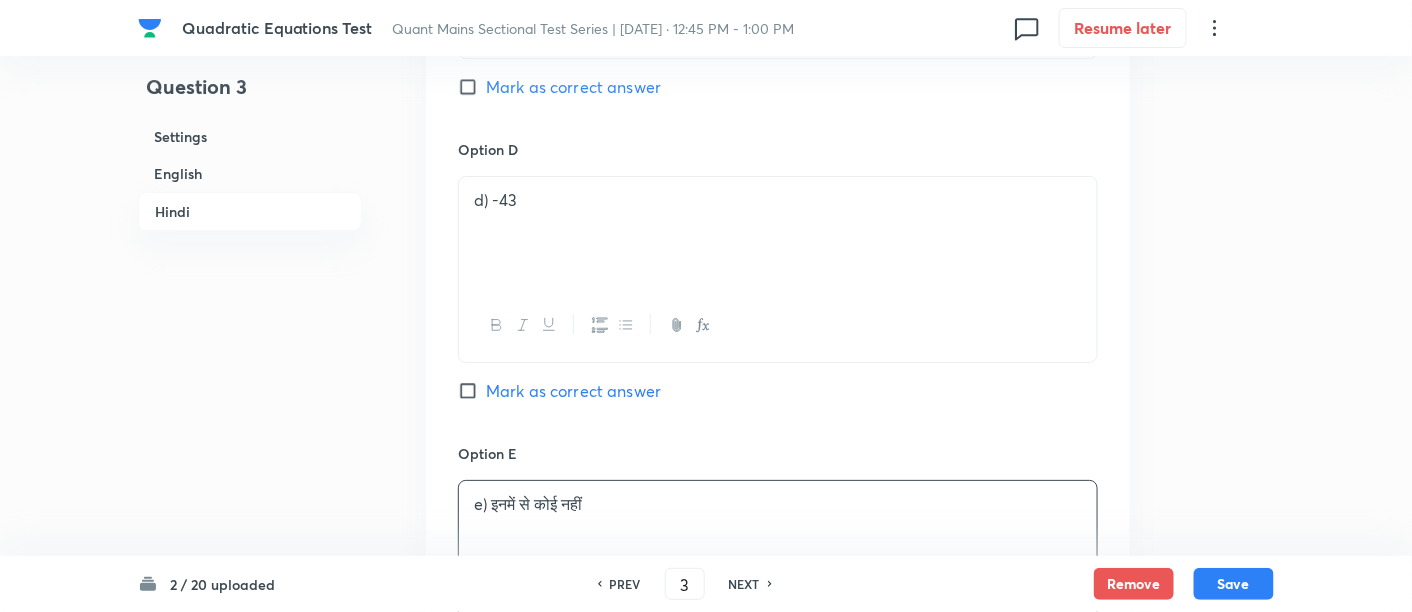 click on "Mark as correct answer" at bounding box center [573, 391] 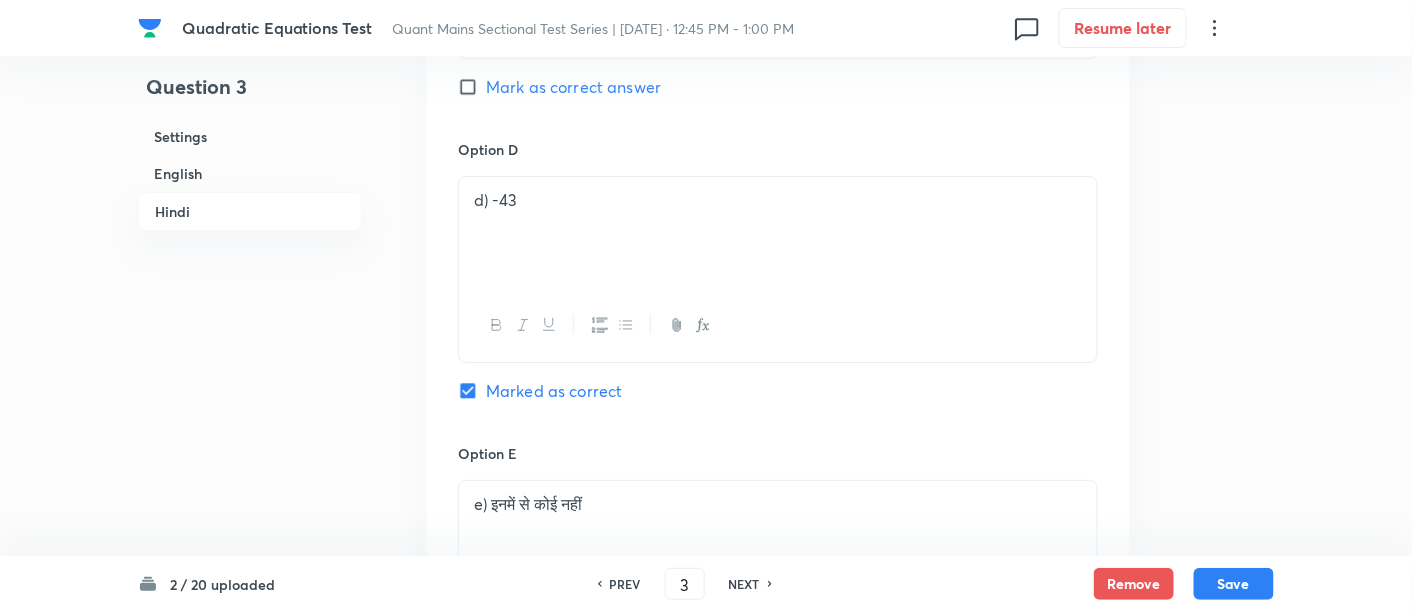 checkbox on "true" 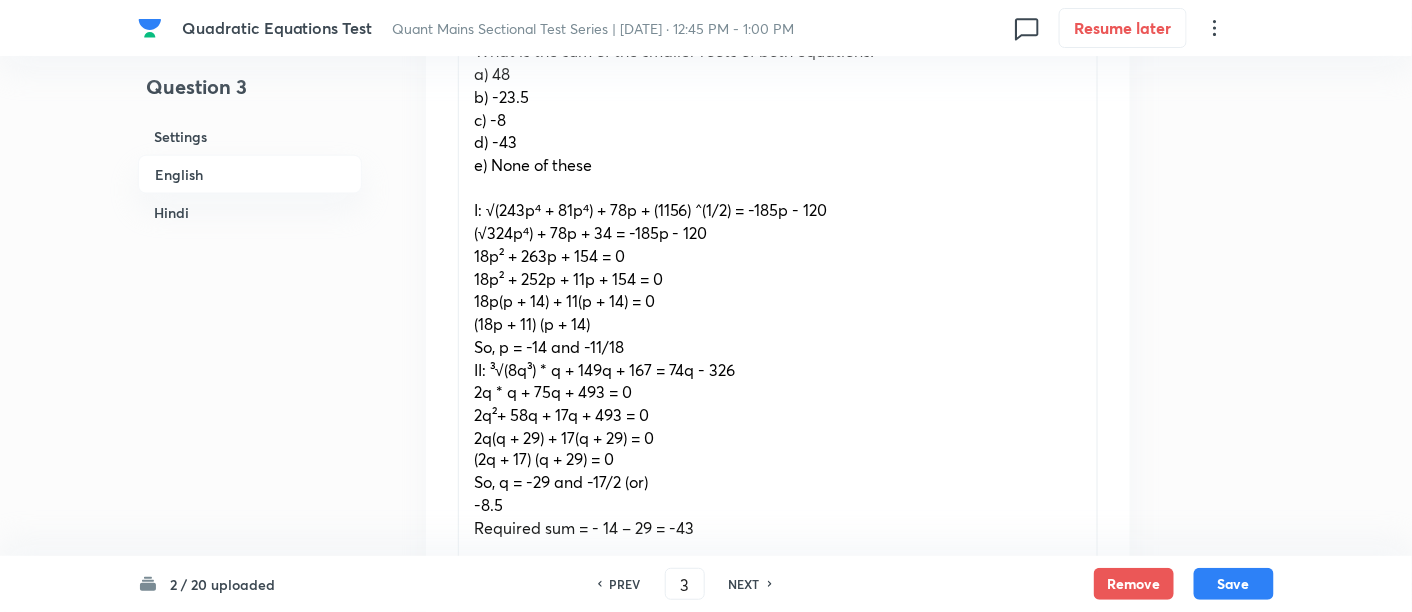 scroll, scrollTop: 735, scrollLeft: 0, axis: vertical 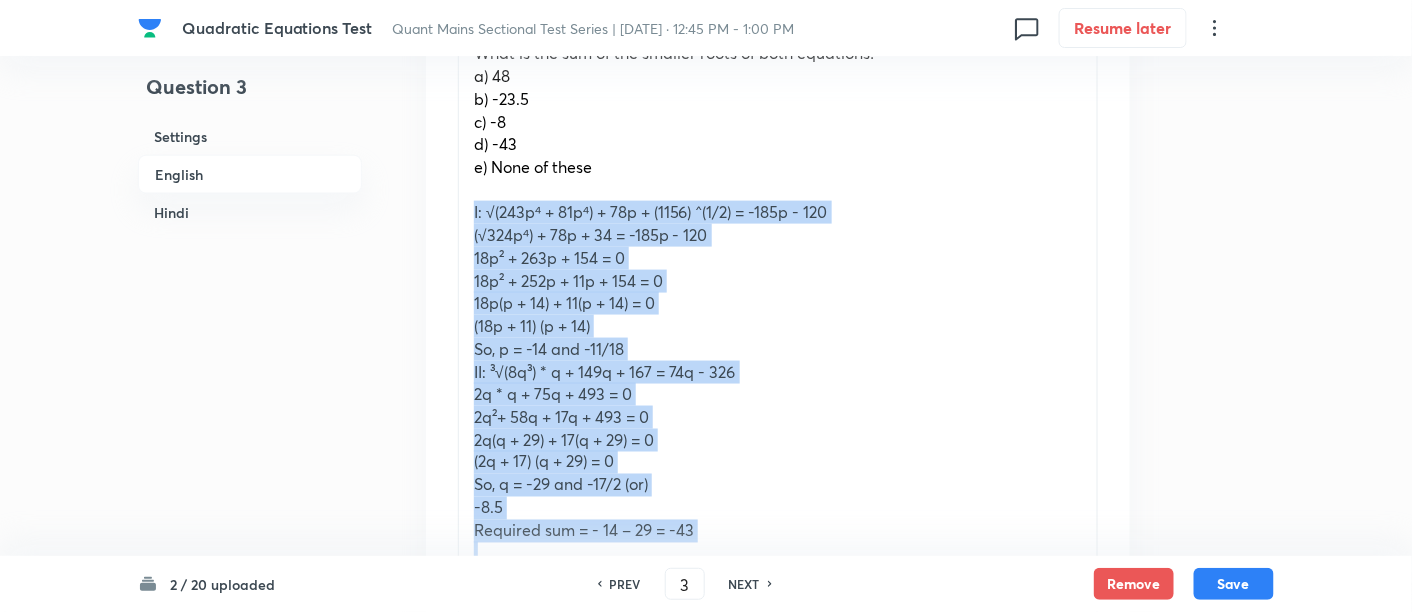 drag, startPoint x: 461, startPoint y: 208, endPoint x: 803, endPoint y: 564, distance: 493.6598 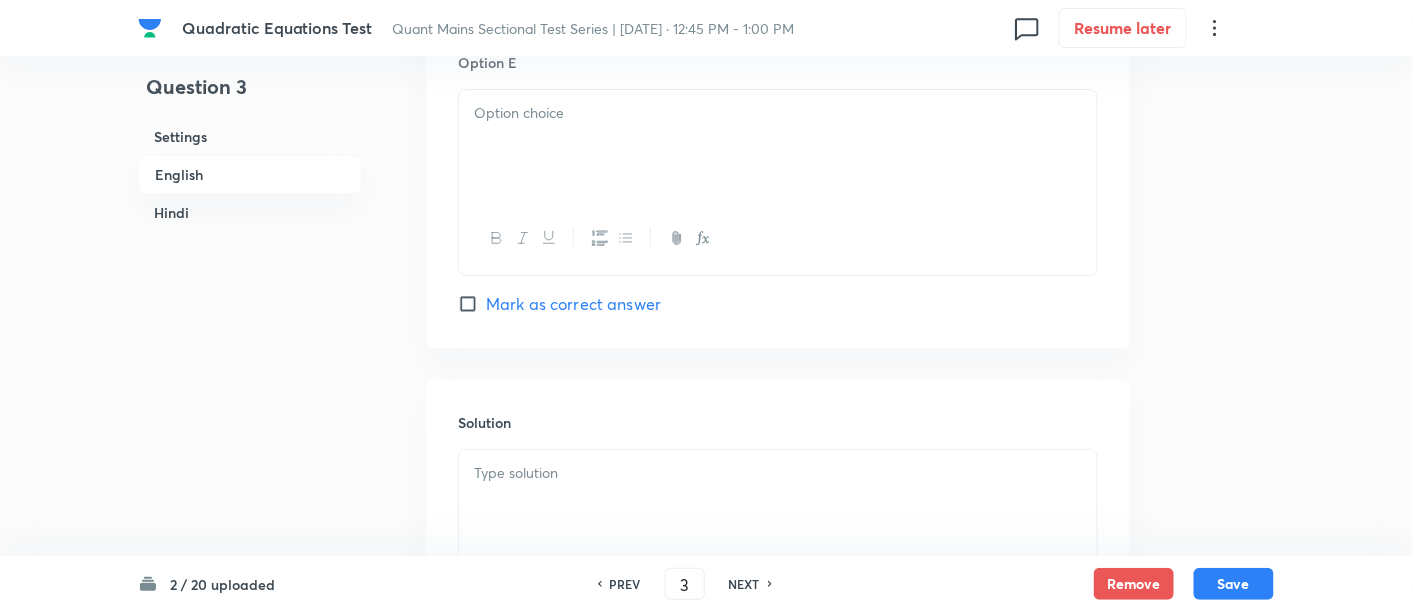 scroll, scrollTop: 2537, scrollLeft: 0, axis: vertical 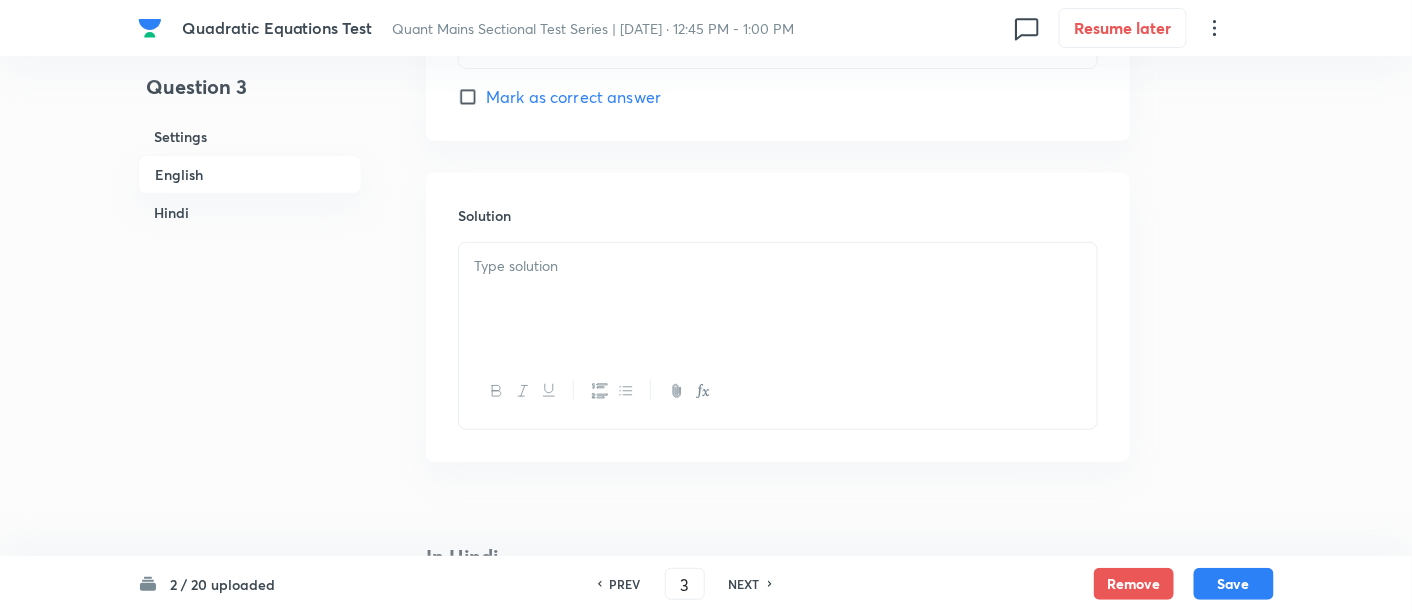 click at bounding box center [778, 299] 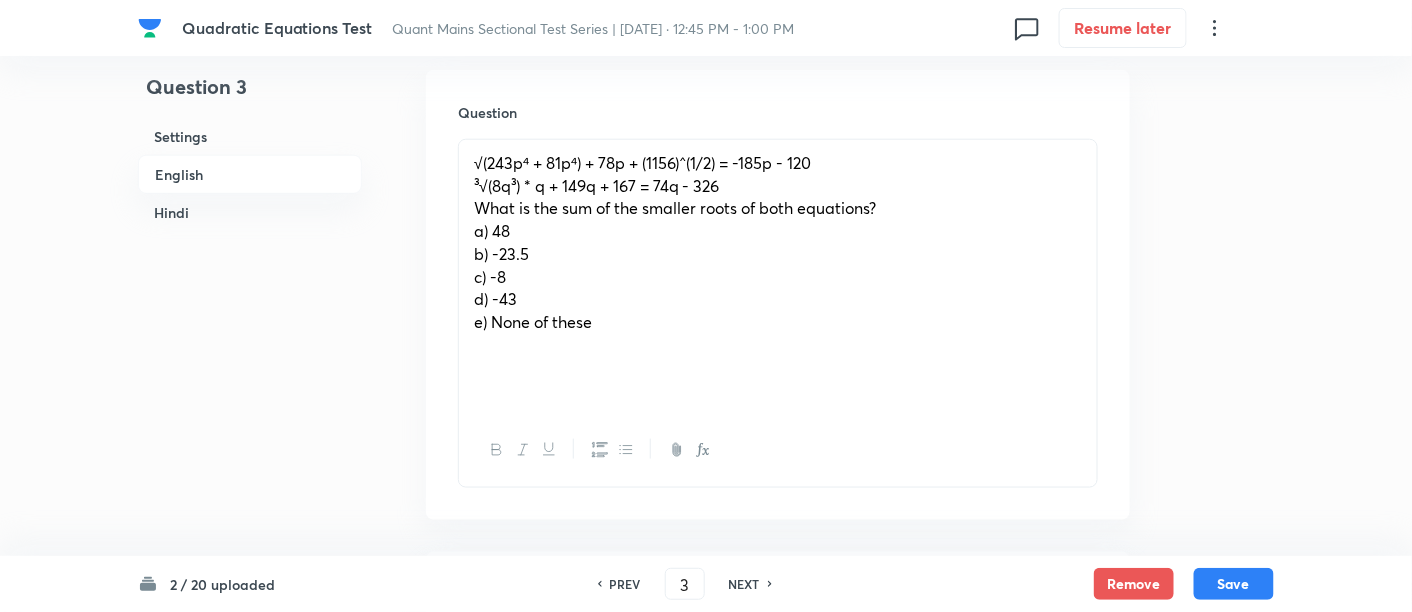 scroll, scrollTop: 579, scrollLeft: 0, axis: vertical 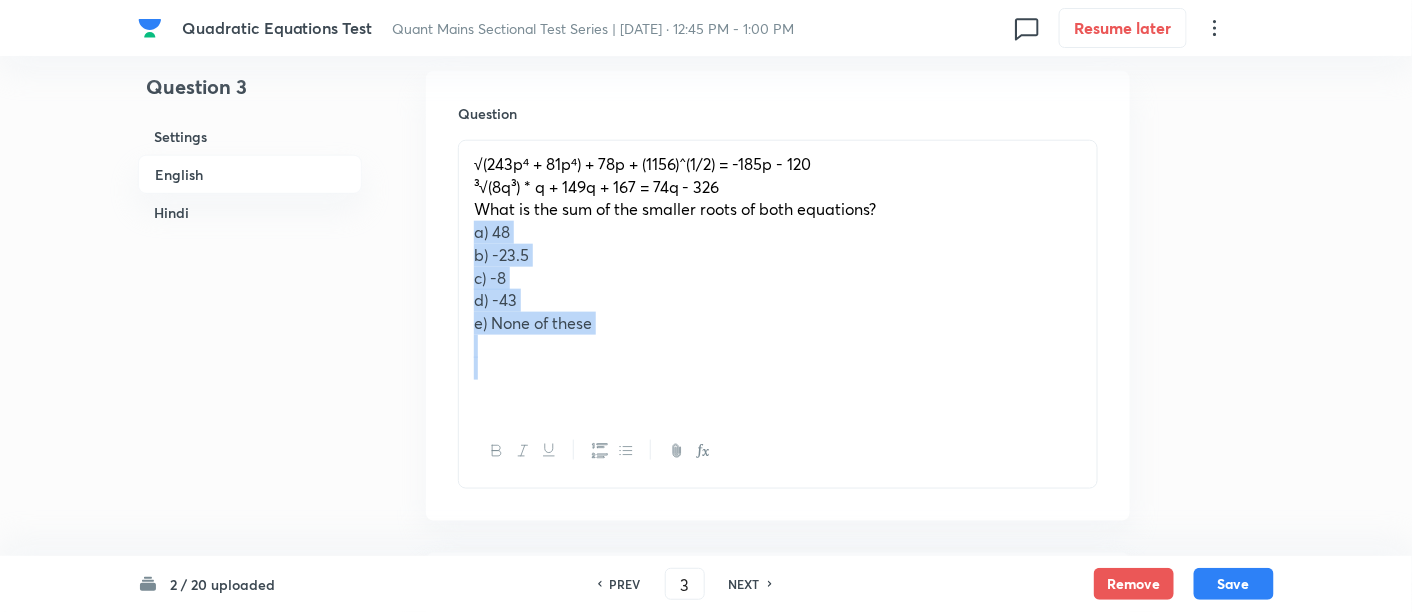 drag, startPoint x: 469, startPoint y: 238, endPoint x: 658, endPoint y: 366, distance: 228.2652 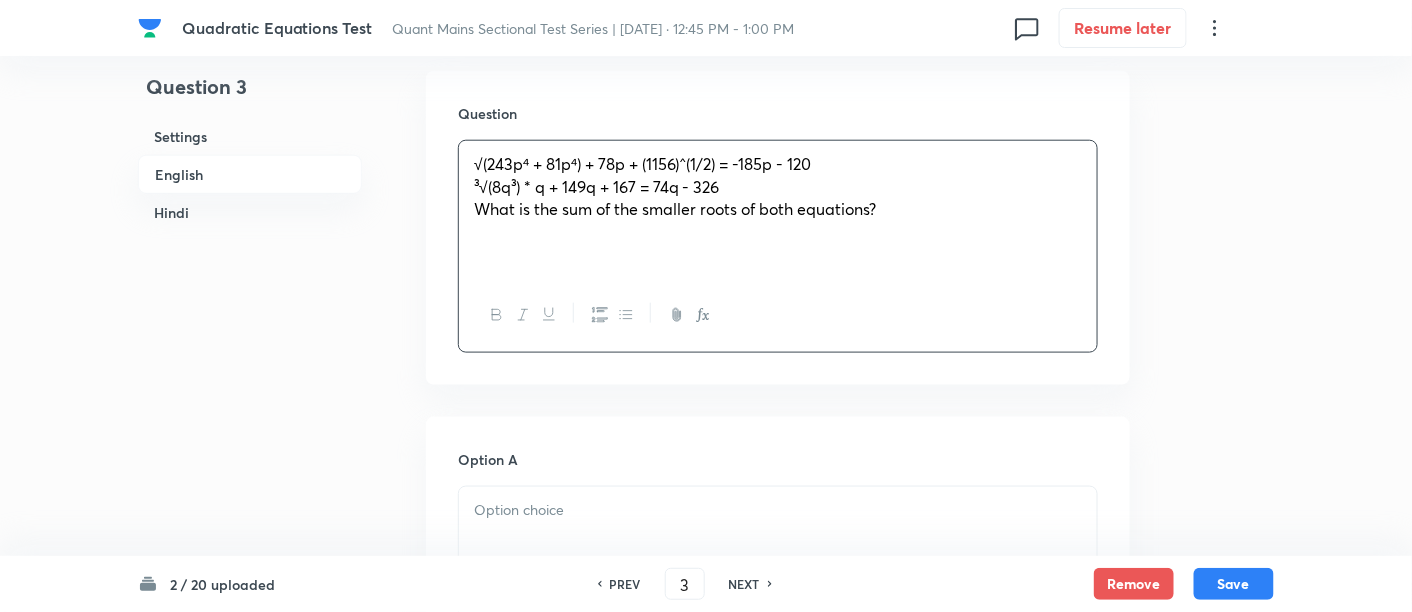 scroll, scrollTop: 723, scrollLeft: 0, axis: vertical 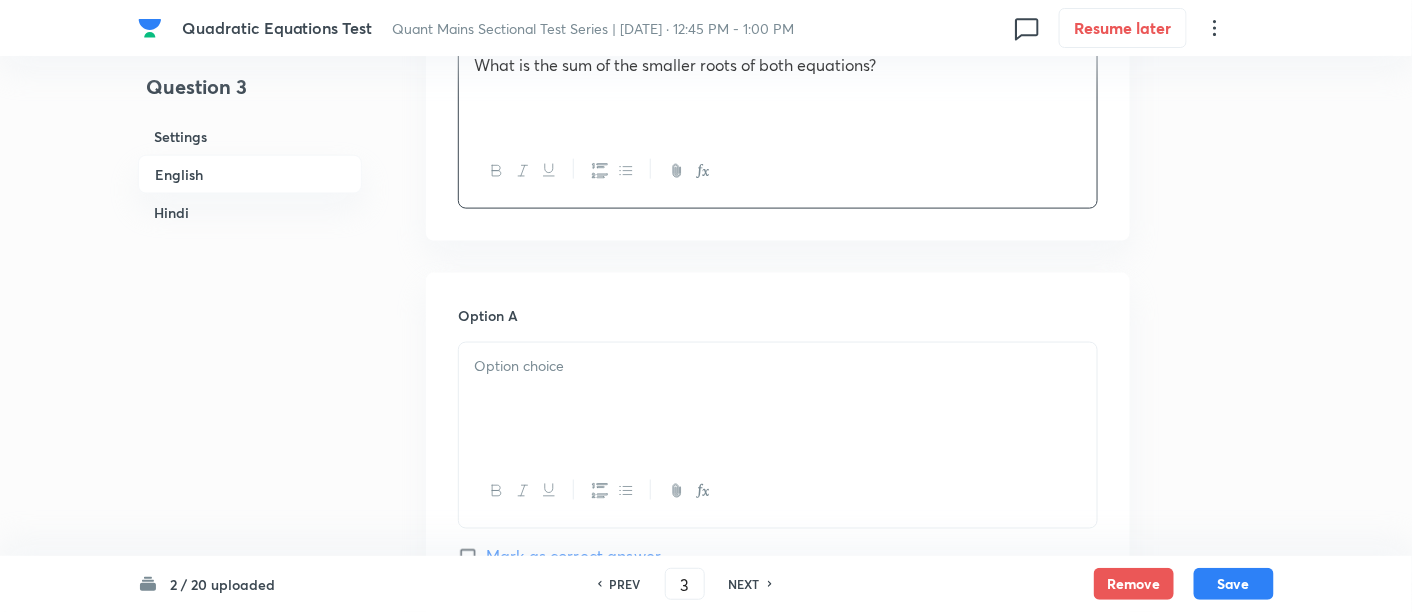 click at bounding box center (778, 366) 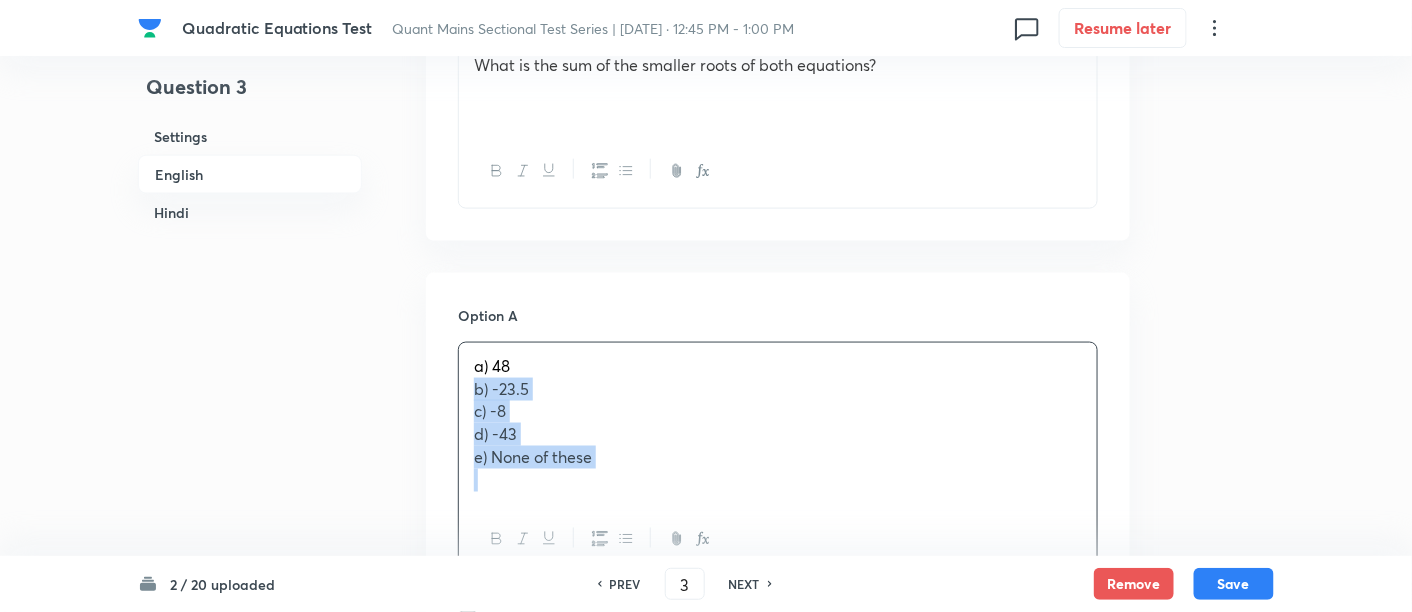 drag, startPoint x: 470, startPoint y: 387, endPoint x: 692, endPoint y: 517, distance: 257.2625 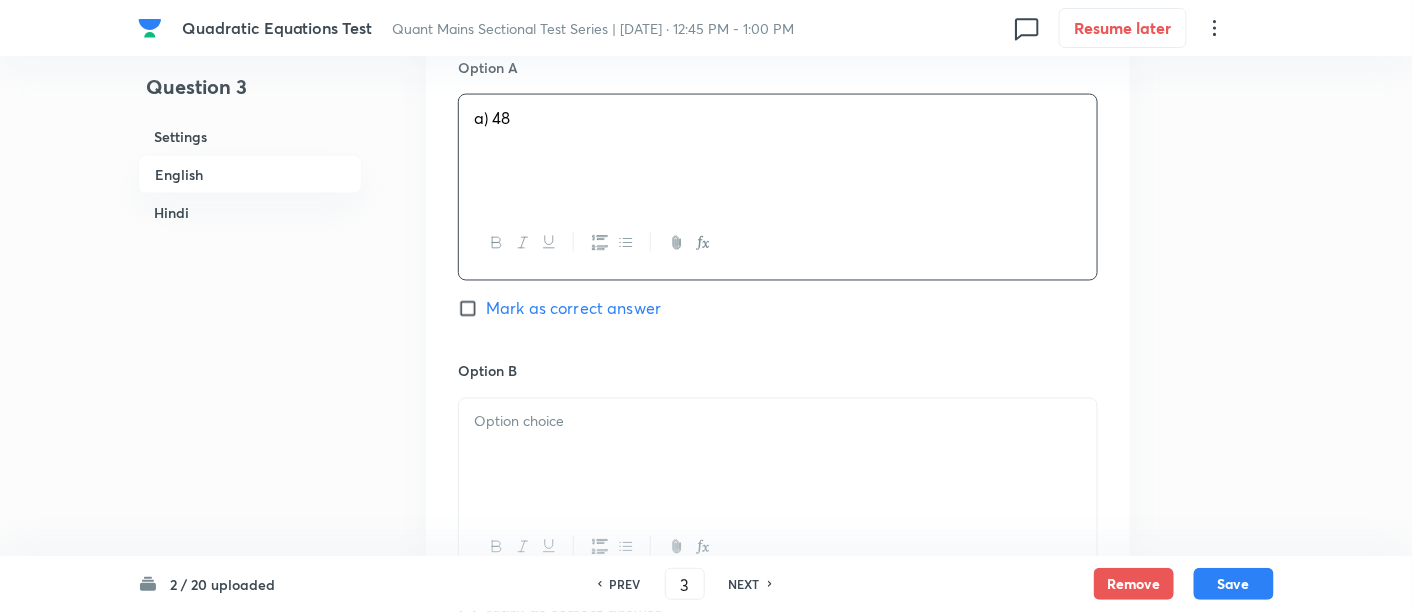 scroll, scrollTop: 972, scrollLeft: 0, axis: vertical 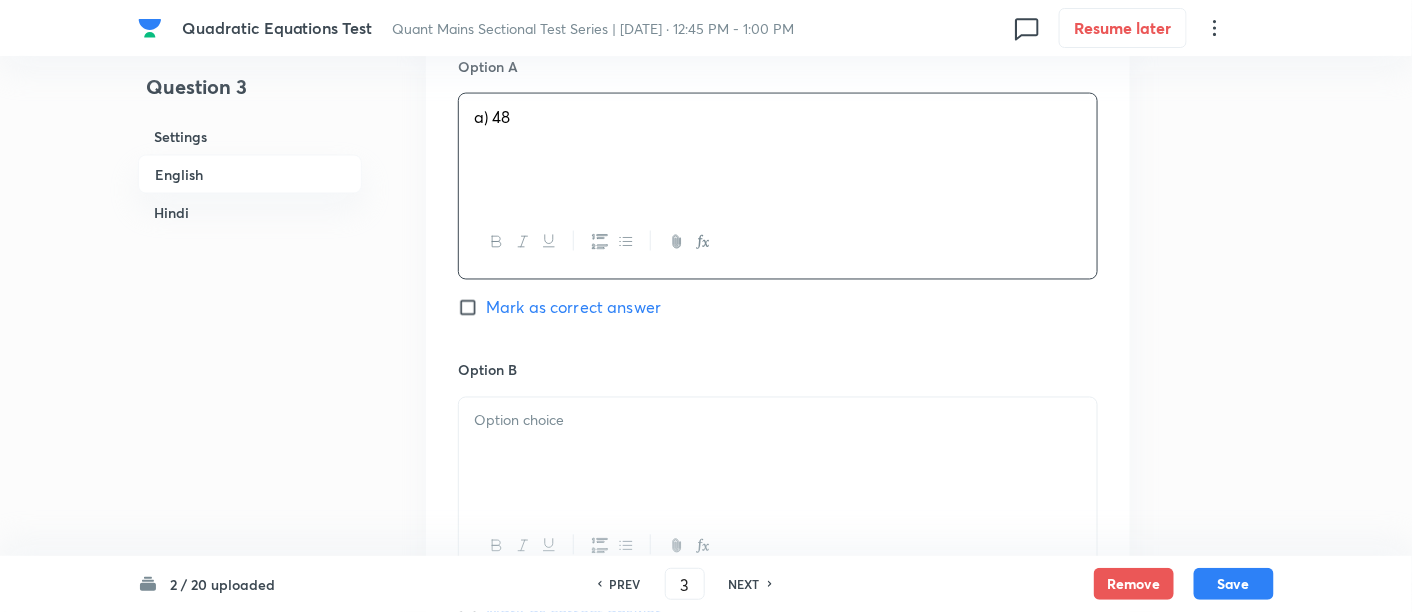 click at bounding box center (778, 421) 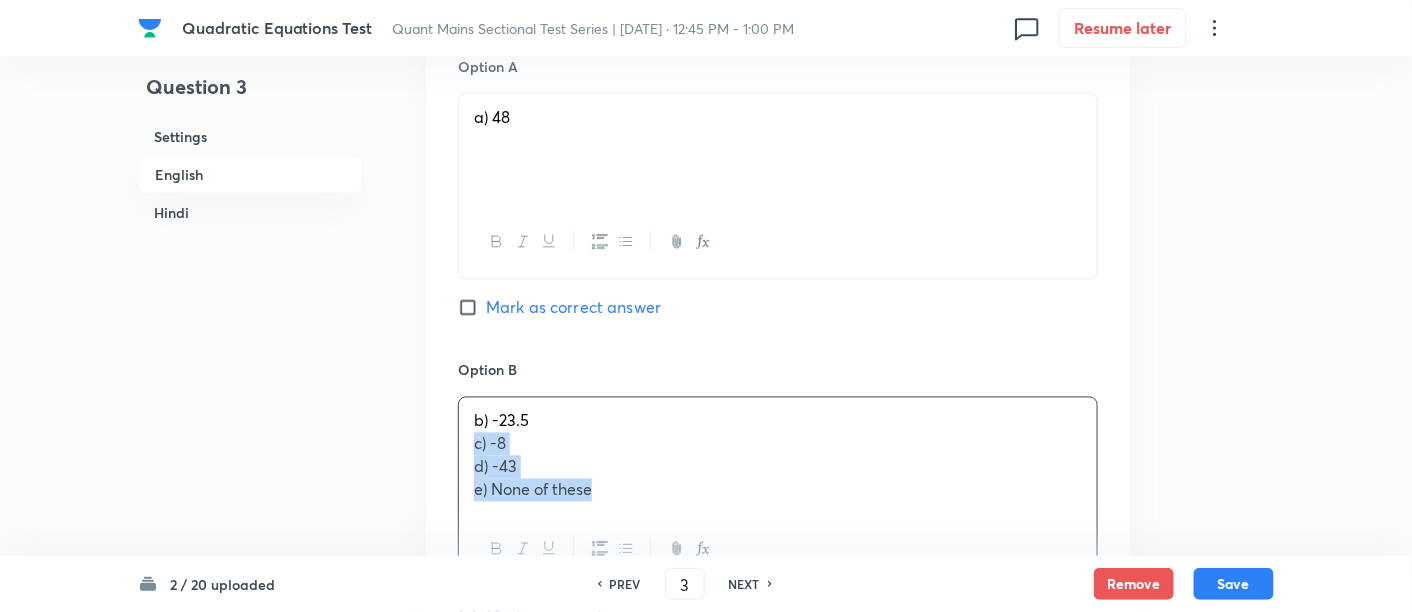 drag, startPoint x: 470, startPoint y: 445, endPoint x: 656, endPoint y: 513, distance: 198.0404 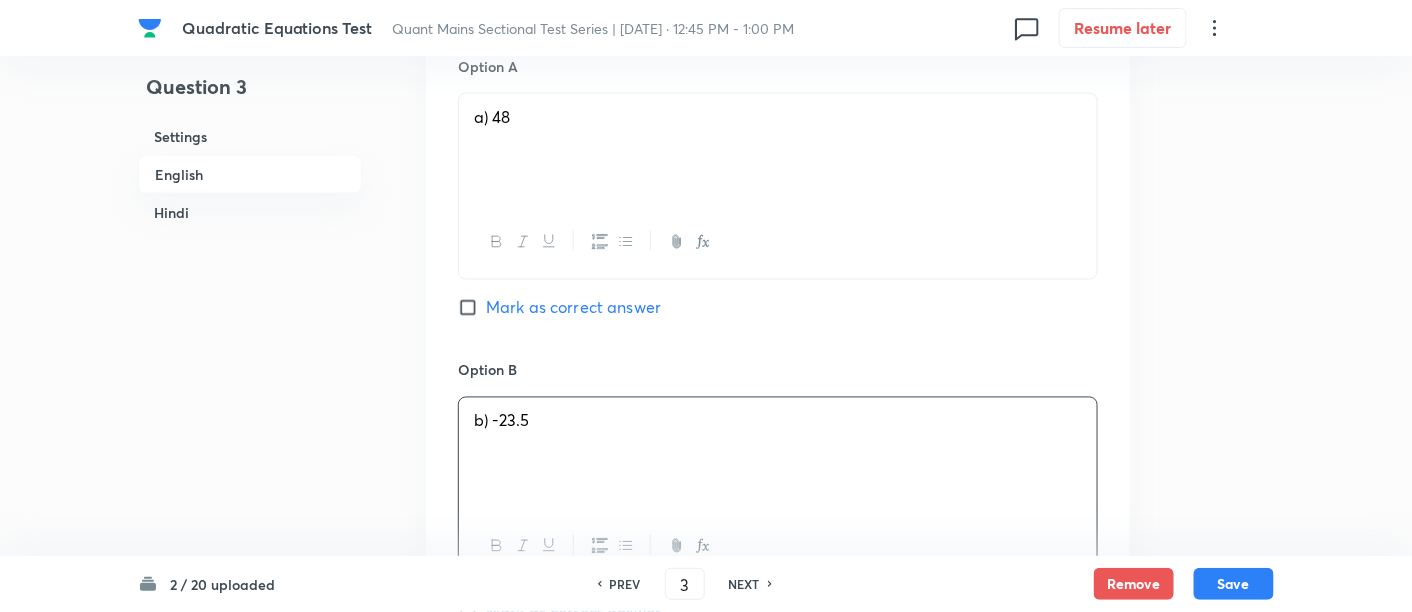 scroll, scrollTop: 1219, scrollLeft: 0, axis: vertical 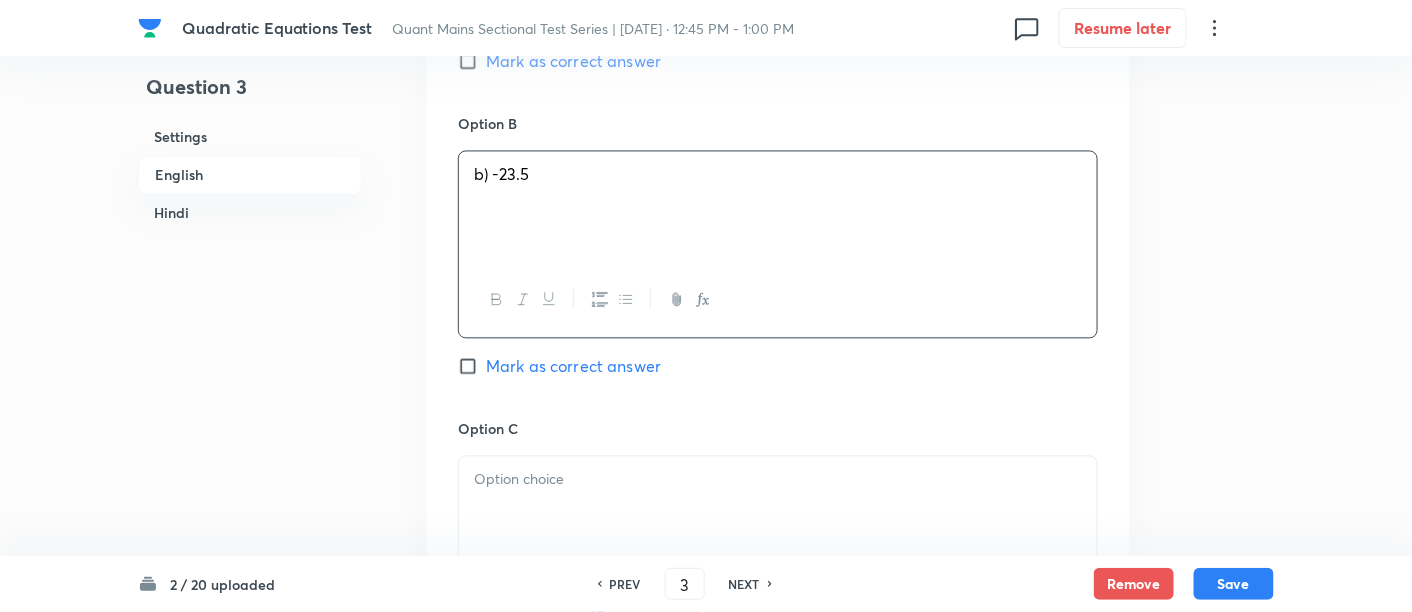 click at bounding box center (778, 512) 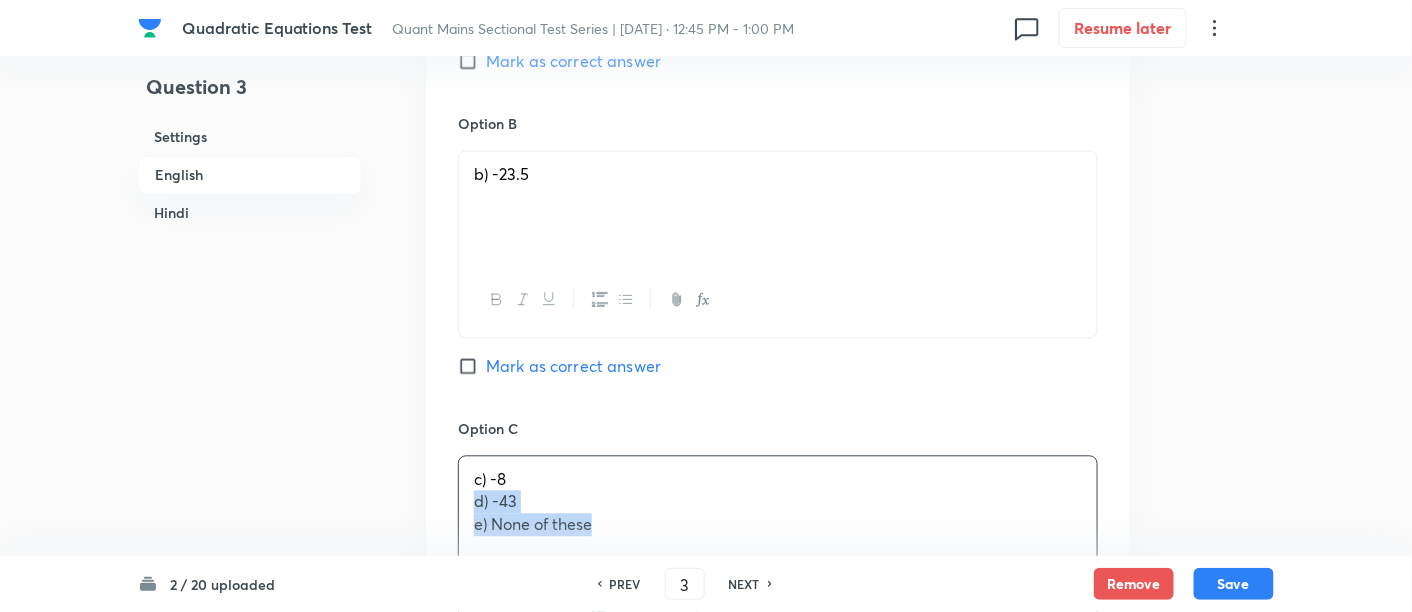 drag, startPoint x: 470, startPoint y: 502, endPoint x: 660, endPoint y: 523, distance: 191.157 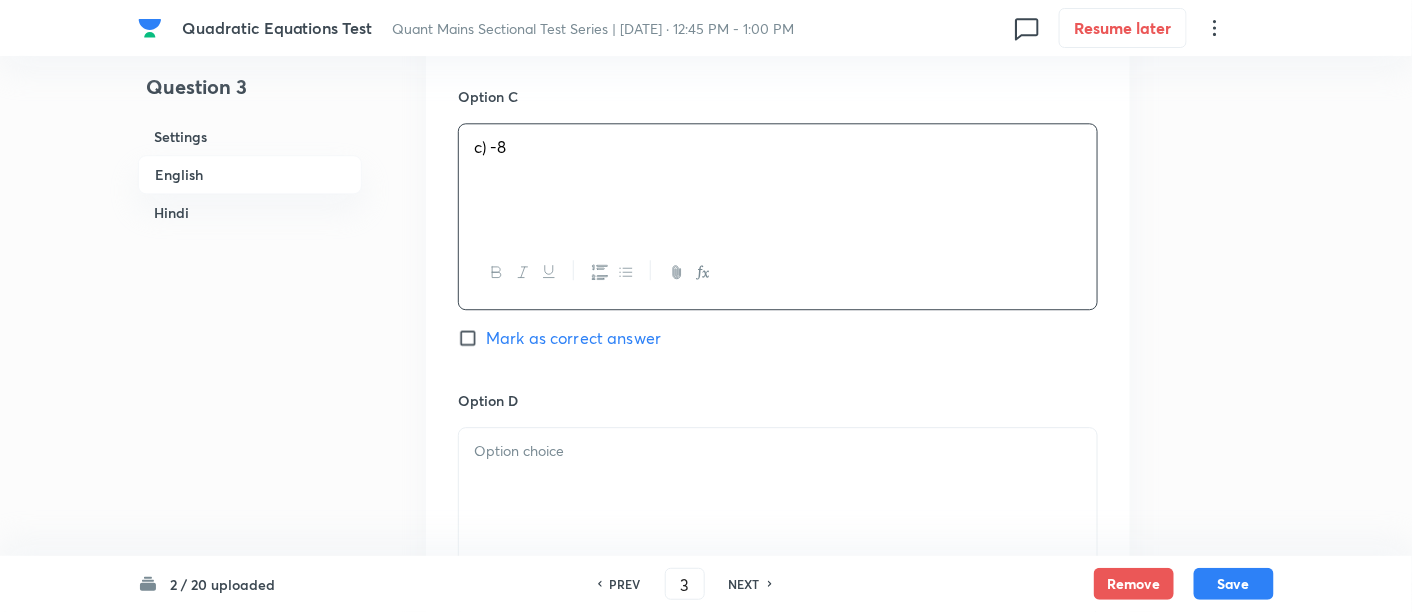 scroll, scrollTop: 1552, scrollLeft: 0, axis: vertical 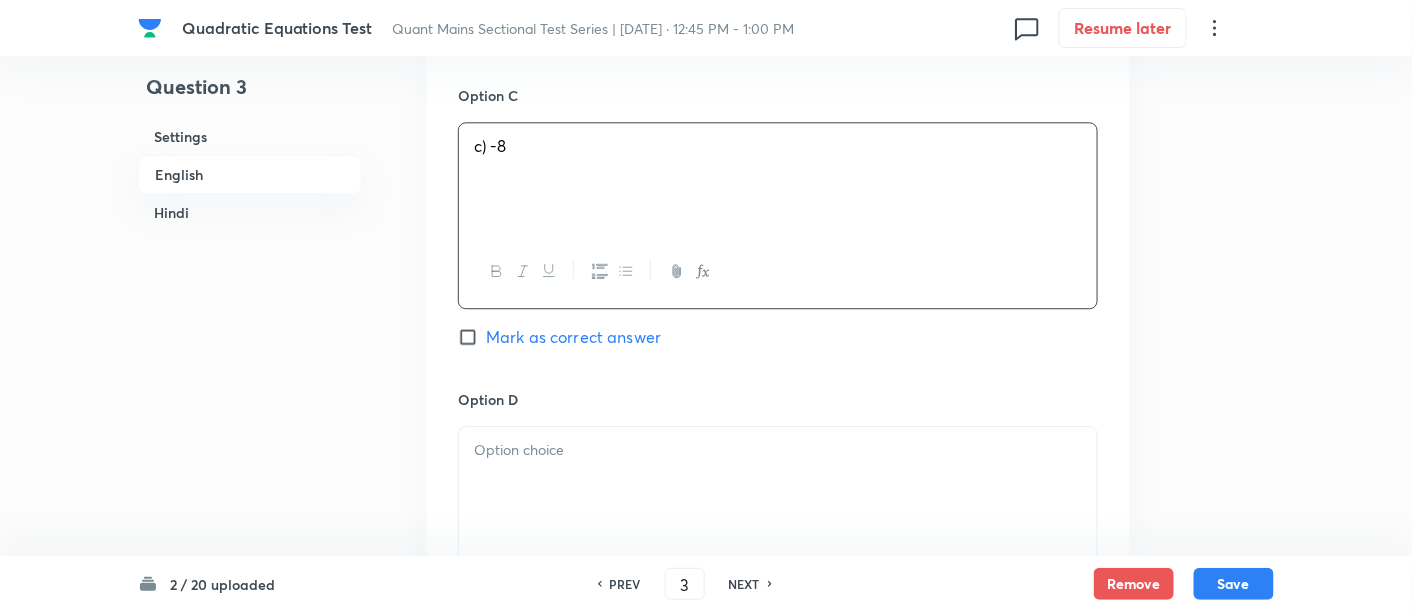click at bounding box center (778, 483) 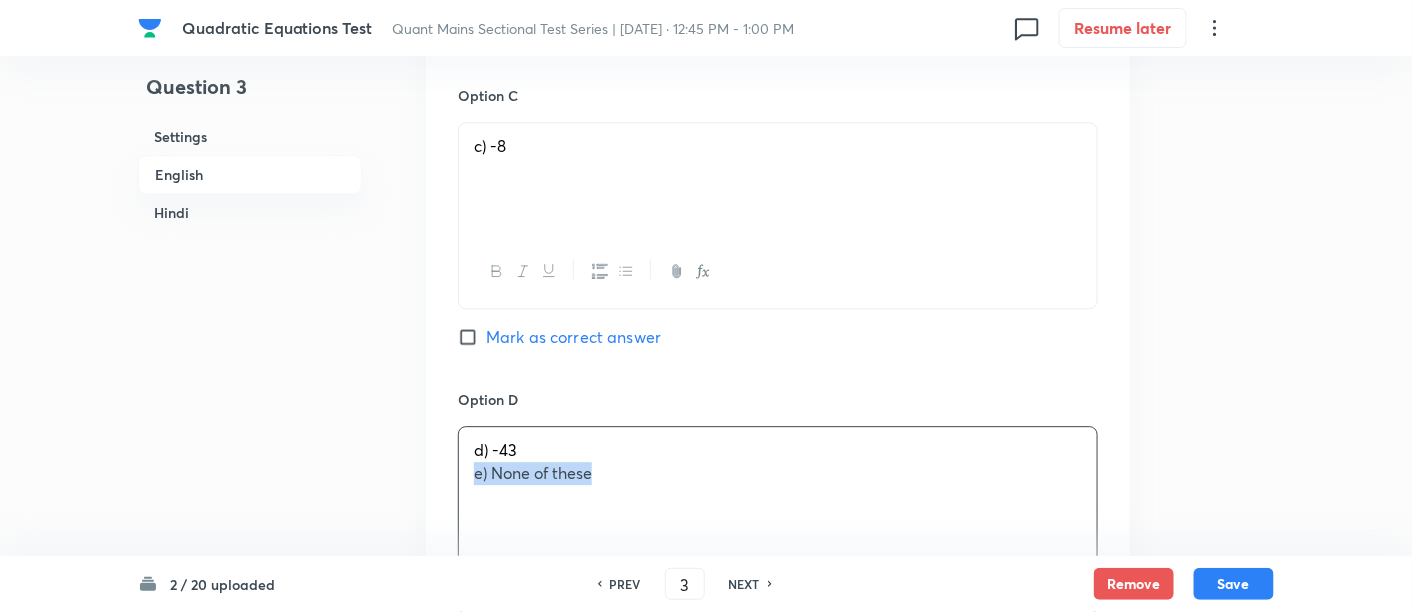 drag, startPoint x: 471, startPoint y: 467, endPoint x: 713, endPoint y: 478, distance: 242.24988 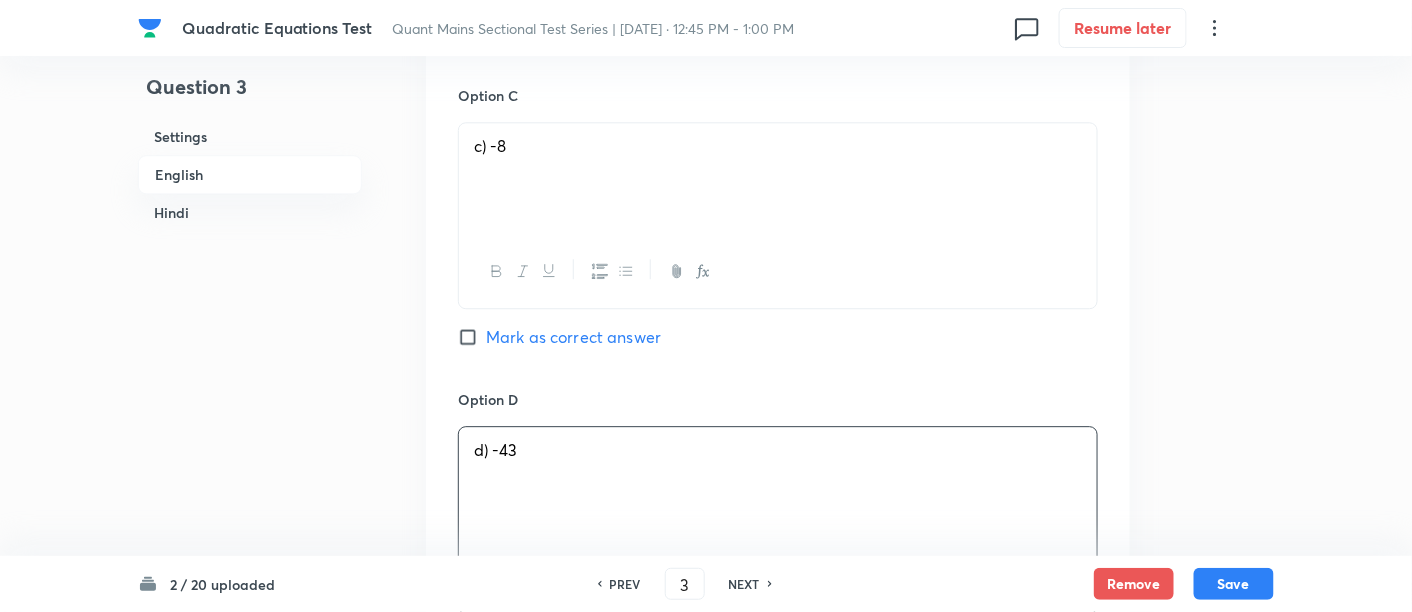 scroll, scrollTop: 1902, scrollLeft: 0, axis: vertical 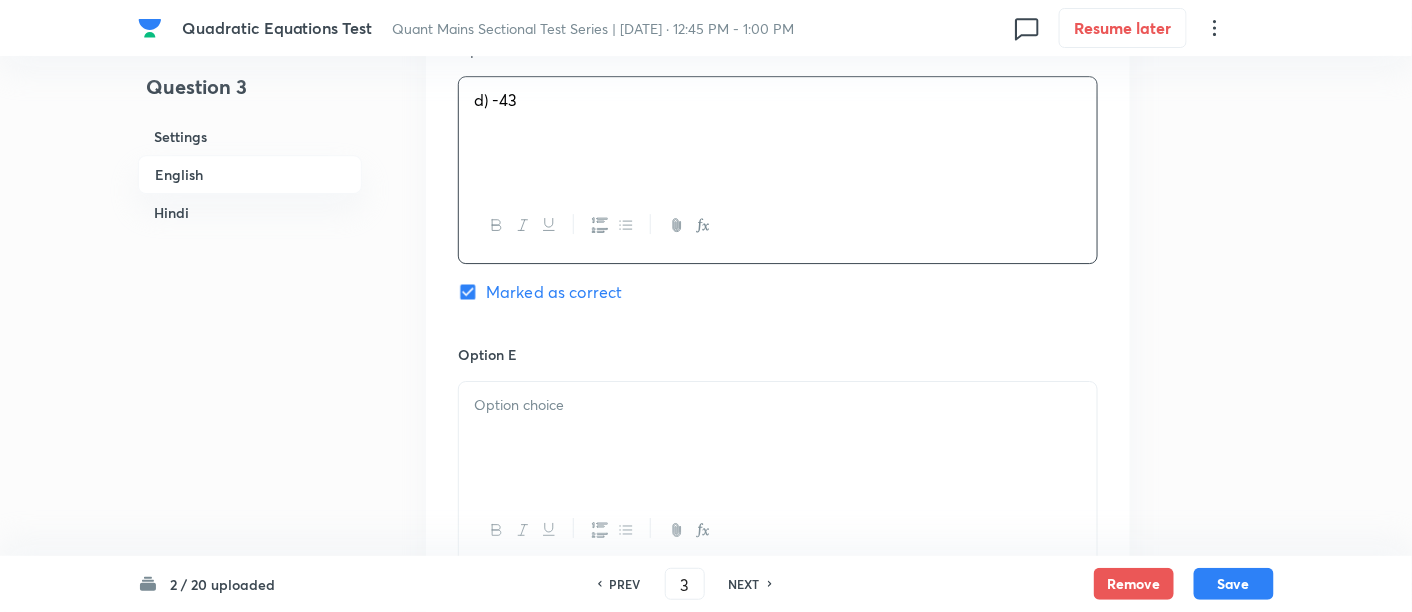 click at bounding box center [778, 438] 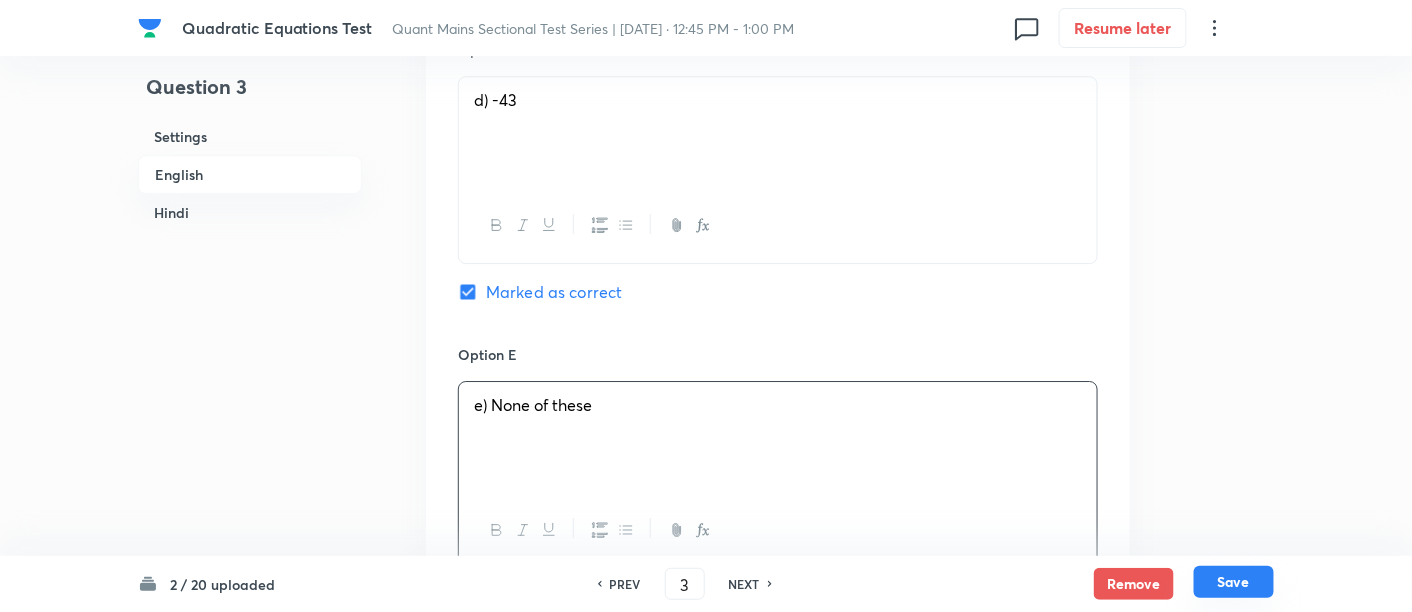 click on "Save" at bounding box center (1234, 582) 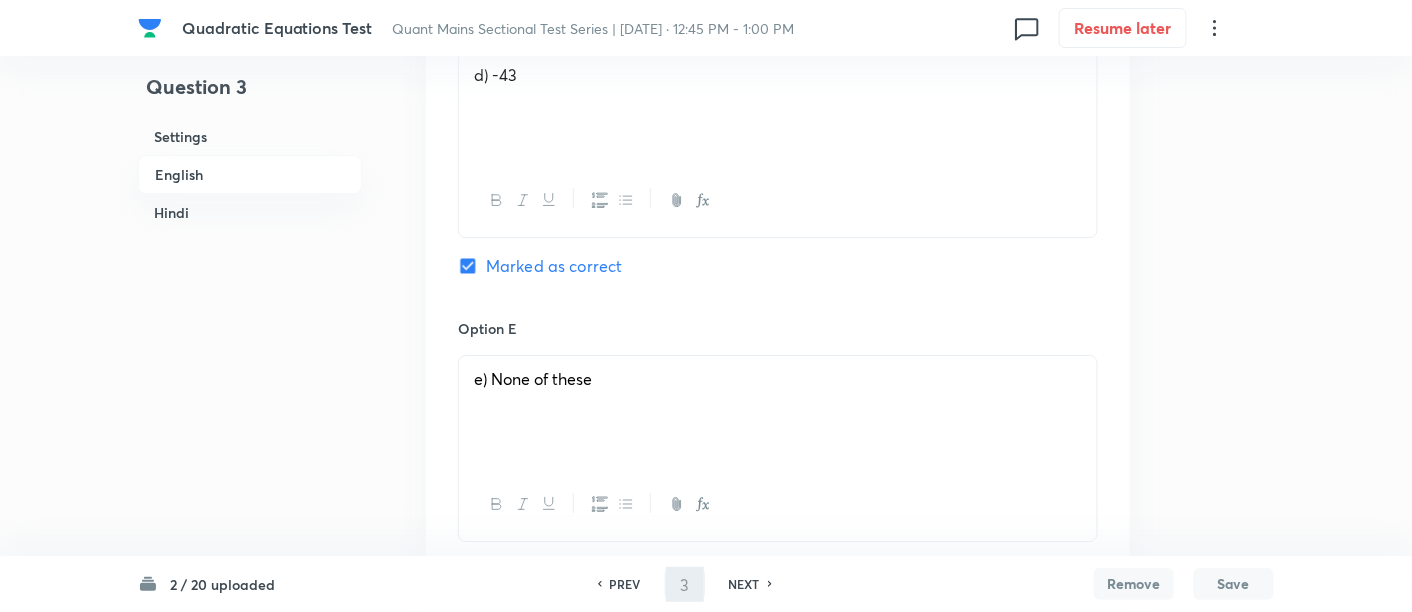 type on "4" 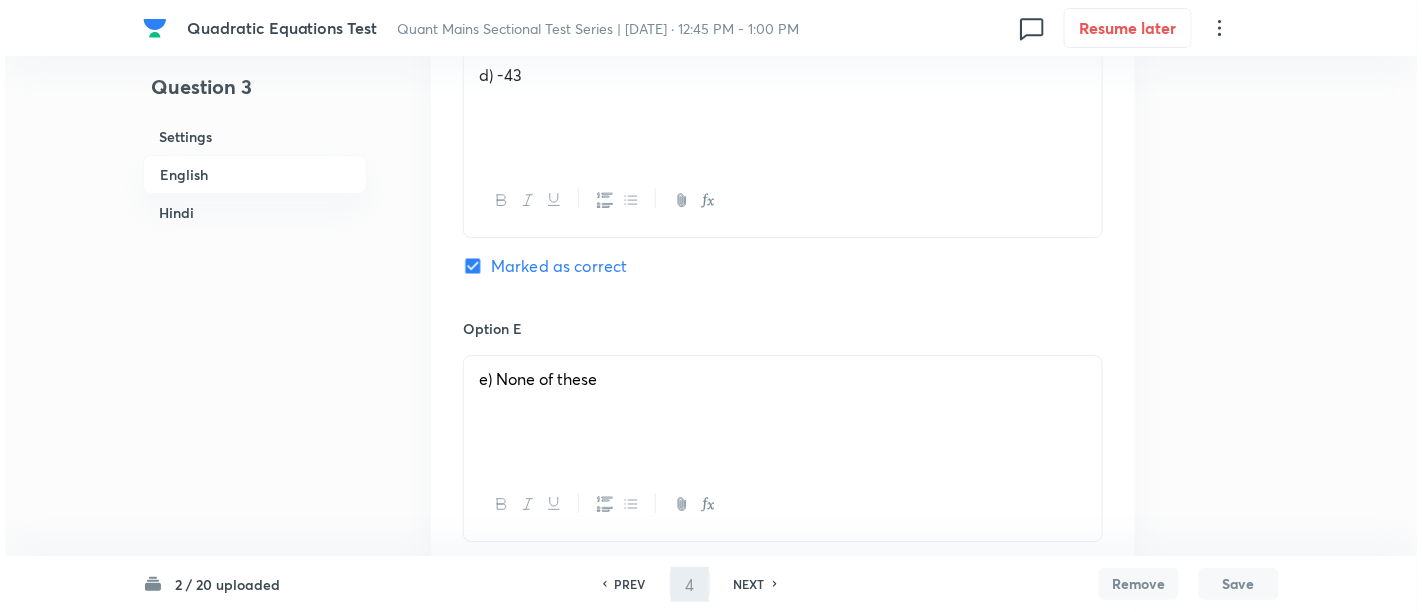 scroll, scrollTop: 0, scrollLeft: 0, axis: both 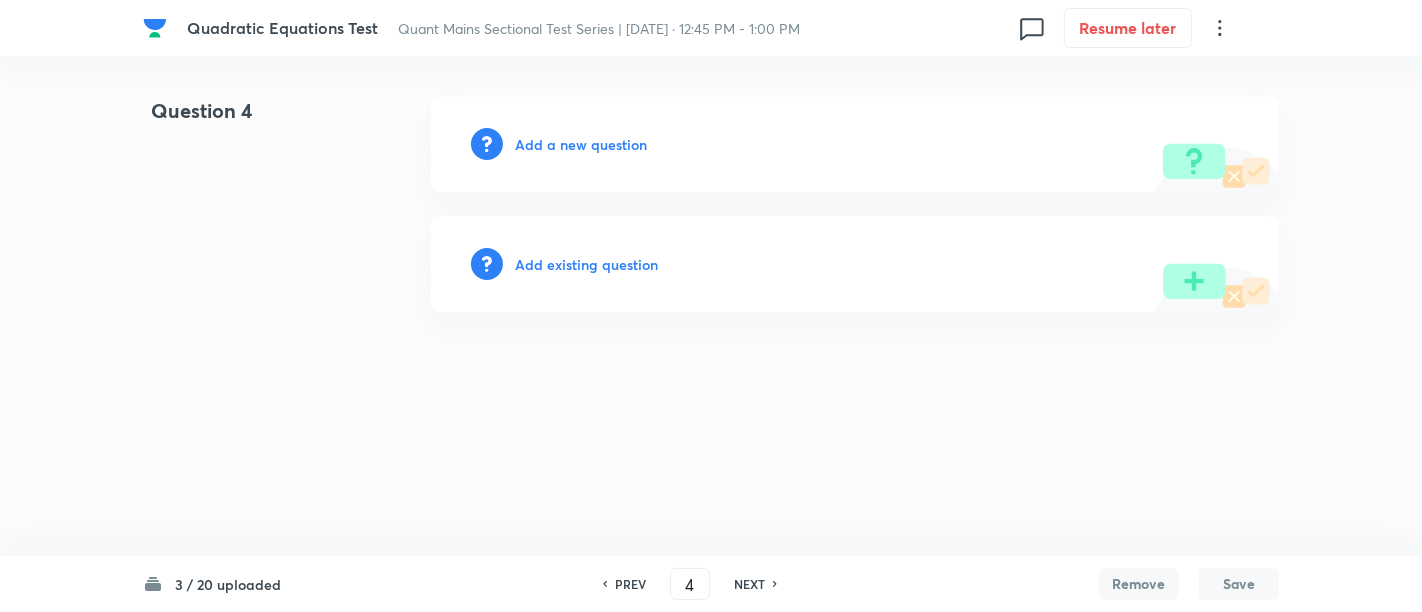 click on "Add a new question" at bounding box center (581, 144) 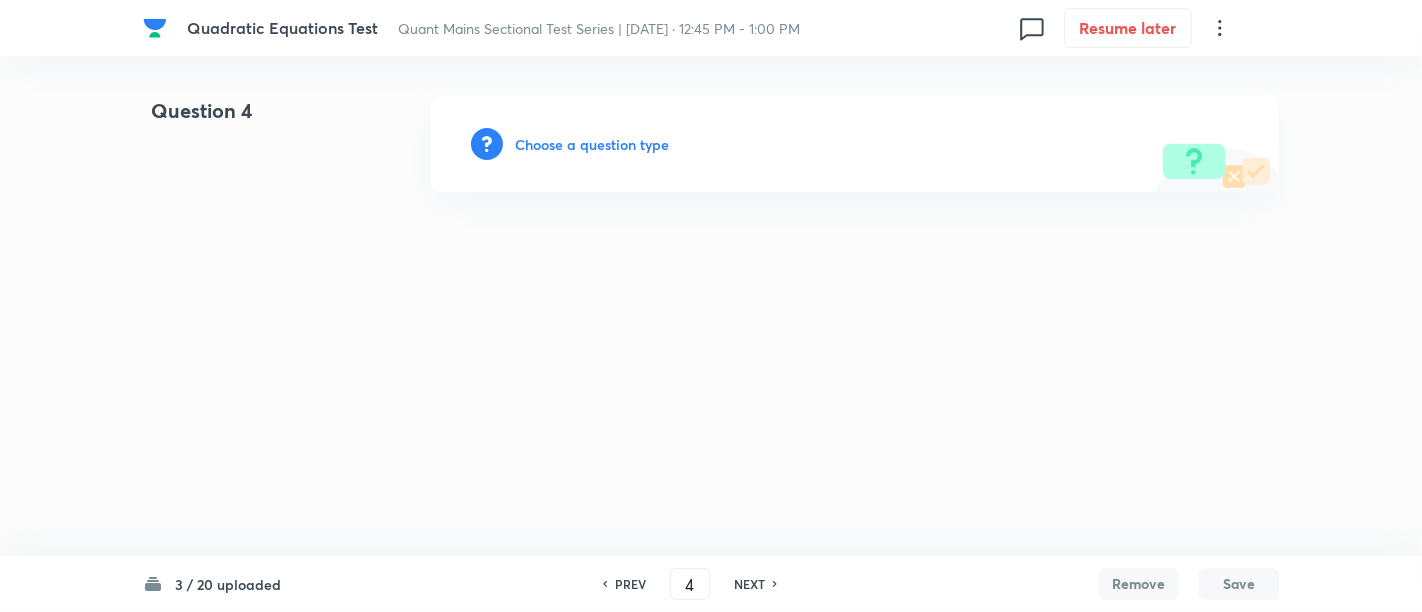 click on "Choose a question type" at bounding box center [592, 144] 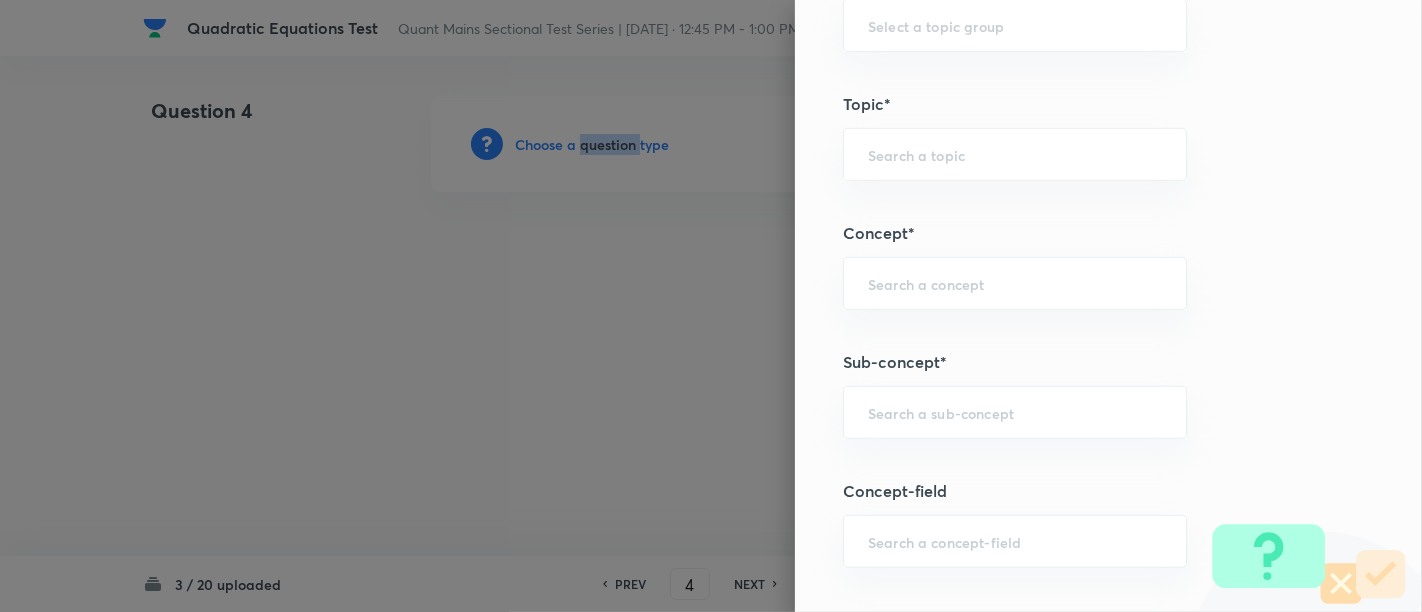 scroll, scrollTop: 983, scrollLeft: 0, axis: vertical 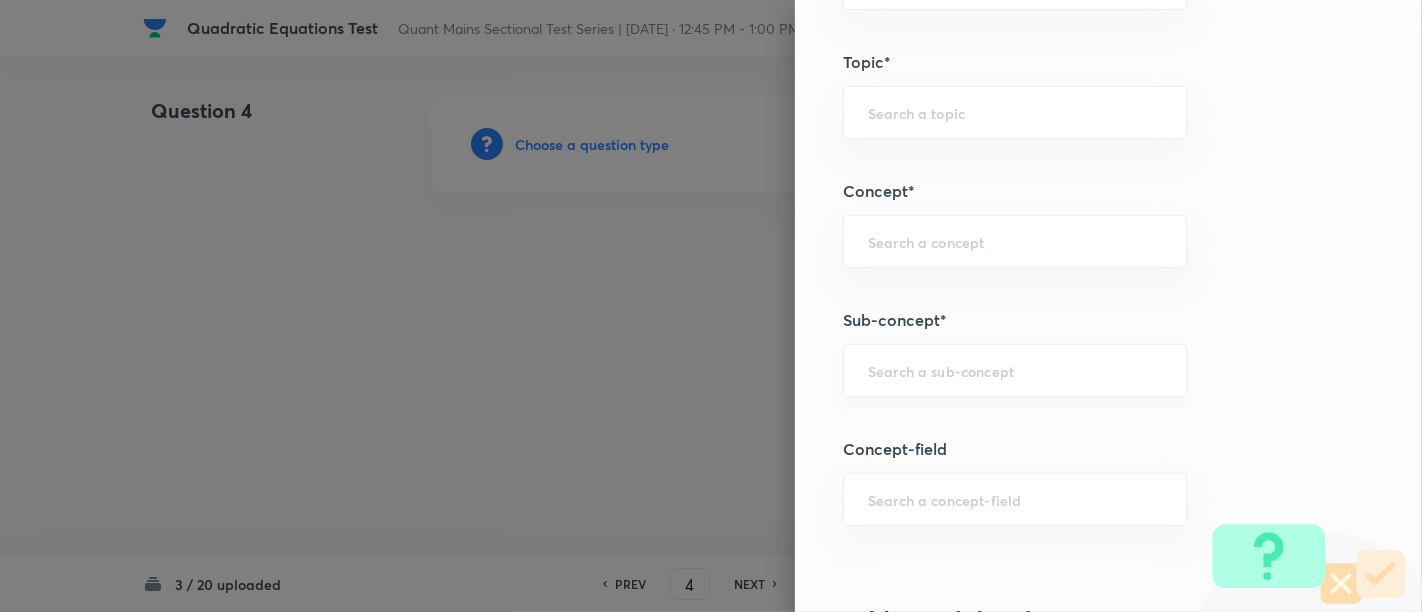 click at bounding box center [1015, 370] 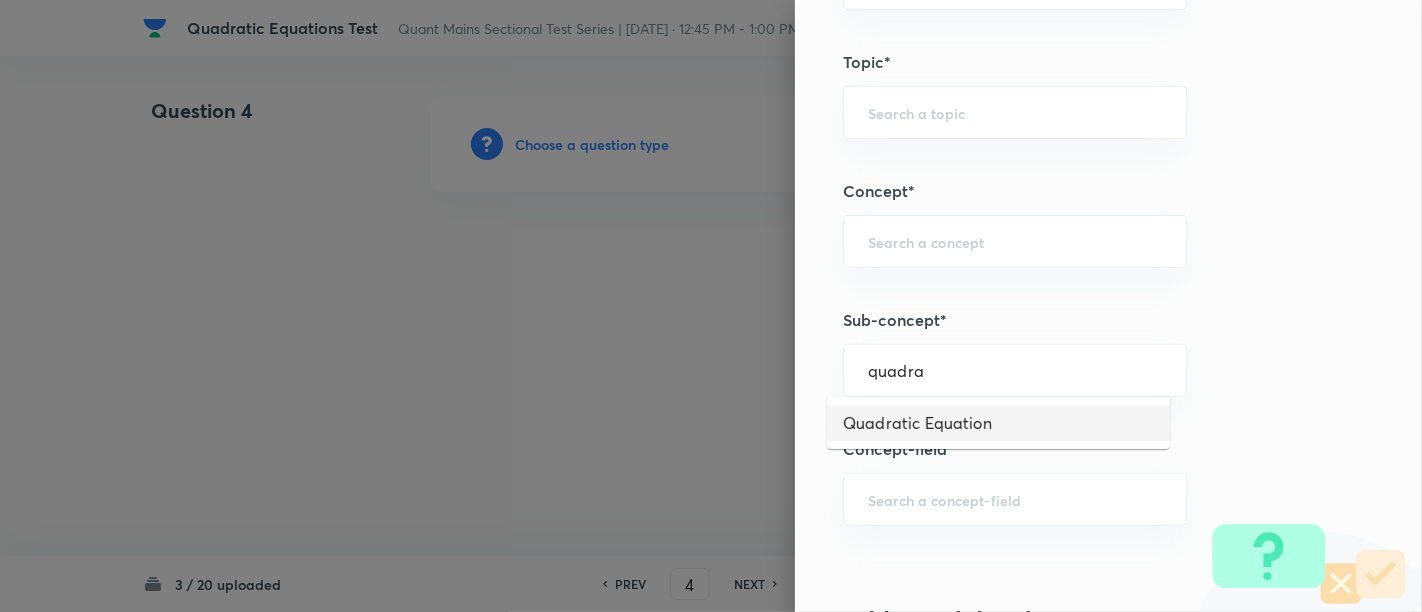 click on "Quadratic Equation" at bounding box center [998, 423] 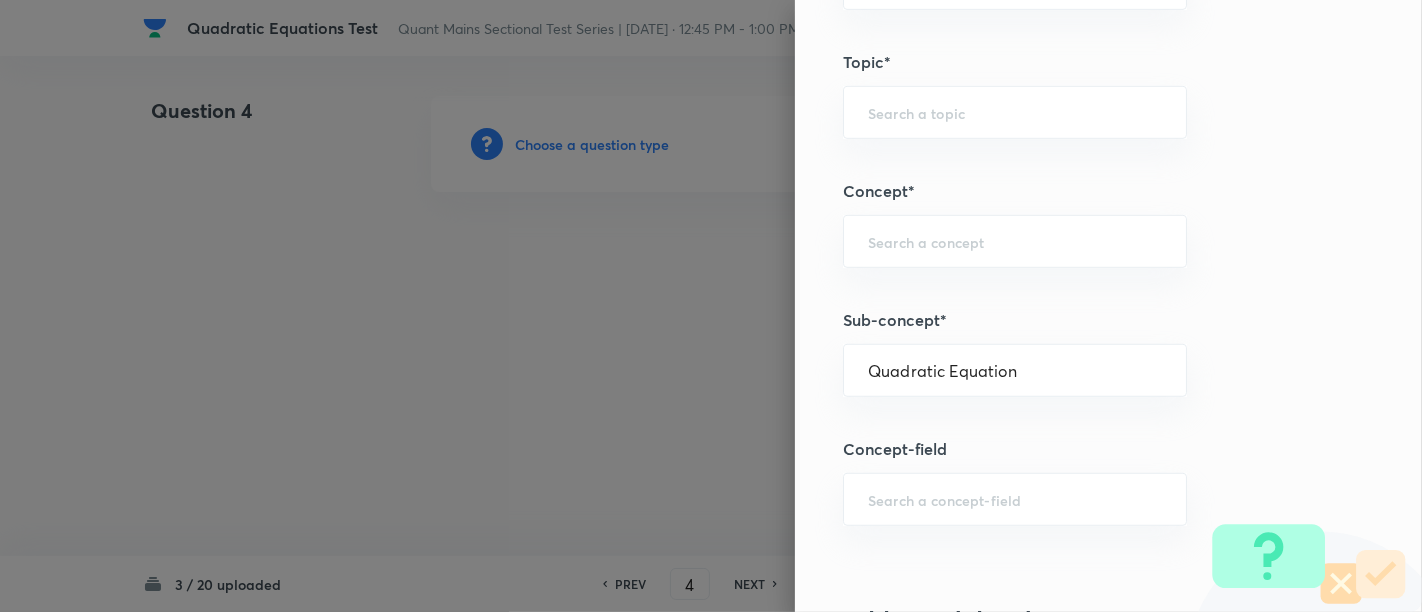type on "Quantitative Aptitude" 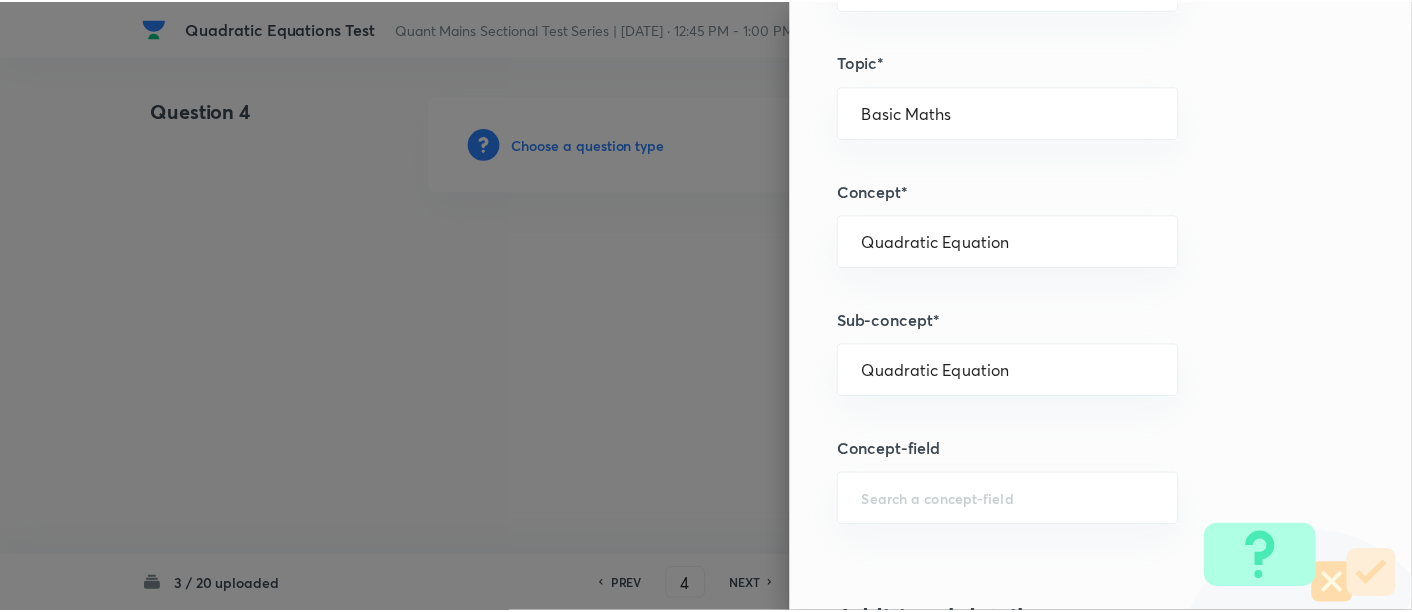 scroll, scrollTop: 2108, scrollLeft: 0, axis: vertical 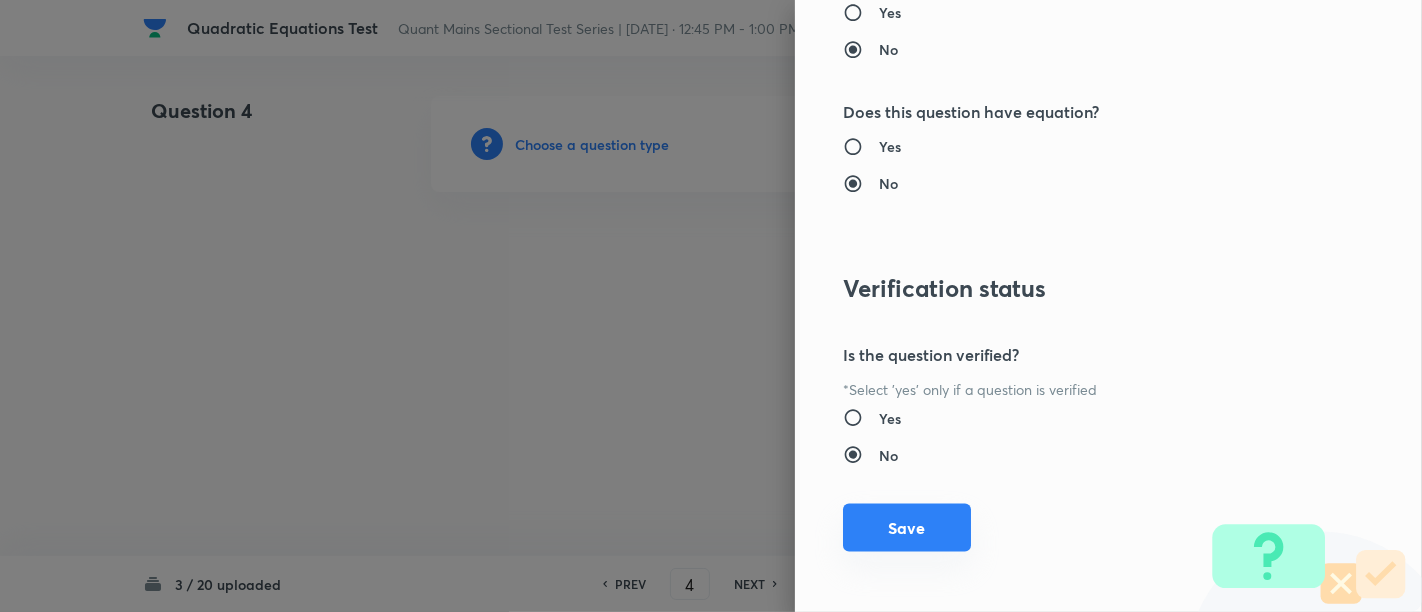 click on "Save" at bounding box center (907, 528) 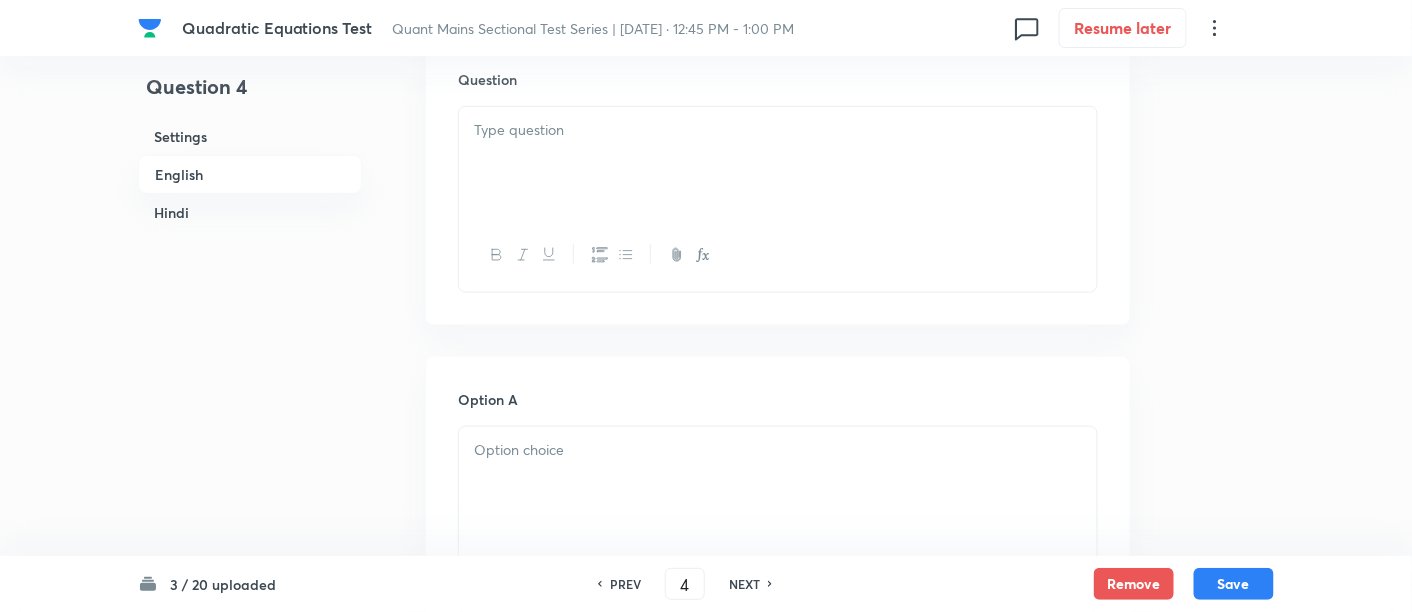 scroll, scrollTop: 653, scrollLeft: 0, axis: vertical 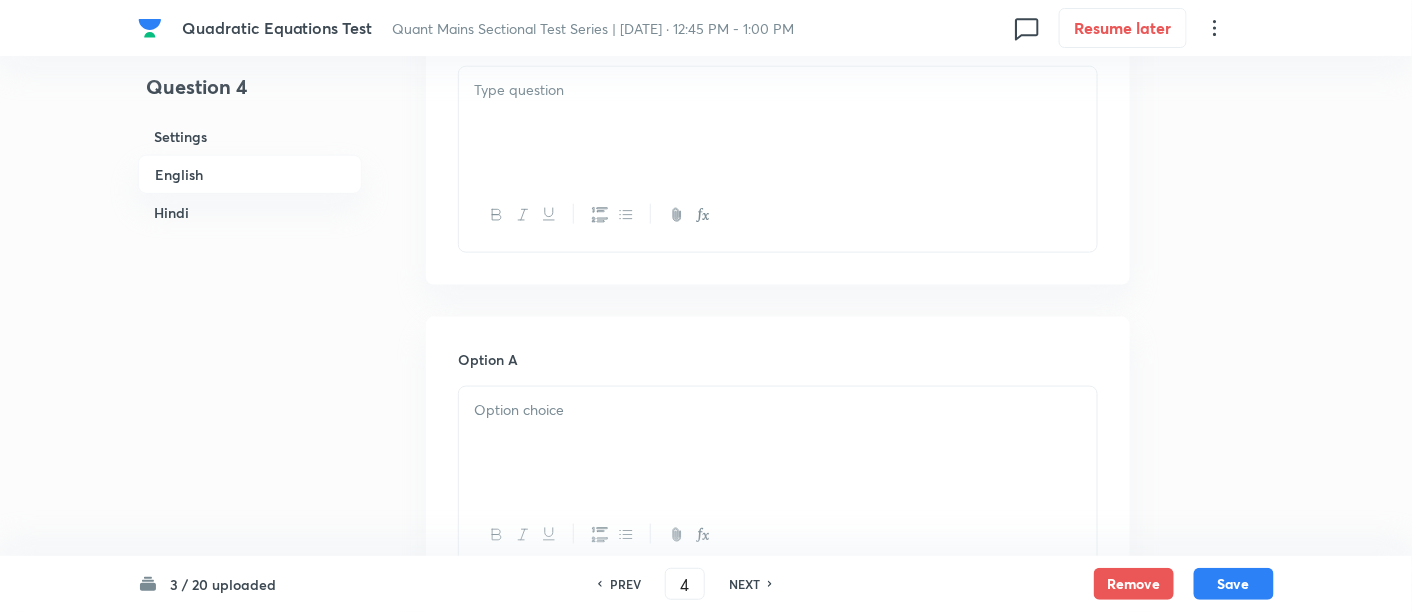 click at bounding box center (778, 90) 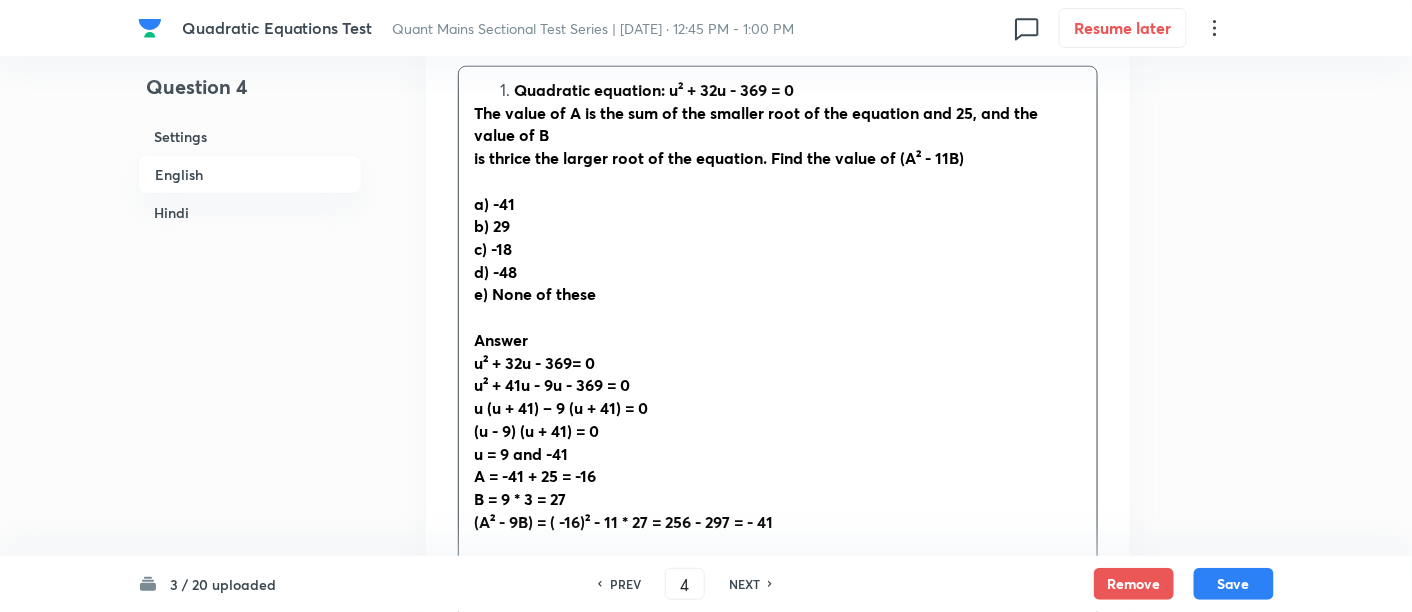 click on "Quadratic equation: u² + 32u - 369 = 0" at bounding box center (654, 89) 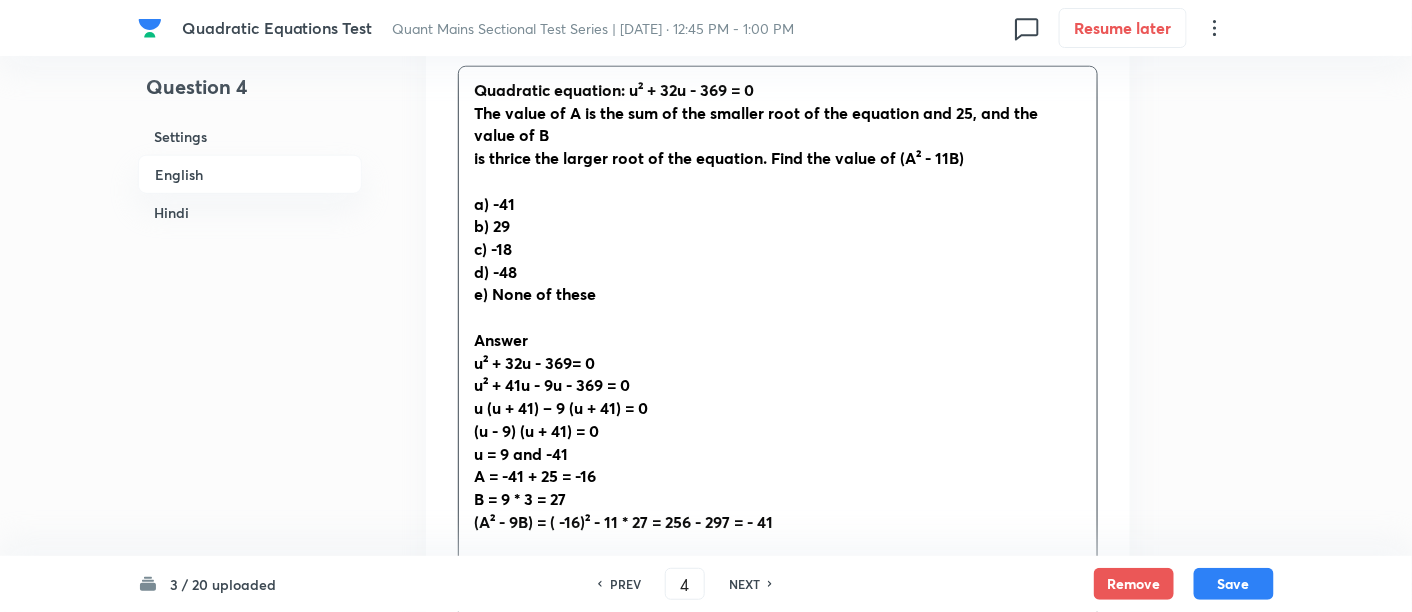 click on "Quadratic equation: u² + 32u - 369 = 0 The value of A is the sum of the smaller root of the equation and 25, and the value of B  is thrice the larger root of the equation. Find the value of (A² - 11B) a) -41 b) 29 c) -18 d) -48 e) None of these Answer  u² + 32u - 369= 0  u² + 41u - 9u - 369 = 0  u (u + 41) – 9 (u + 41) = 0  (u - 9) (u + 41) = 0  u = 9 and -41  A = -41 + 25 = -16  B = 9 * 3 = 27  (A² - 9B) = ( -16)² - 11 * 27 = 256 - 297 = - 41" at bounding box center (778, 329) 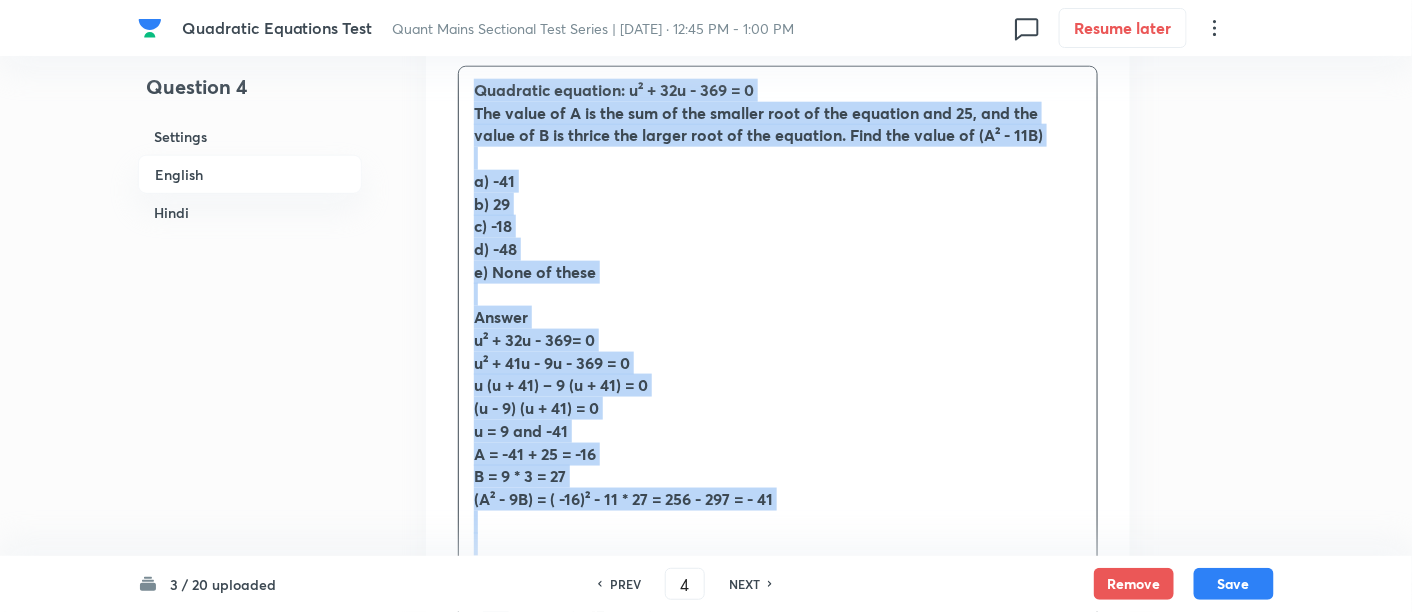 drag, startPoint x: 472, startPoint y: 90, endPoint x: 801, endPoint y: 532, distance: 551.0036 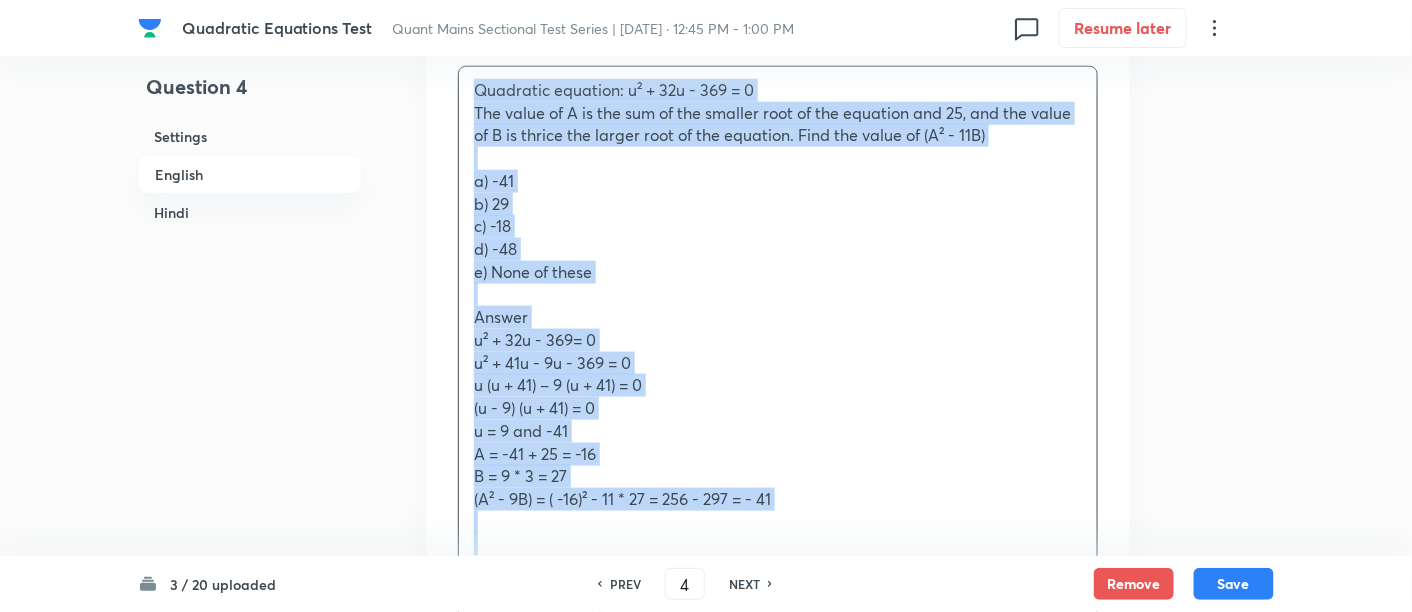 copy on "Quadratic equation: u² + 32u - 369 = 0 The value of A is the sum of the smaller root of the equation and 25, and the value of B is thrice the larger root of the equation. Find the value of (A² - 11B) a) -41 b) 29 c) -18 d) -48 e) None of these Answer  u² + 32u - 369= 0  u² + 41u - 9u - 369 = 0  u (u + 41) – 9 (u + 41) = 0  (u - 9) (u + 41) = 0  u = 9 and -41  A = -41 + 25 = -16  B = 9 * 3 = 27  (A² - 9B) = ( -16)² - 11 * 27 = 256 - 297 = - 41" 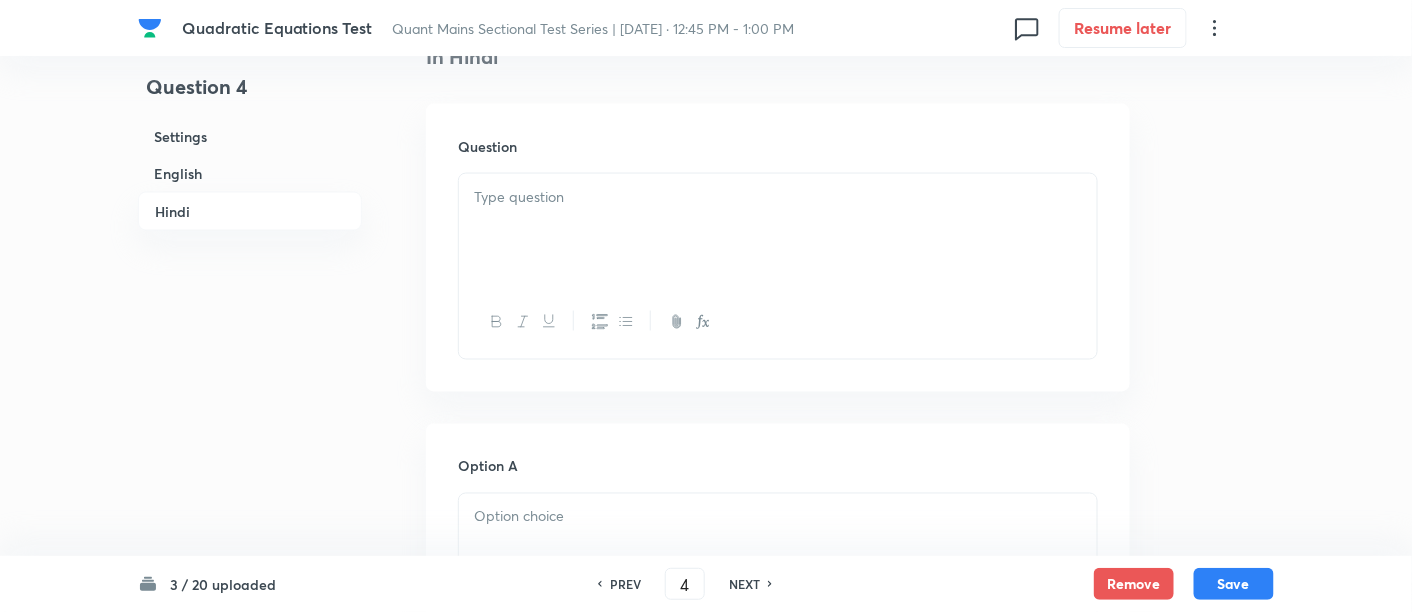 scroll, scrollTop: 3297, scrollLeft: 0, axis: vertical 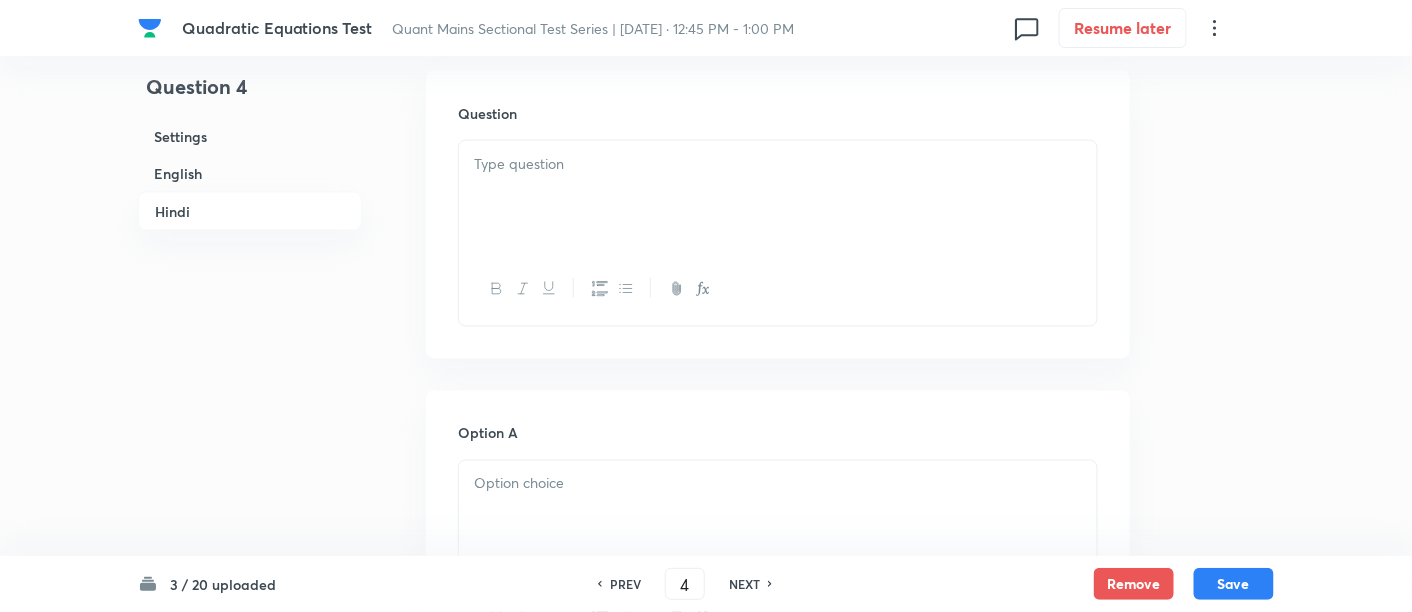 click at bounding box center [778, 197] 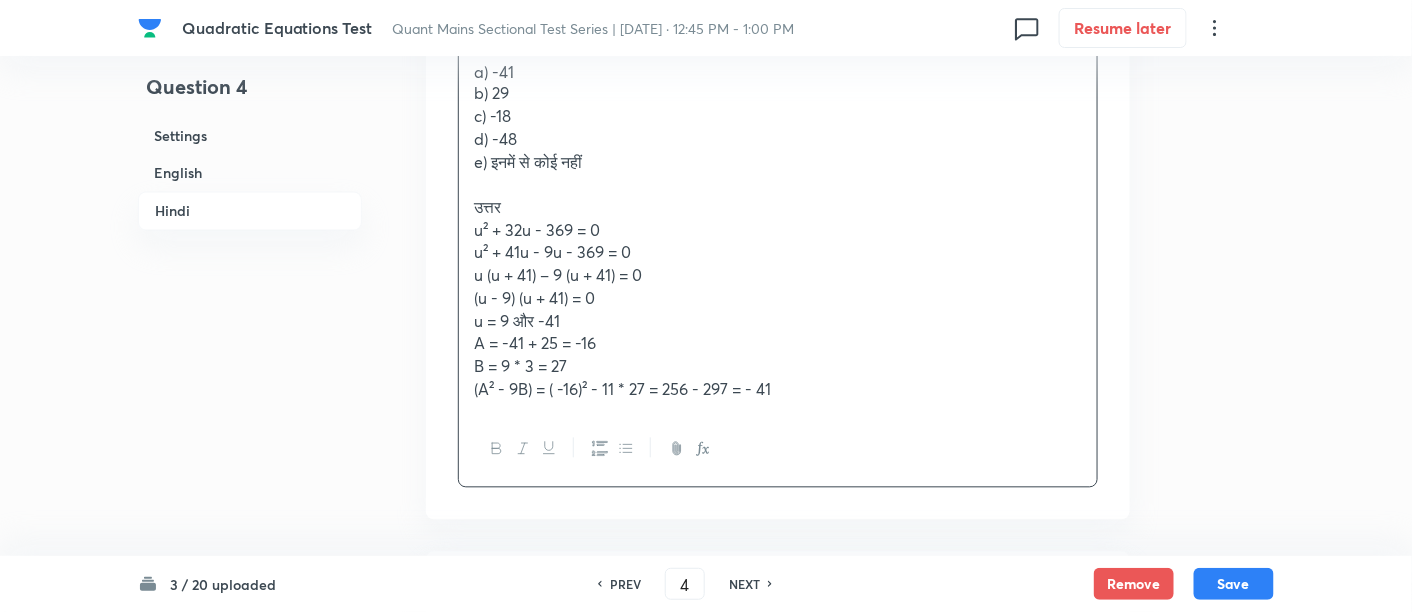 scroll, scrollTop: 3488, scrollLeft: 0, axis: vertical 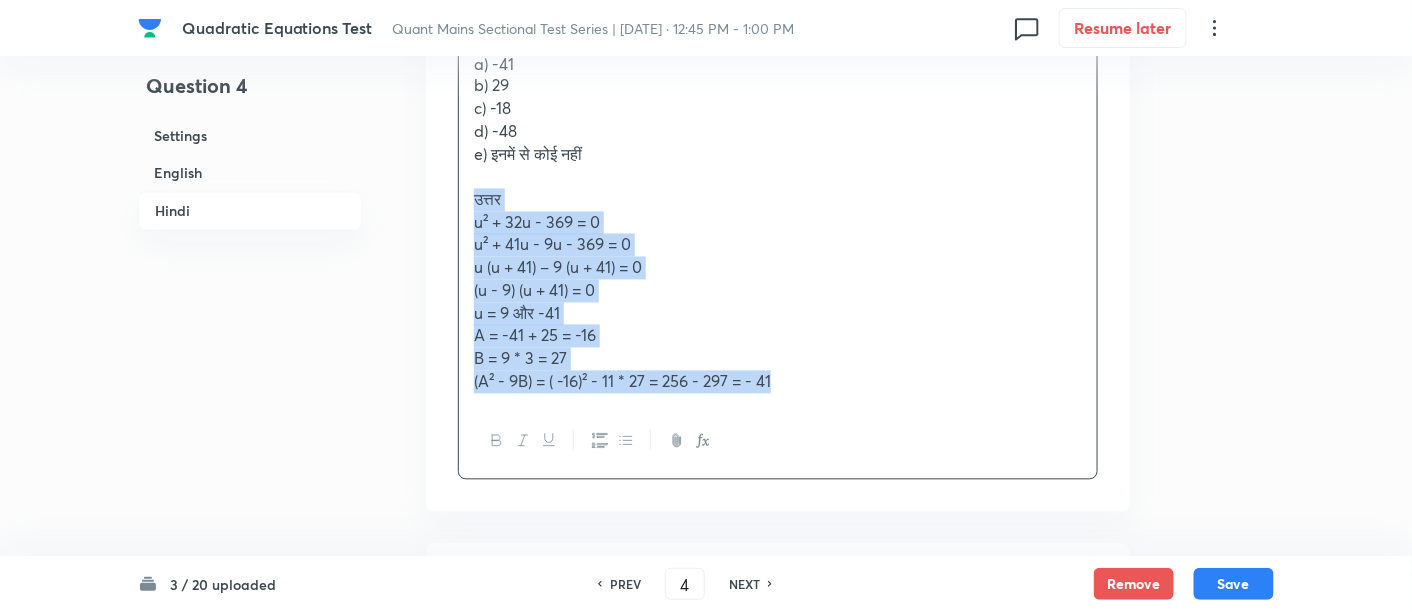 drag, startPoint x: 465, startPoint y: 187, endPoint x: 856, endPoint y: 432, distance: 461.4174 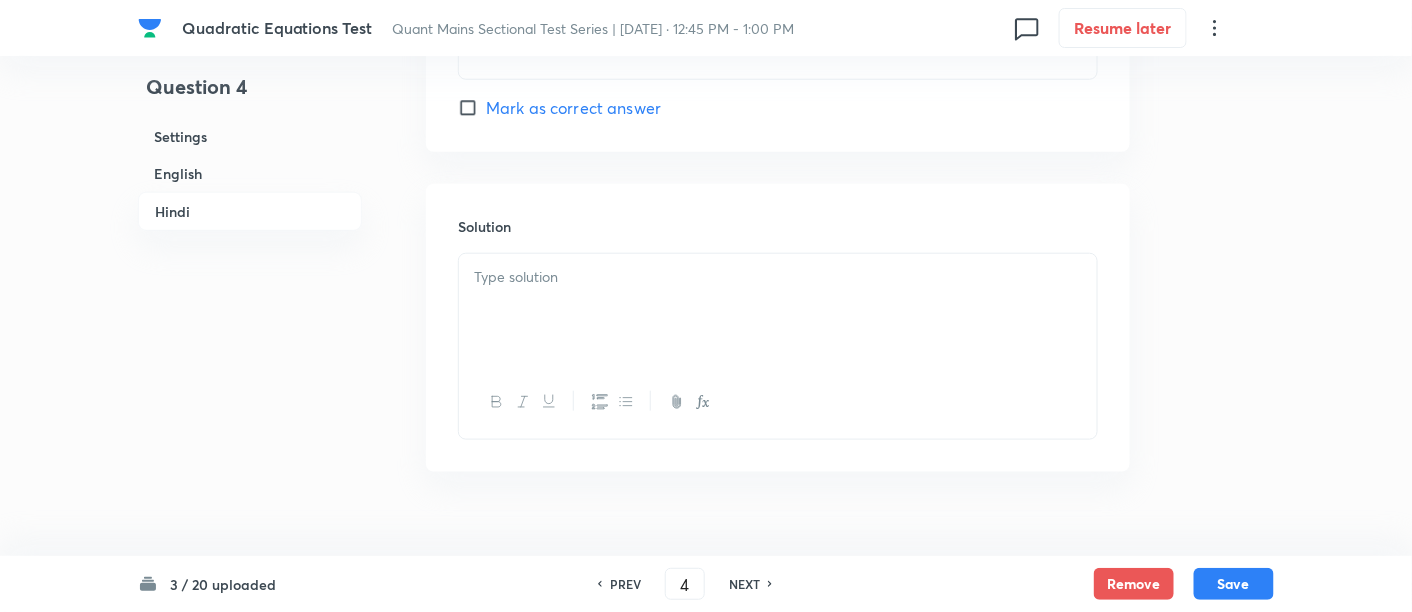 click at bounding box center [778, 310] 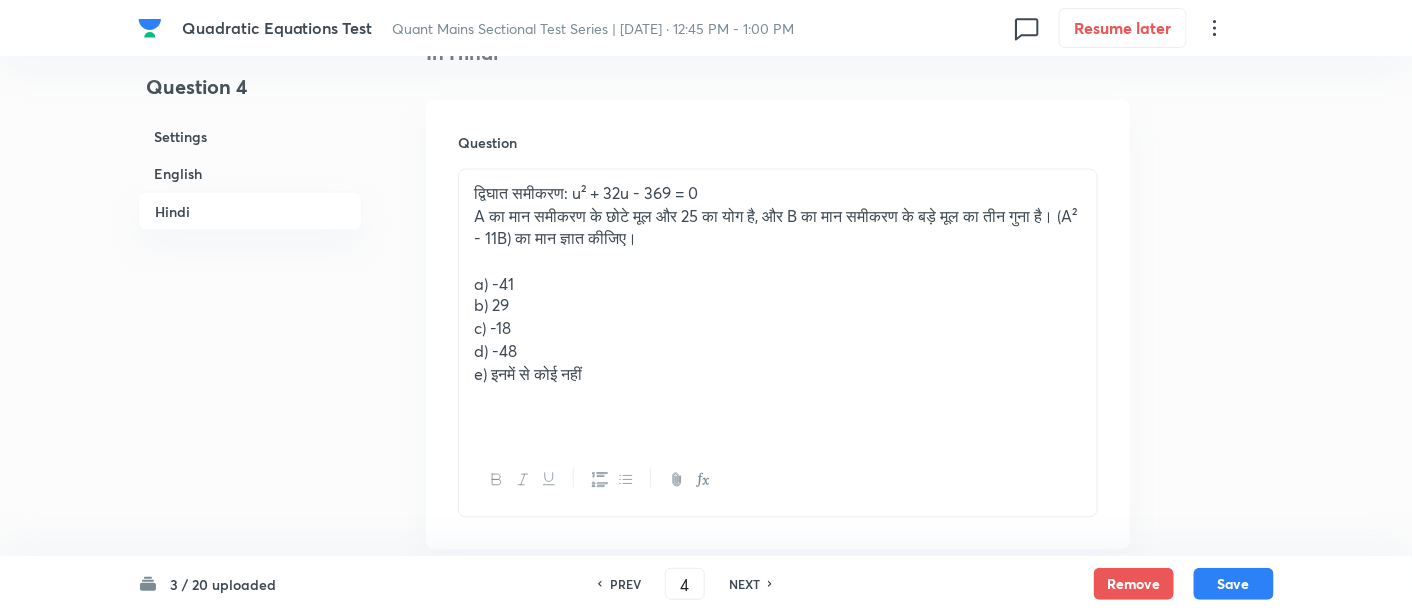 scroll, scrollTop: 3280, scrollLeft: 0, axis: vertical 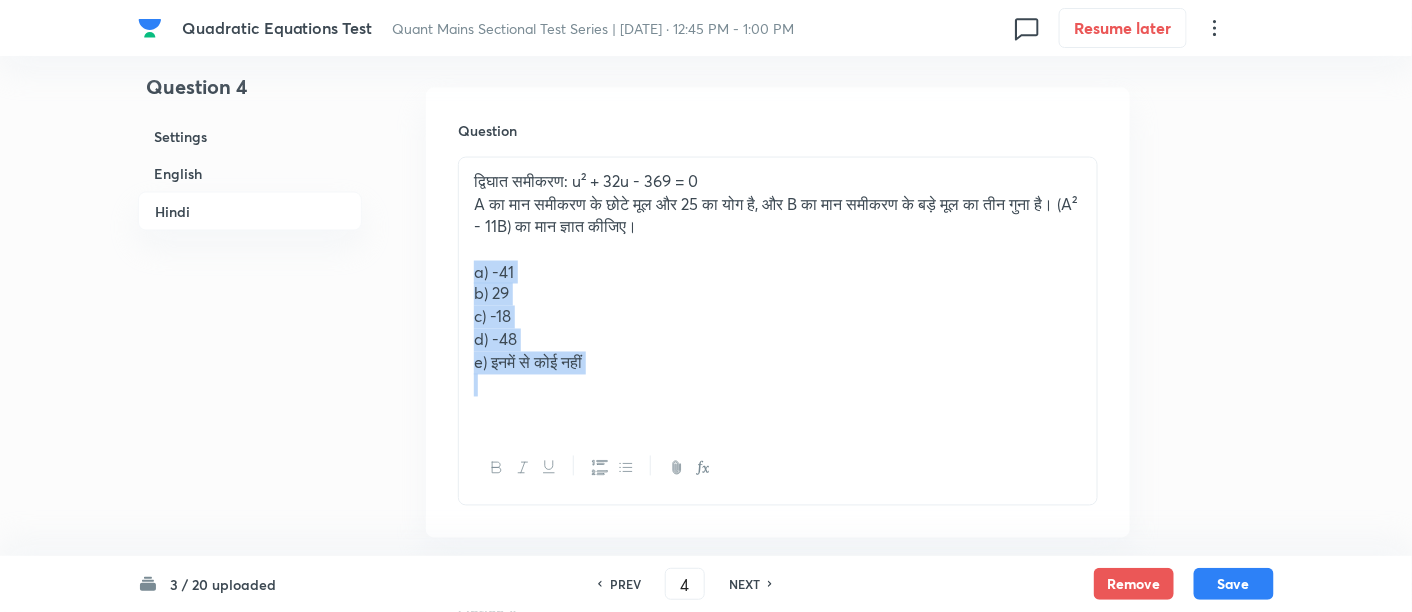 drag, startPoint x: 462, startPoint y: 264, endPoint x: 662, endPoint y: 391, distance: 236.9156 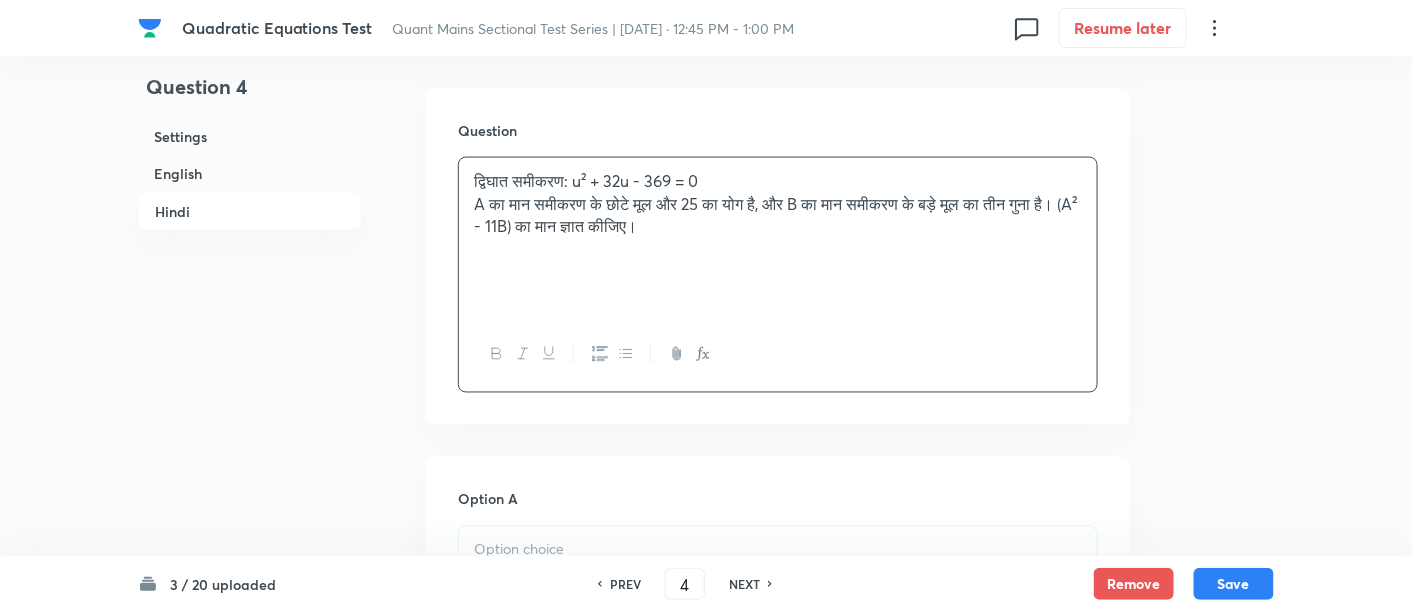 scroll, scrollTop: 3502, scrollLeft: 0, axis: vertical 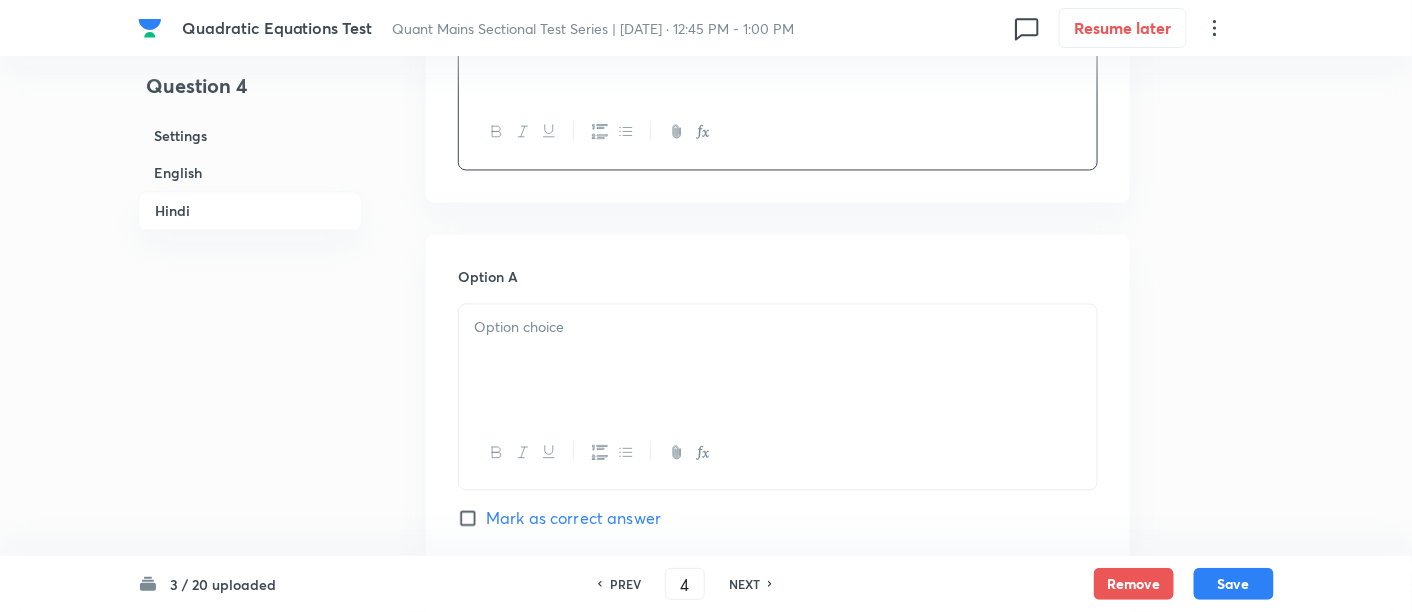 click at bounding box center [778, 361] 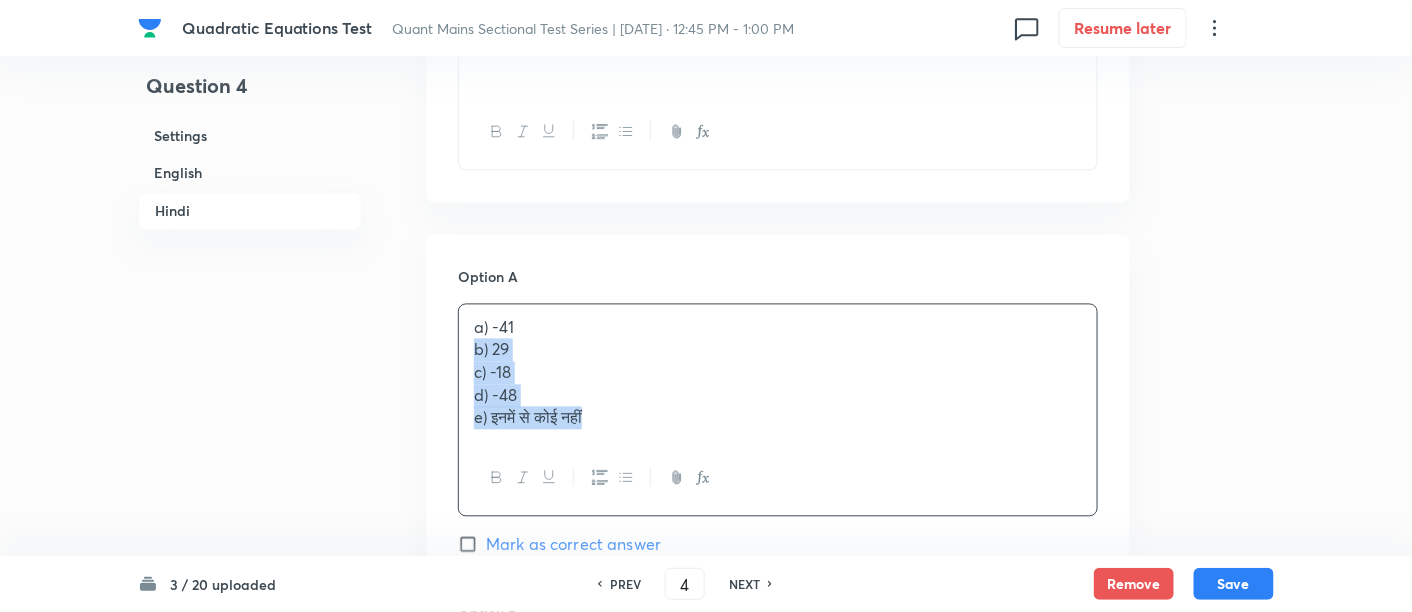 drag, startPoint x: 471, startPoint y: 347, endPoint x: 726, endPoint y: 480, distance: 287.6004 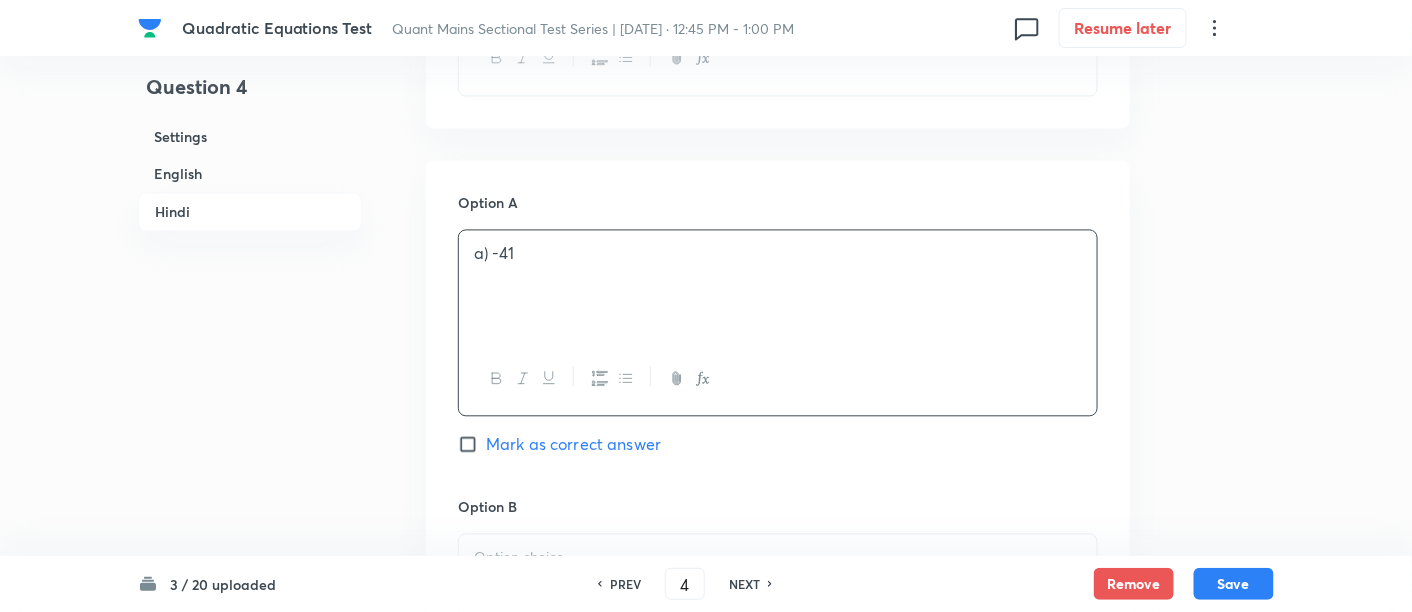 scroll, scrollTop: 3577, scrollLeft: 0, axis: vertical 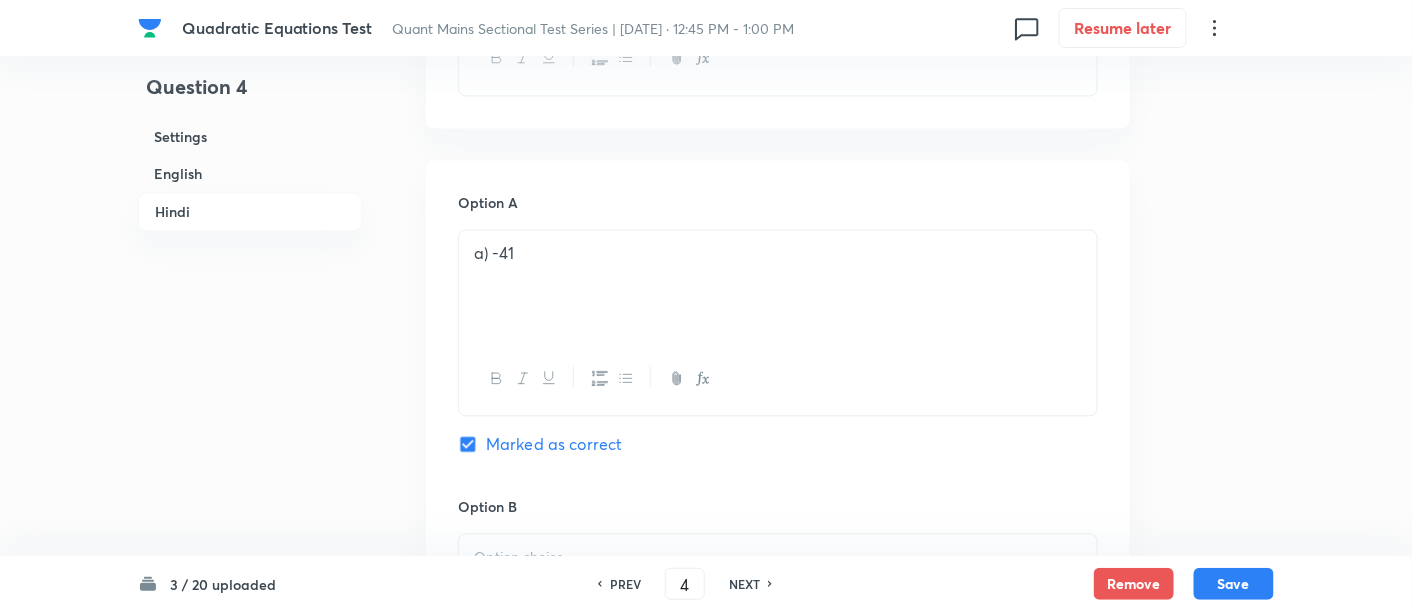 checkbox on "true" 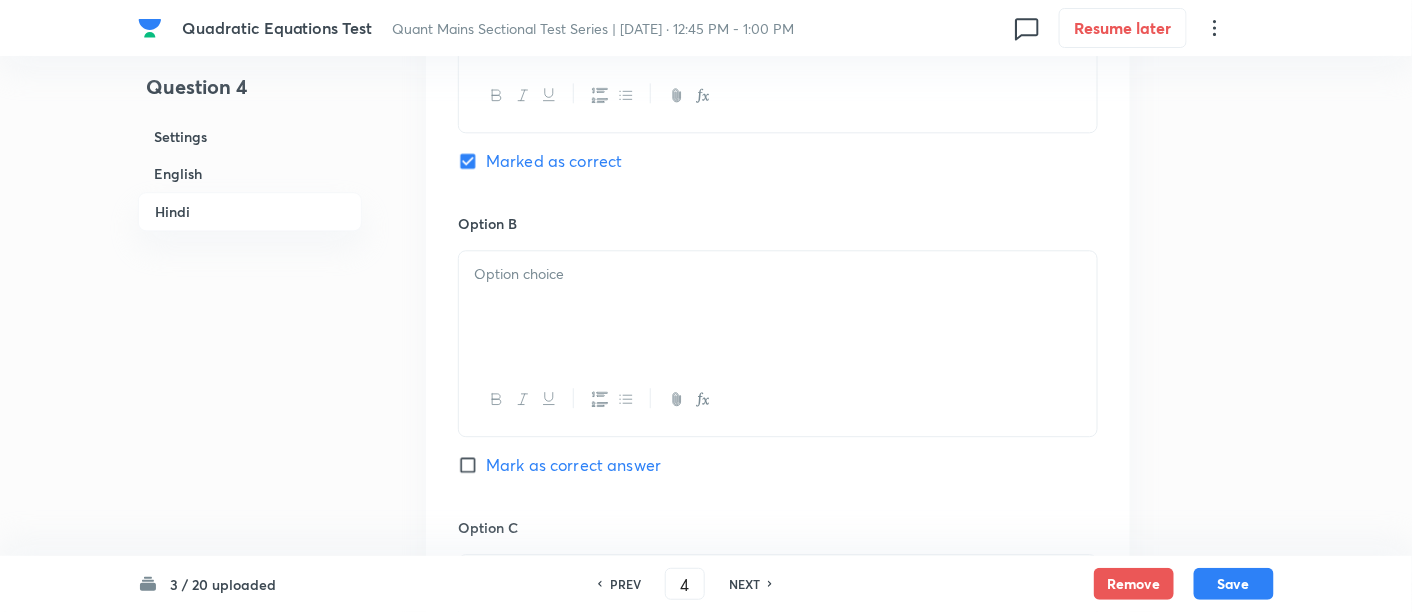 scroll, scrollTop: 3864, scrollLeft: 0, axis: vertical 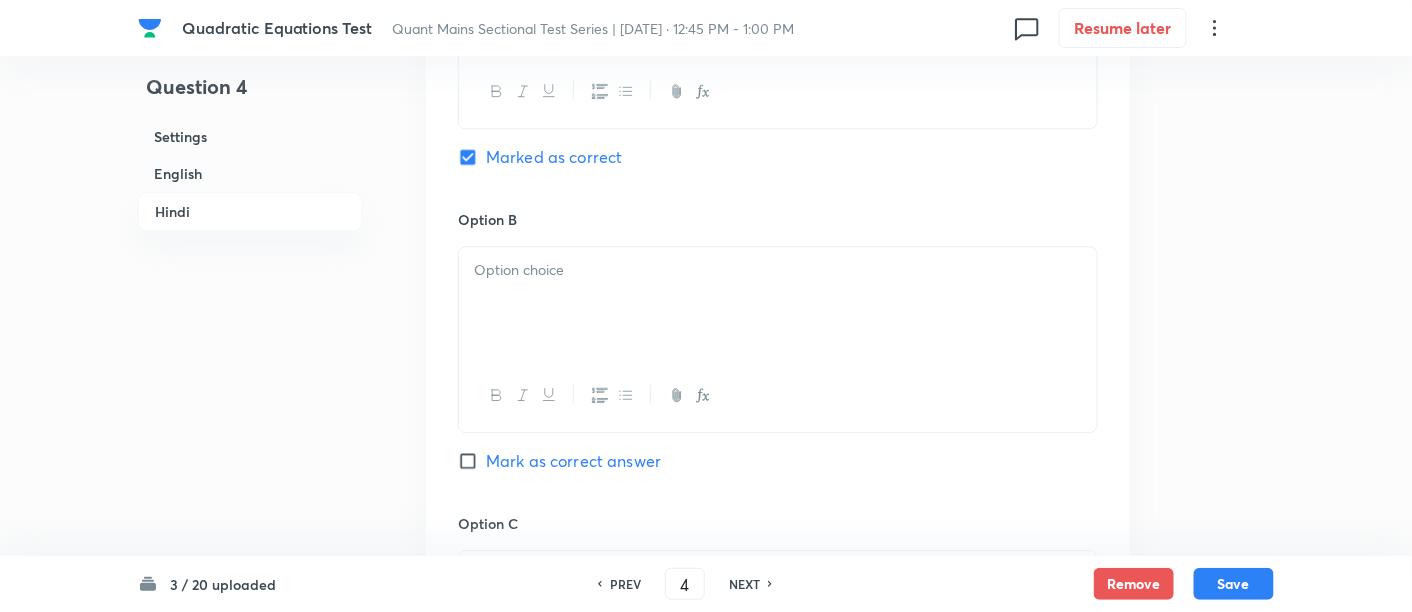 click at bounding box center [778, 303] 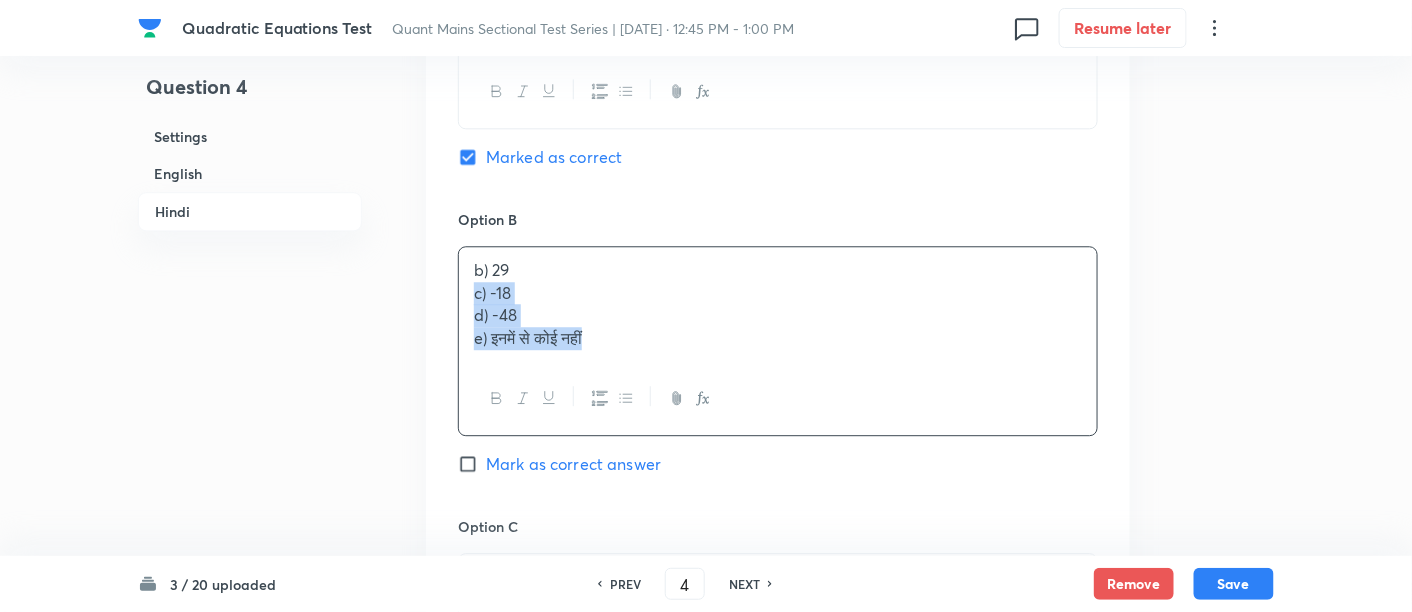 drag, startPoint x: 462, startPoint y: 290, endPoint x: 750, endPoint y: 424, distance: 317.6476 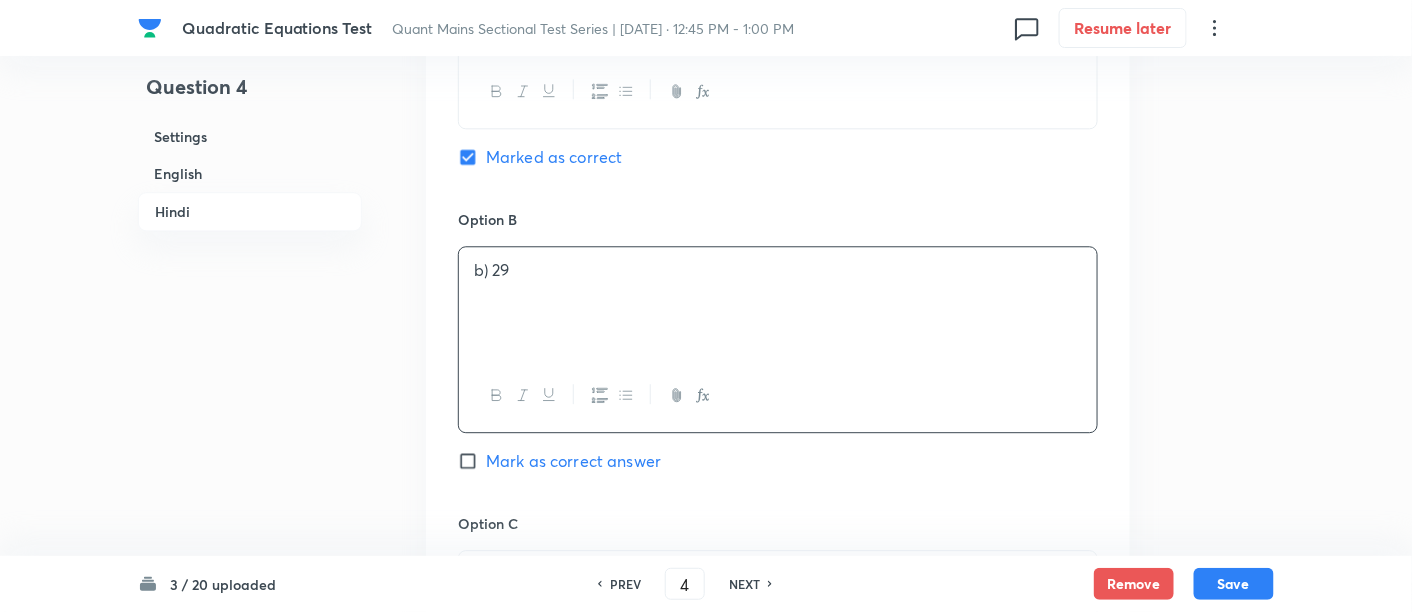 scroll, scrollTop: 4073, scrollLeft: 0, axis: vertical 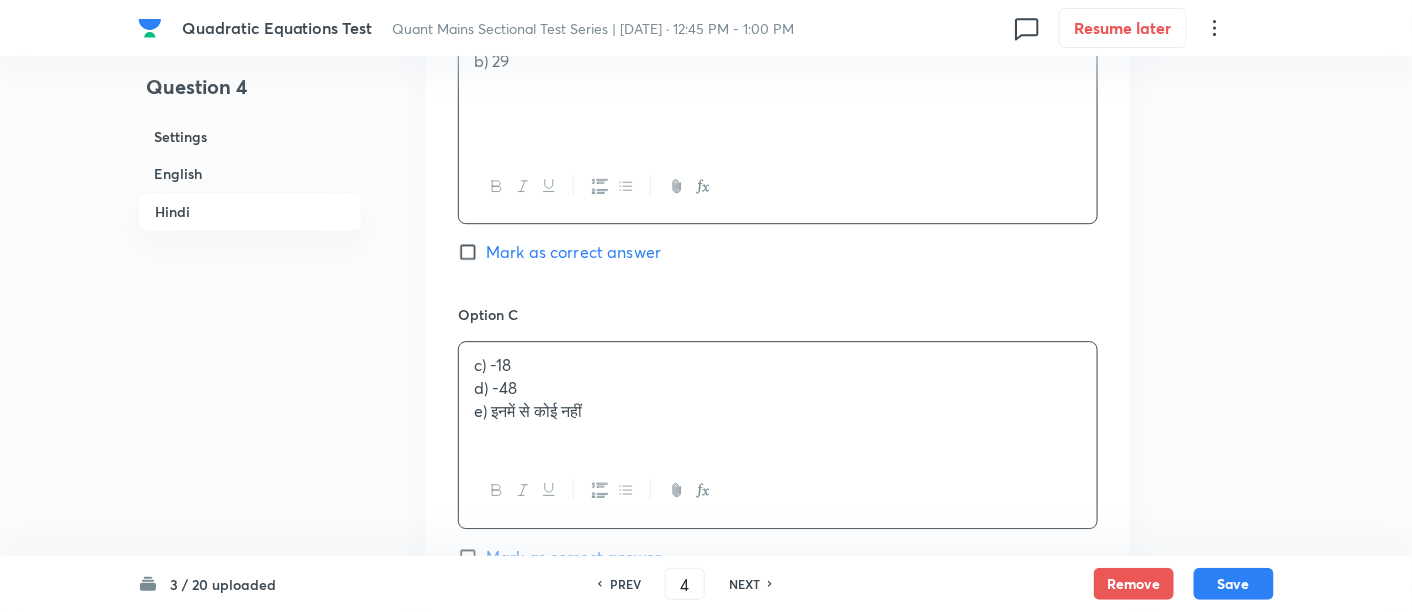 click on "c) -18 d) -48 e) इनमें से कोई नहीं" at bounding box center [778, 398] 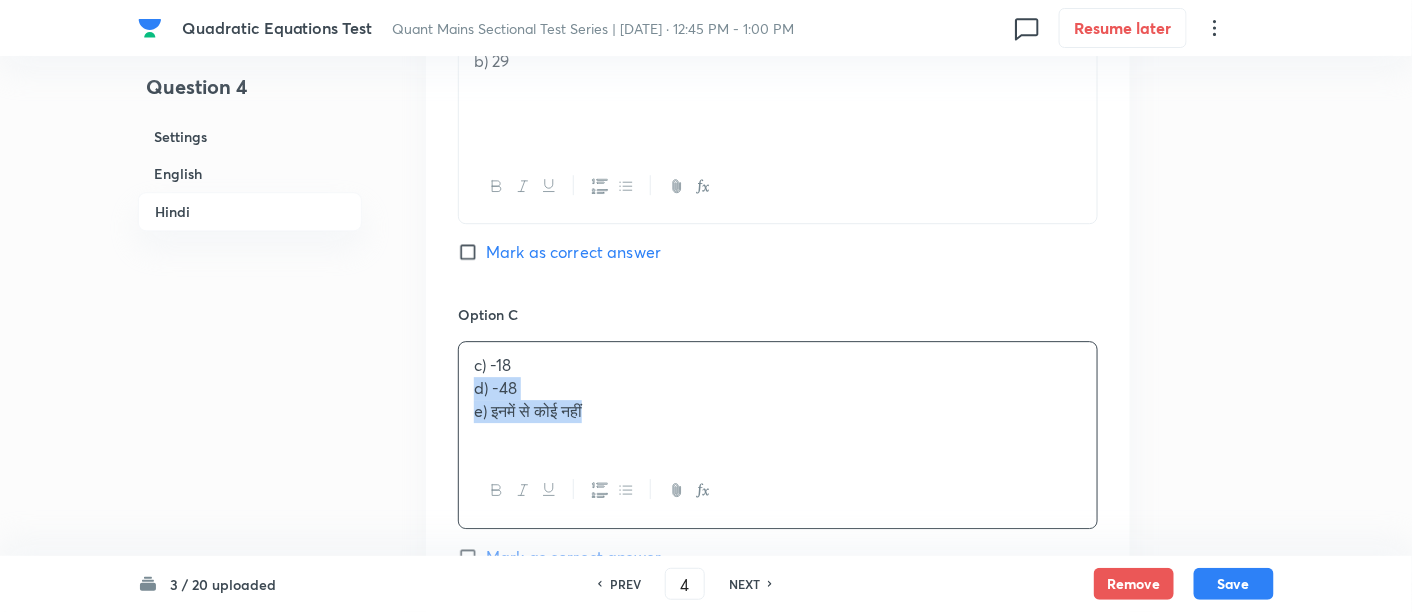 drag, startPoint x: 472, startPoint y: 382, endPoint x: 674, endPoint y: 442, distance: 210.72256 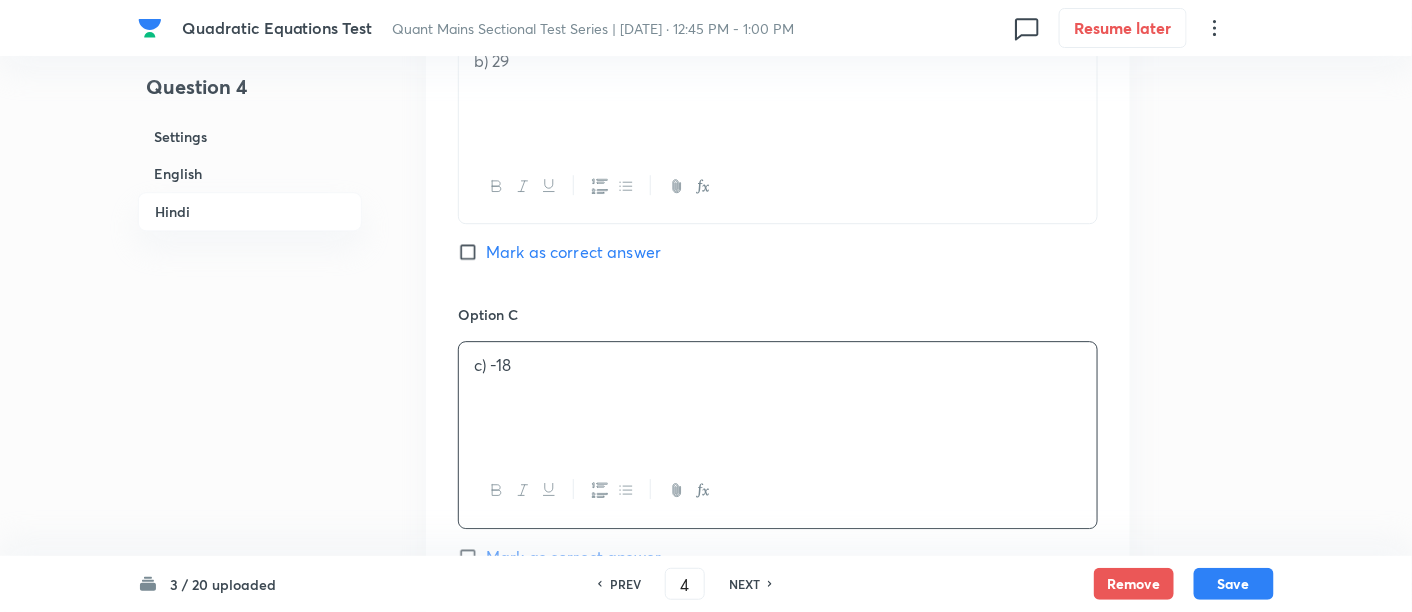 scroll, scrollTop: 4299, scrollLeft: 0, axis: vertical 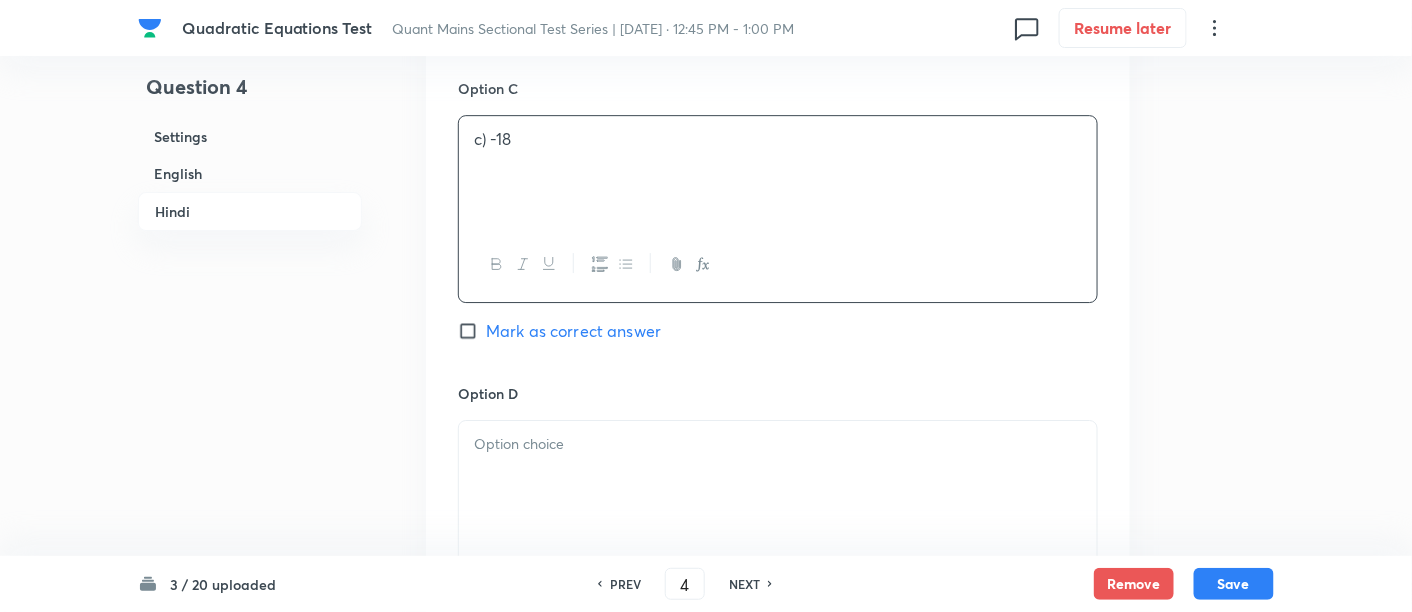 click at bounding box center (778, 444) 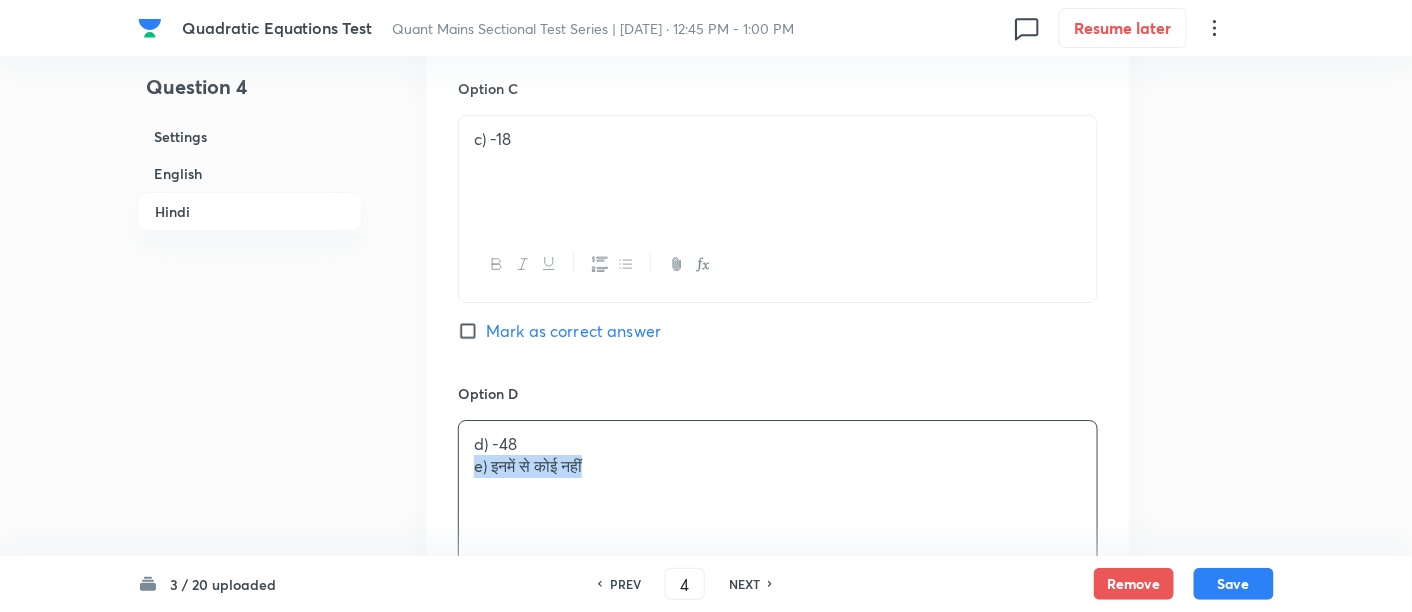 drag, startPoint x: 469, startPoint y: 465, endPoint x: 814, endPoint y: 498, distance: 346.57468 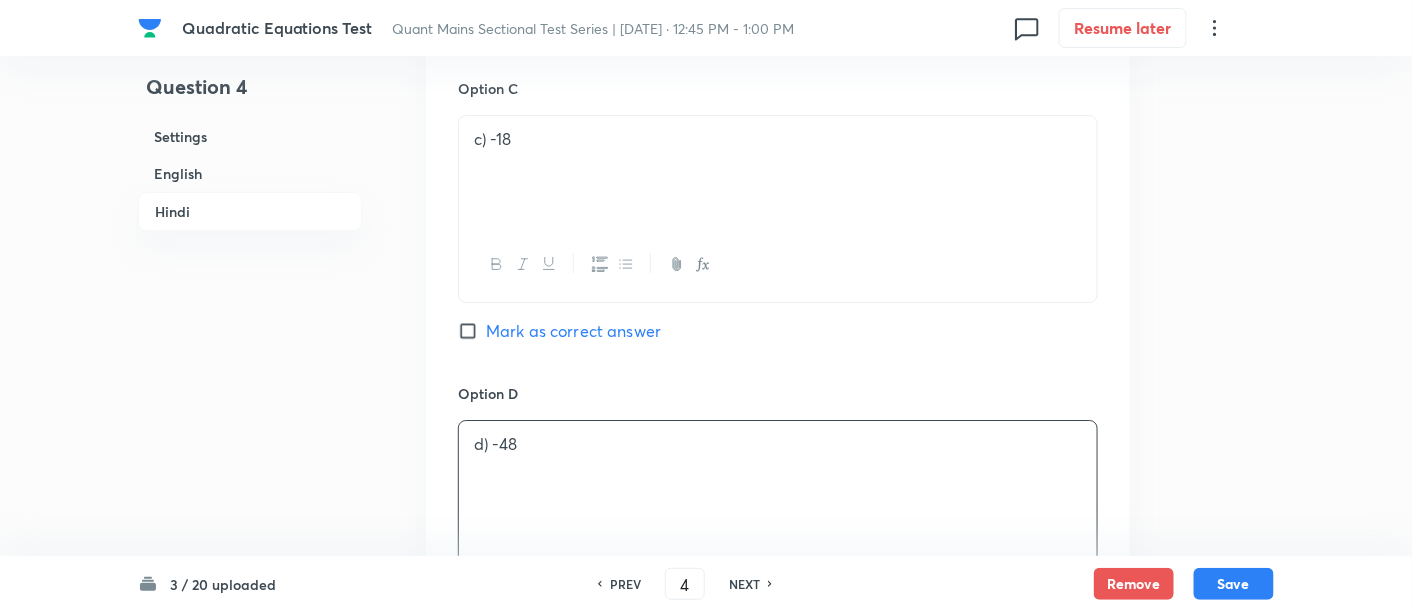 scroll, scrollTop: 4552, scrollLeft: 0, axis: vertical 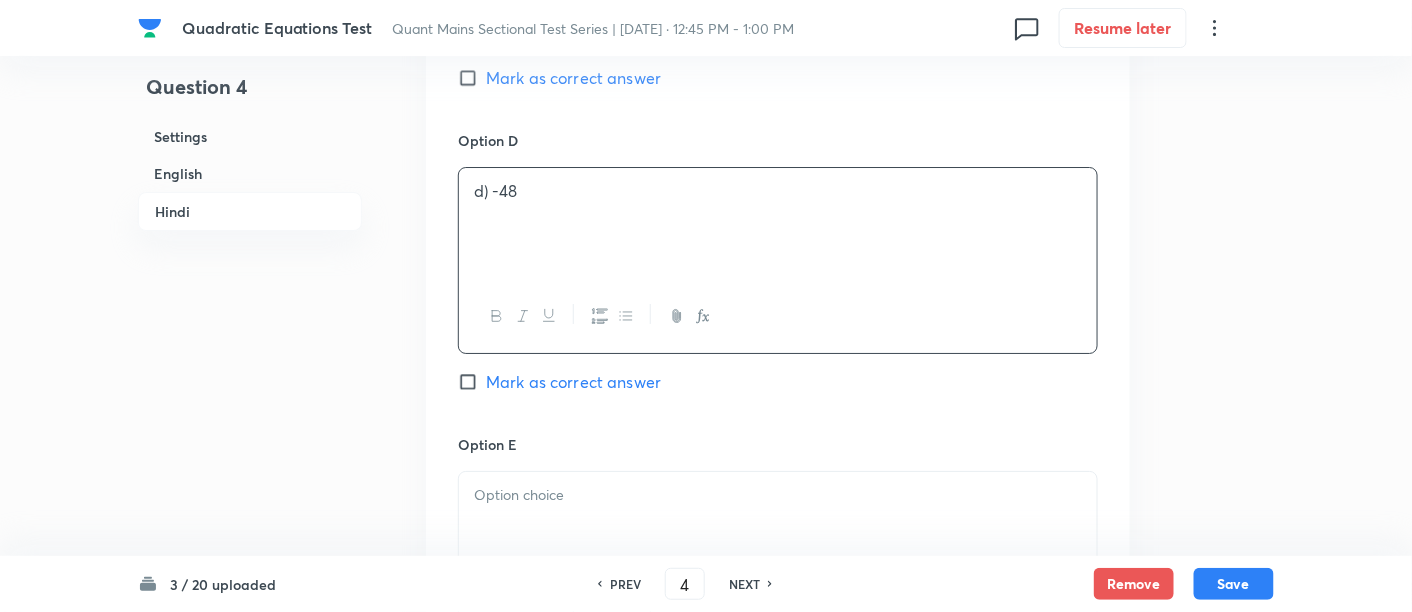 click at bounding box center (778, 495) 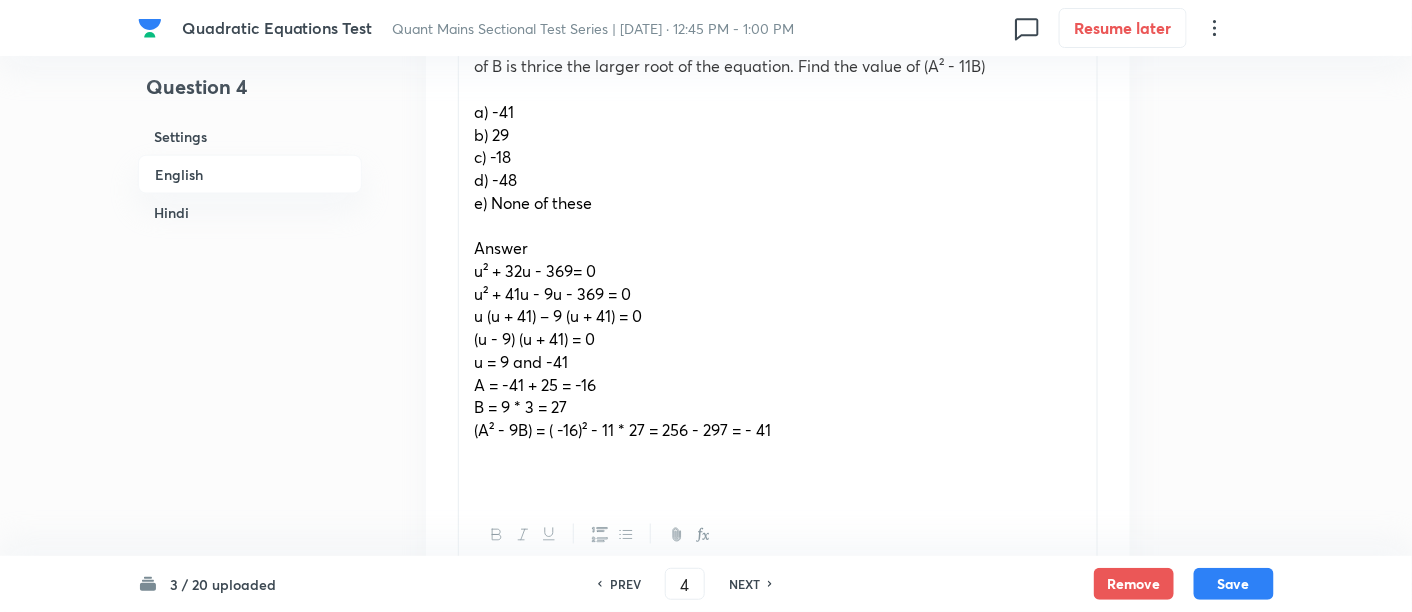 scroll, scrollTop: 722, scrollLeft: 0, axis: vertical 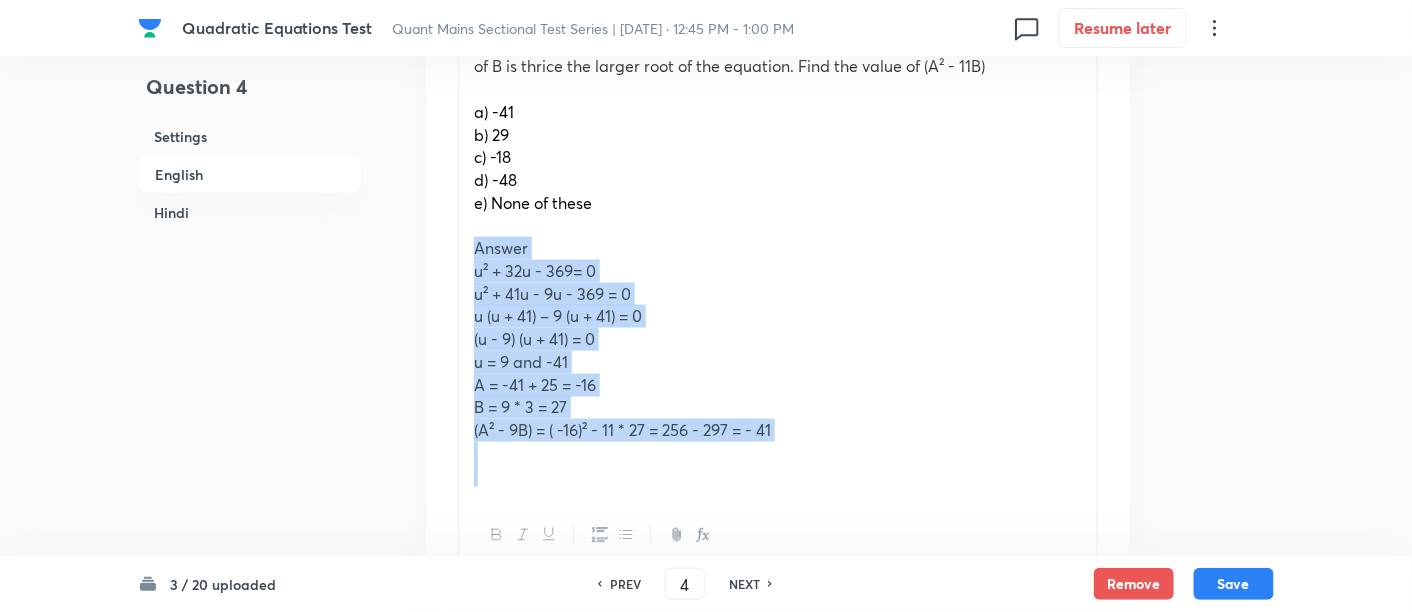 drag, startPoint x: 471, startPoint y: 247, endPoint x: 866, endPoint y: 521, distance: 480.72964 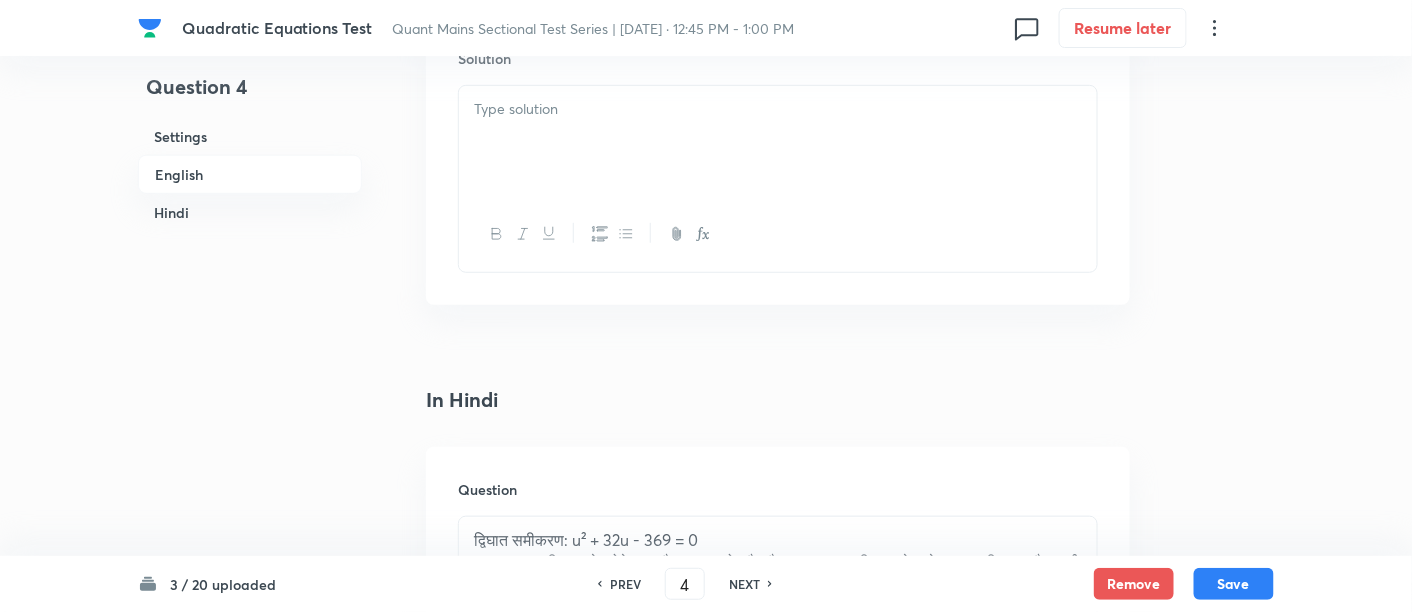 scroll, scrollTop: 2729, scrollLeft: 0, axis: vertical 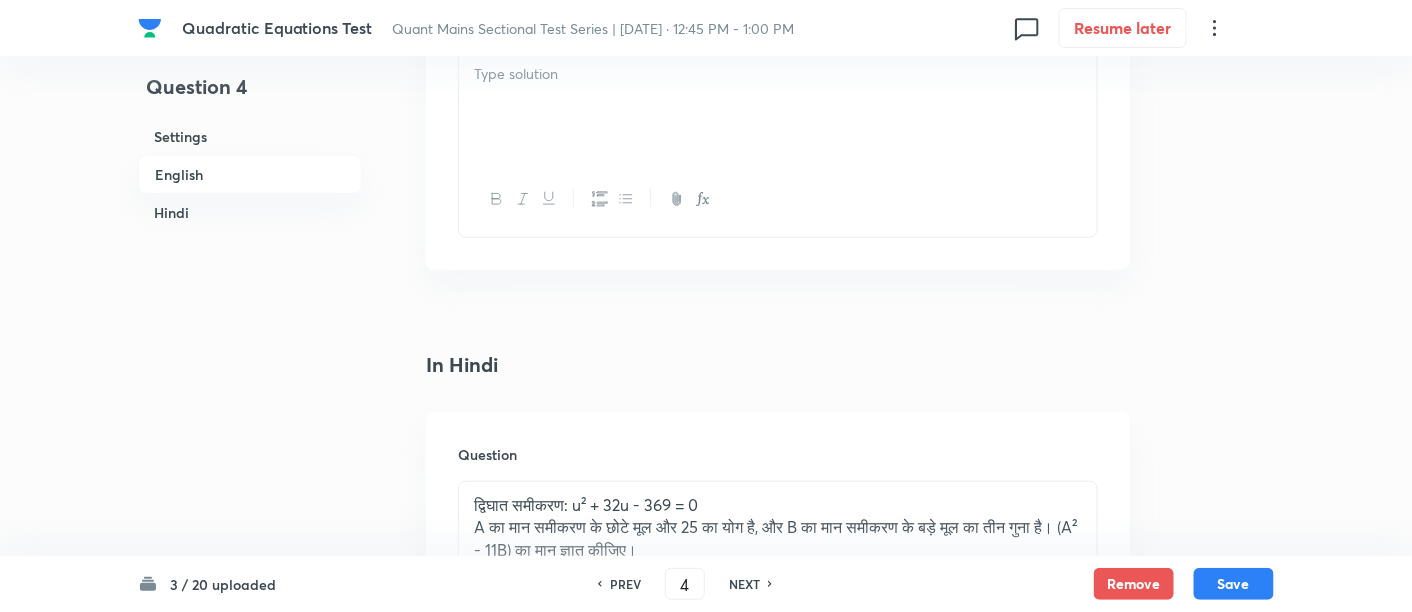 click at bounding box center (778, 107) 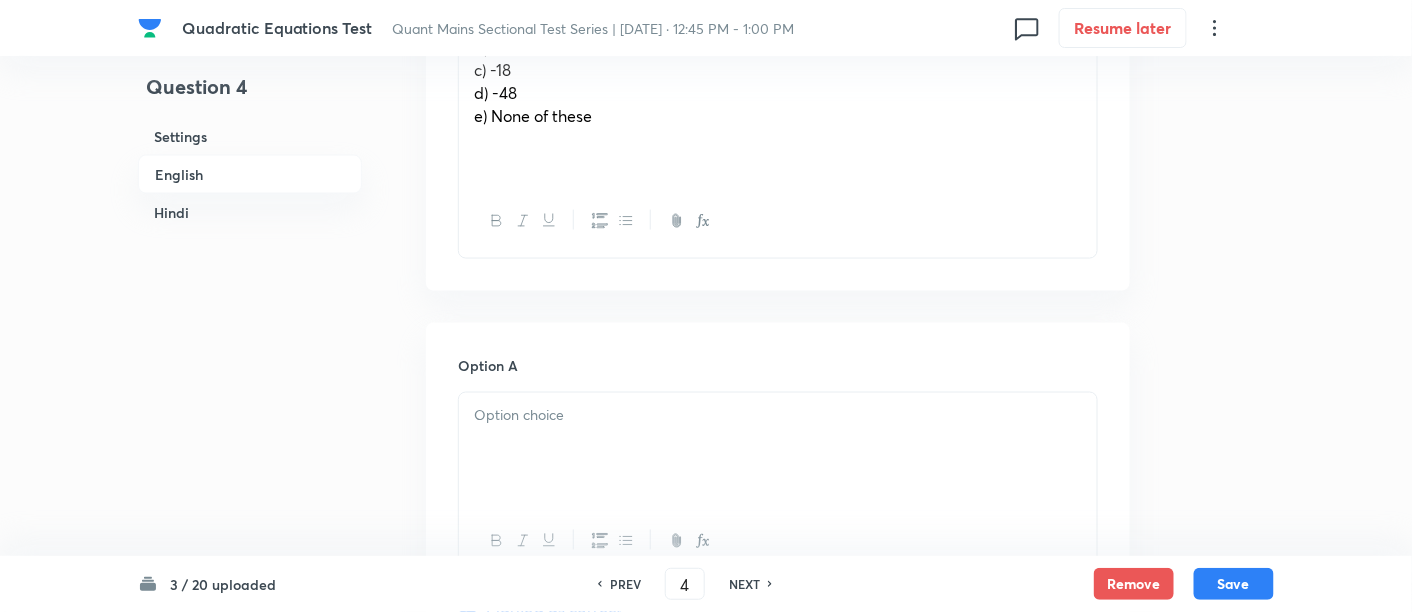scroll, scrollTop: 736, scrollLeft: 0, axis: vertical 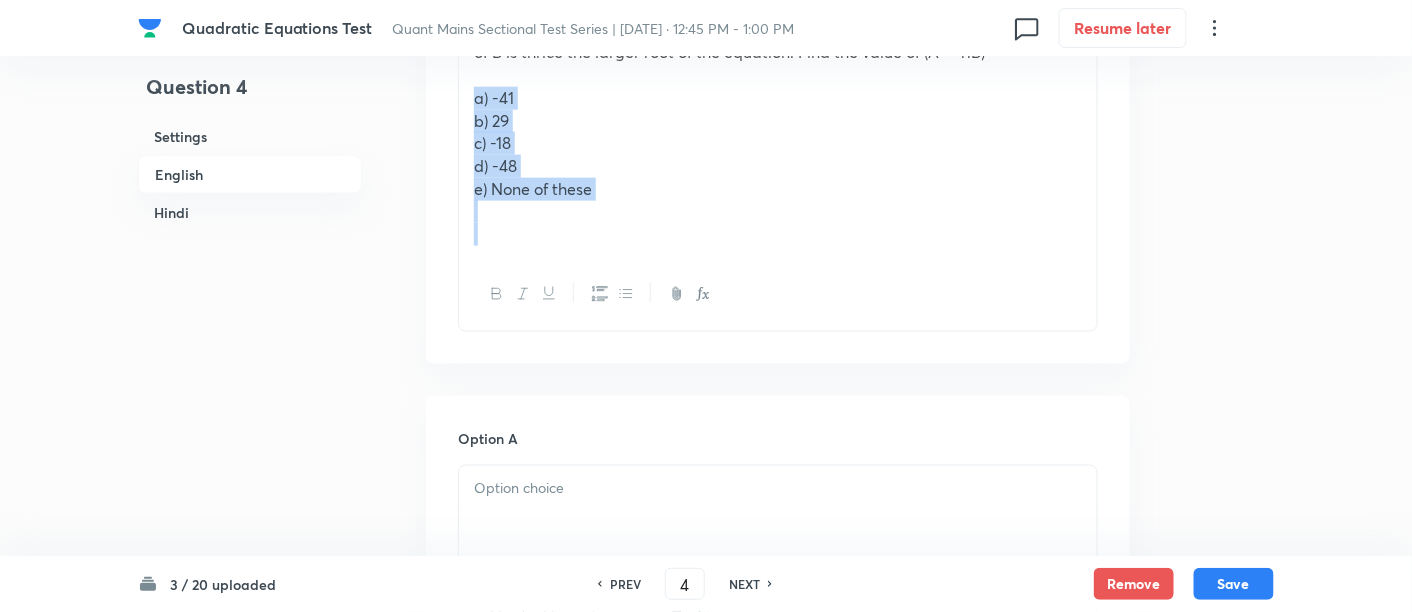 drag, startPoint x: 467, startPoint y: 95, endPoint x: 648, endPoint y: 236, distance: 229.43845 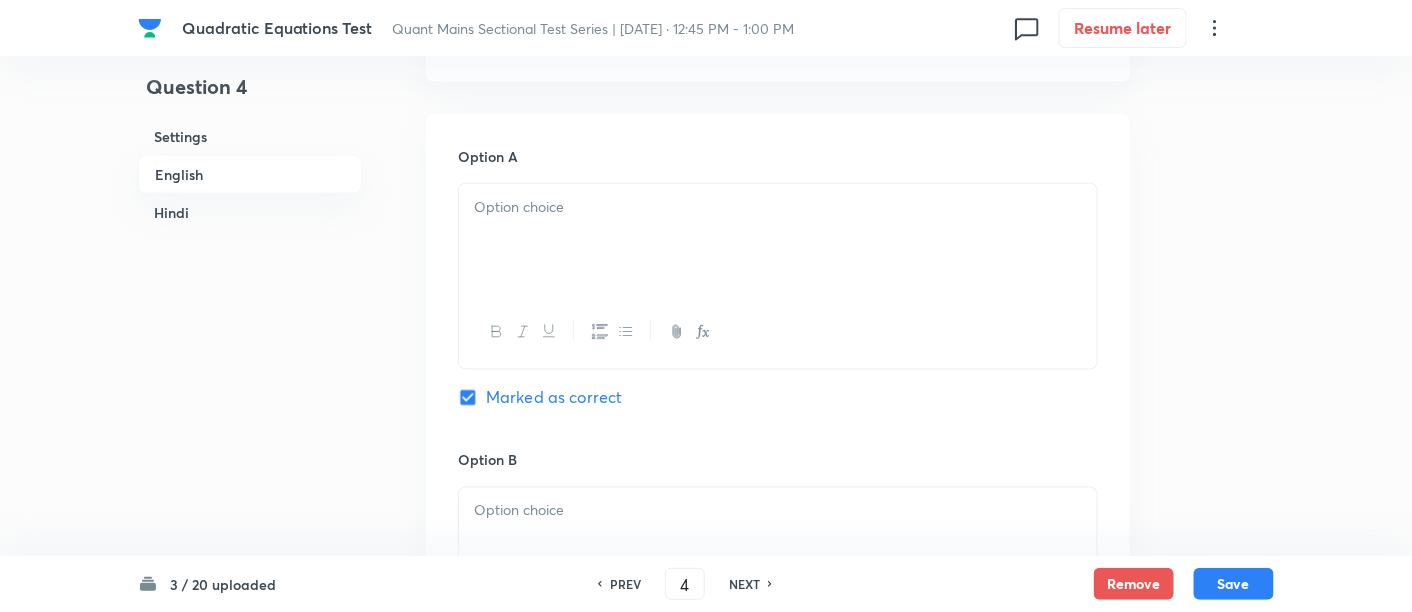 scroll, scrollTop: 902, scrollLeft: 0, axis: vertical 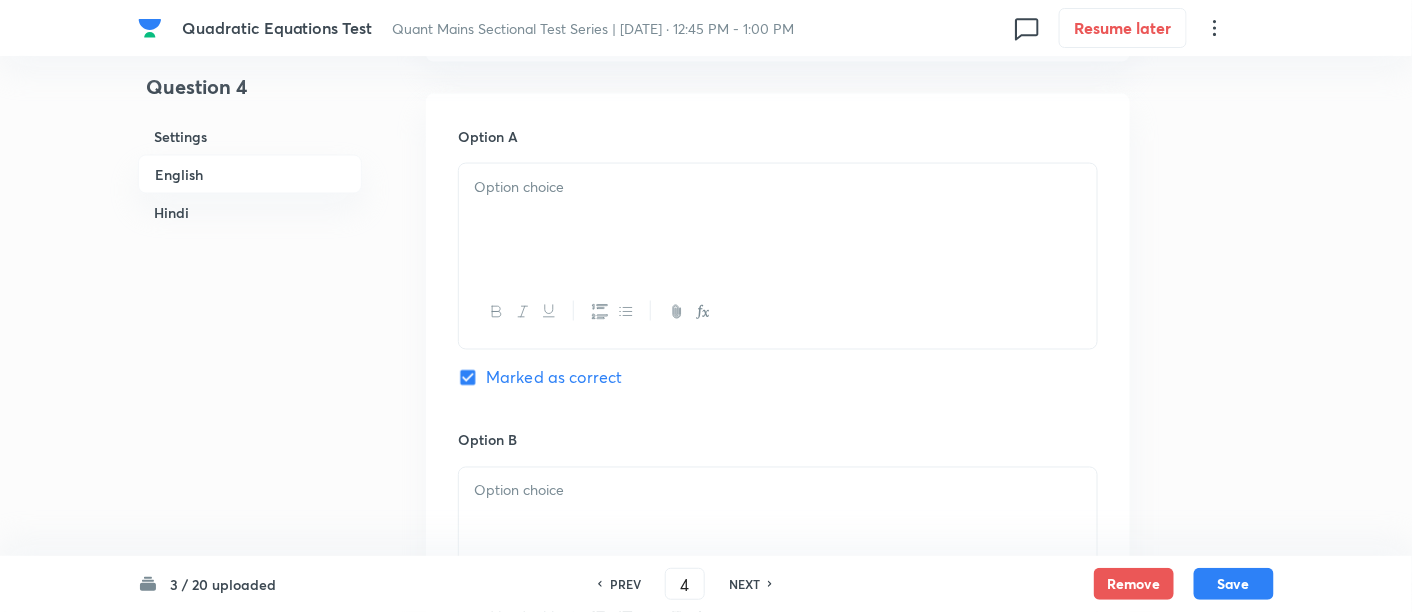 click at bounding box center [778, 220] 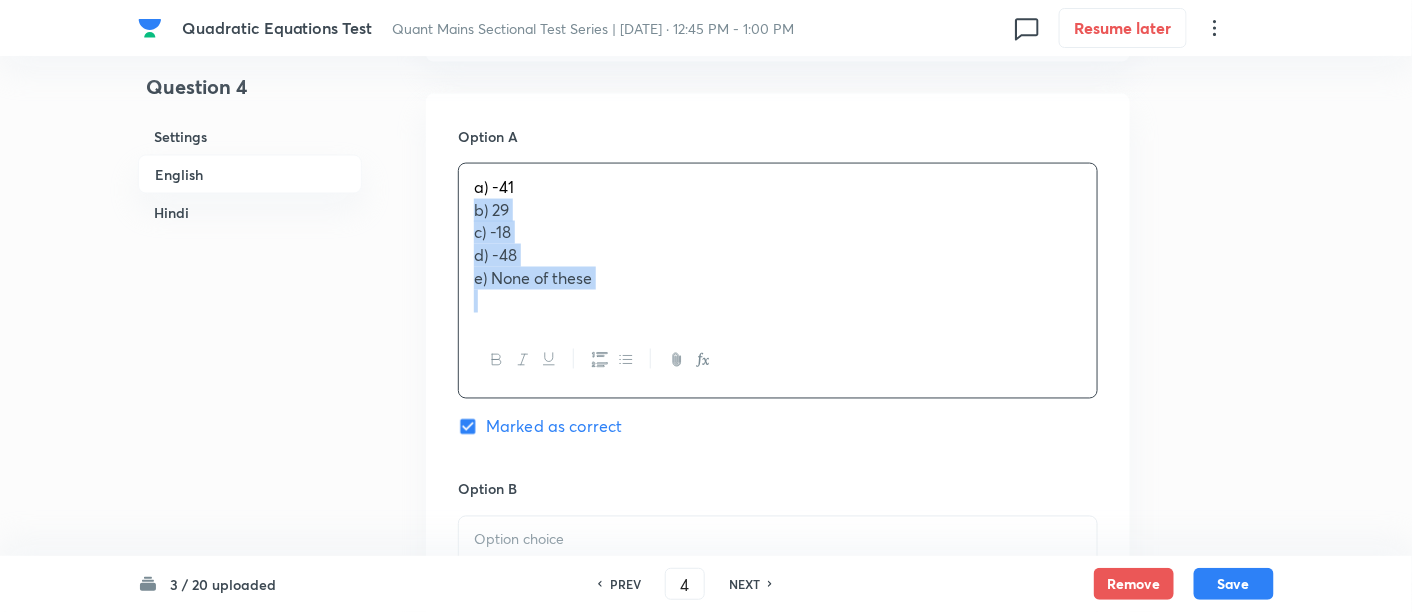 drag, startPoint x: 478, startPoint y: 206, endPoint x: 677, endPoint y: 350, distance: 245.63591 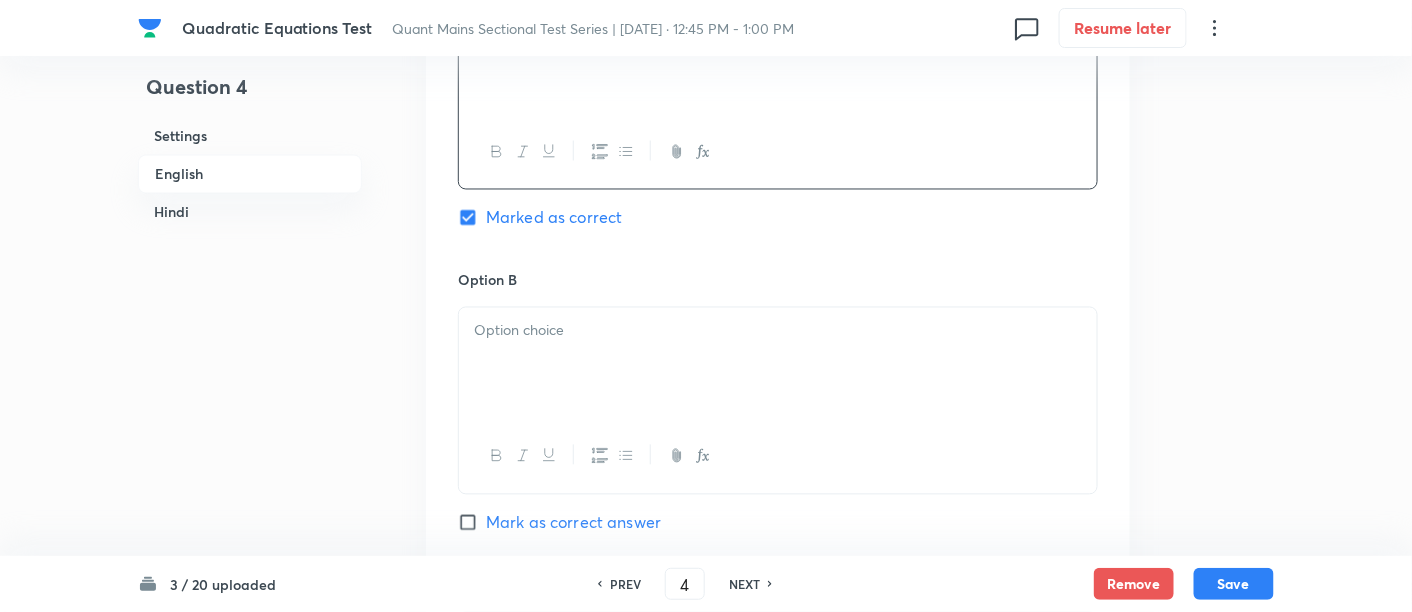 scroll, scrollTop: 1064, scrollLeft: 0, axis: vertical 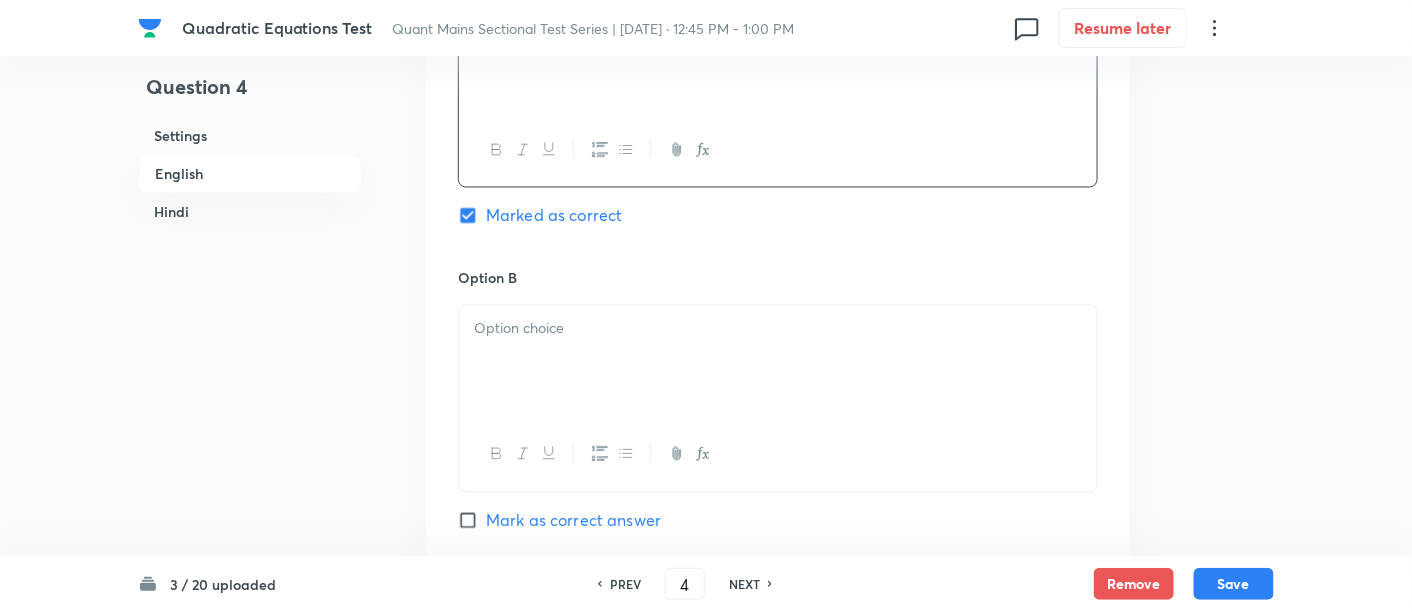click at bounding box center [778, 362] 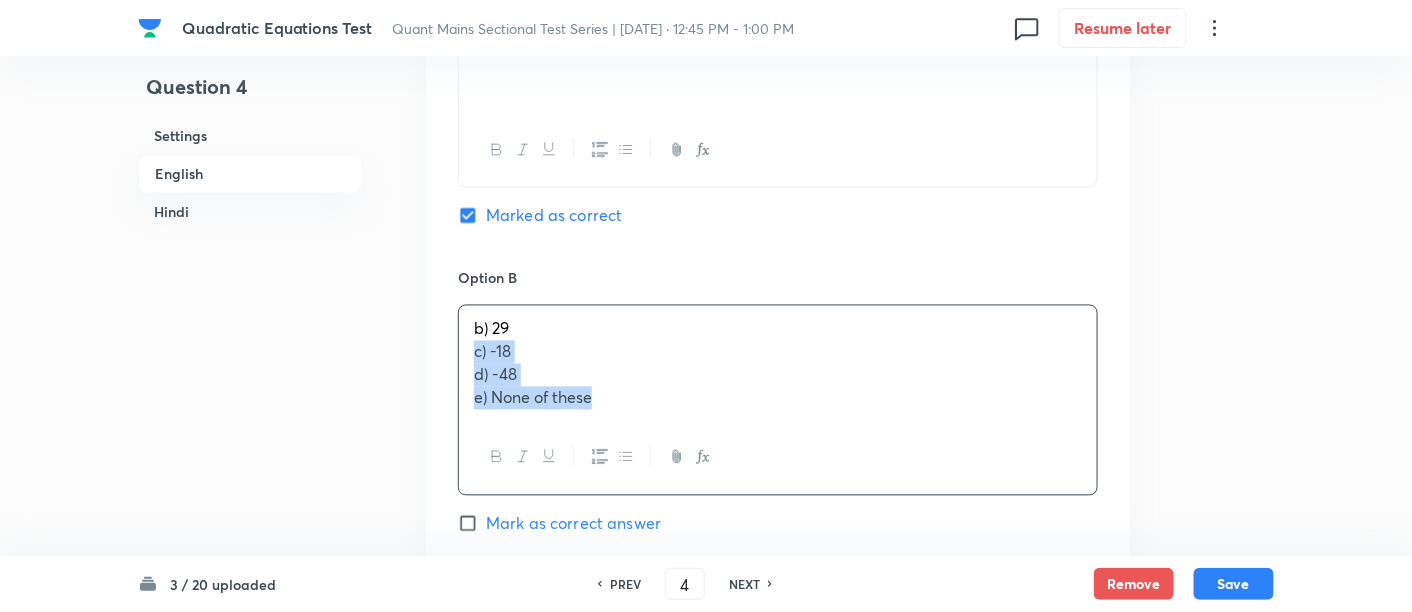 drag, startPoint x: 468, startPoint y: 355, endPoint x: 689, endPoint y: 470, distance: 249.1305 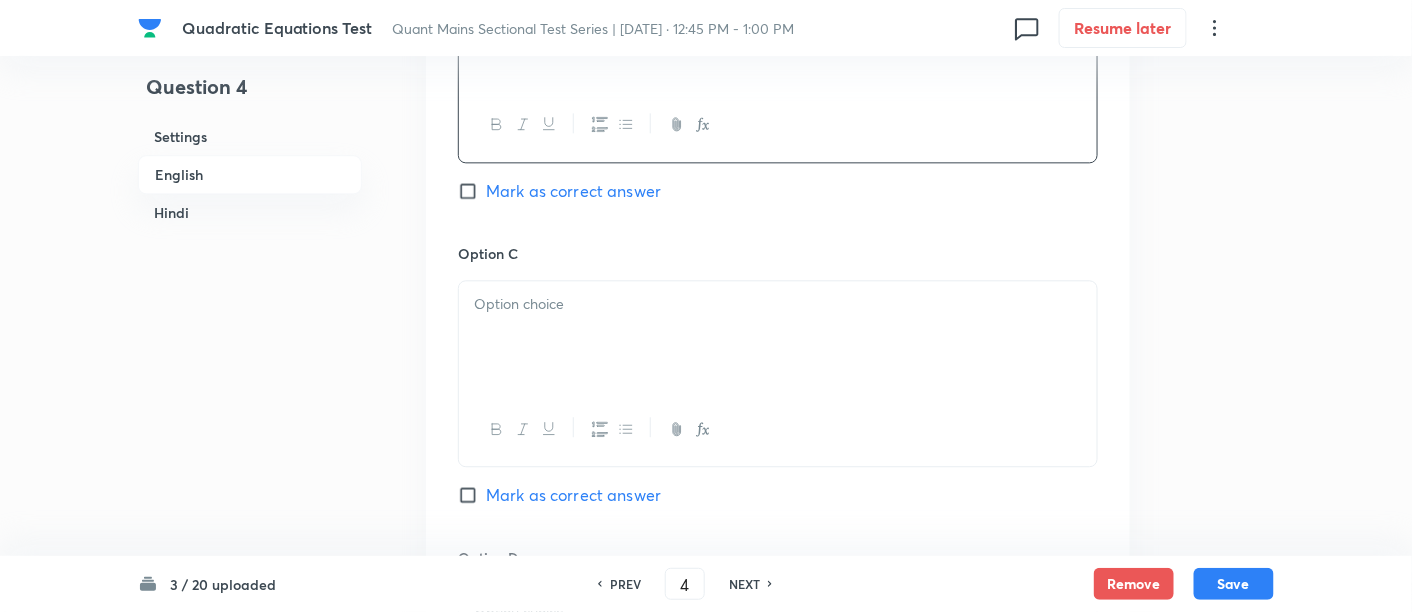 scroll, scrollTop: 1408, scrollLeft: 0, axis: vertical 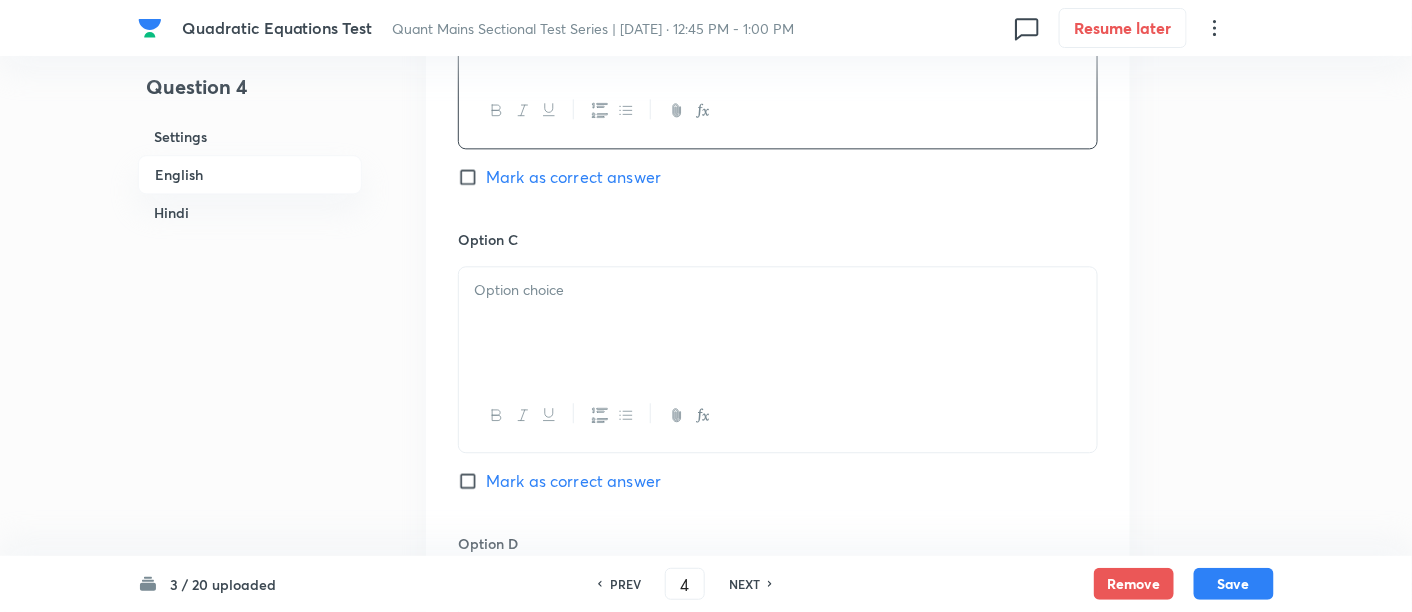 click at bounding box center (778, 323) 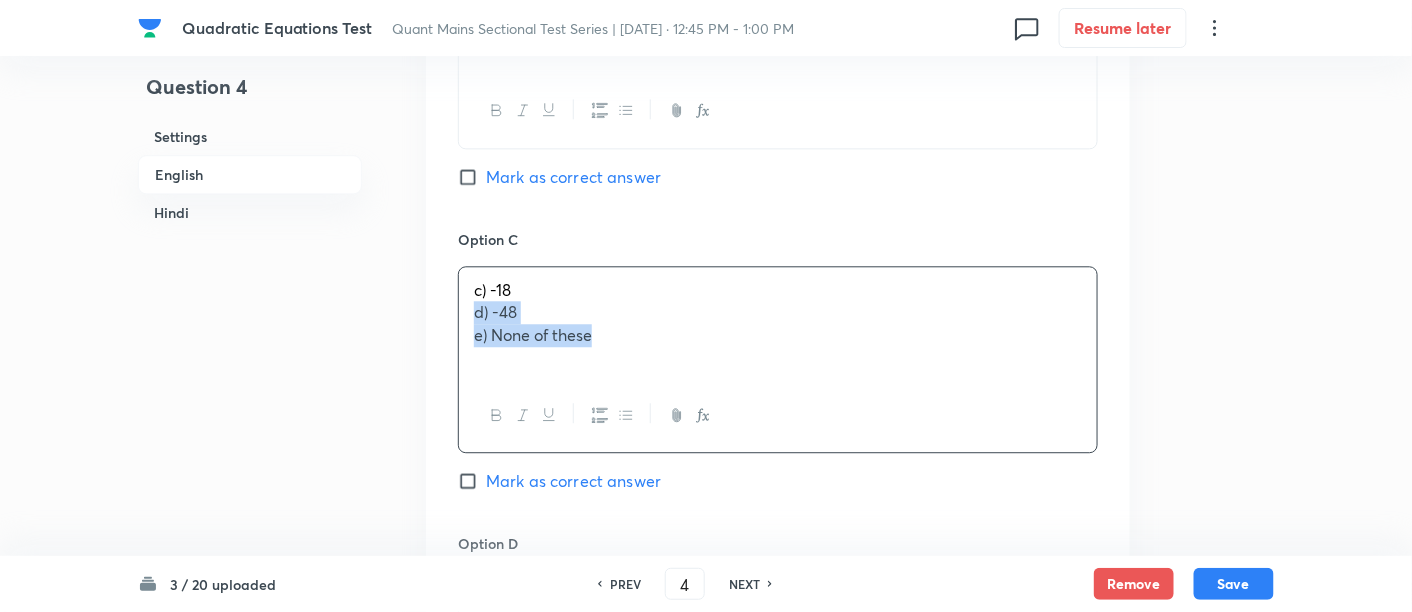drag, startPoint x: 468, startPoint y: 310, endPoint x: 685, endPoint y: 392, distance: 231.97629 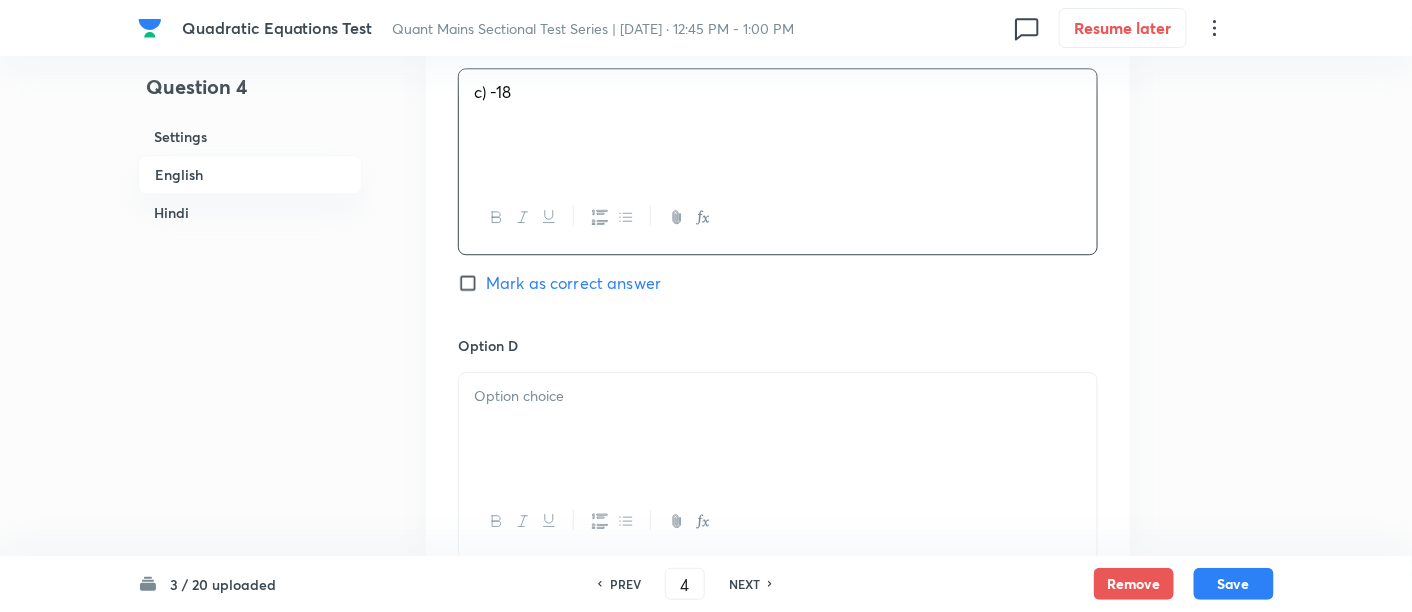 scroll, scrollTop: 1608, scrollLeft: 0, axis: vertical 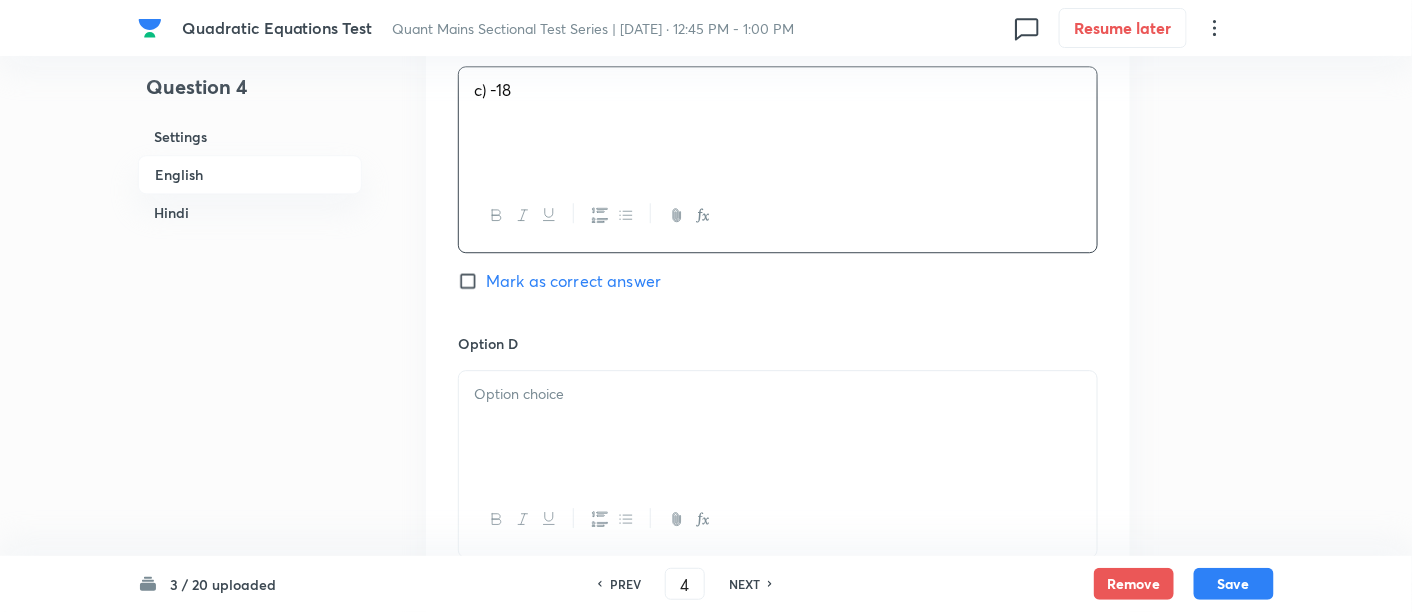 click at bounding box center (778, 394) 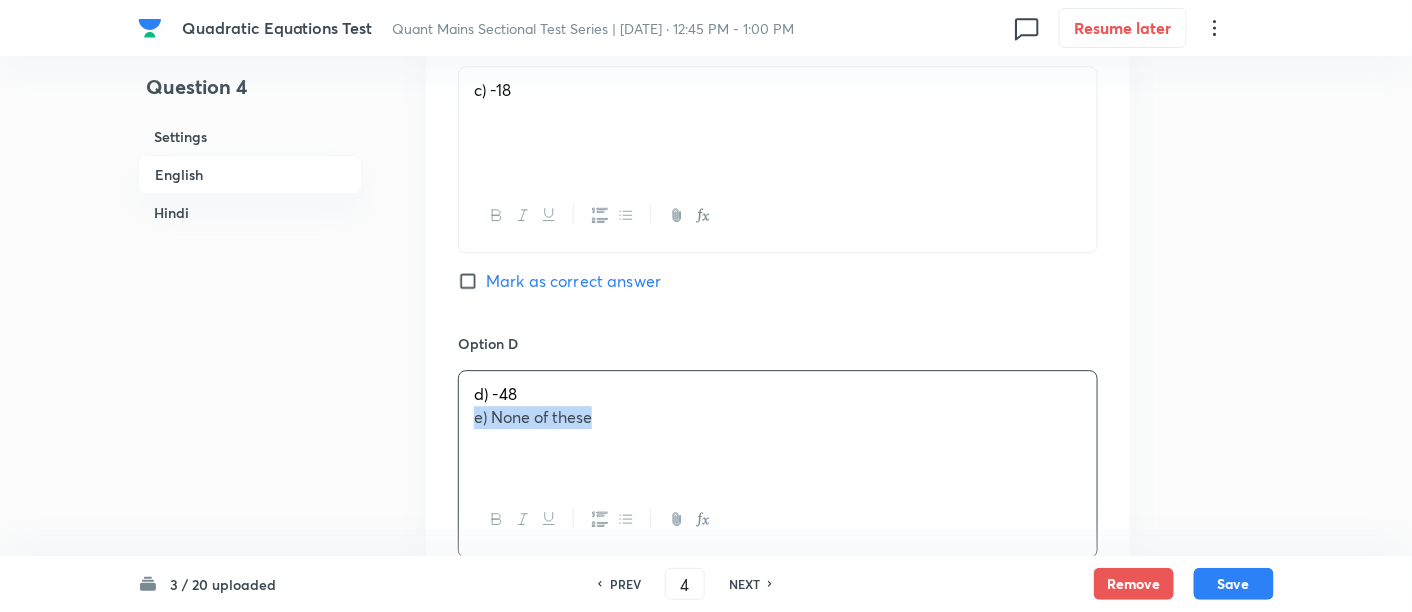 drag, startPoint x: 465, startPoint y: 412, endPoint x: 732, endPoint y: 461, distance: 271.459 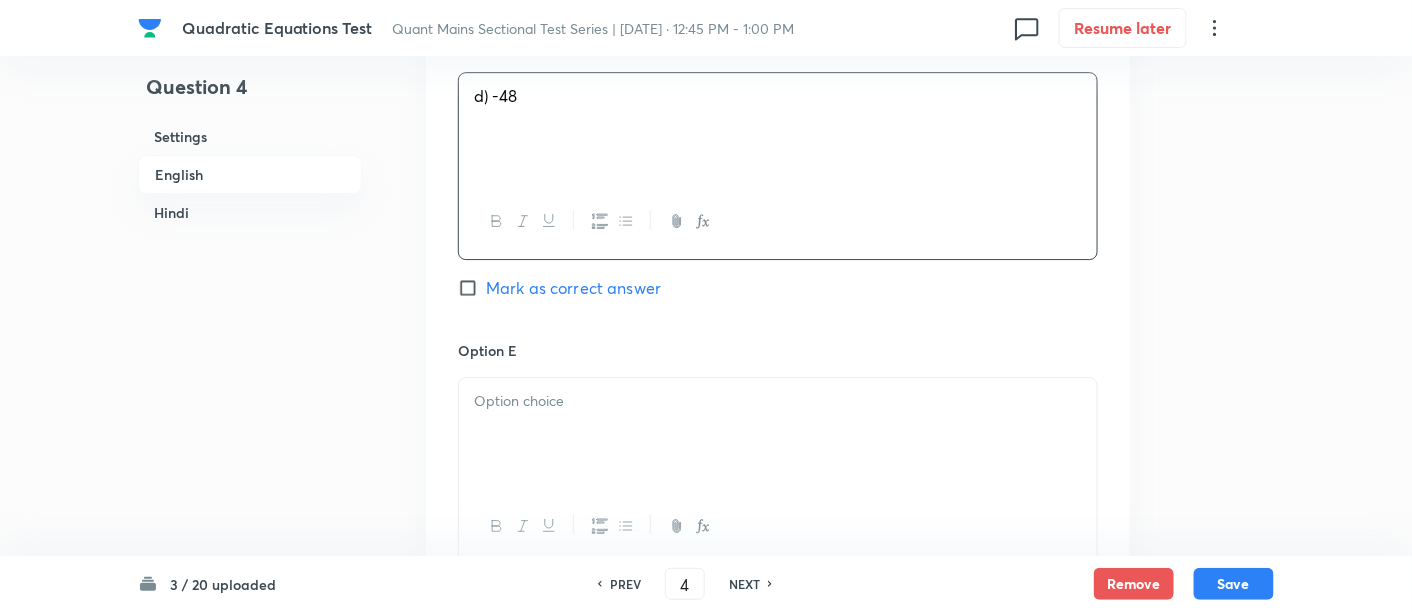 click at bounding box center [778, 434] 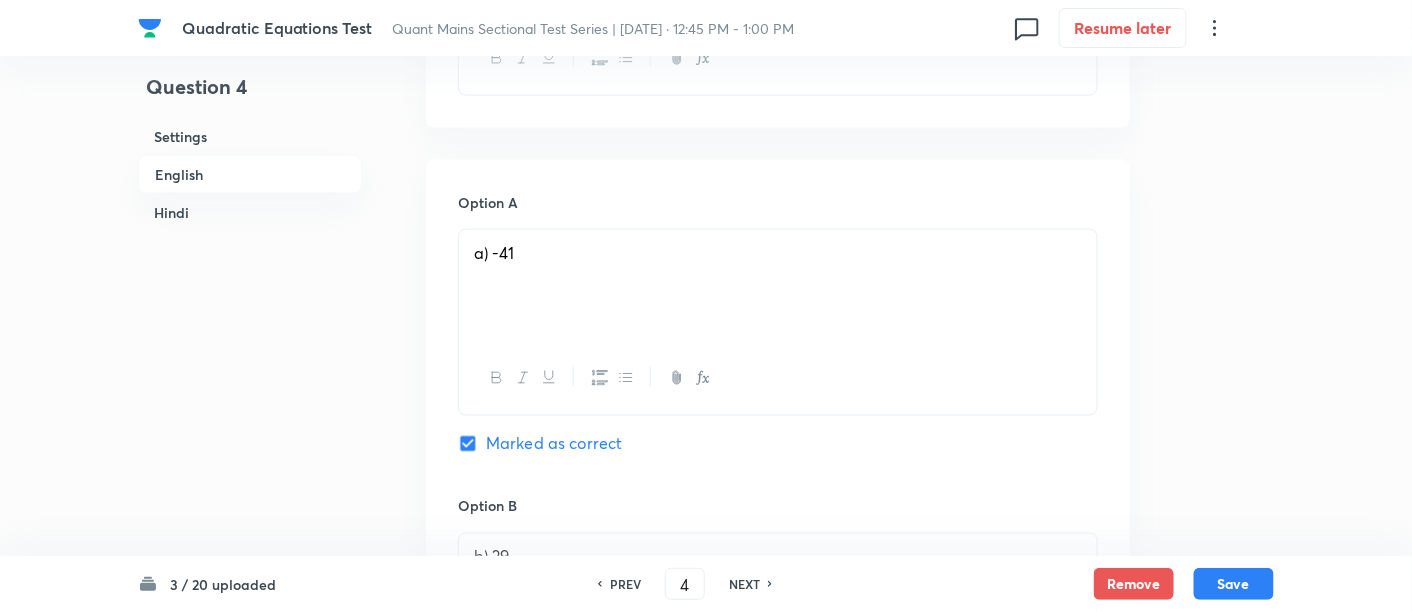 scroll, scrollTop: 835, scrollLeft: 0, axis: vertical 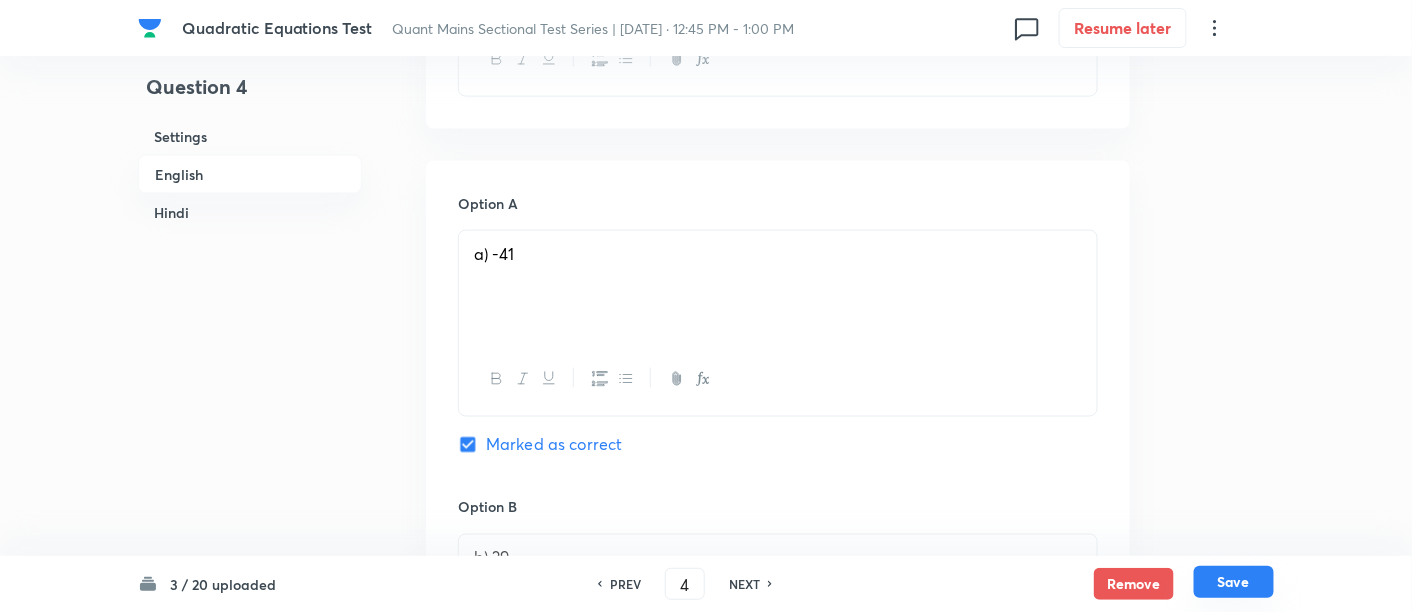 click on "Save" at bounding box center [1234, 582] 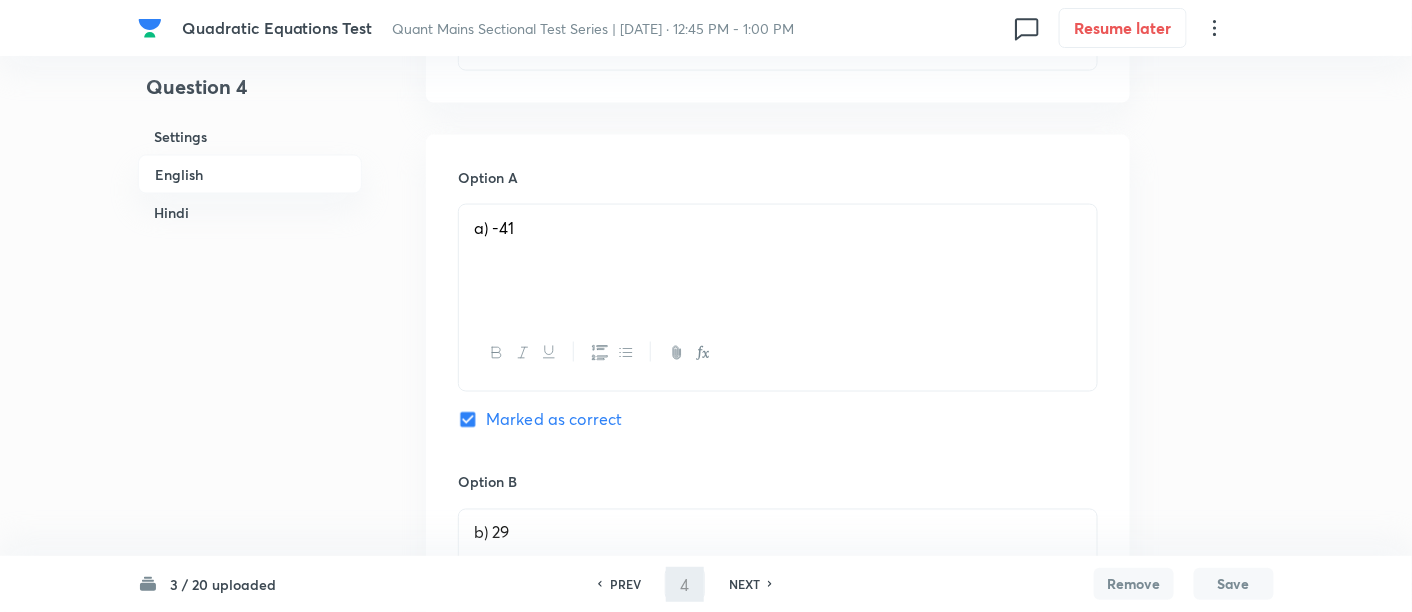 type on "5" 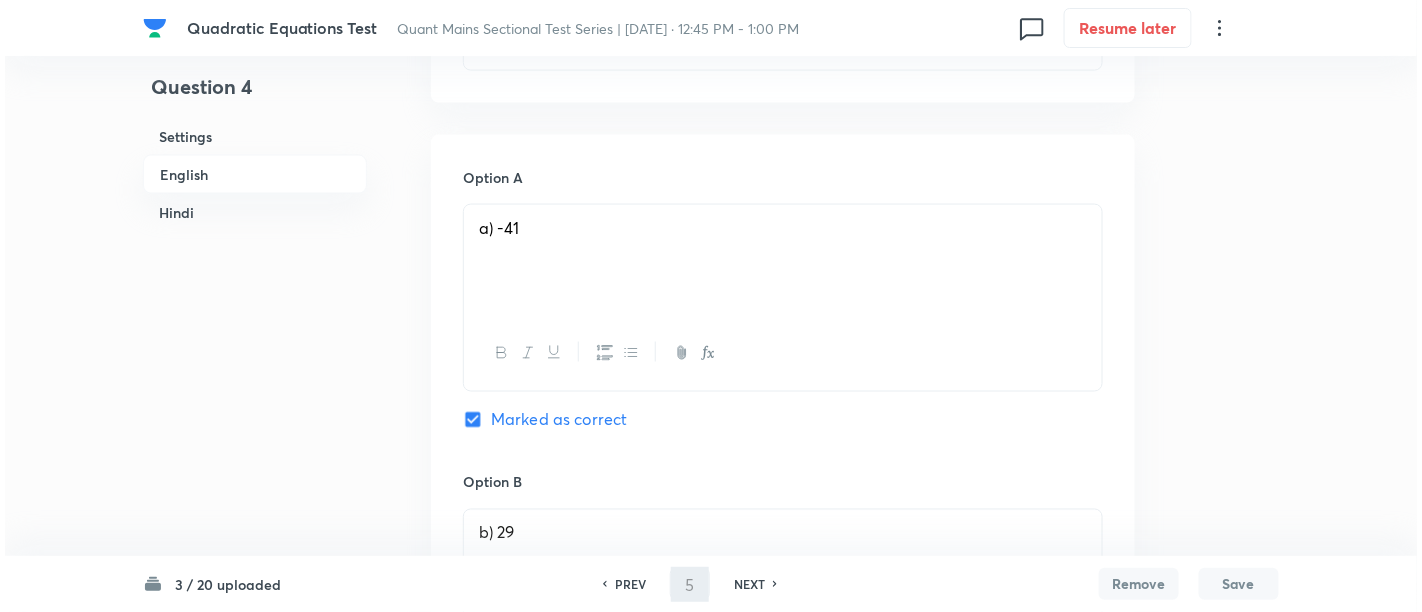 scroll, scrollTop: 0, scrollLeft: 0, axis: both 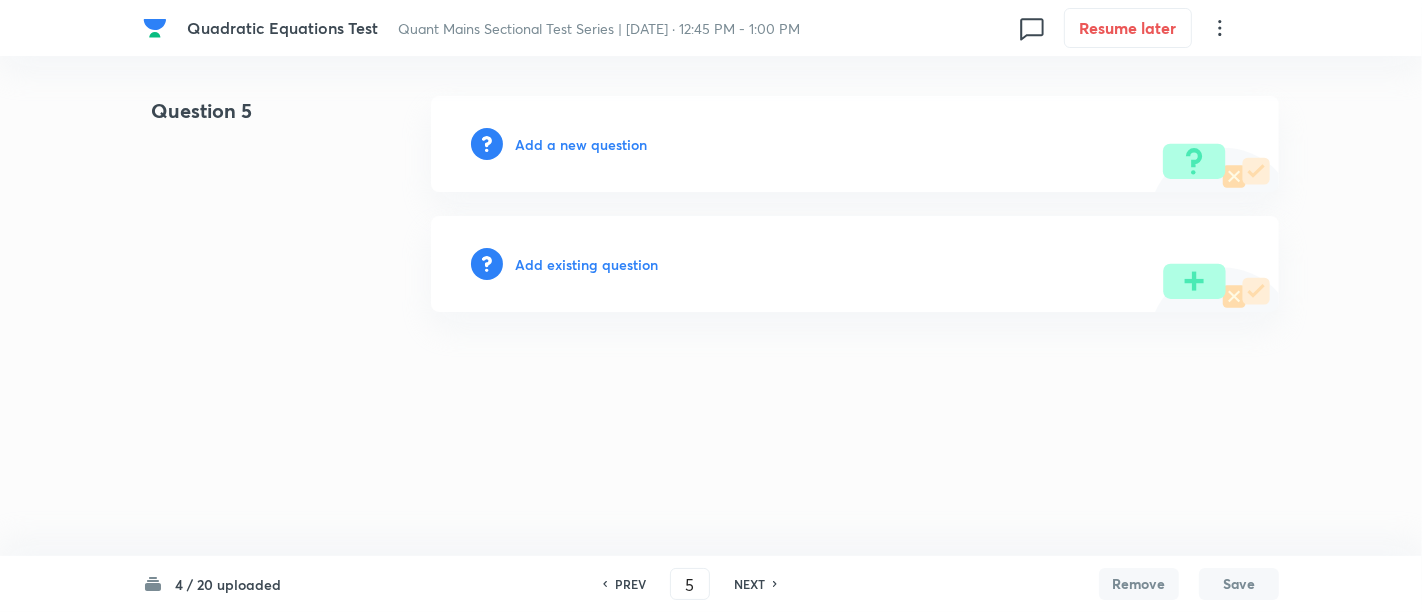 click on "Add a new question" at bounding box center (581, 144) 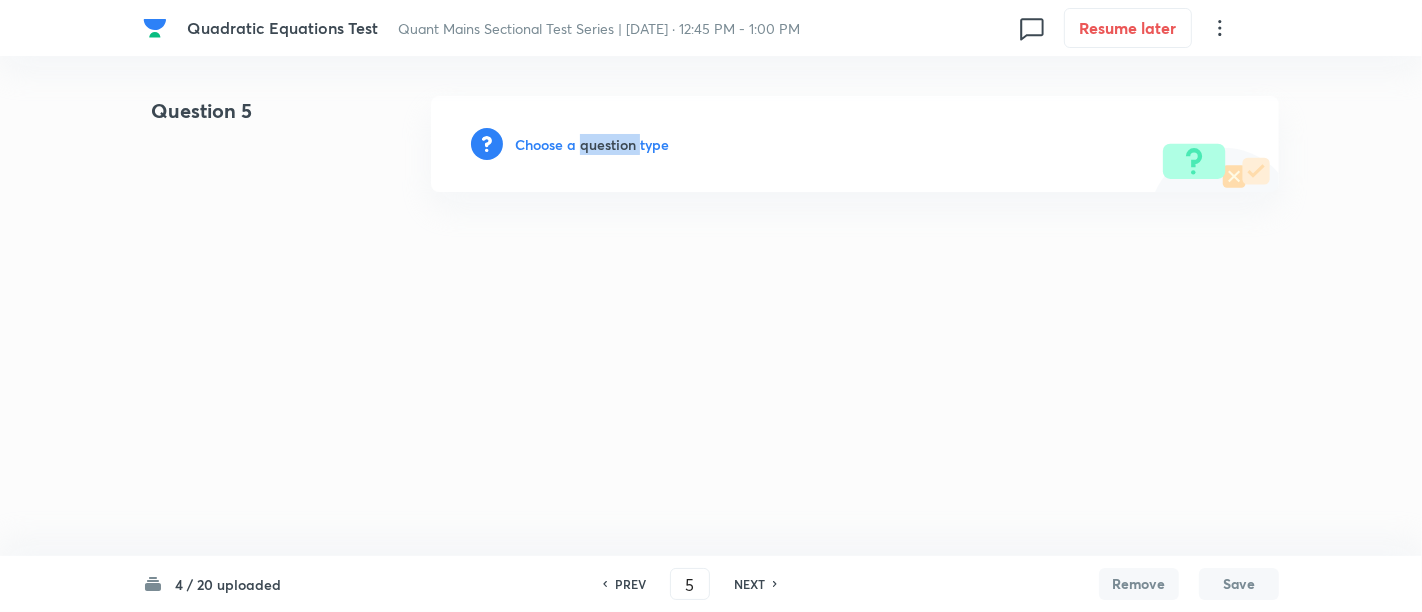 click on "Choose a question type" at bounding box center (592, 144) 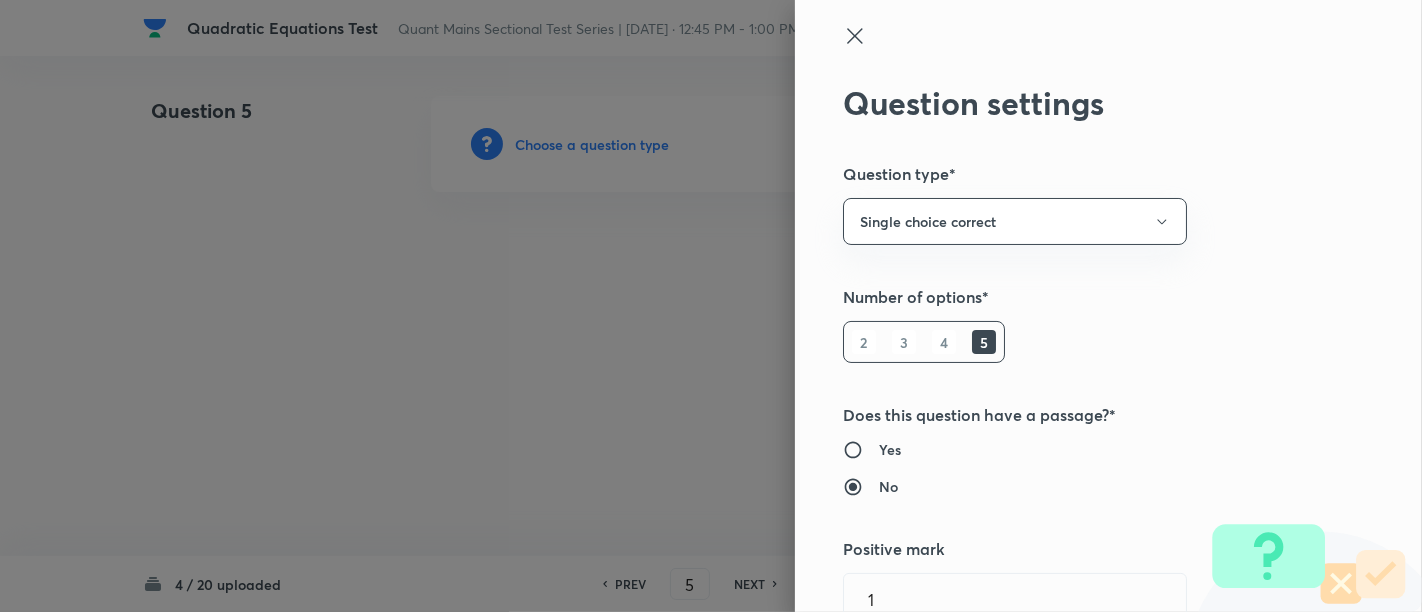 click at bounding box center (711, 306) 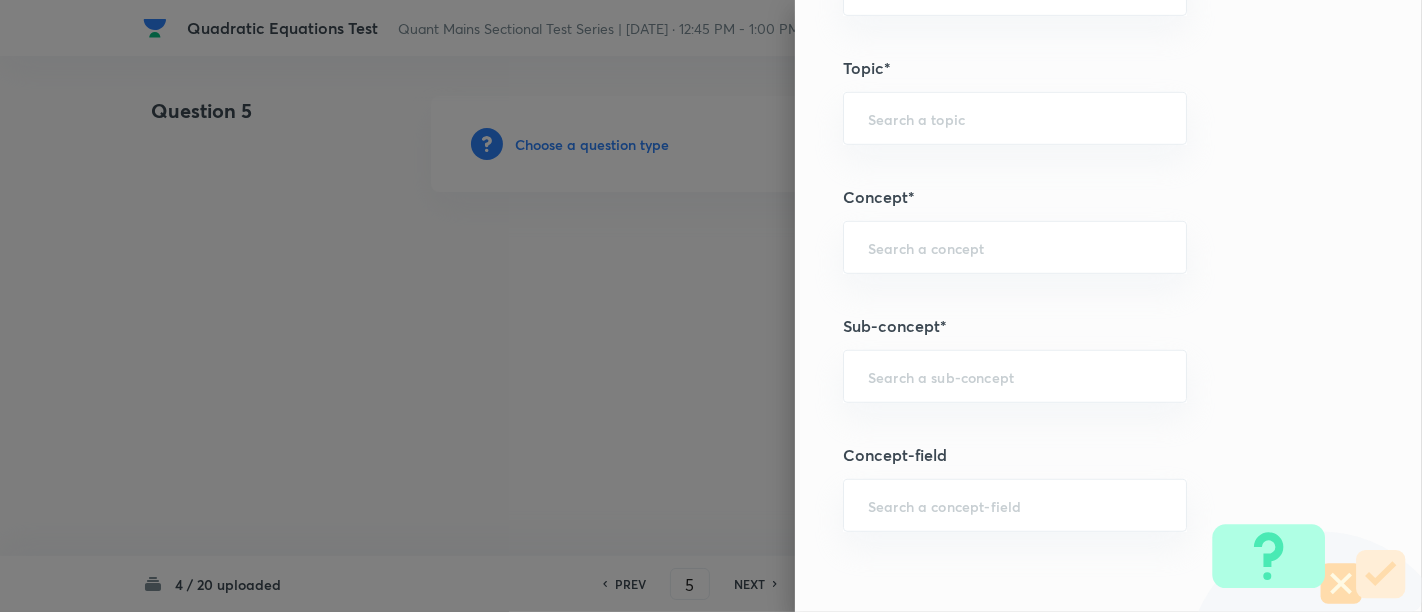 scroll, scrollTop: 963, scrollLeft: 0, axis: vertical 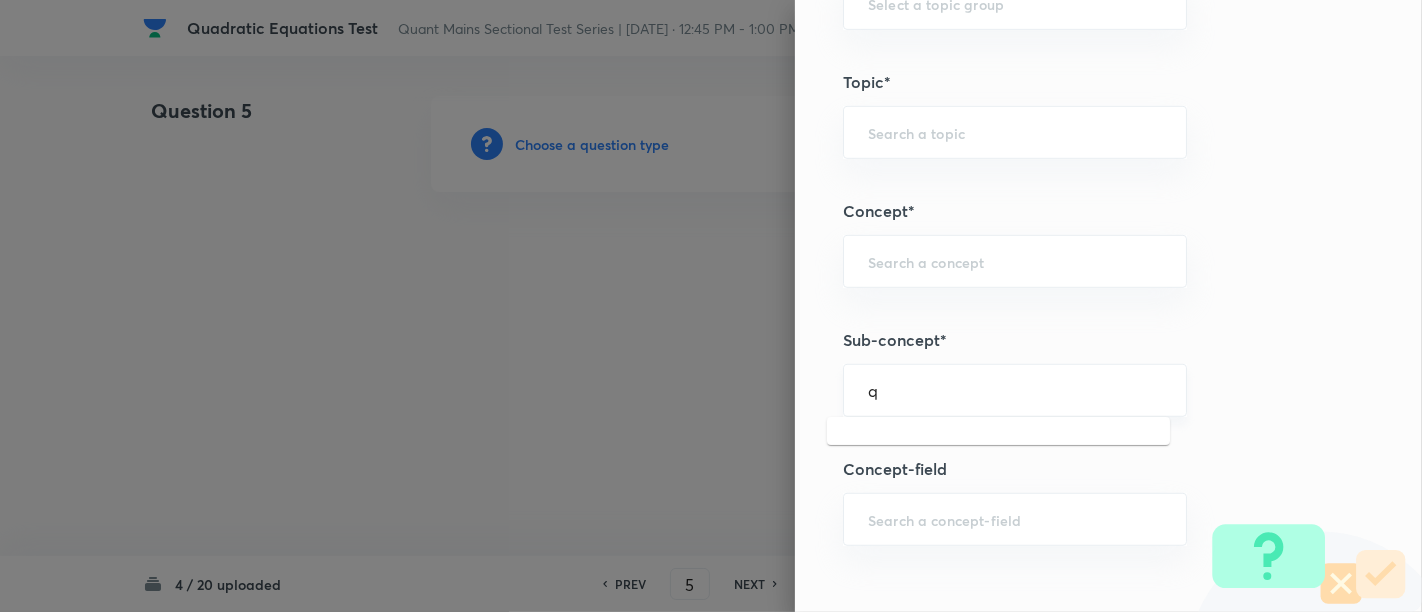 click on "q" at bounding box center [1015, 390] 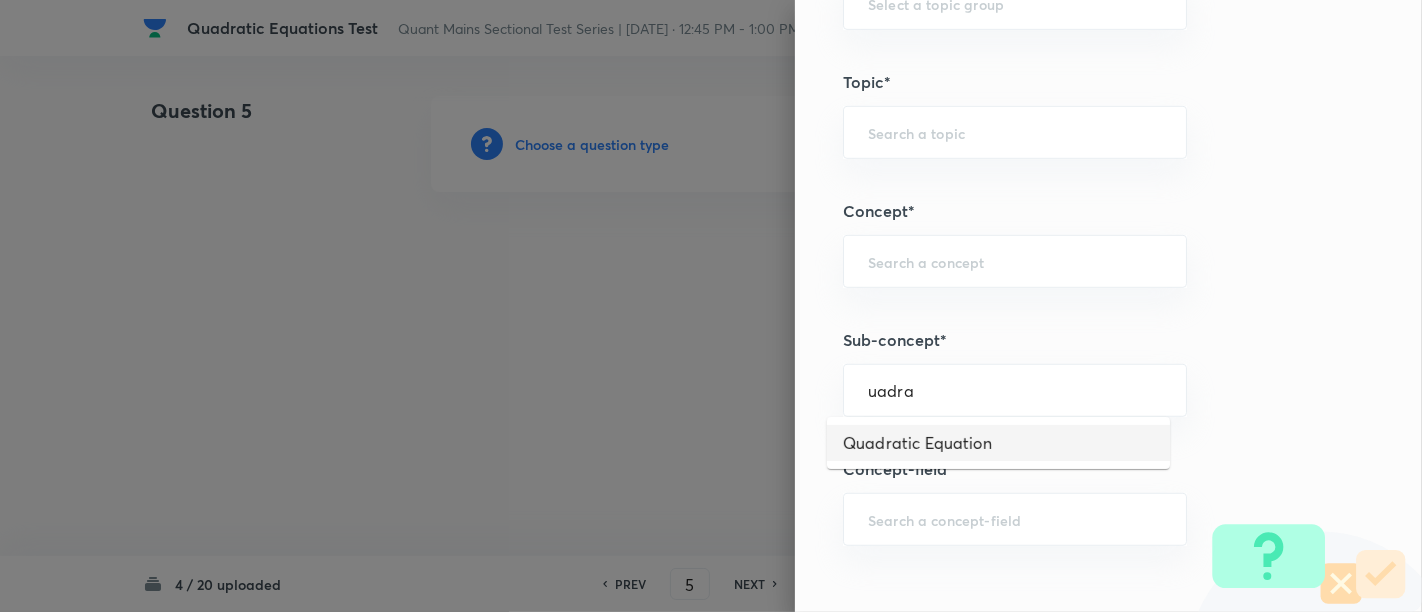 click on "Quadratic Equation" at bounding box center (998, 443) 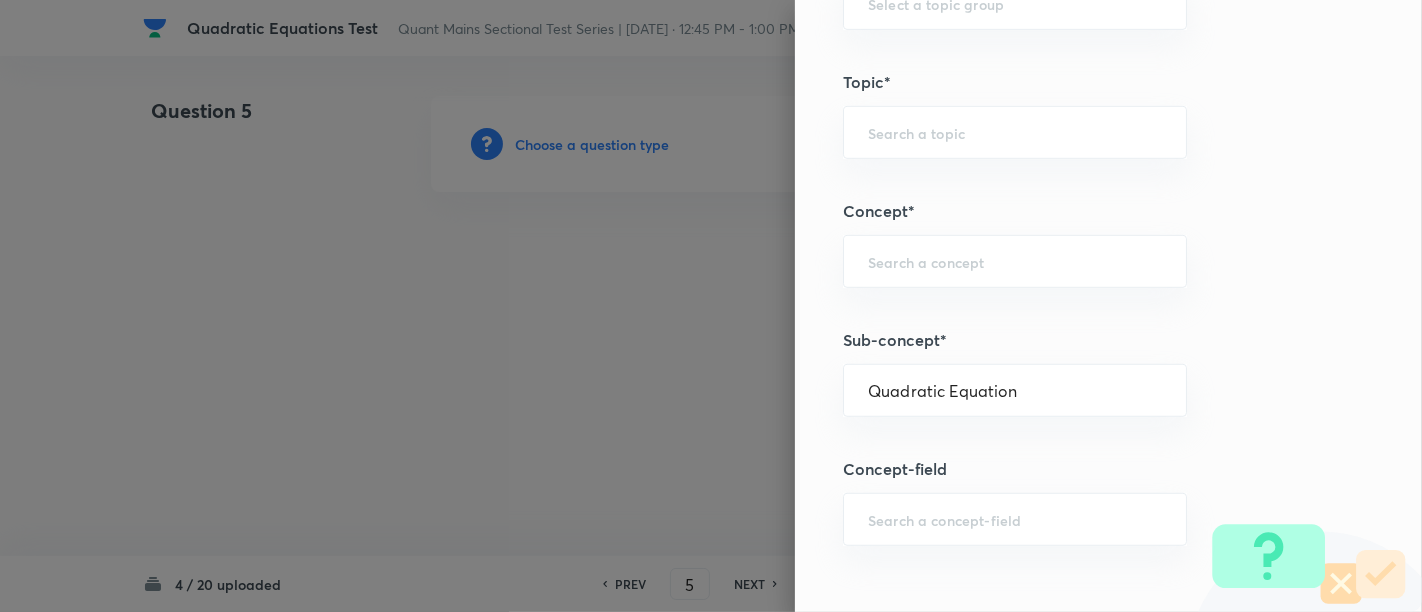type on "Quantitative Aptitude" 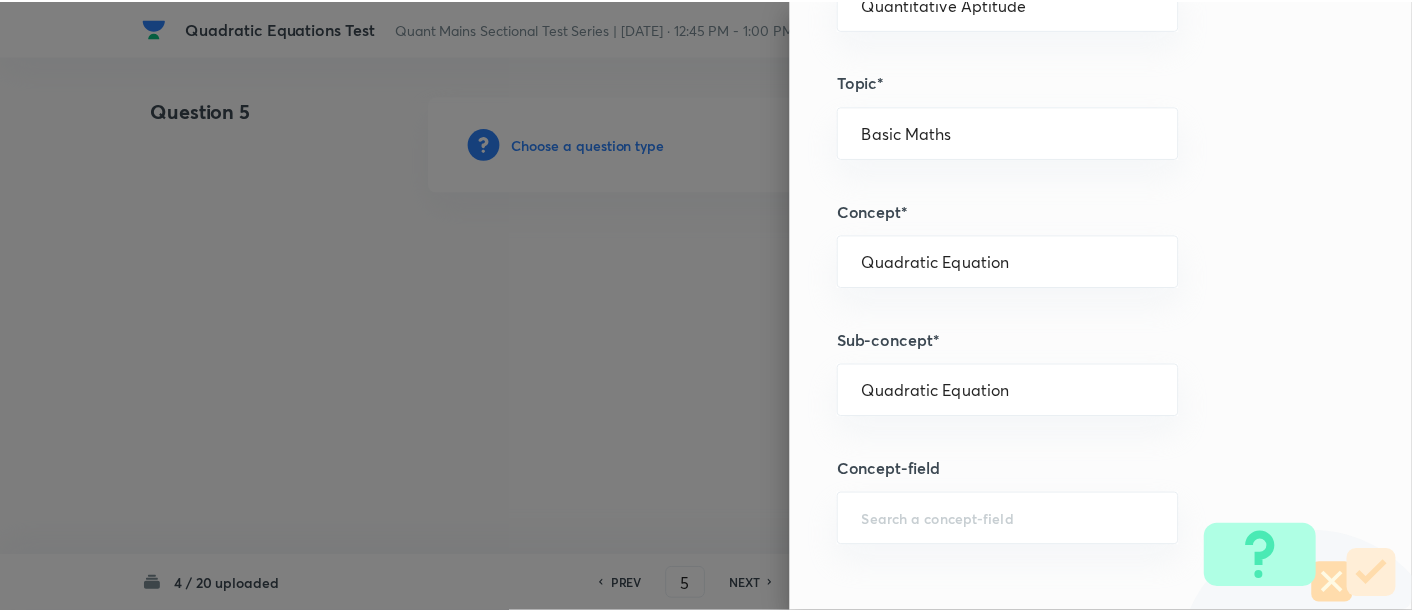scroll, scrollTop: 2108, scrollLeft: 0, axis: vertical 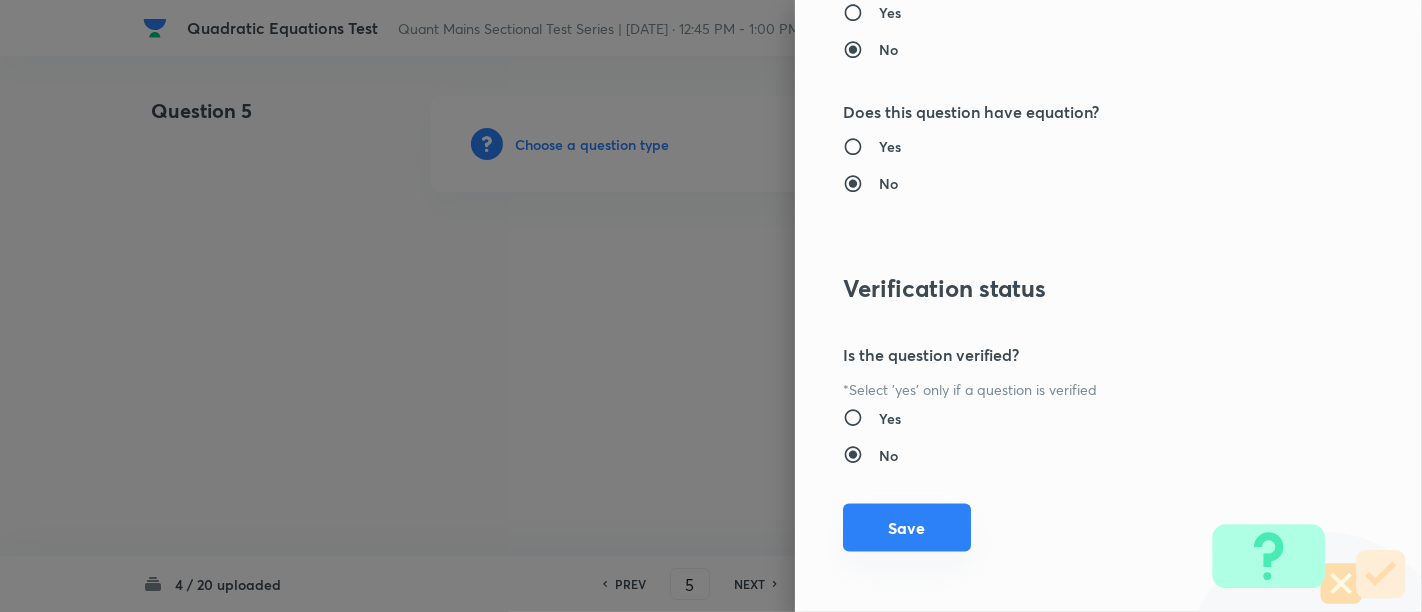 click on "Save" at bounding box center [907, 528] 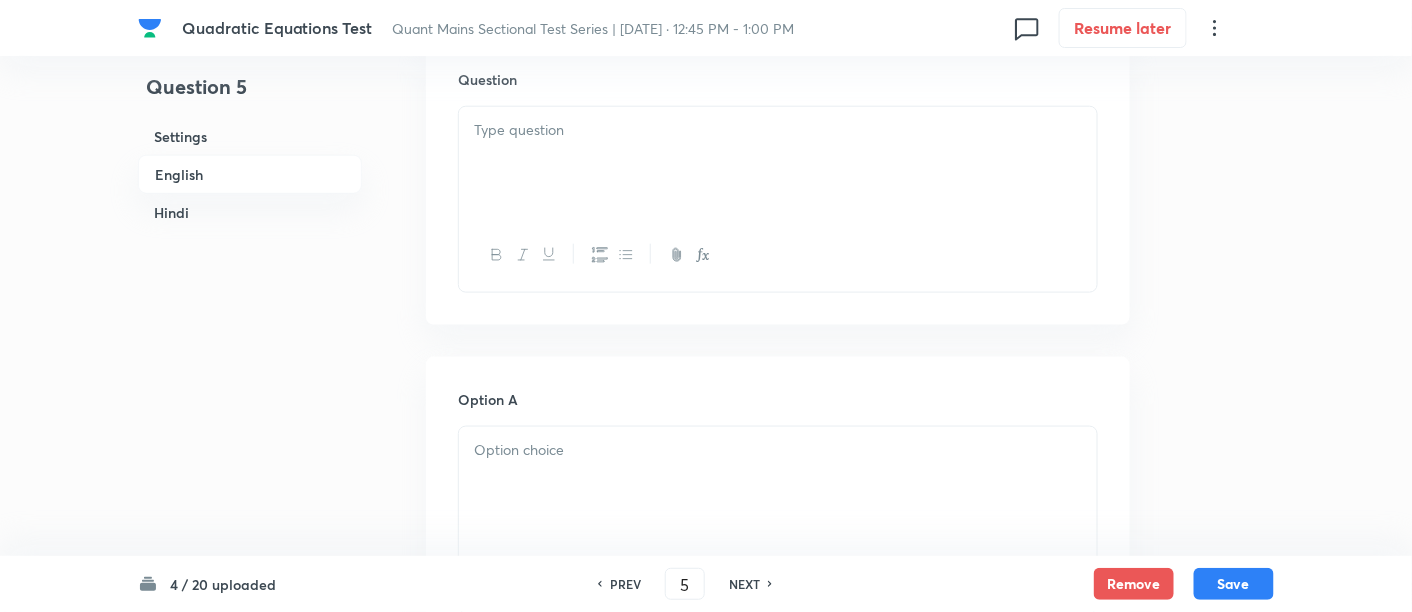 scroll, scrollTop: 626, scrollLeft: 0, axis: vertical 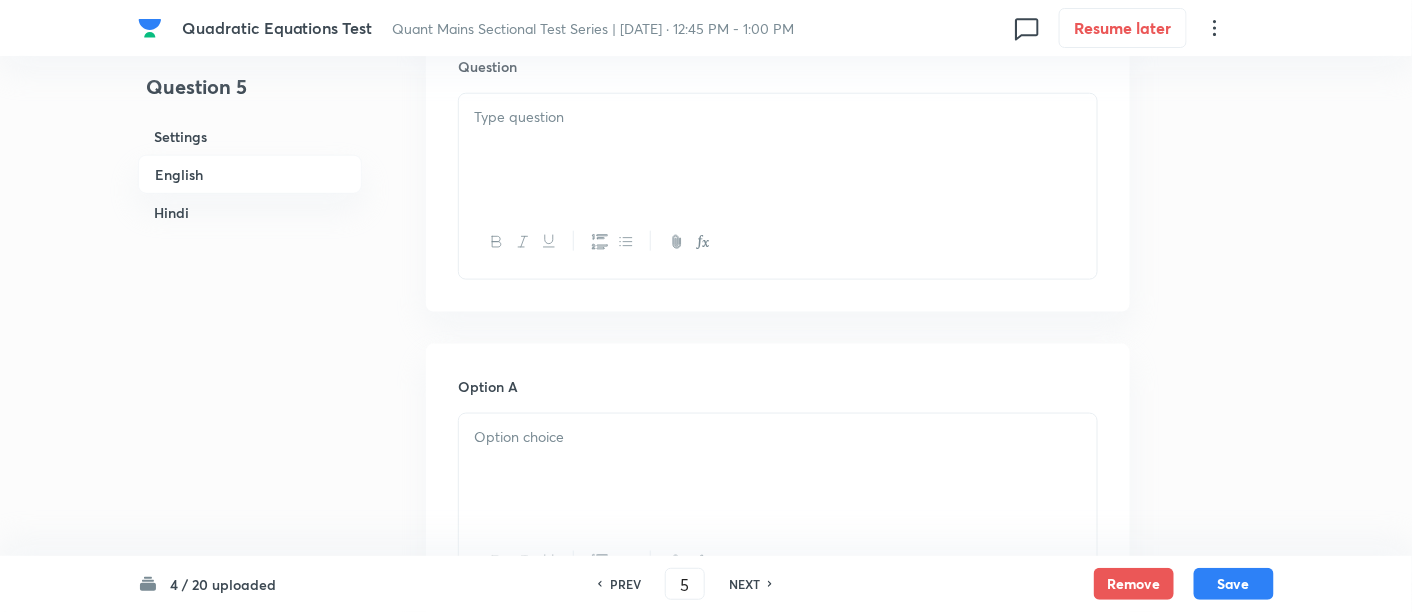 click at bounding box center (778, 150) 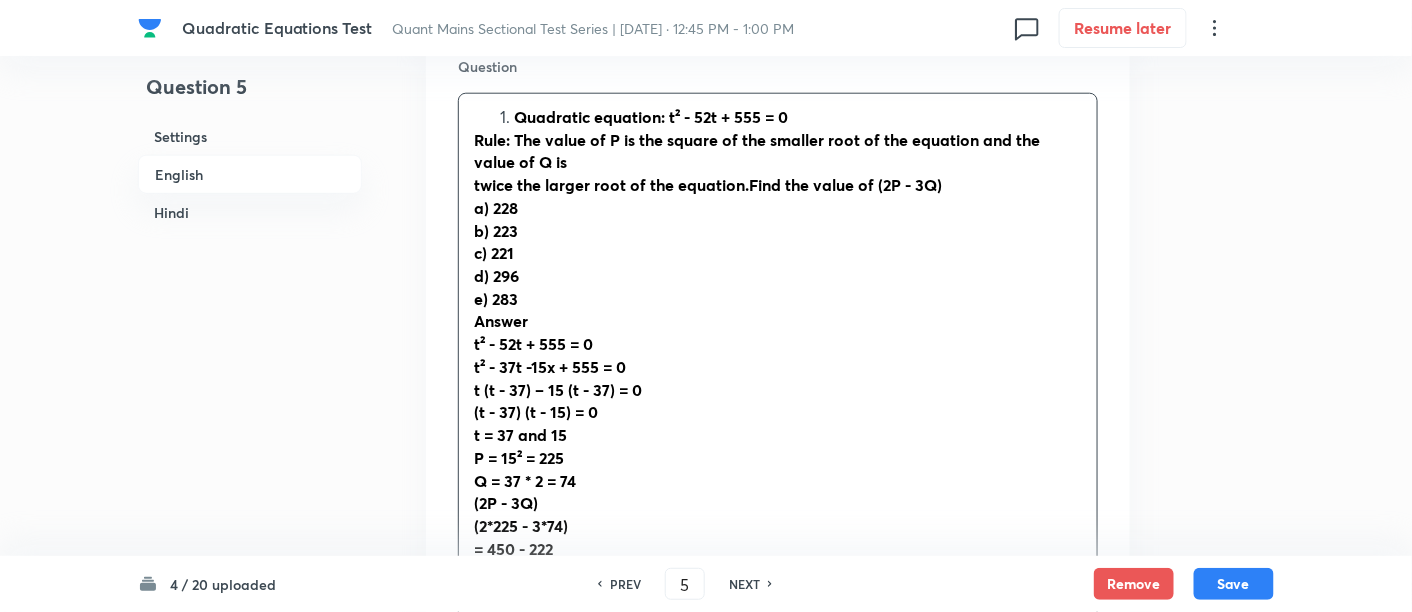 click on "Quadratic equation: t² - 52t + 555 = 0" at bounding box center (651, 116) 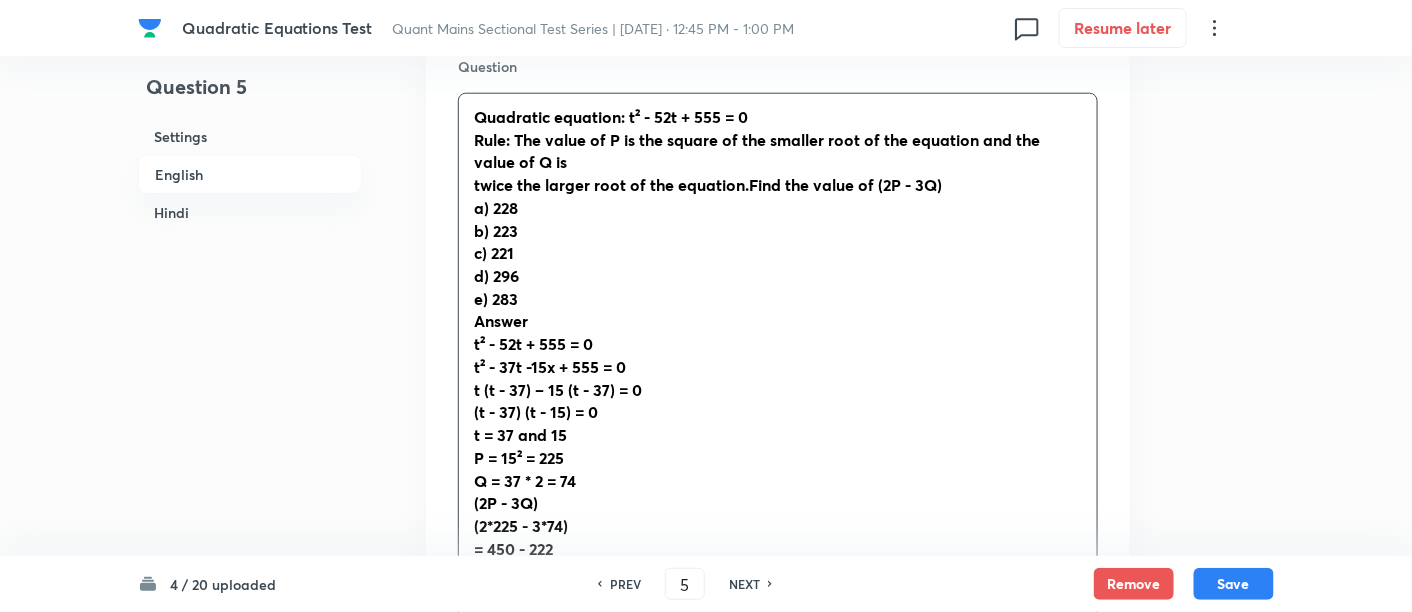 click on "Quadratic equation: t² - 52t + 555 = 0 Rule: The value of P is the square of the smaller root of the equation and the value of Q is  twice the larger root of the equation.Find the value of (2P - 3Q) a) 228 b) 223 c) 221 d) 296 e) 283 Answer t² - 52t + 555 = 0 t² - 37t -15x + 555 = 0 t (t - 37) – 15 (t - 37) = 0 (t - 37) (t - 15) = 0 t = 37 and 15 P = 15² = 225 Q = 37 * 2 = 74 (2P - 3Q) (2*225 - 3*74) = 450 - 222 = 228" at bounding box center (778, 378) 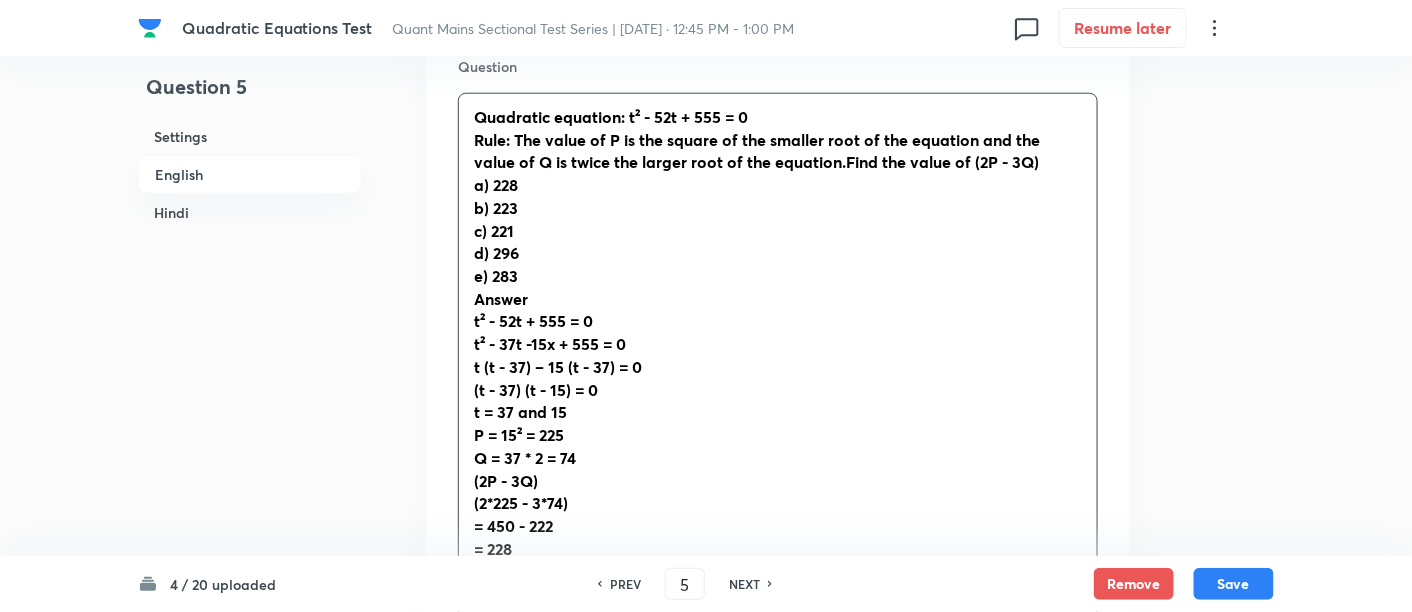 click on "Rule: The value of P is the square of the smaller root of the equation and the value of Q is twice the larger root of the equation.Find the value of (2P - 3Q)" at bounding box center (757, 151) 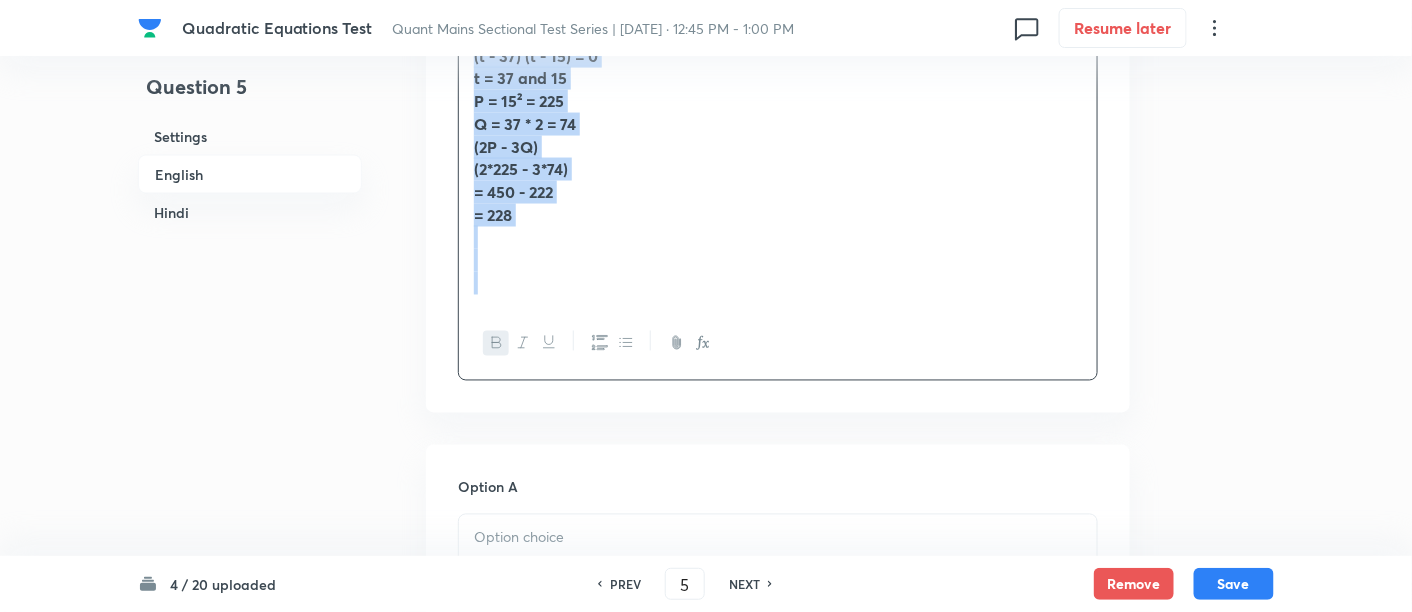 scroll, scrollTop: 968, scrollLeft: 0, axis: vertical 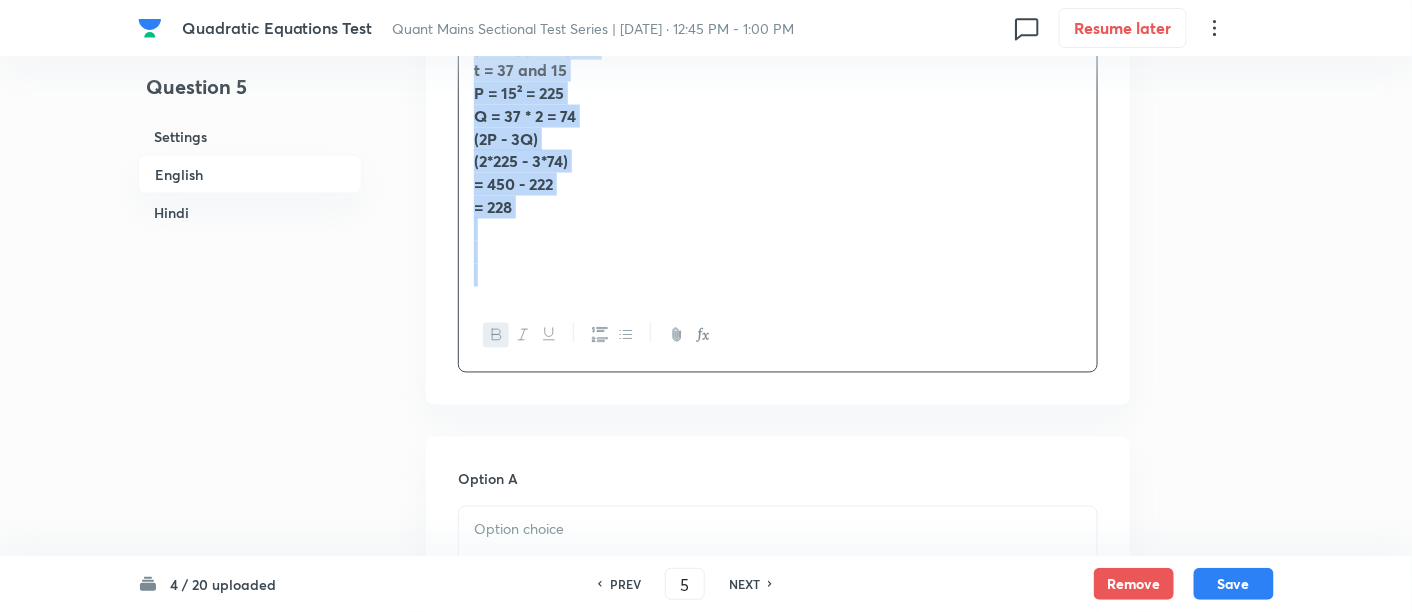 drag, startPoint x: 468, startPoint y: 115, endPoint x: 862, endPoint y: 452, distance: 518.46405 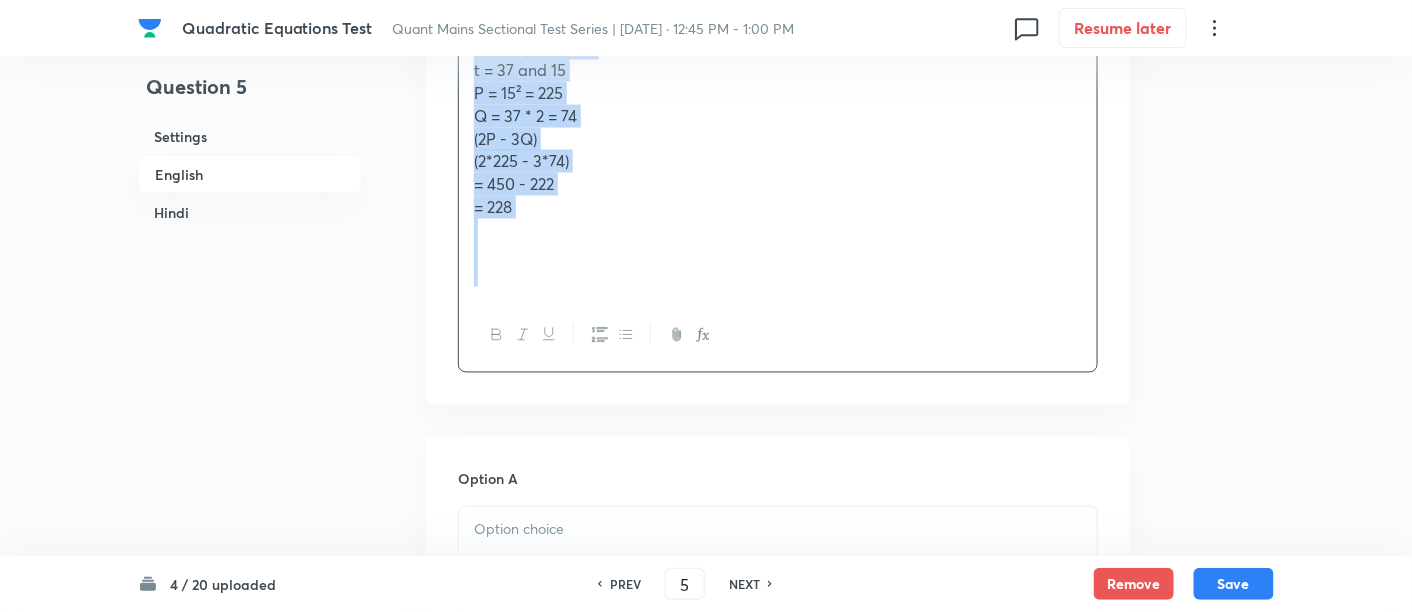 copy on "Quadratic equation: t² - 52t + 555 = 0 Rule: The value of P is the square of the smaller root of the equation and the value of Q is twice the larger root of the equation. Find the value of (2P - 3Q) a) 228 b) 223 c) 221 d) 296 e) 283 Answer t² - 52t + 555 = 0 t² - 37t -15x + 555 = 0 t (t - 37) – 15 (t - 37) = 0 (t - 37) (t - 15) = 0 t = 37 and 15 P = 15² = 225 Q = 37 * 2 = 74 (2P - 3Q) (2*225 - 3*74) = 450 - 222 = 228" 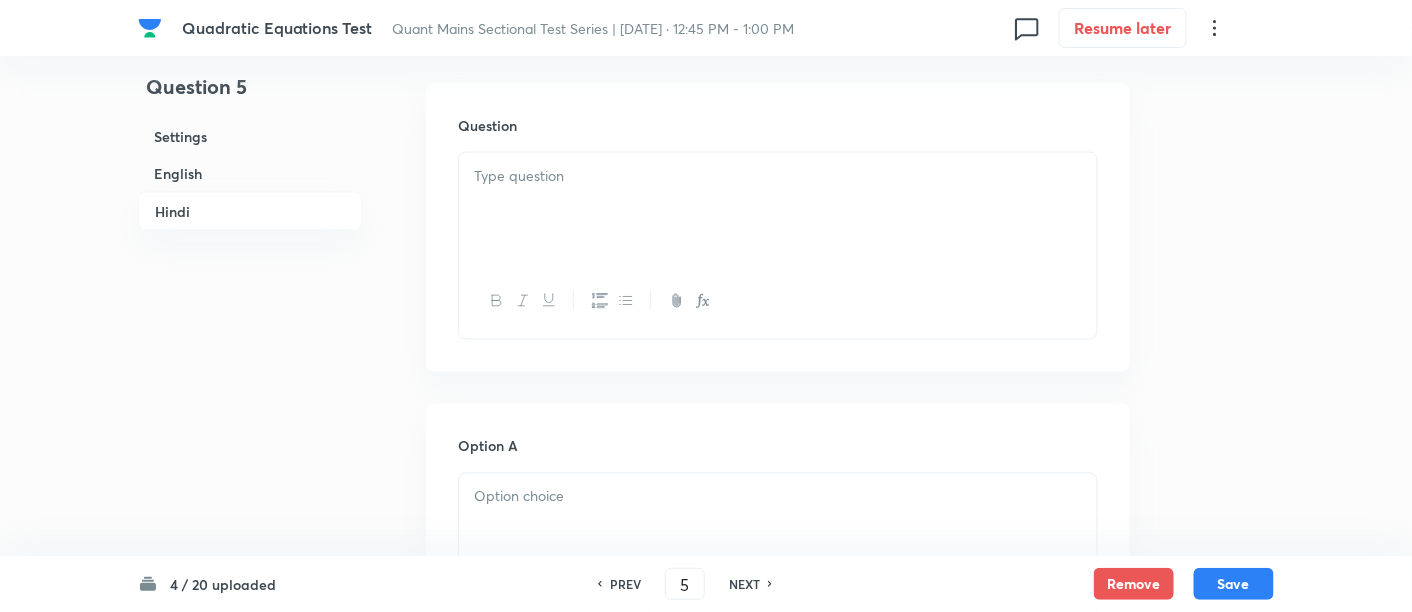 scroll, scrollTop: 3370, scrollLeft: 0, axis: vertical 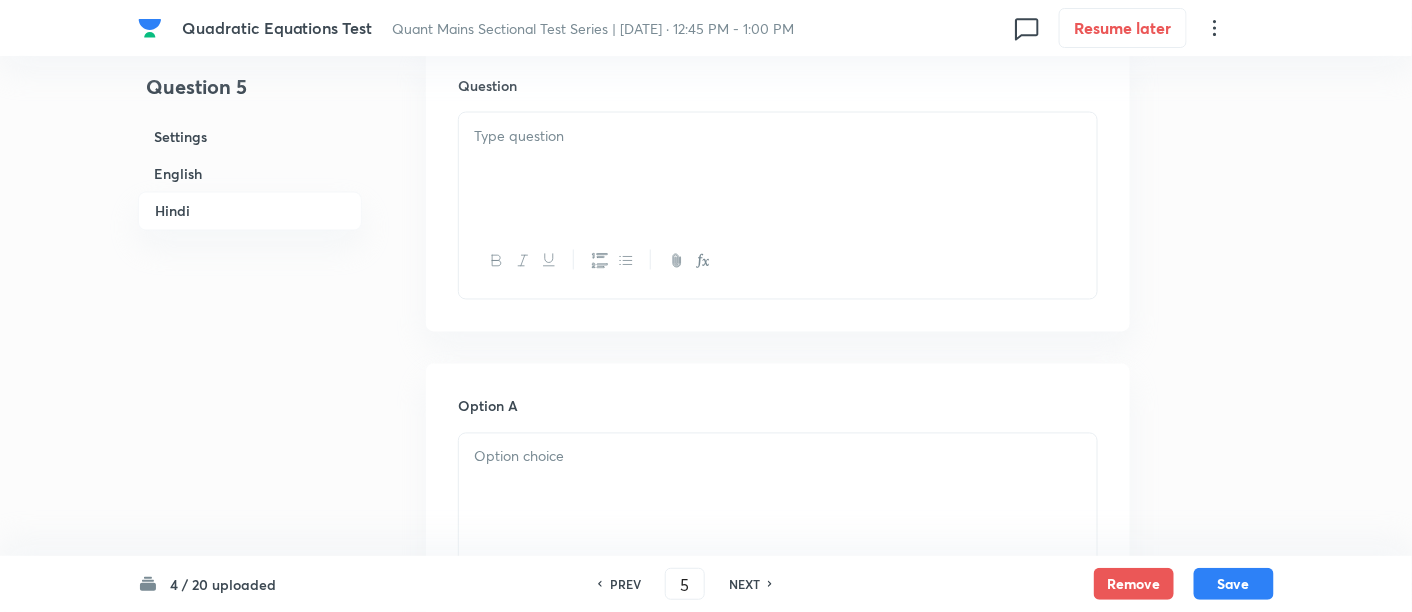 click at bounding box center [778, 169] 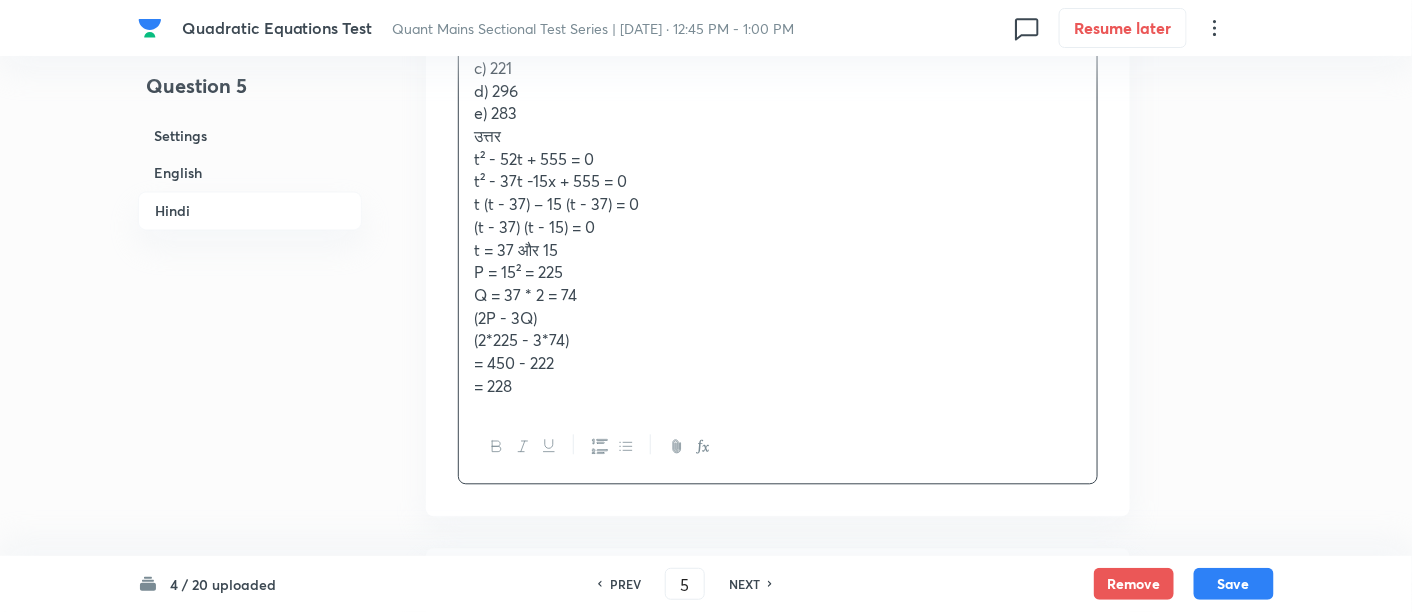 scroll, scrollTop: 3552, scrollLeft: 0, axis: vertical 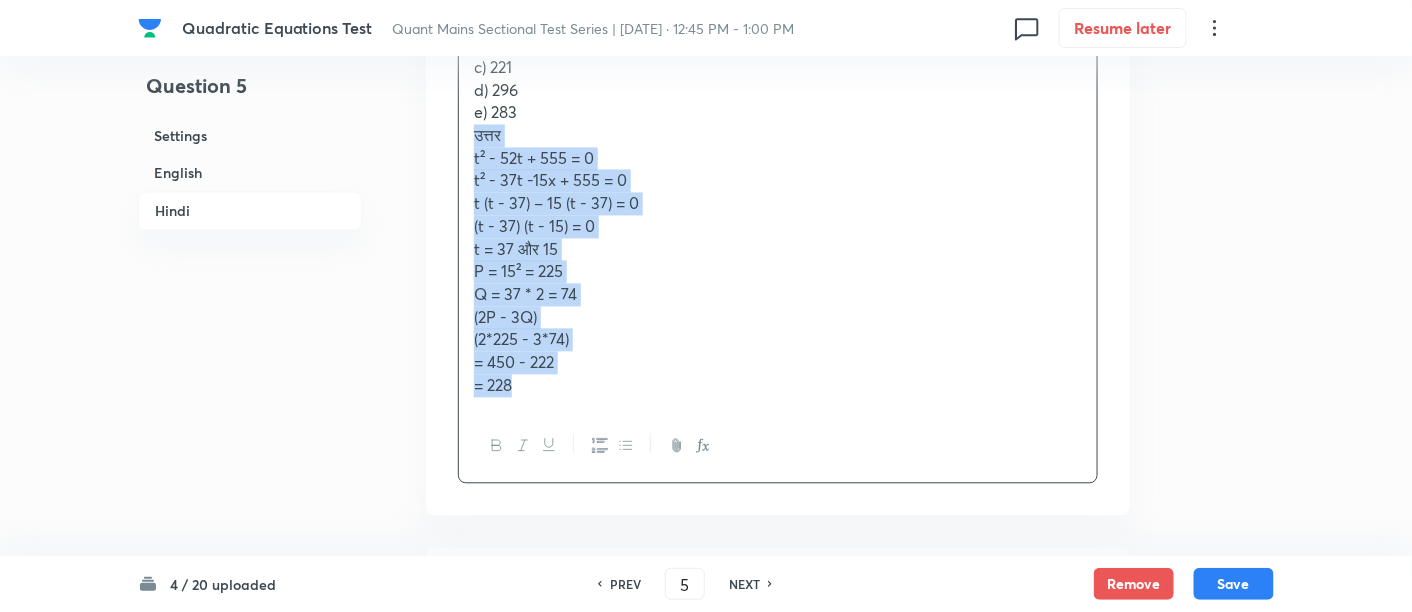 drag, startPoint x: 460, startPoint y: 123, endPoint x: 692, endPoint y: 426, distance: 381.61893 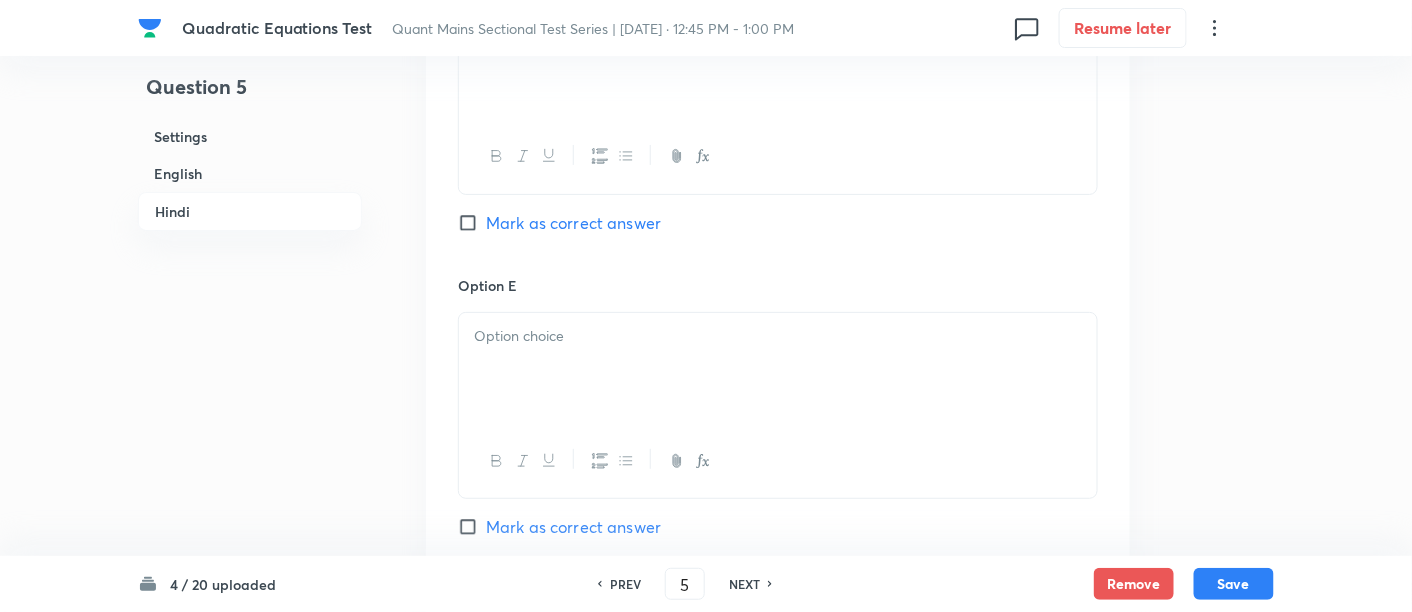 scroll, scrollTop: 5273, scrollLeft: 0, axis: vertical 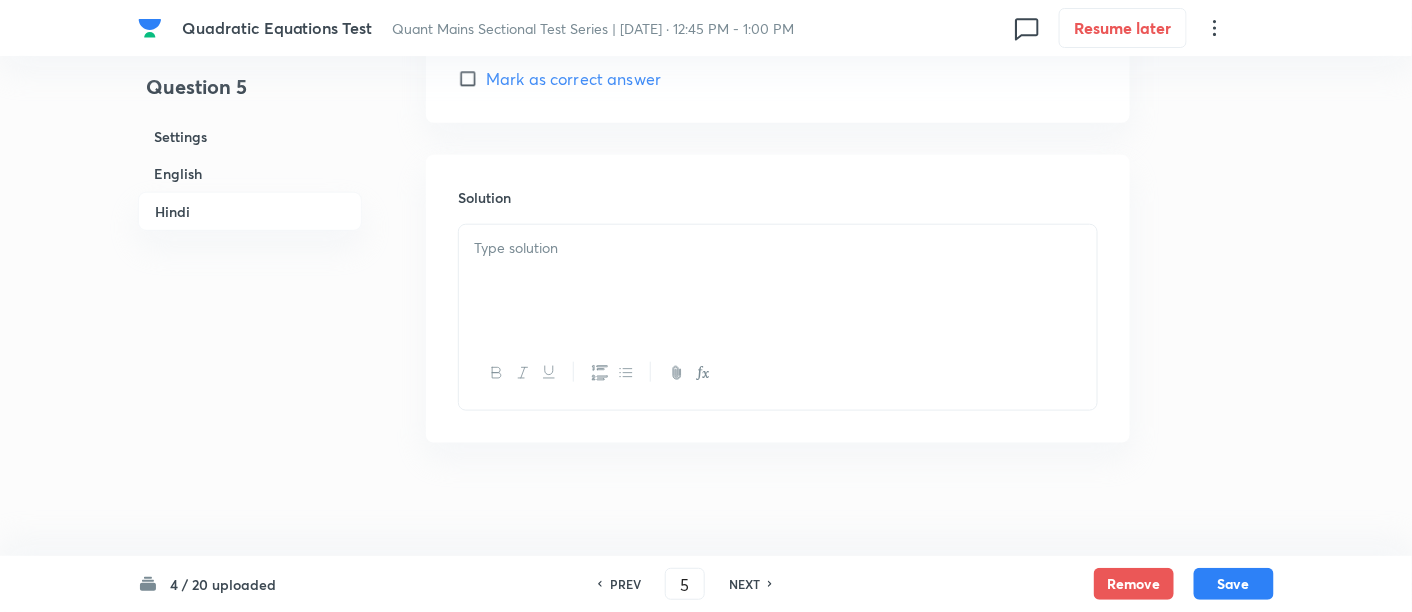 click at bounding box center (778, 281) 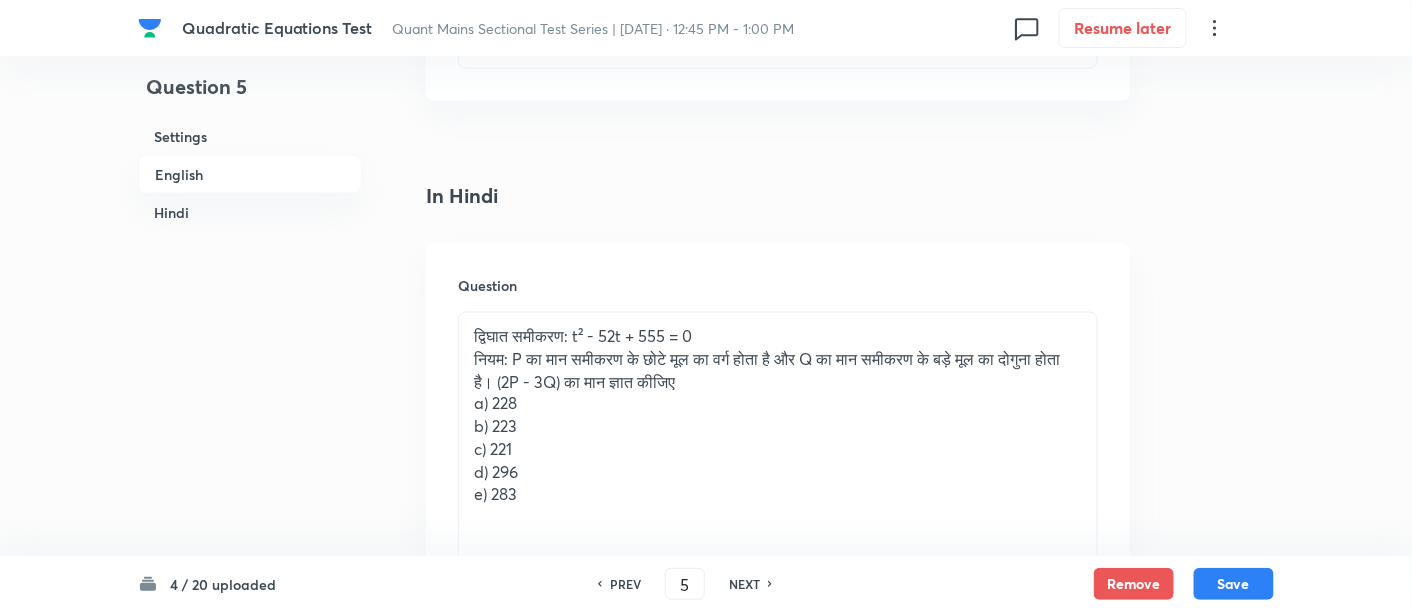 scroll, scrollTop: 3191, scrollLeft: 0, axis: vertical 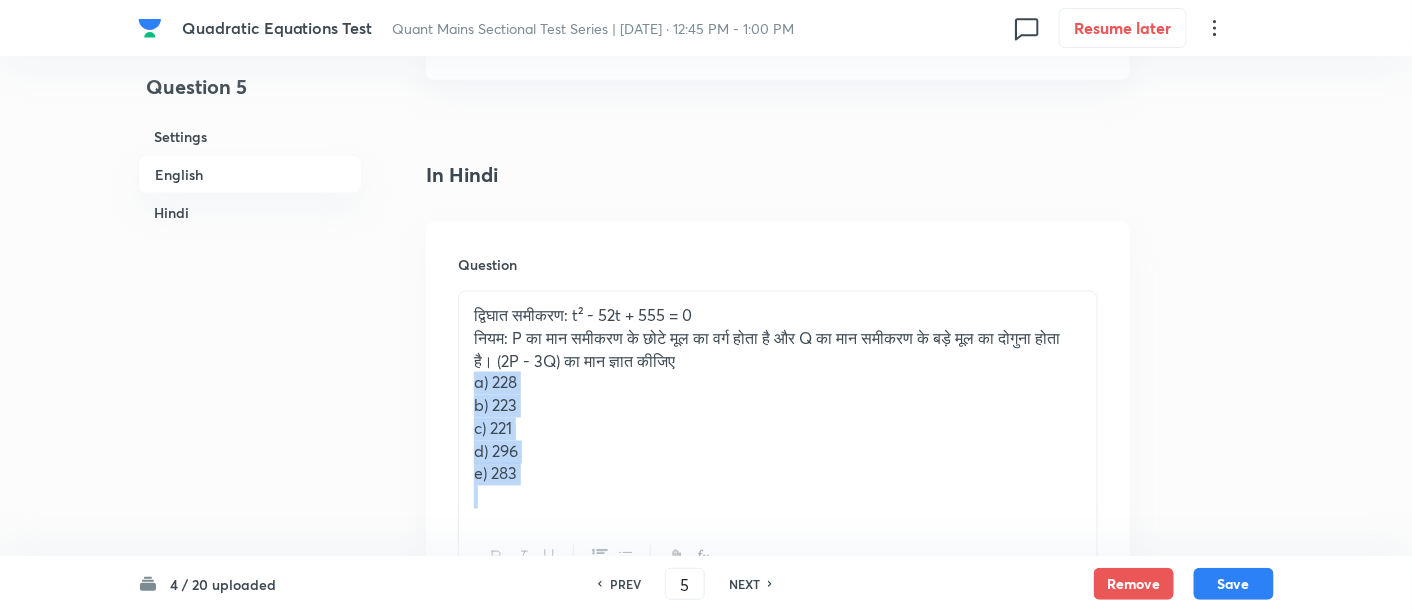 drag, startPoint x: 471, startPoint y: 385, endPoint x: 611, endPoint y: 534, distance: 204.45293 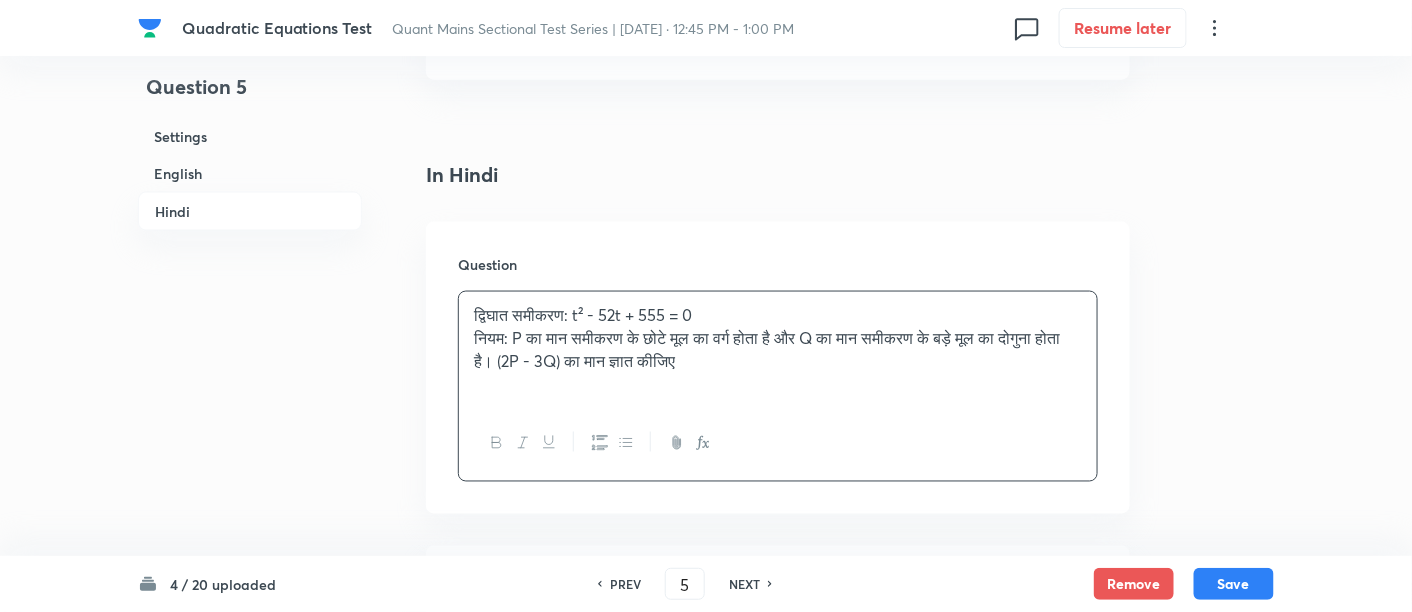 scroll, scrollTop: 3473, scrollLeft: 0, axis: vertical 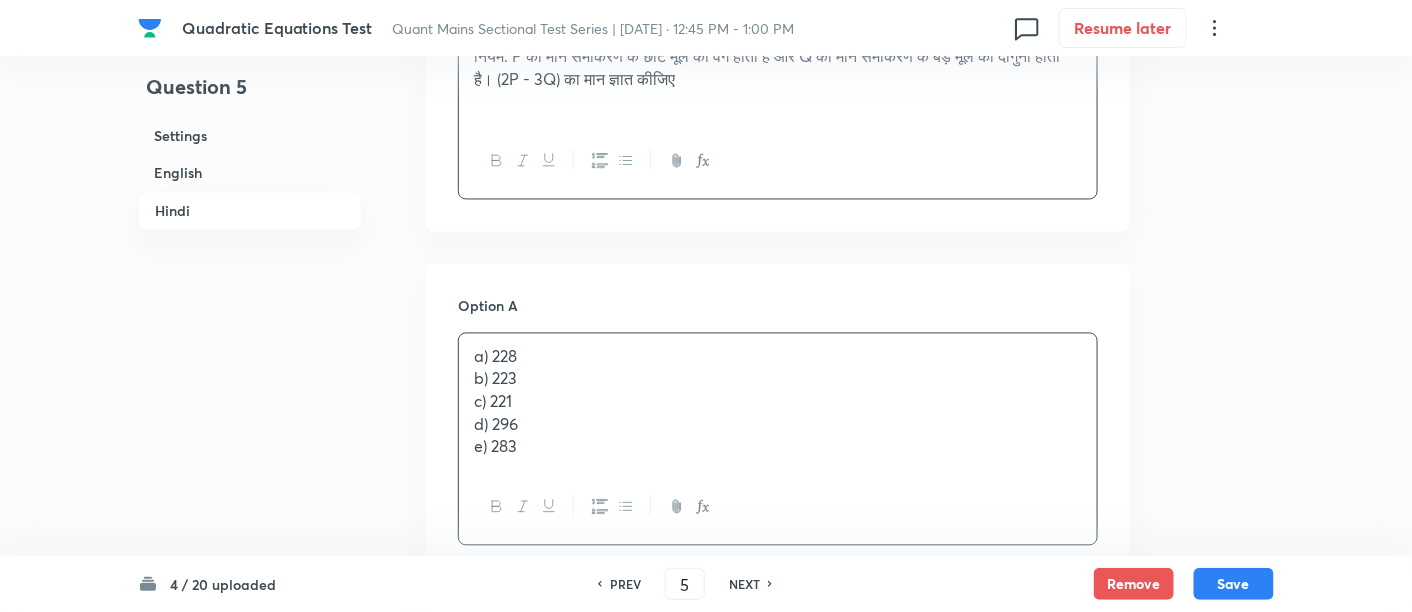 click on "a) 228 b) 223 c) 221 d) 296 e) 283" at bounding box center (778, 403) 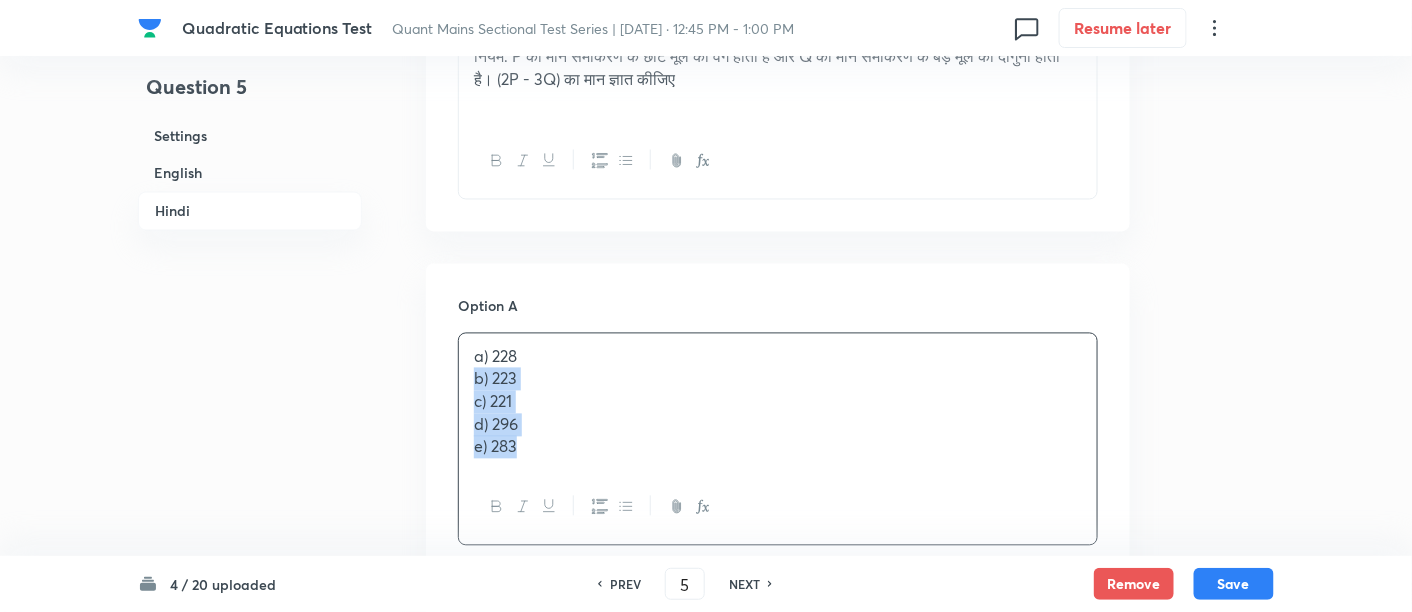 drag, startPoint x: 469, startPoint y: 376, endPoint x: 608, endPoint y: 478, distance: 172.4094 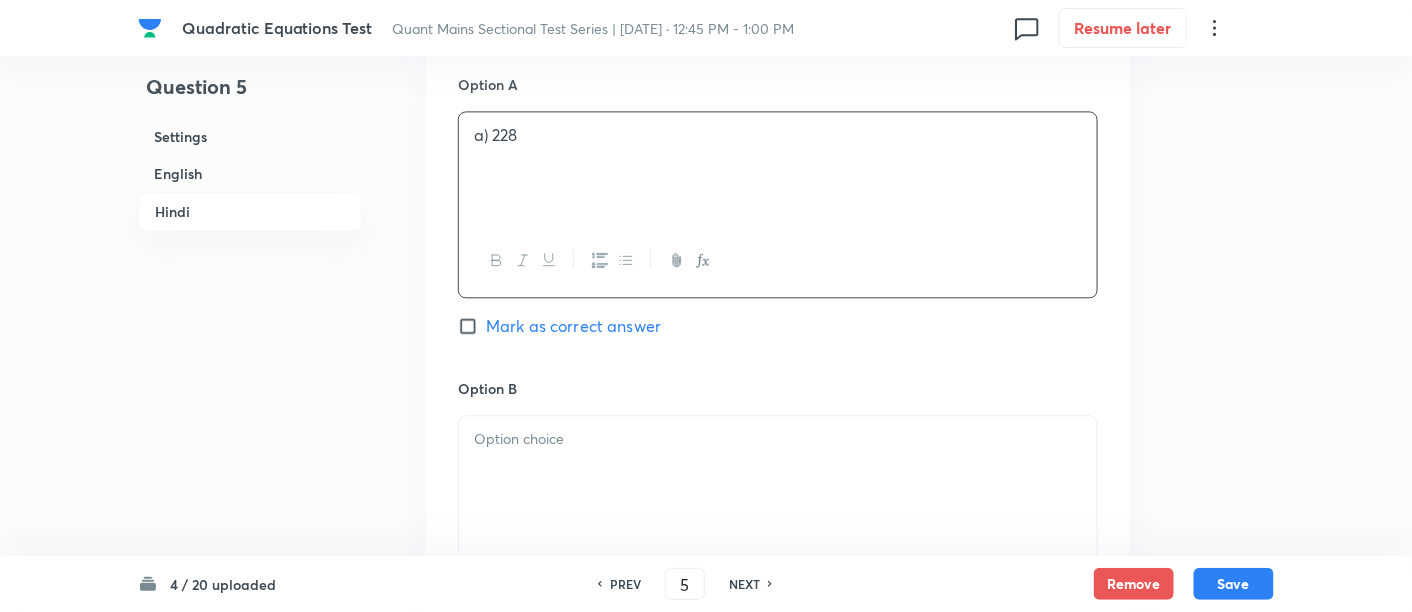 scroll, scrollTop: 3704, scrollLeft: 0, axis: vertical 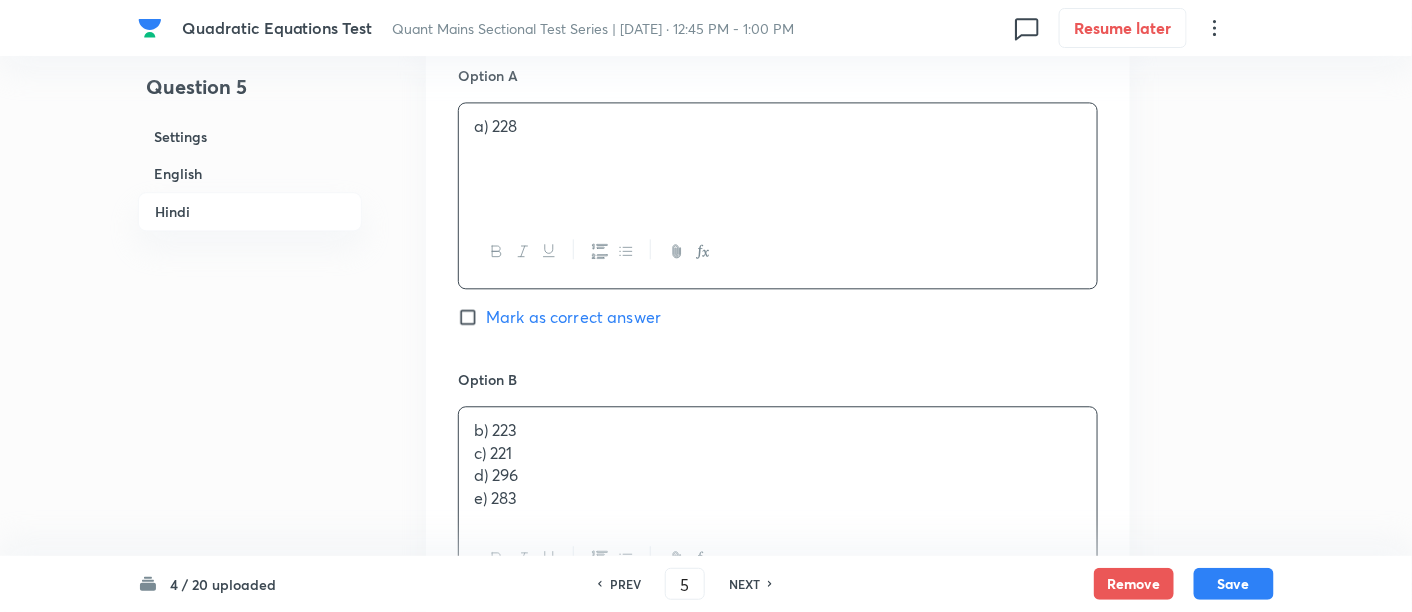 click on "b) 223 c) 221 d) 296 e) 283" at bounding box center [778, 464] 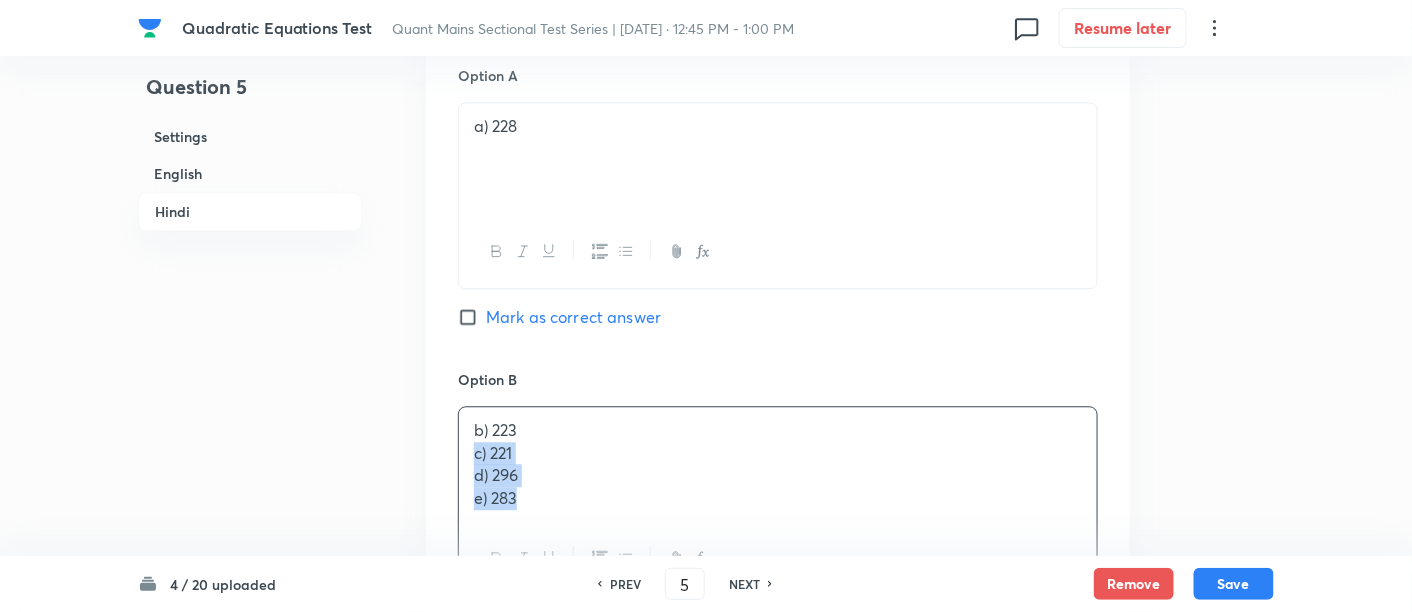 drag, startPoint x: 469, startPoint y: 449, endPoint x: 613, endPoint y: 521, distance: 160.99689 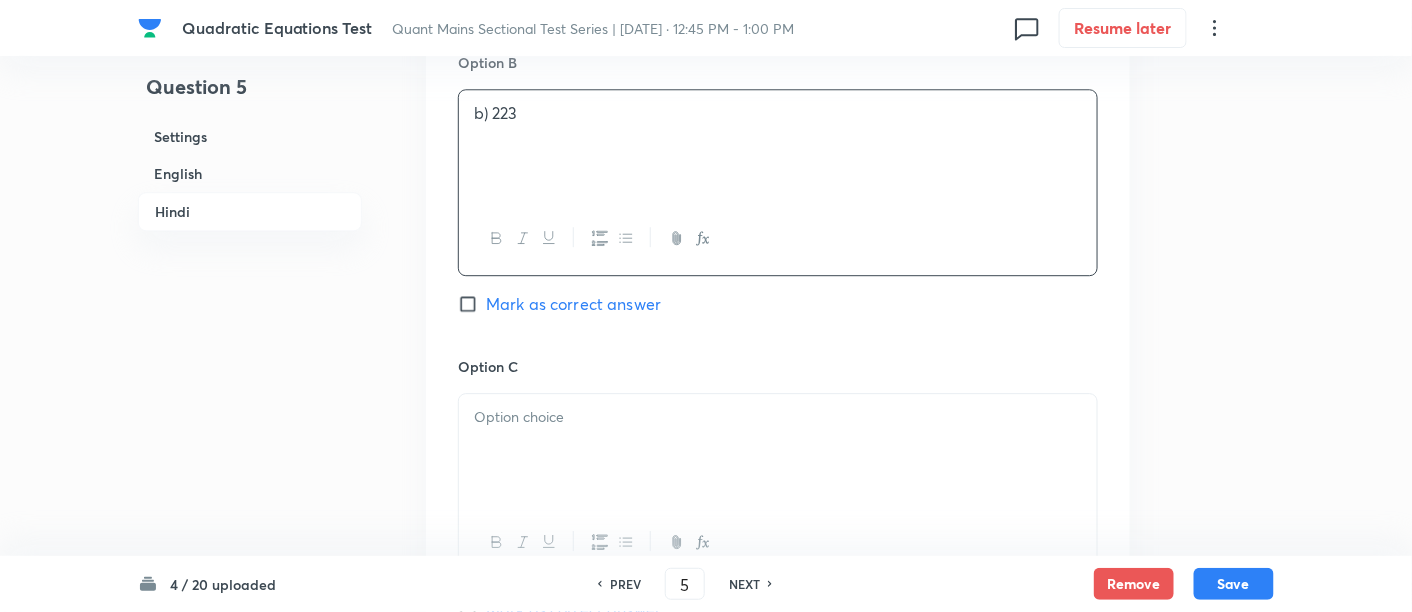 scroll, scrollTop: 4024, scrollLeft: 0, axis: vertical 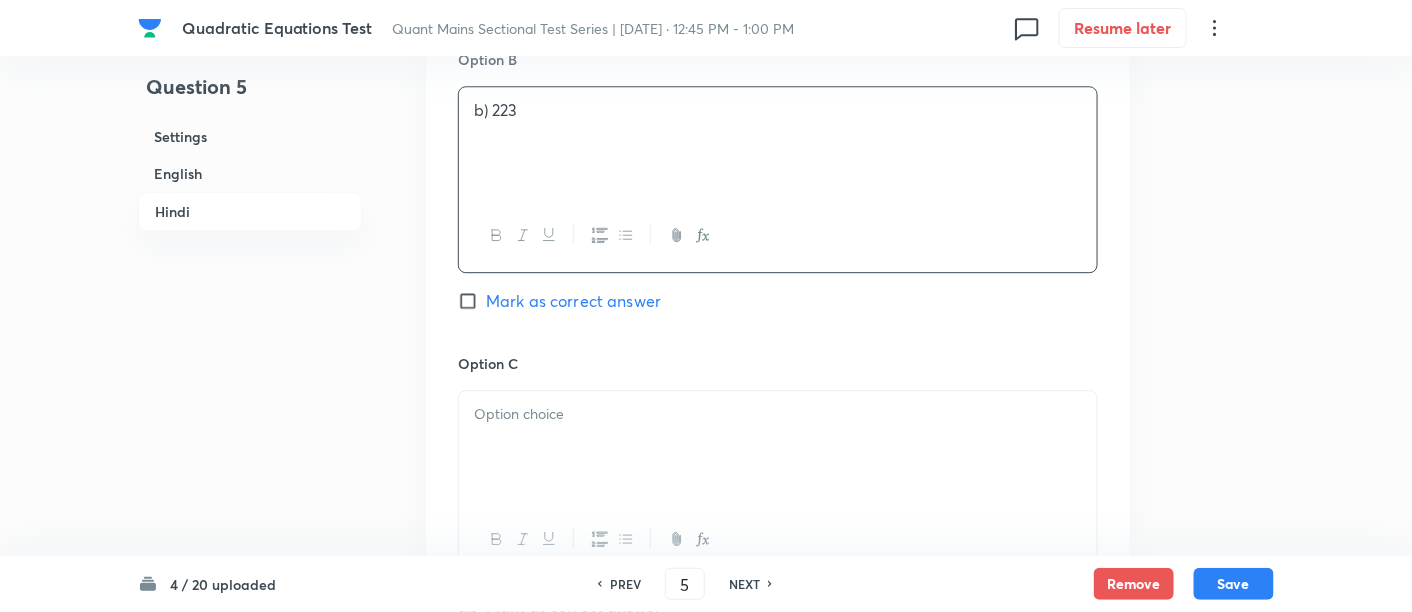 click at bounding box center (778, 447) 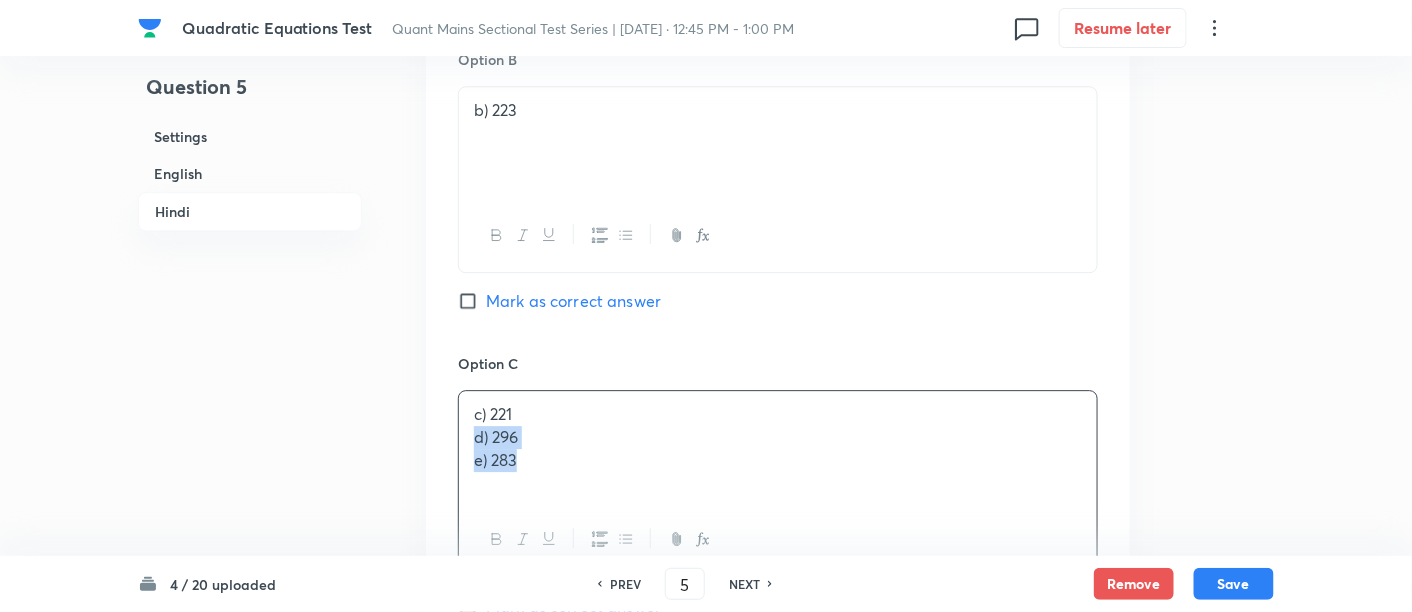drag, startPoint x: 474, startPoint y: 435, endPoint x: 619, endPoint y: 504, distance: 160.5802 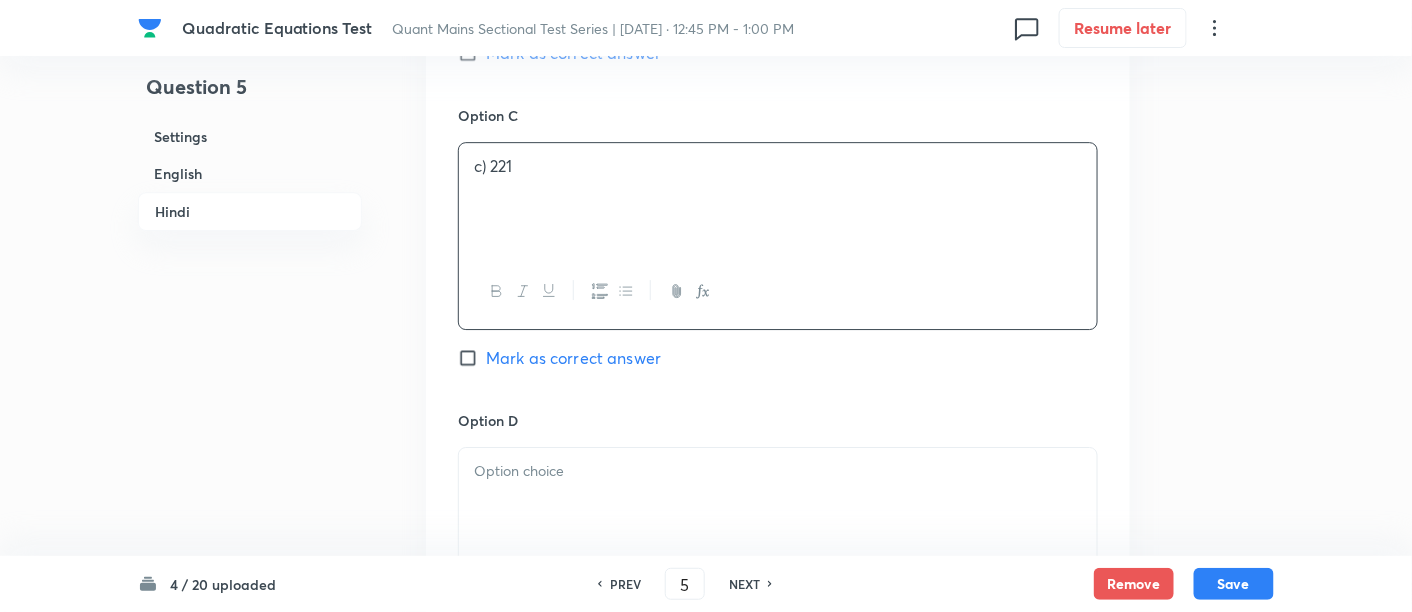 scroll, scrollTop: 4273, scrollLeft: 0, axis: vertical 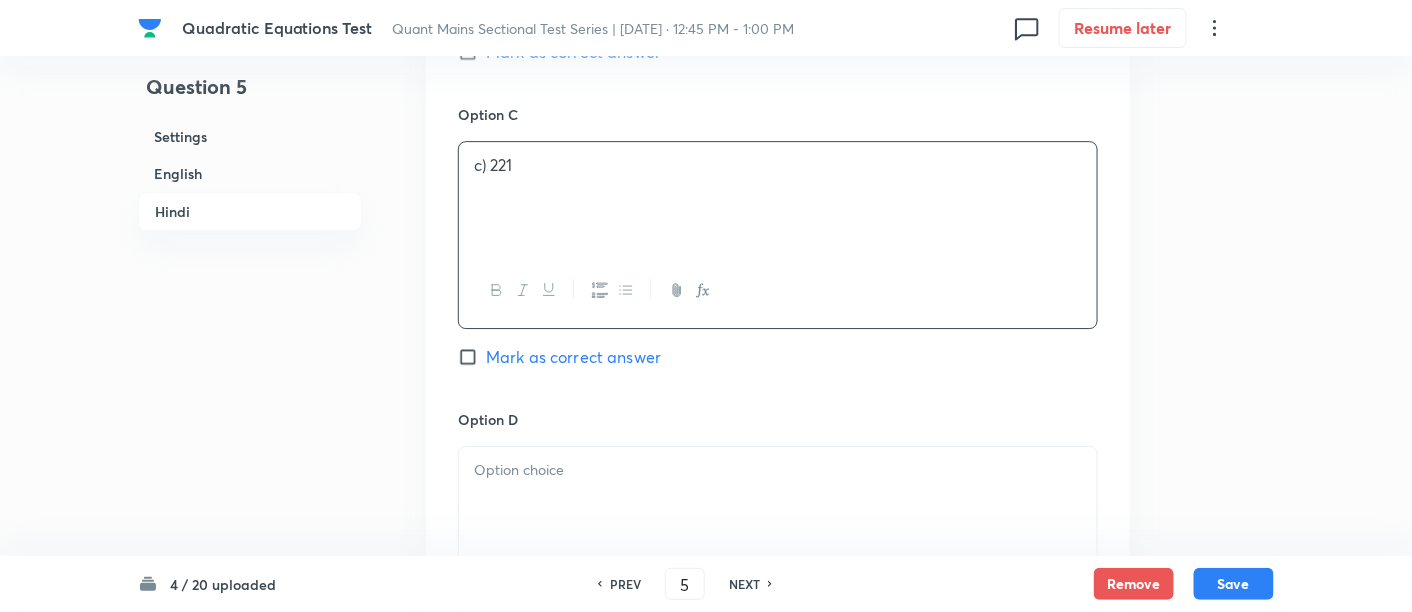 click at bounding box center (778, 503) 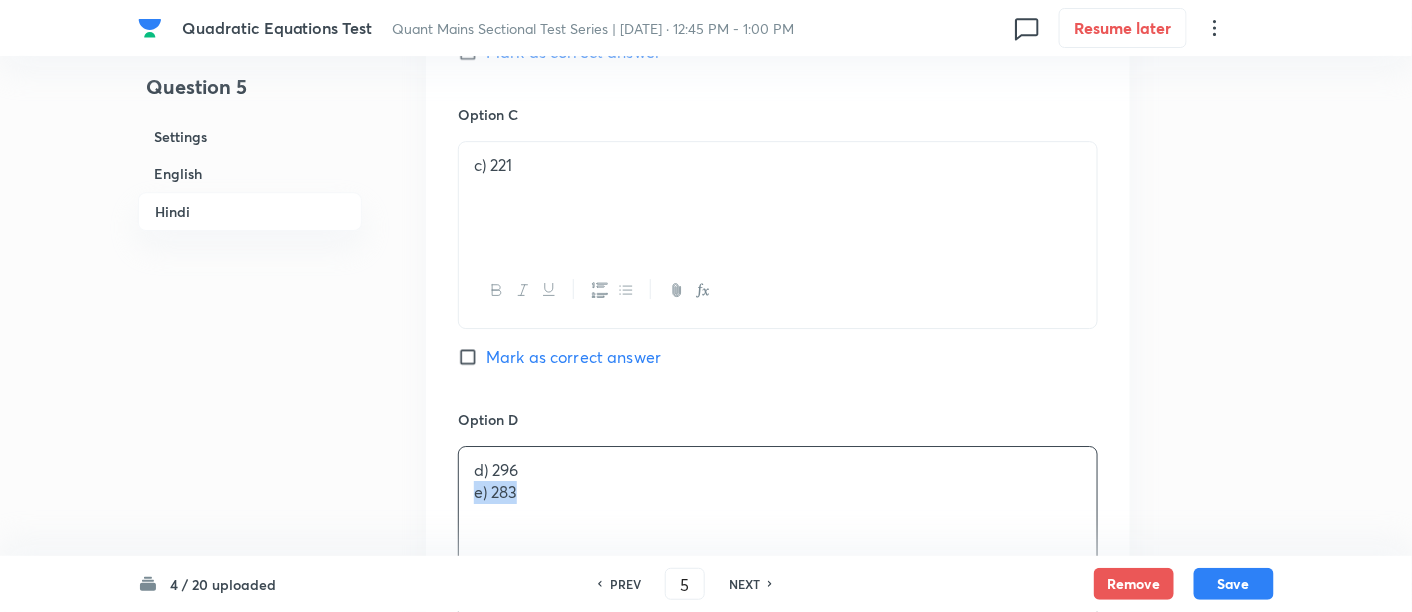 drag, startPoint x: 474, startPoint y: 490, endPoint x: 705, endPoint y: 524, distance: 233.48875 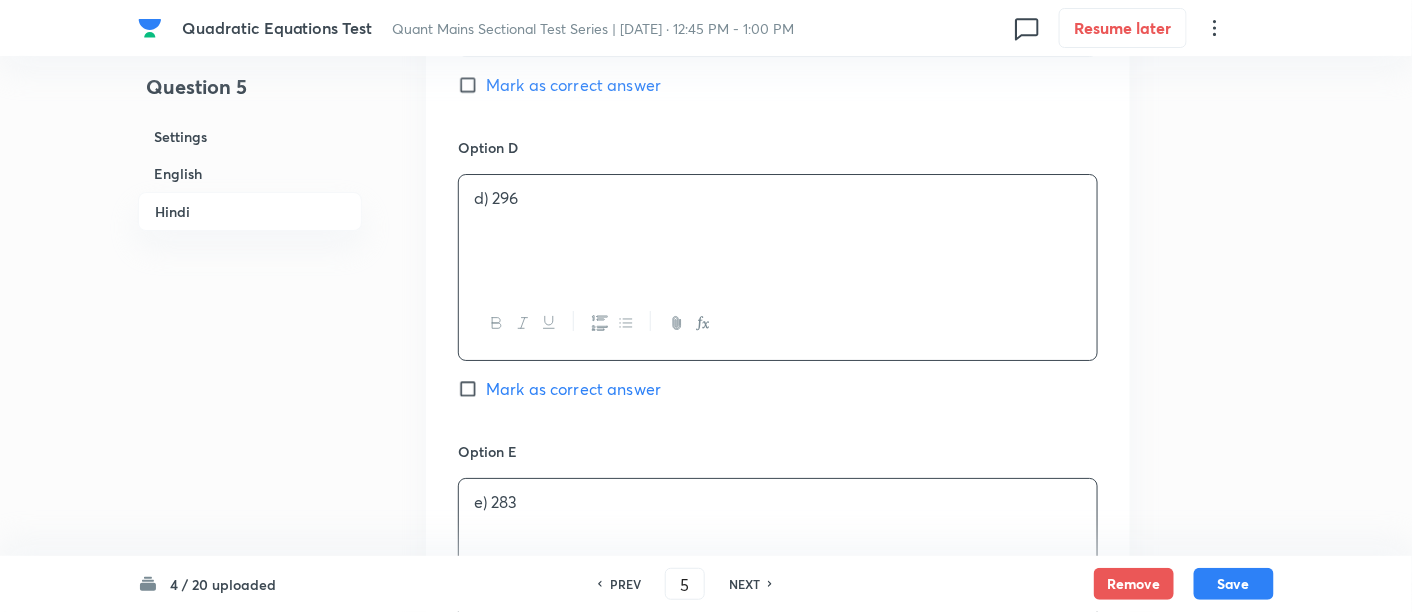 click on "e) 283" at bounding box center [778, 535] 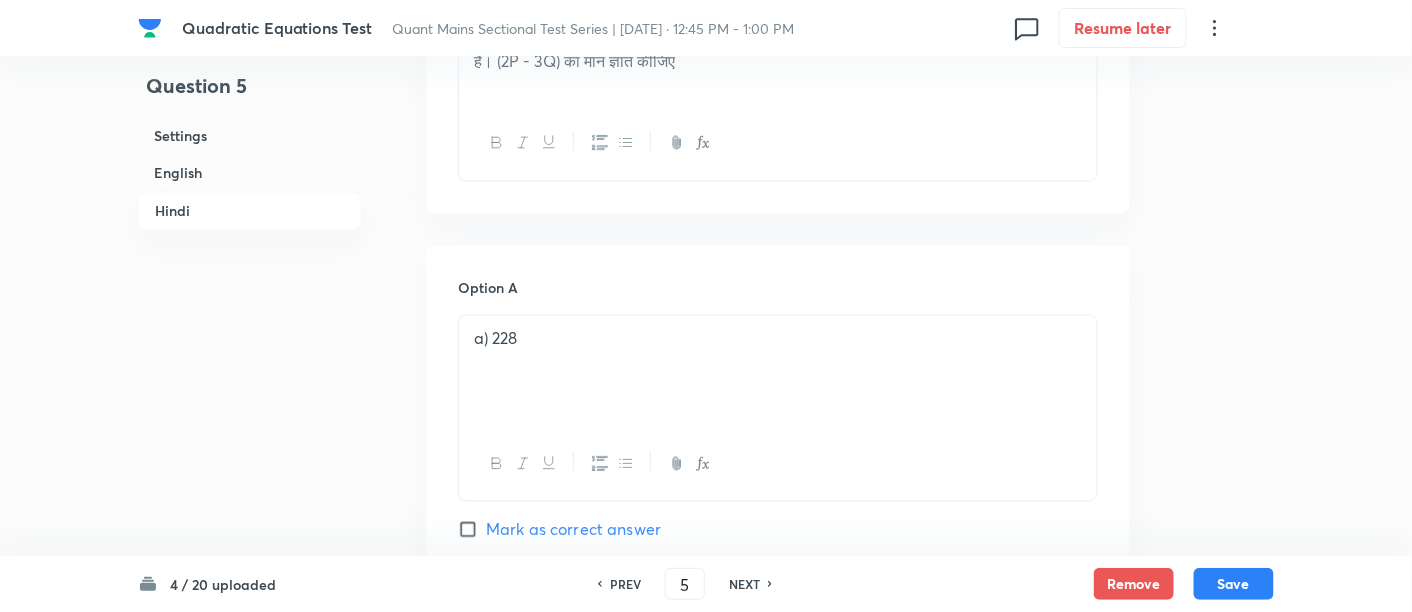 scroll, scrollTop: 3490, scrollLeft: 0, axis: vertical 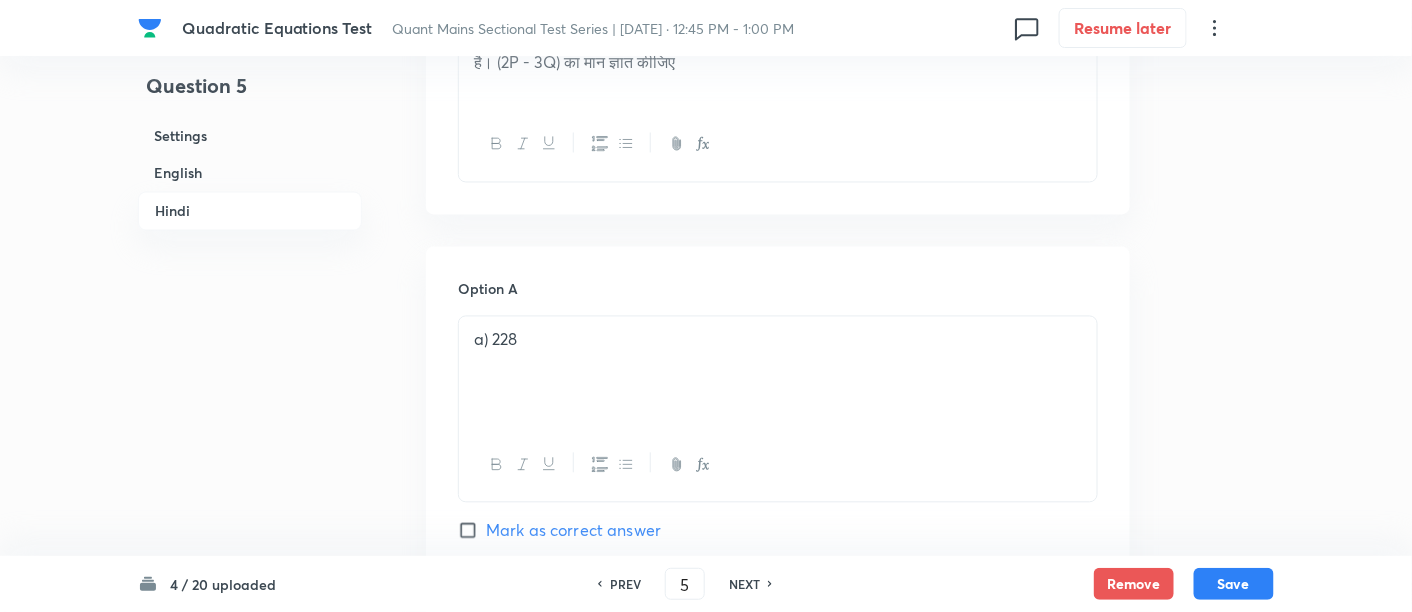 click on "Mark as correct answer" at bounding box center [573, 531] 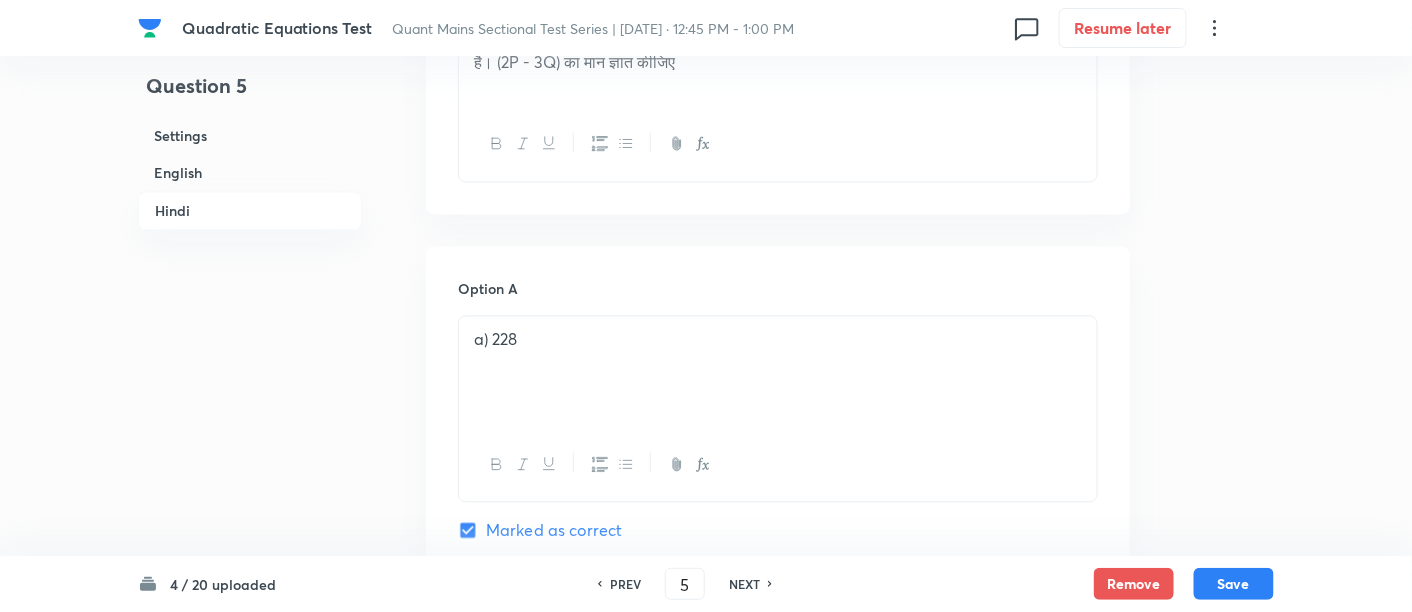 checkbox on "true" 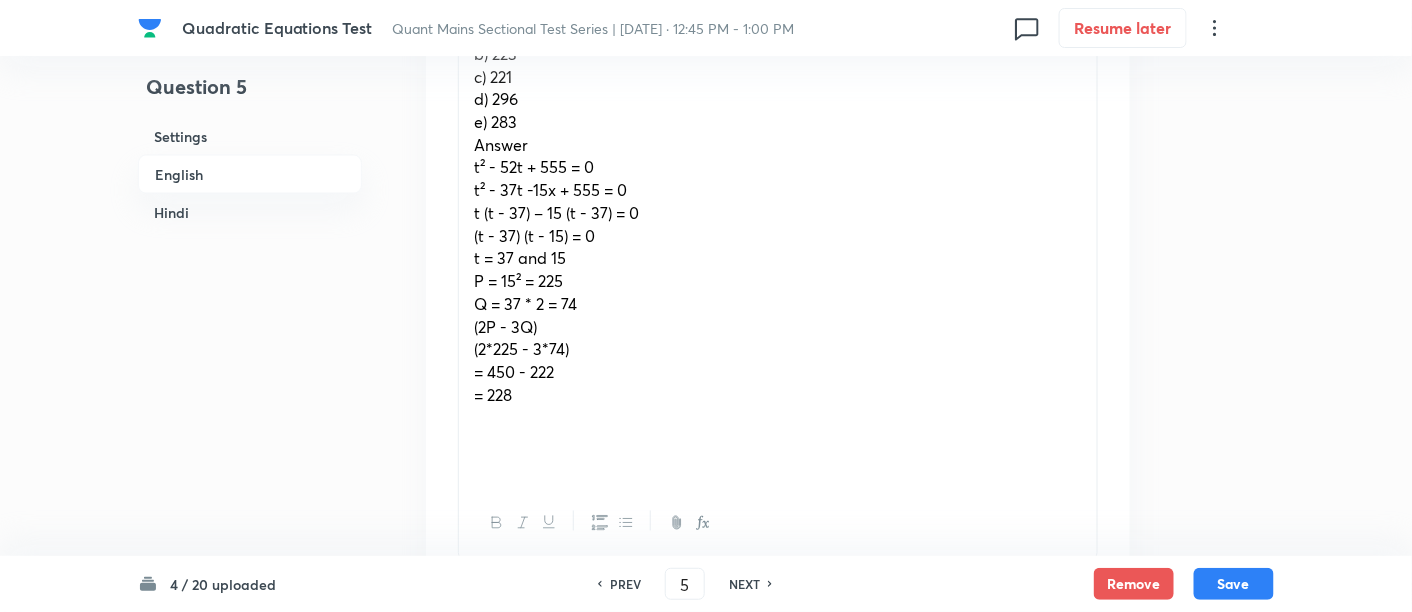 scroll, scrollTop: 777, scrollLeft: 0, axis: vertical 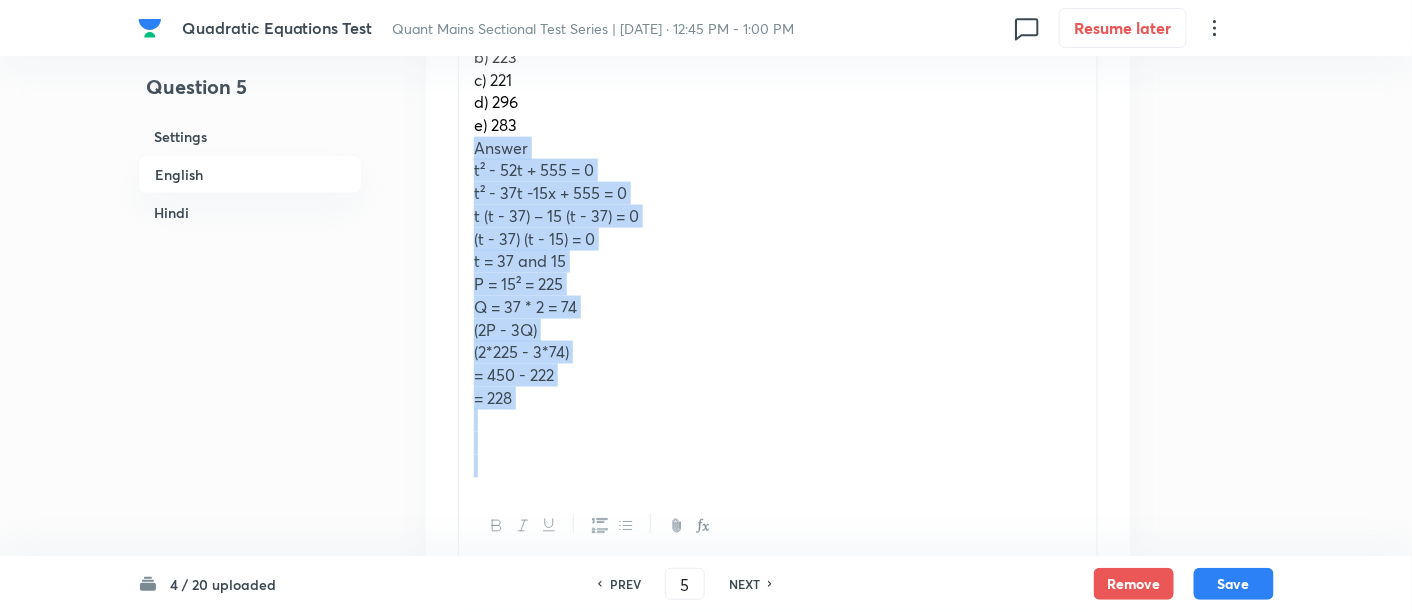drag, startPoint x: 474, startPoint y: 152, endPoint x: 628, endPoint y: 470, distance: 353.32706 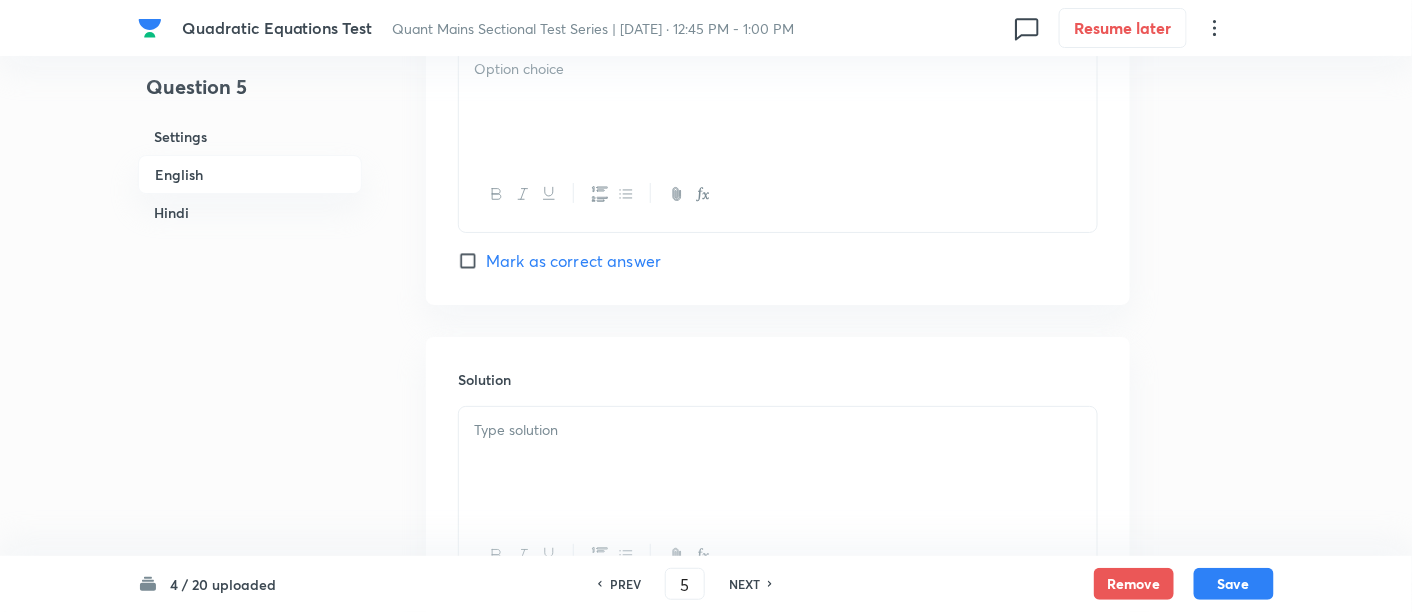 scroll, scrollTop: 2415, scrollLeft: 0, axis: vertical 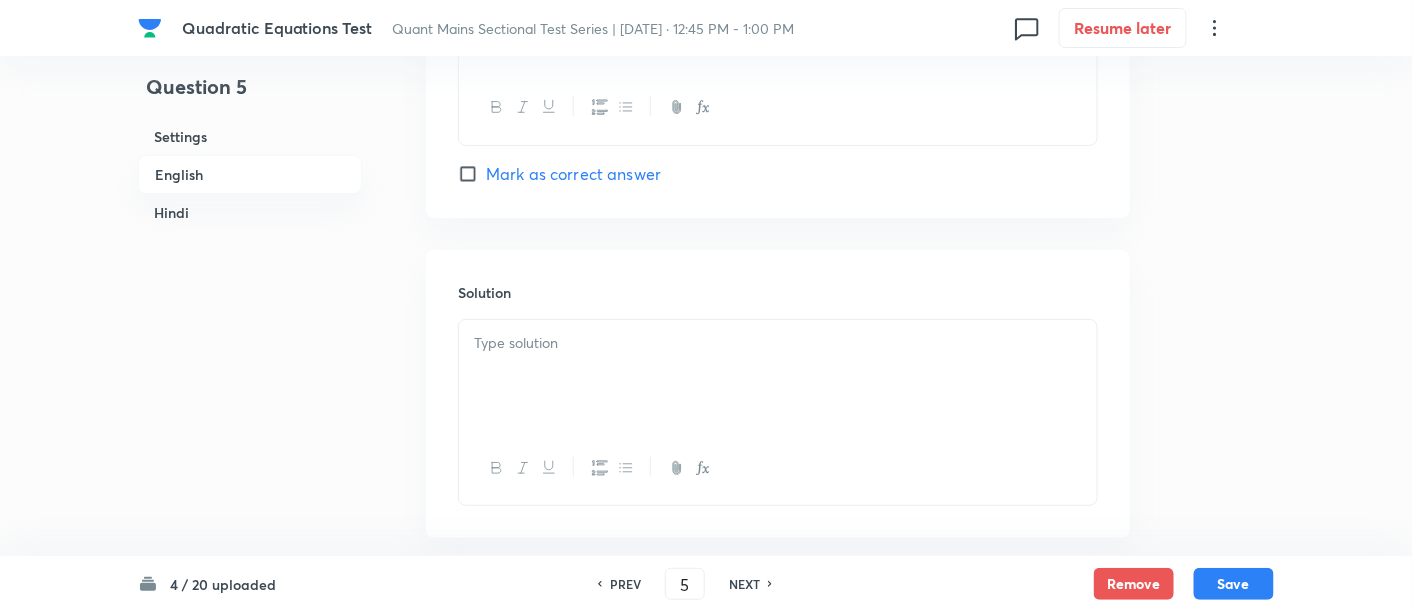 click at bounding box center [778, 376] 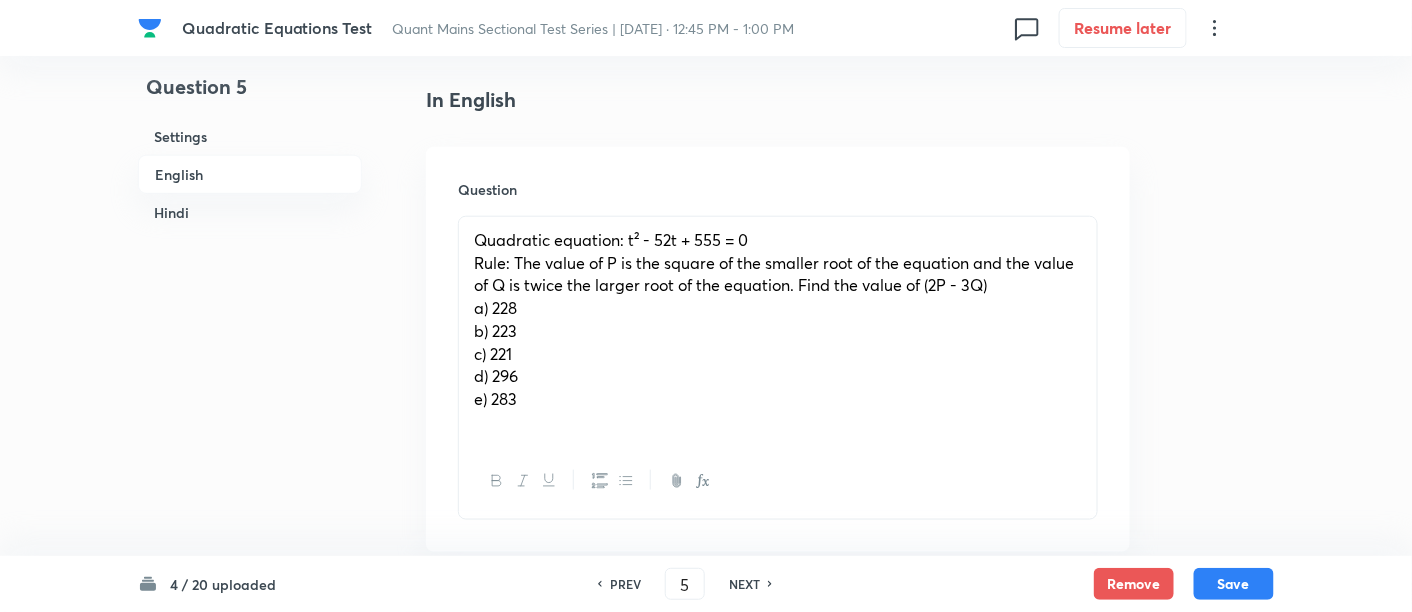 scroll, scrollTop: 511, scrollLeft: 0, axis: vertical 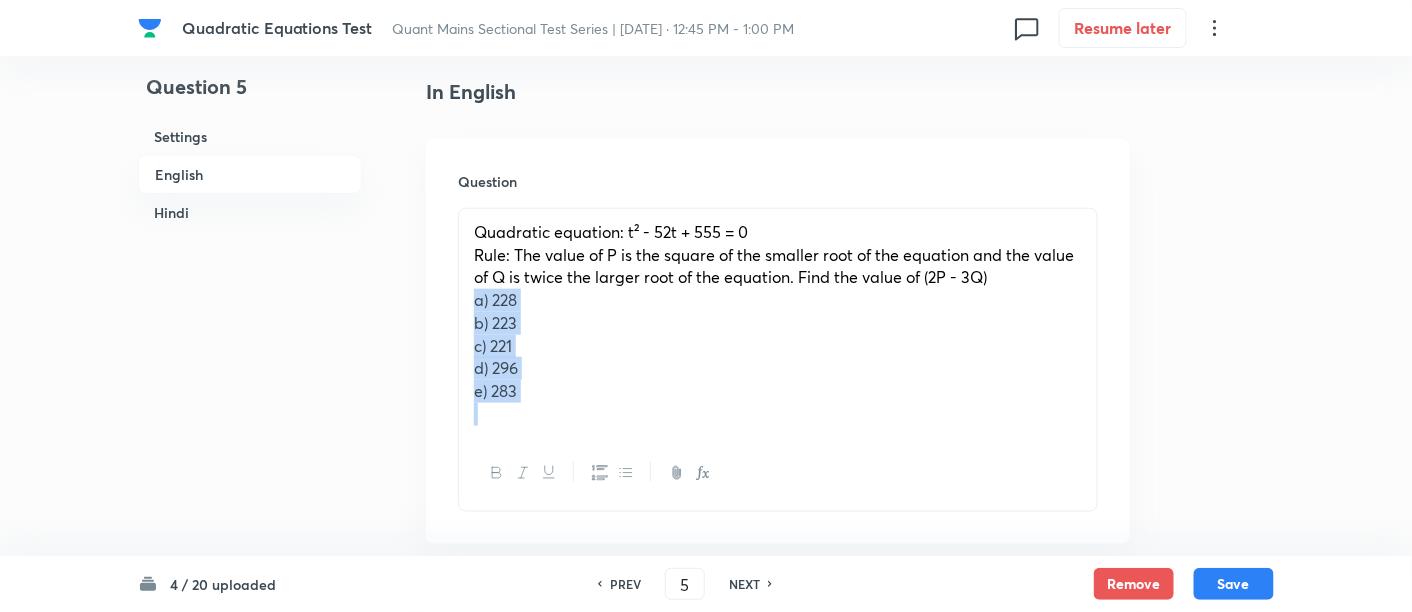 drag, startPoint x: 470, startPoint y: 296, endPoint x: 584, endPoint y: 436, distance: 180.54362 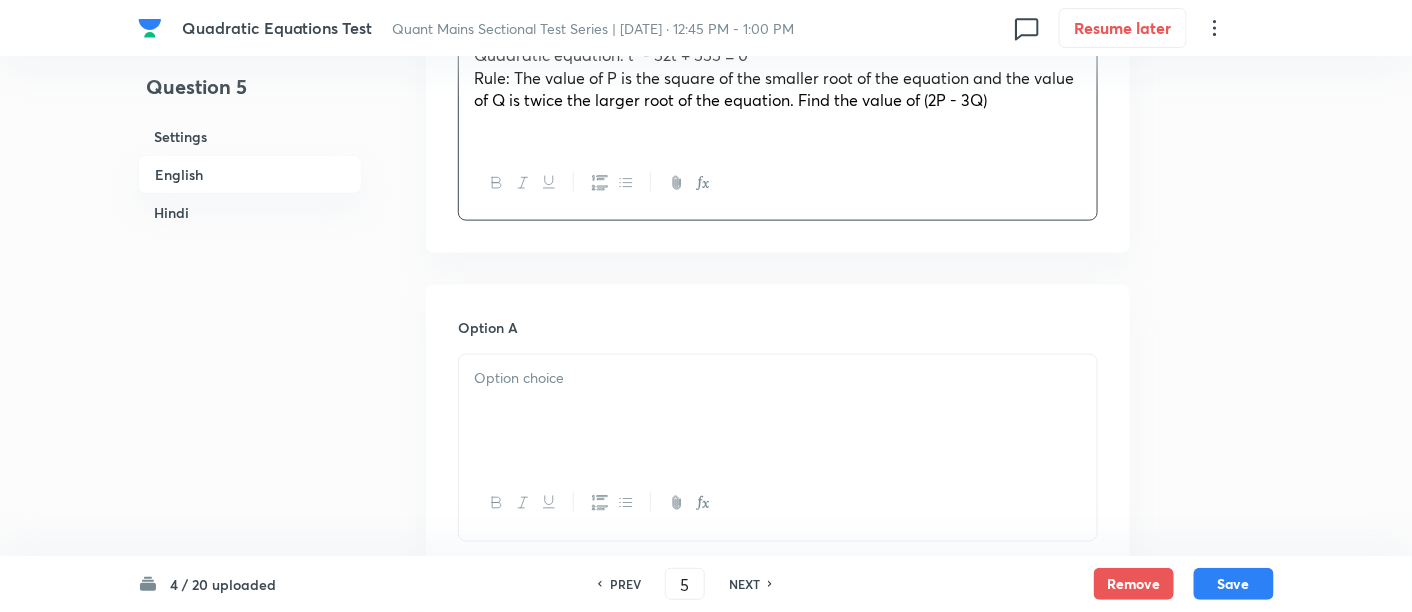 scroll, scrollTop: 688, scrollLeft: 0, axis: vertical 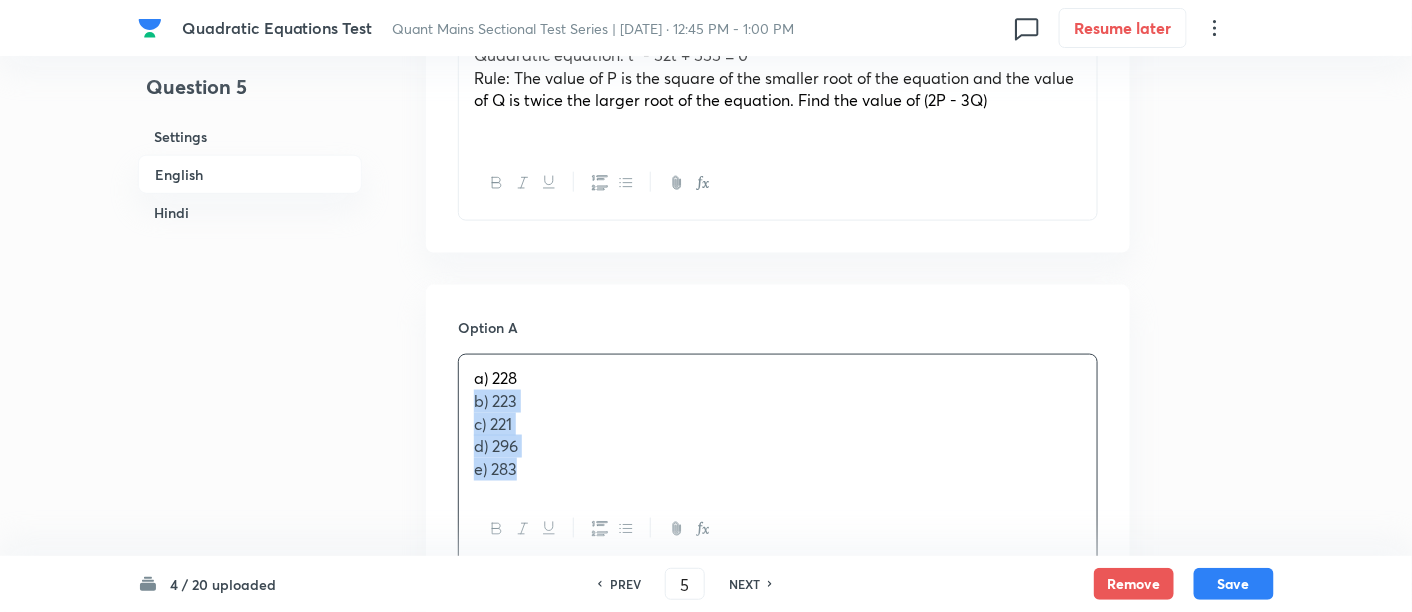 drag, startPoint x: 467, startPoint y: 396, endPoint x: 615, endPoint y: 545, distance: 210.0119 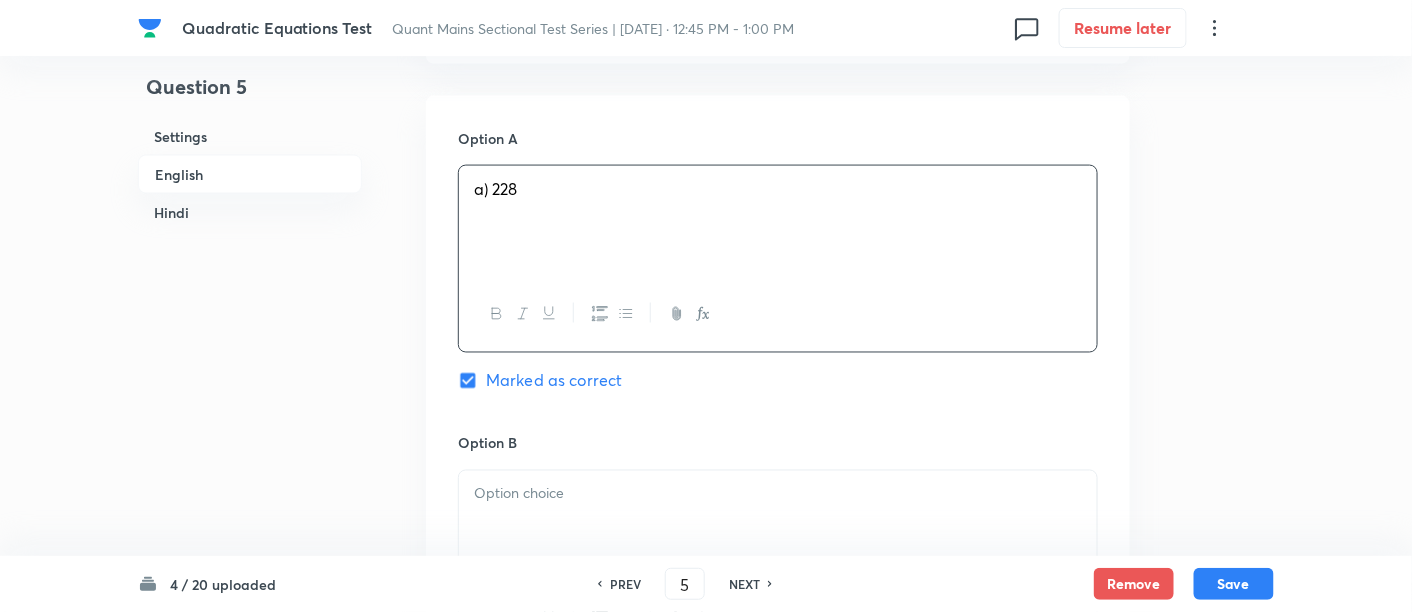 scroll, scrollTop: 880, scrollLeft: 0, axis: vertical 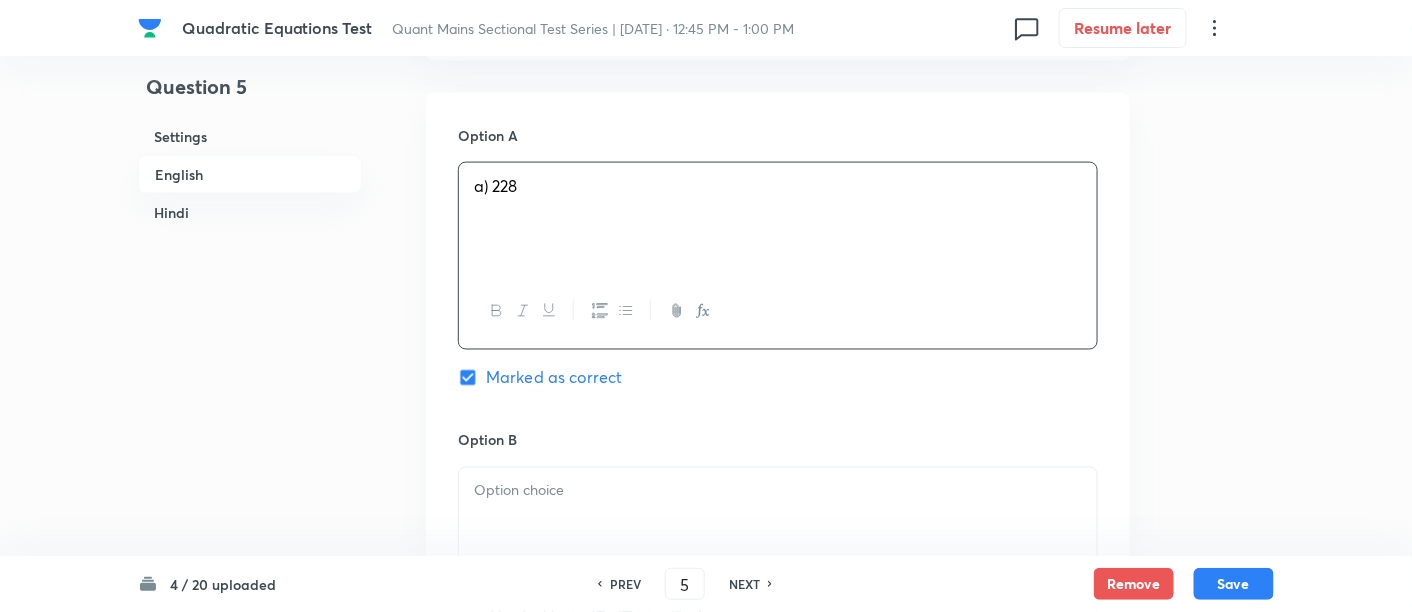 click at bounding box center [778, 491] 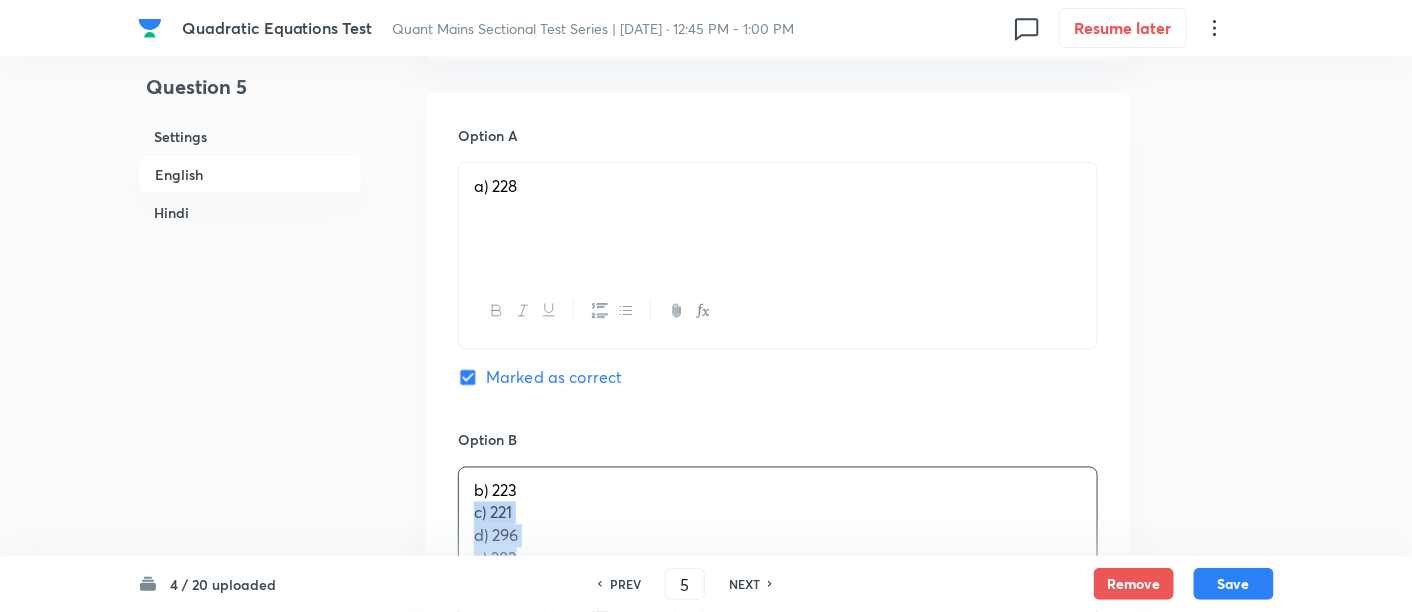 drag, startPoint x: 465, startPoint y: 512, endPoint x: 624, endPoint y: 583, distance: 174.13214 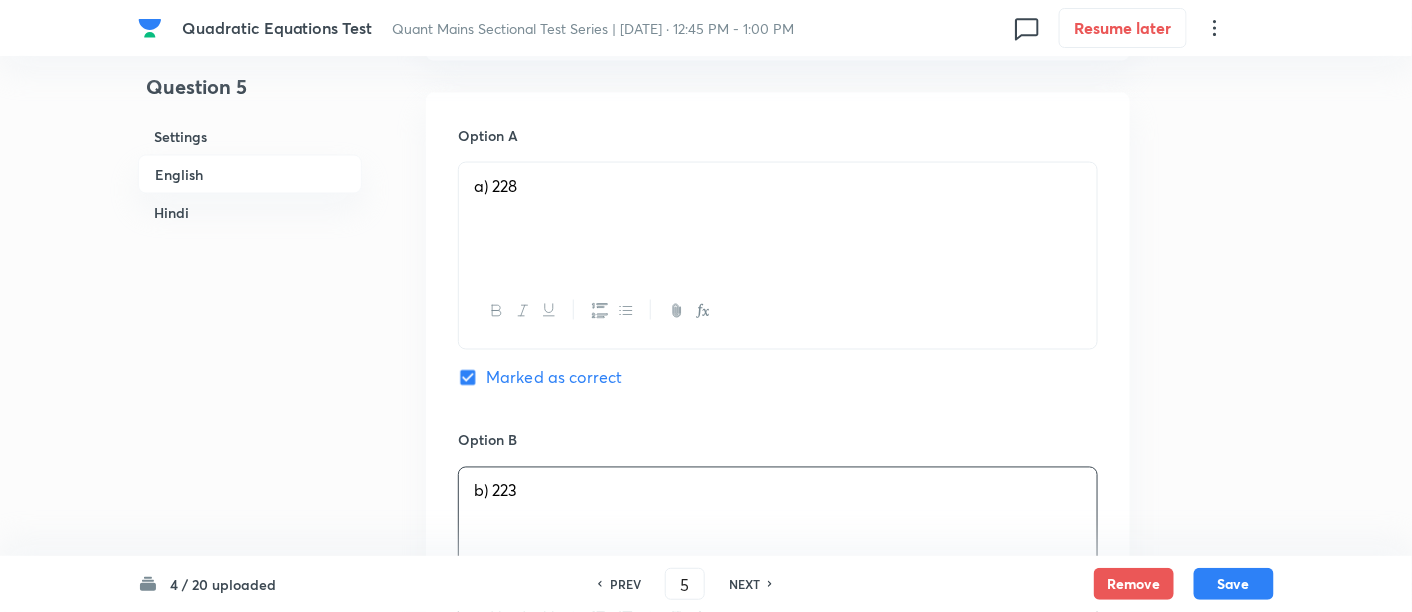 scroll, scrollTop: 1168, scrollLeft: 0, axis: vertical 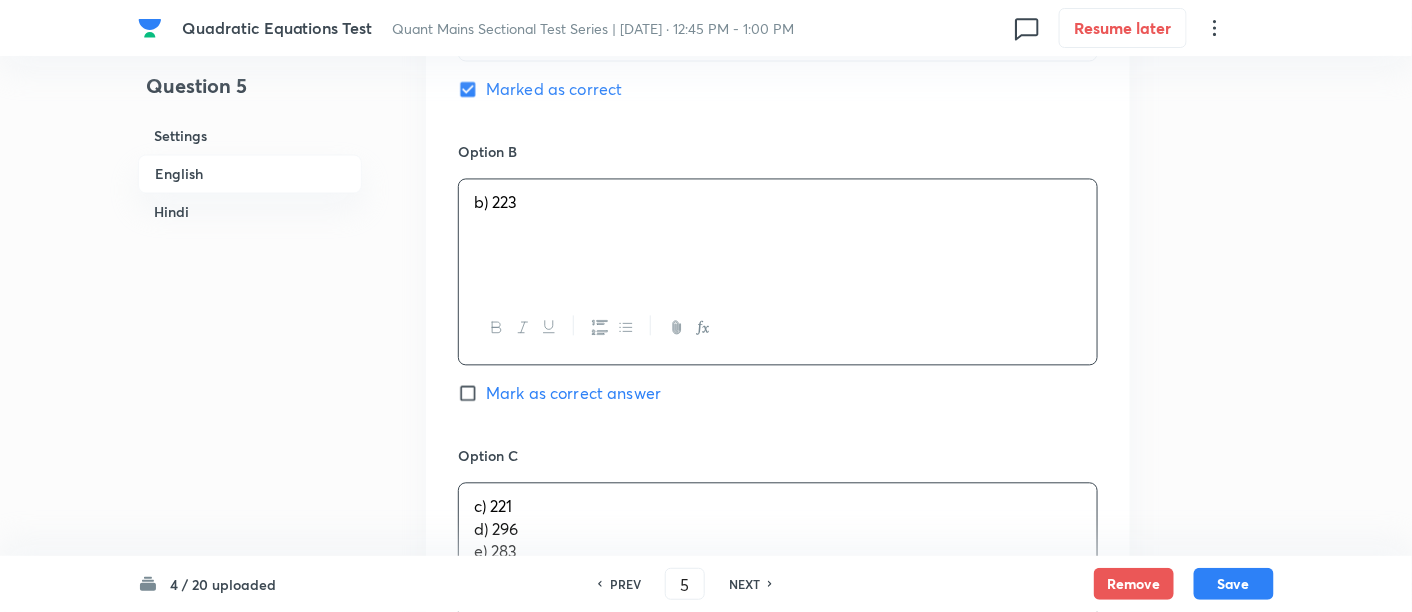 click on "c) 221 d) 296 e) 283" at bounding box center (778, 540) 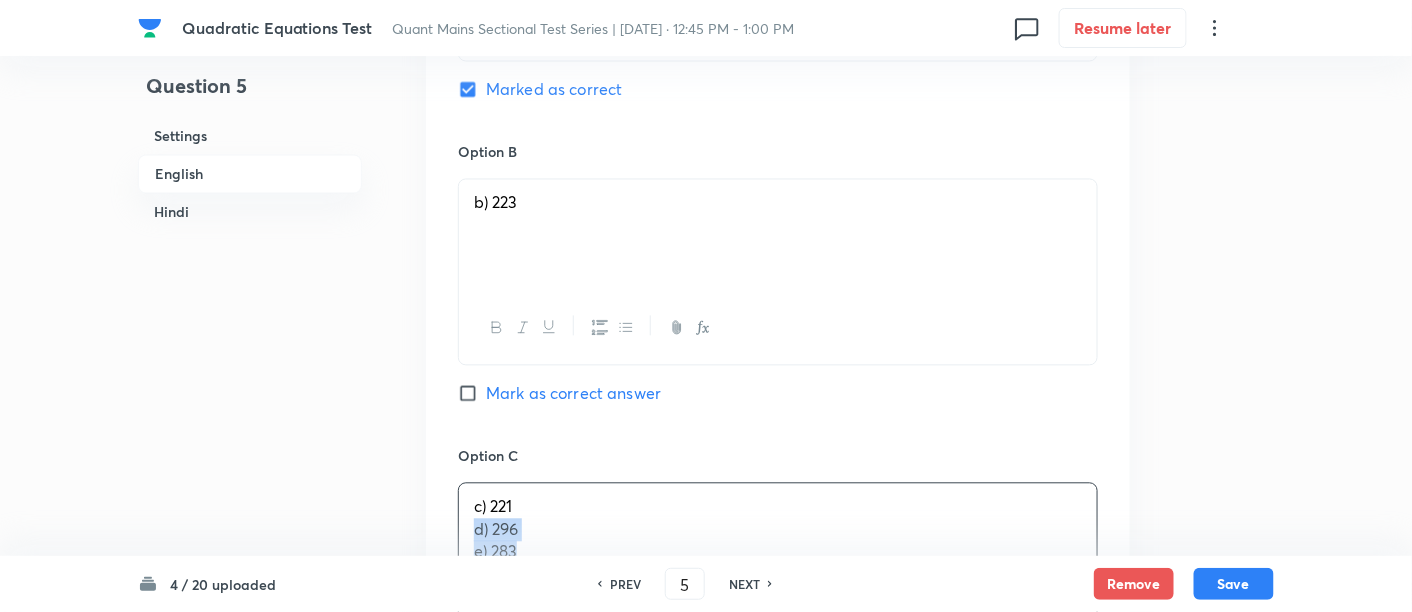 drag, startPoint x: 472, startPoint y: 529, endPoint x: 596, endPoint y: 574, distance: 131.91286 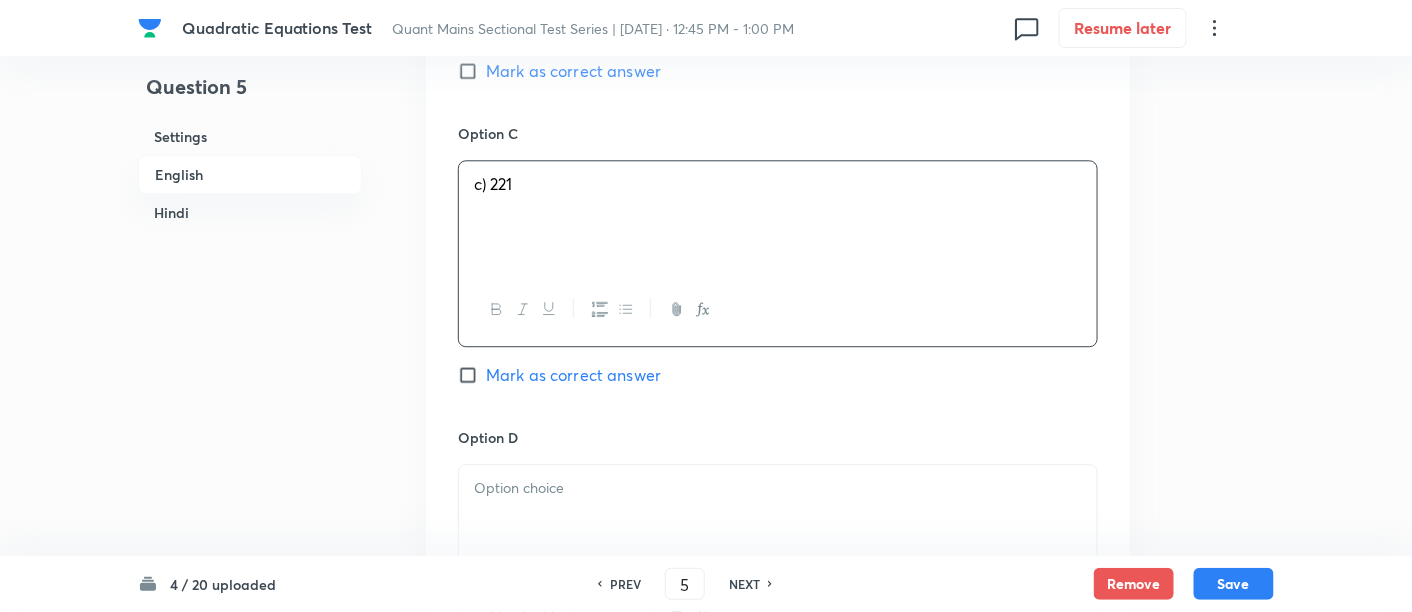 scroll, scrollTop: 1495, scrollLeft: 0, axis: vertical 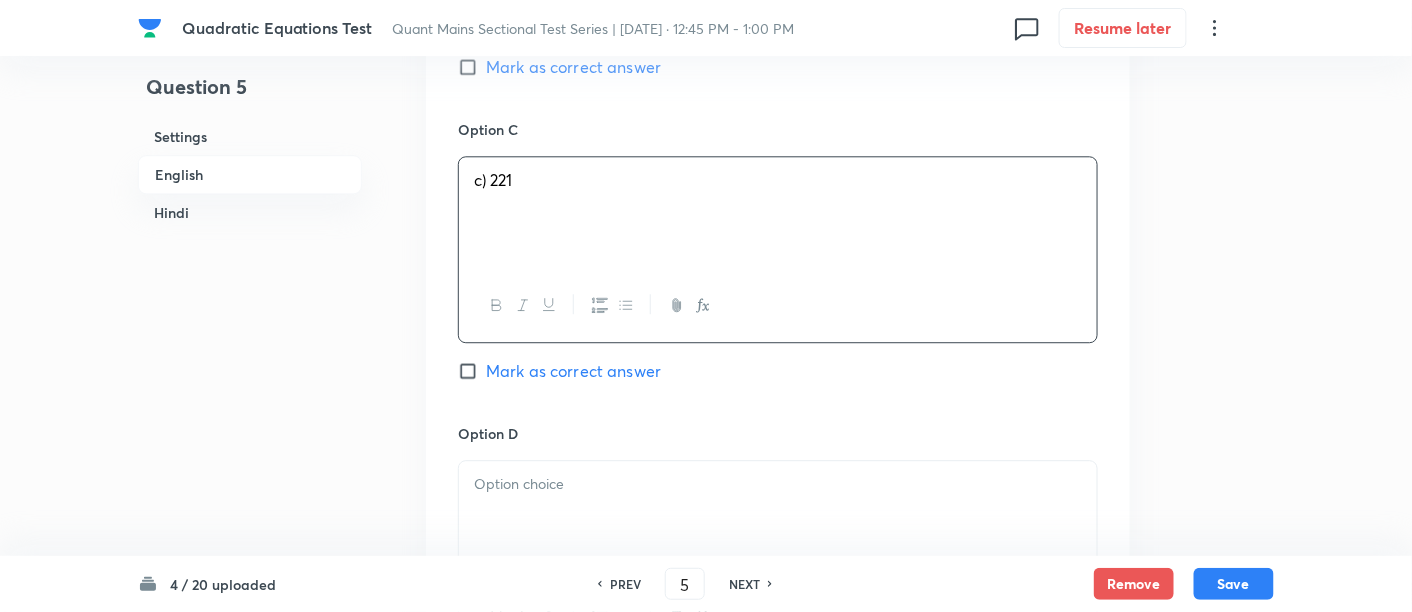 click at bounding box center (778, 517) 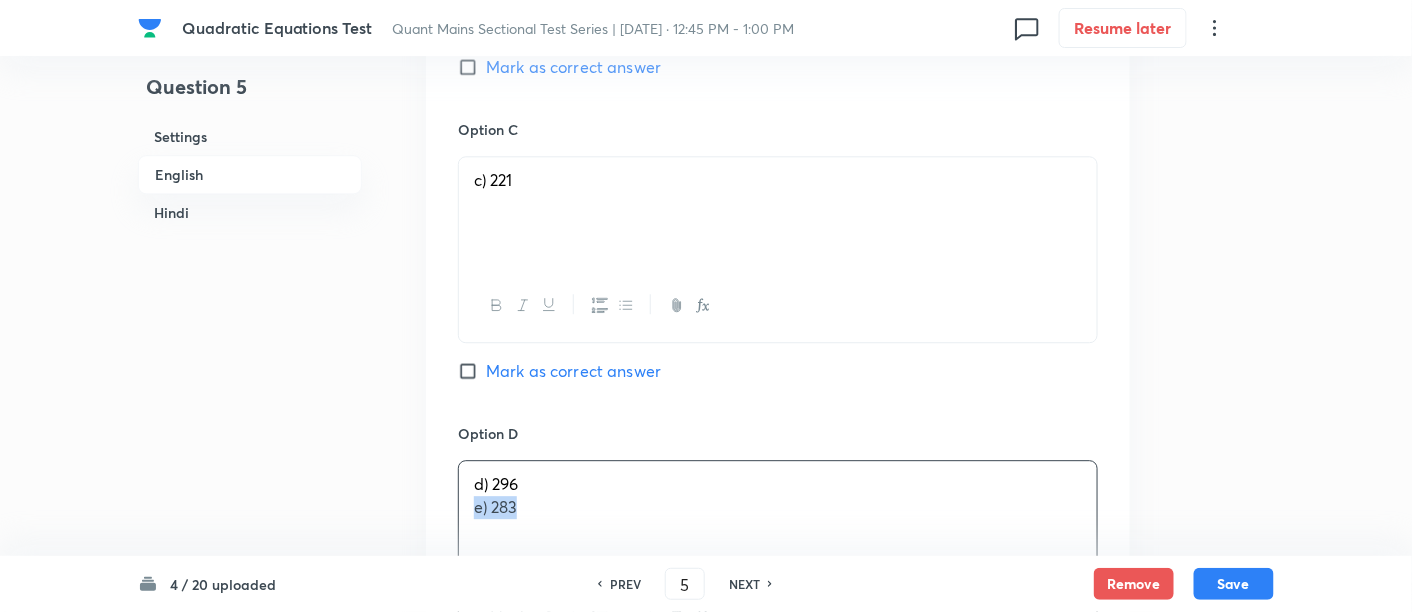 drag, startPoint x: 467, startPoint y: 507, endPoint x: 634, endPoint y: 535, distance: 169.33104 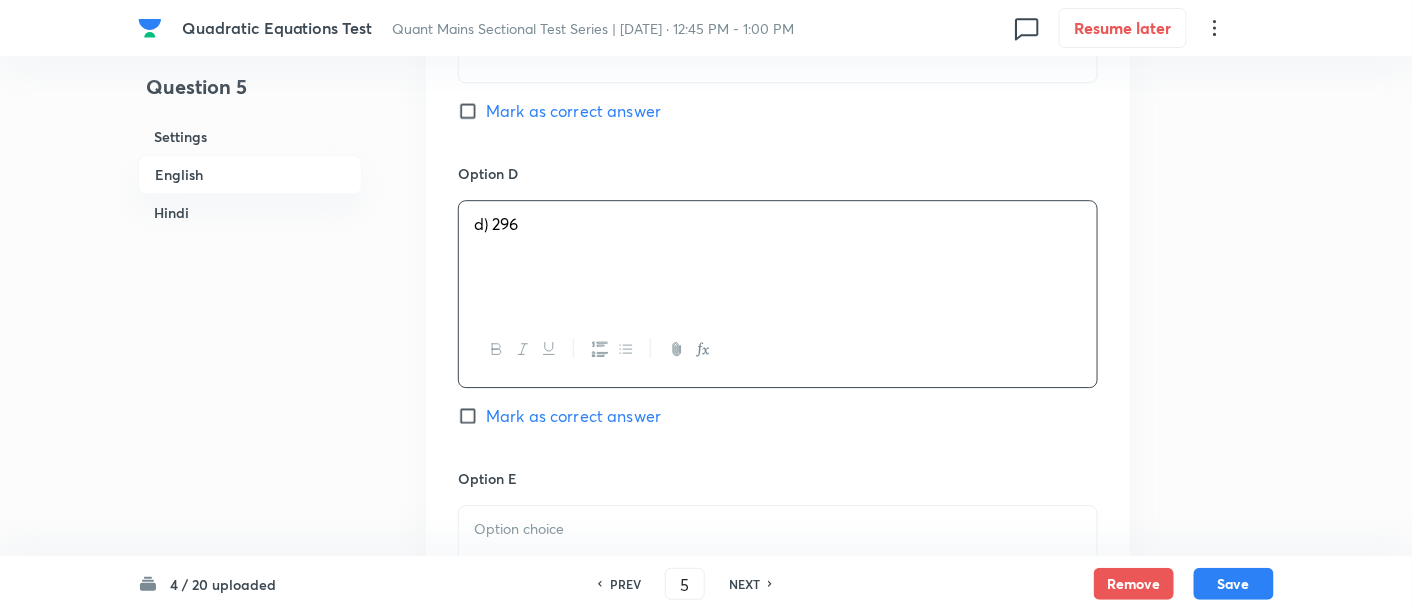 scroll, scrollTop: 1757, scrollLeft: 0, axis: vertical 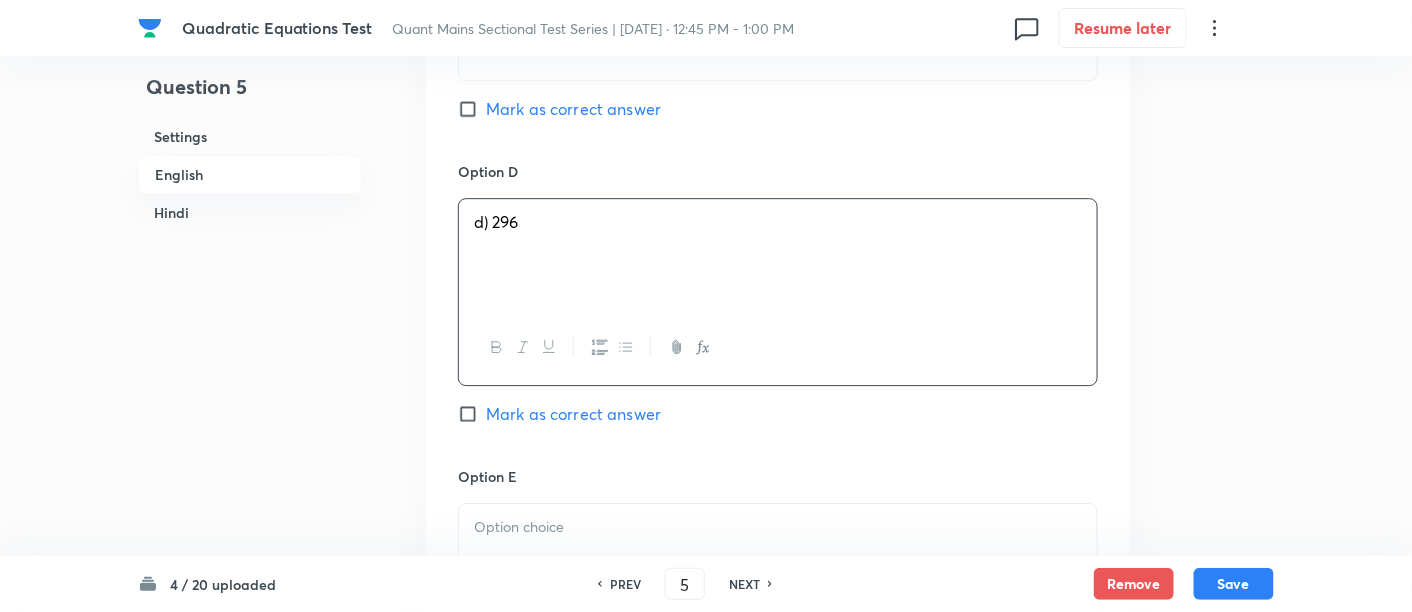 click at bounding box center [778, 527] 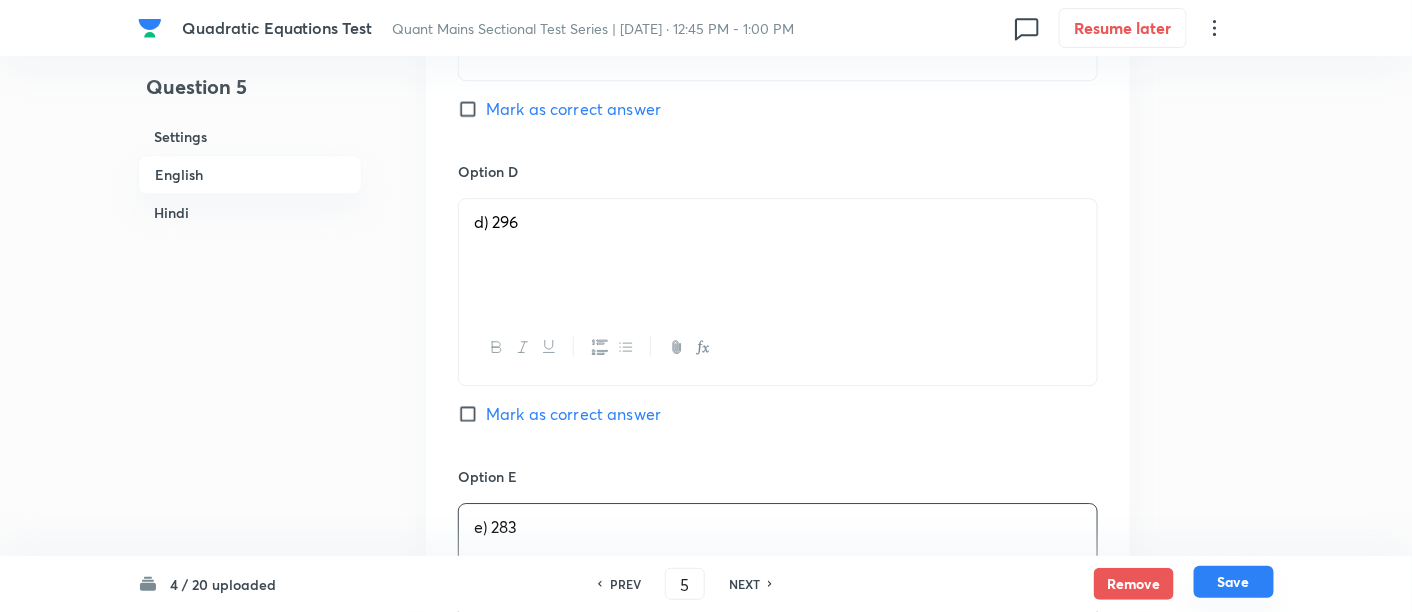 click on "Save" at bounding box center (1234, 582) 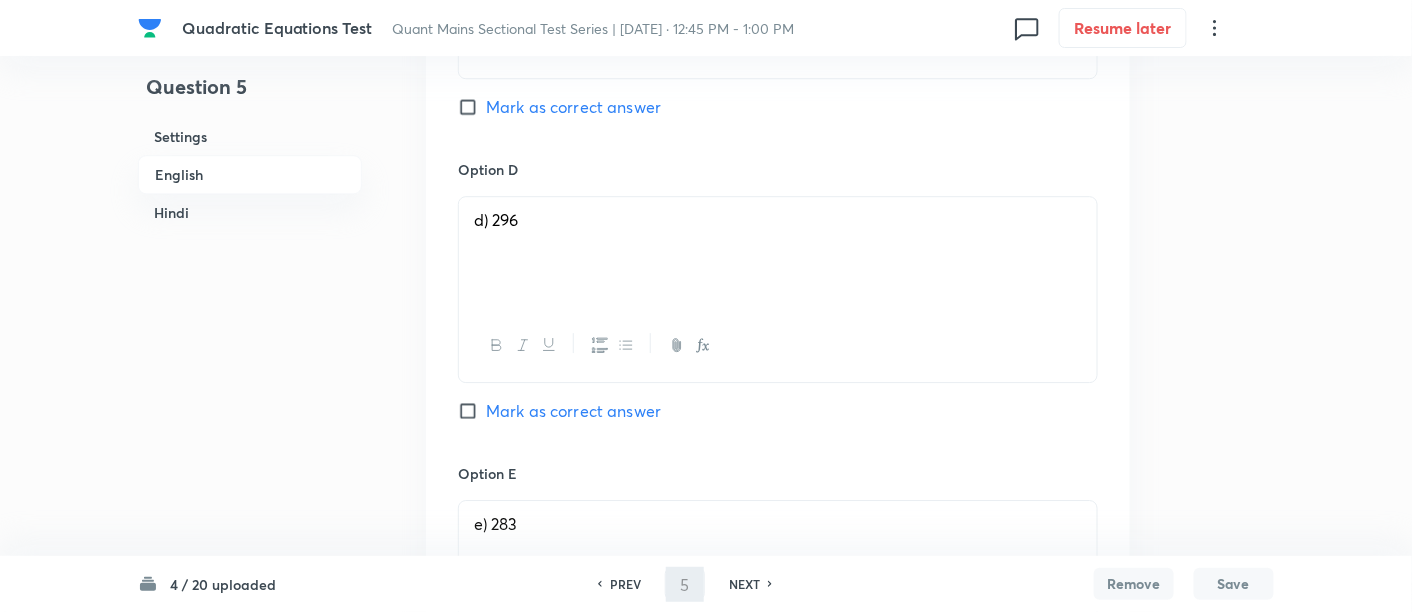 type on "6" 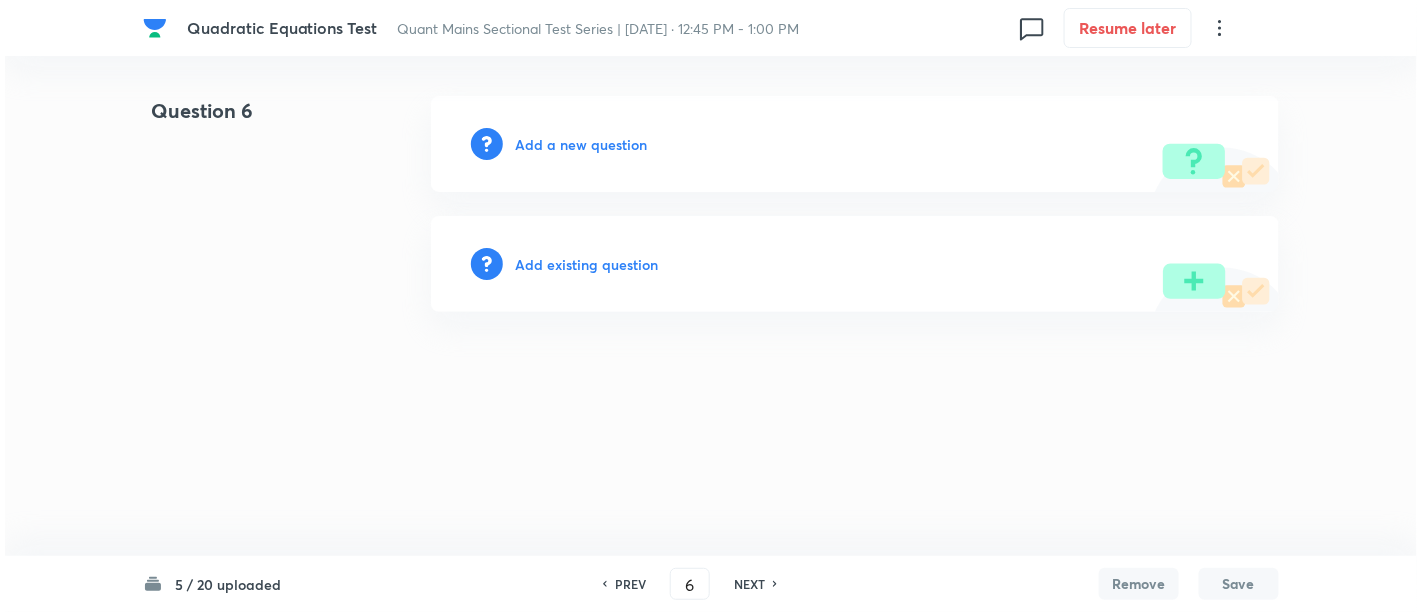 scroll, scrollTop: 0, scrollLeft: 0, axis: both 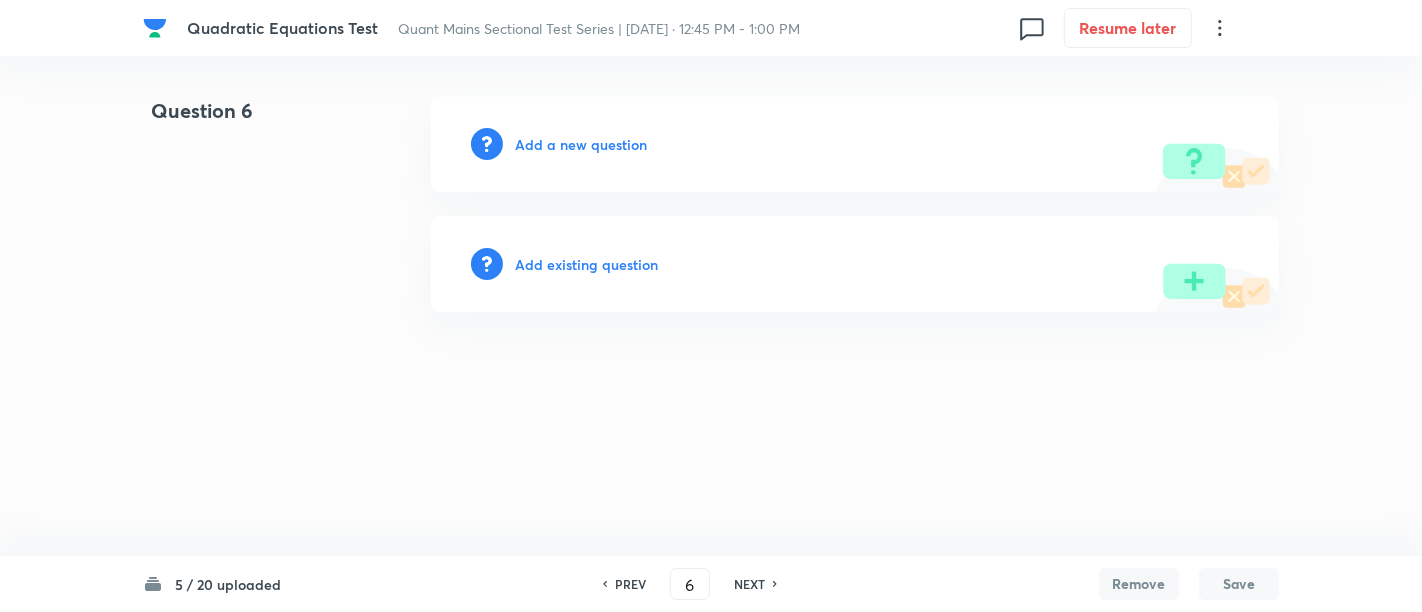 click on "Add a new question" at bounding box center [581, 144] 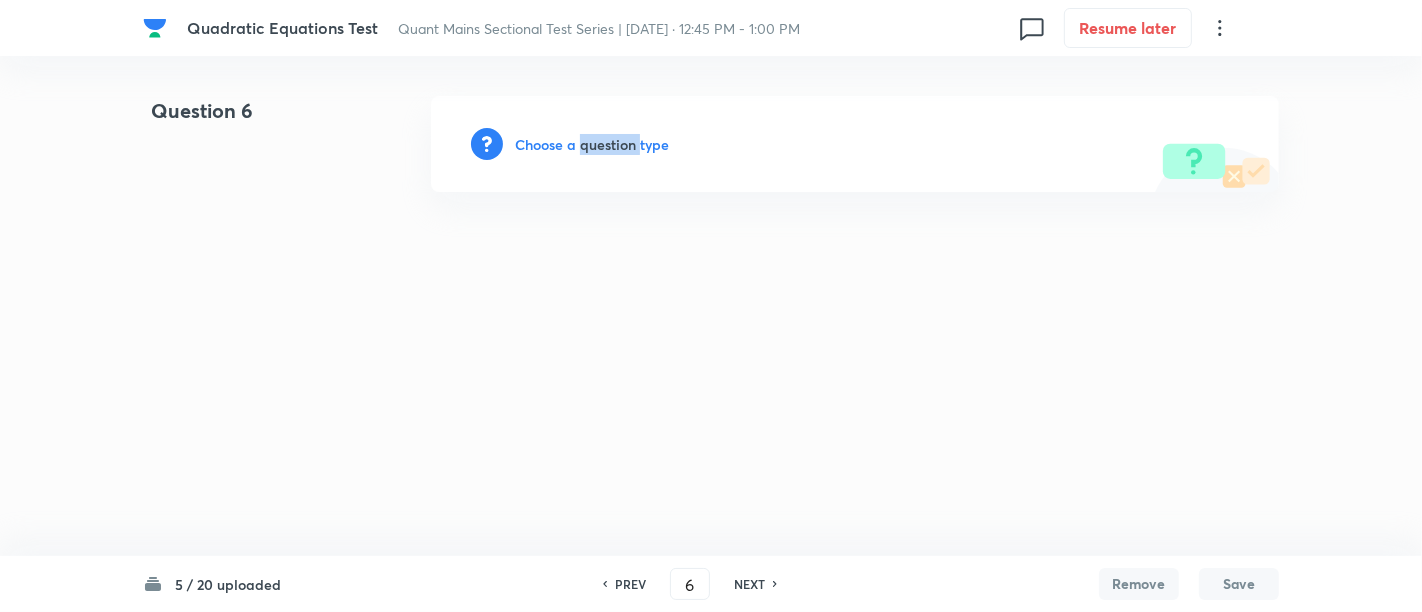 click on "Choose a question type" at bounding box center (592, 144) 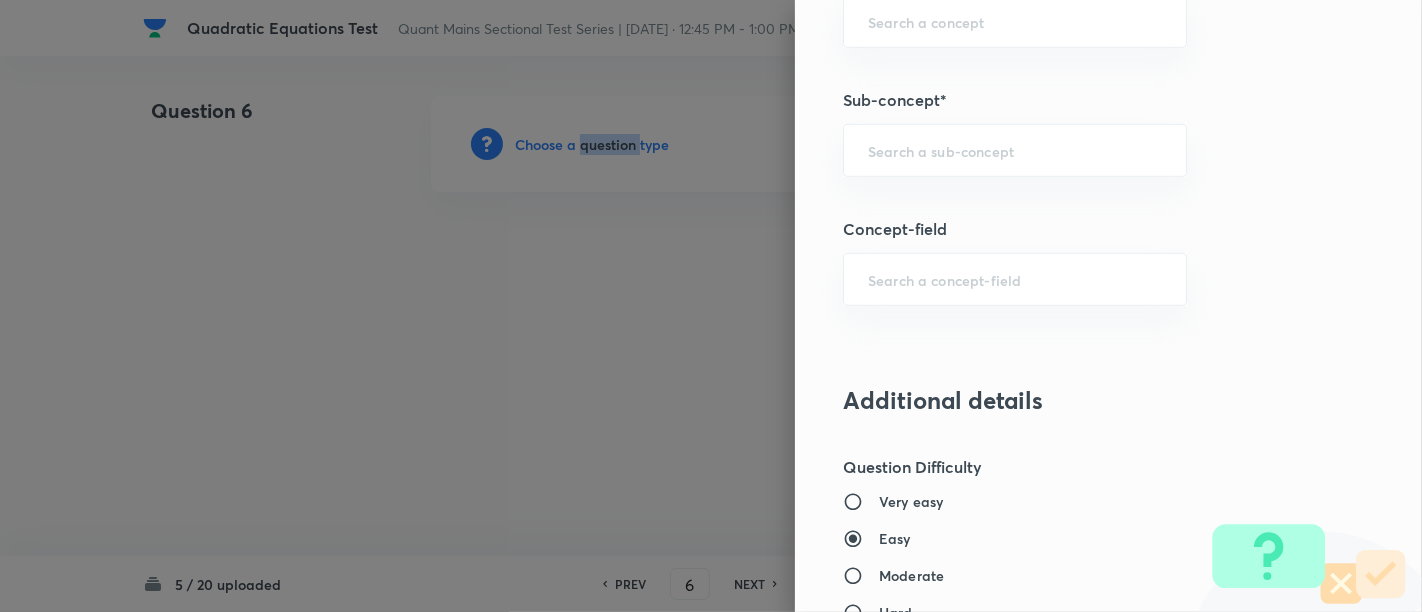 scroll, scrollTop: 1201, scrollLeft: 0, axis: vertical 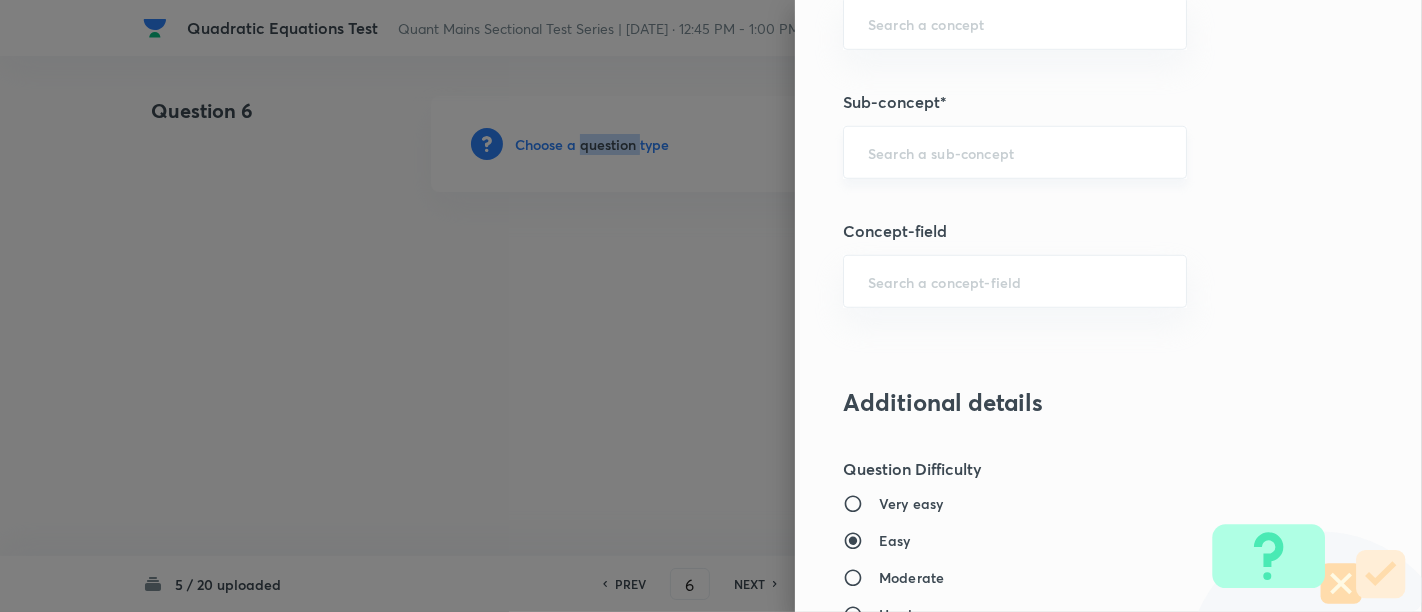 click on "​" at bounding box center [1015, 152] 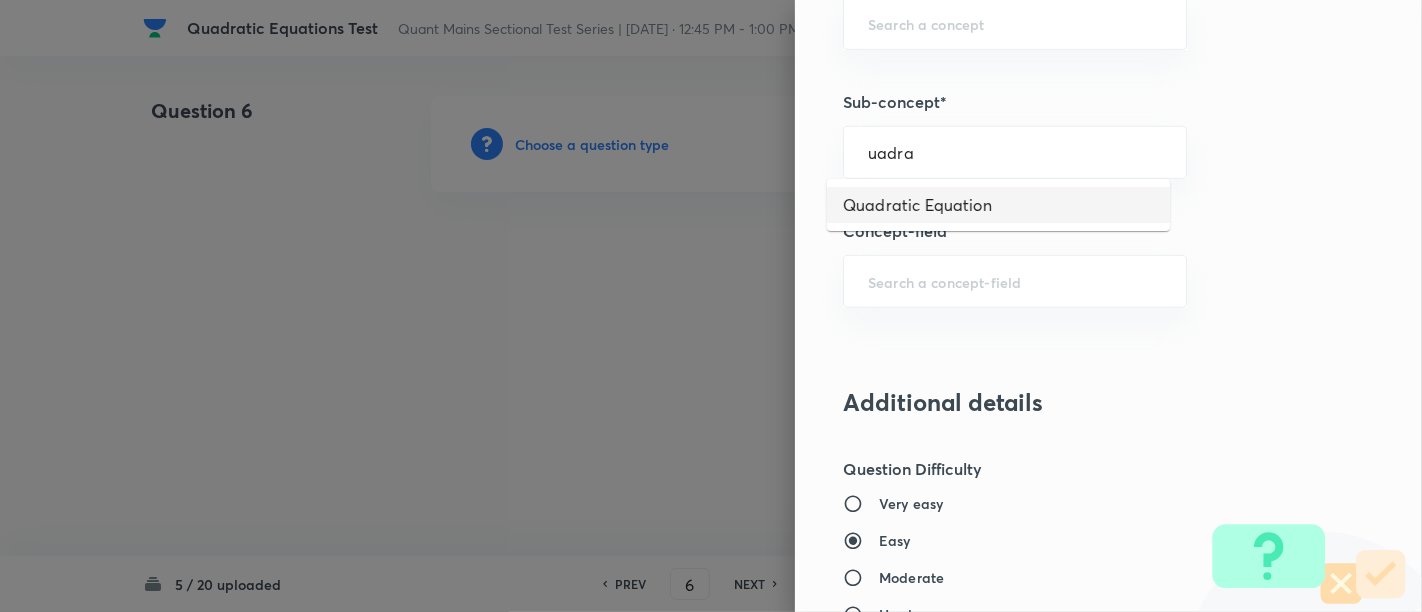 click on "Quadratic Equation" at bounding box center (998, 205) 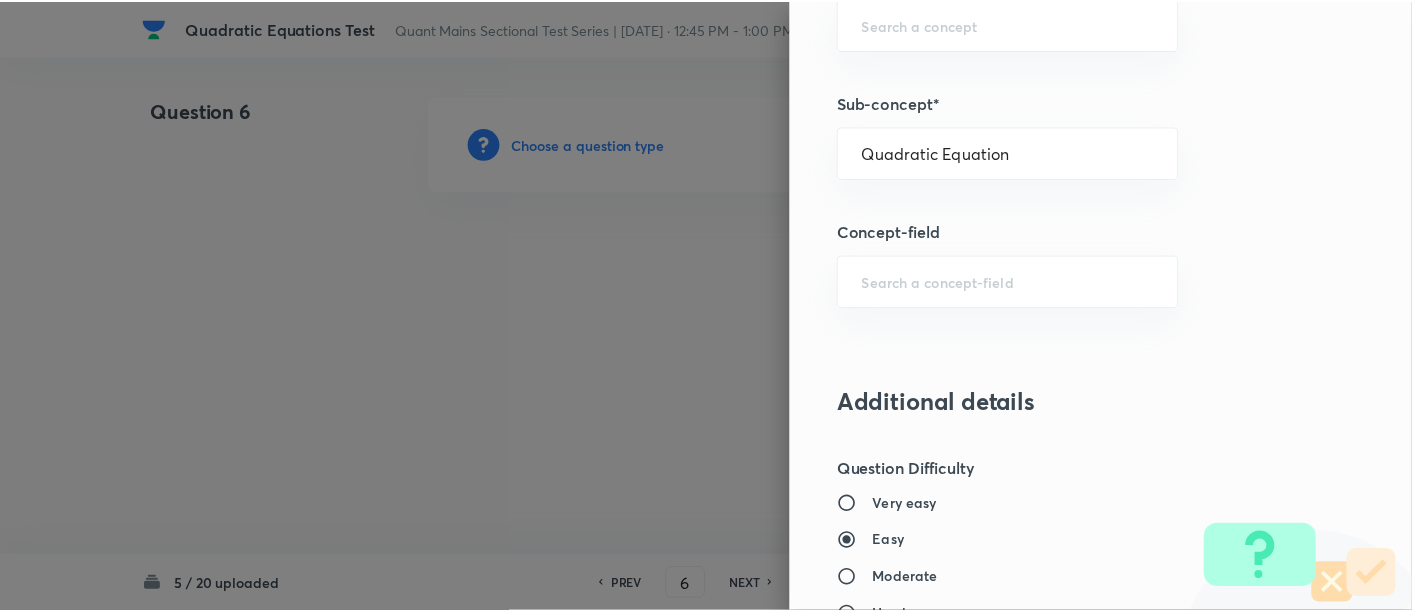 scroll, scrollTop: 2108, scrollLeft: 0, axis: vertical 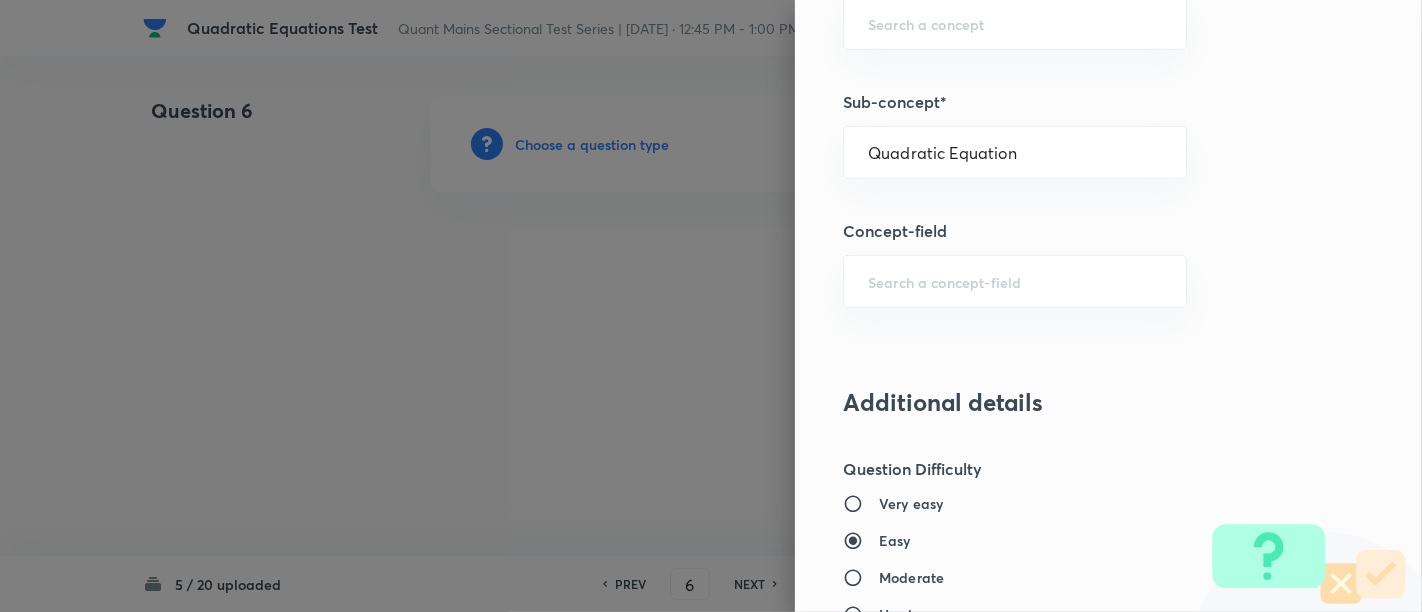 type on "Quantitative Aptitude" 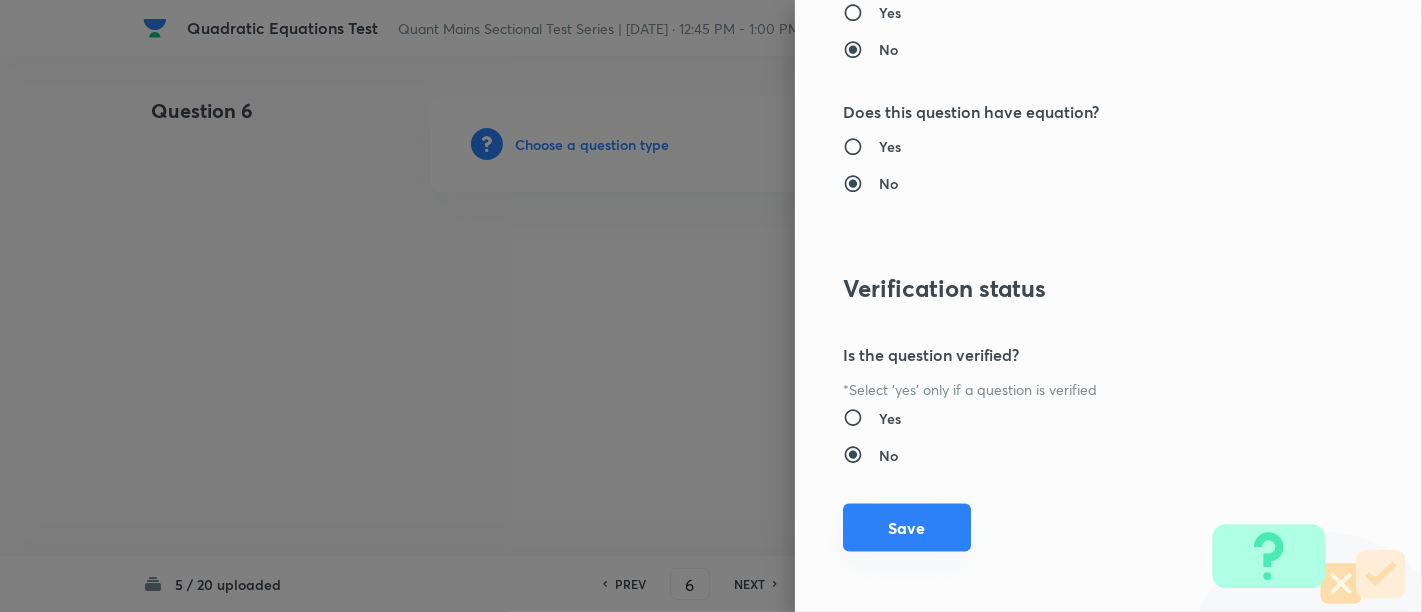 click on "Save" at bounding box center [907, 528] 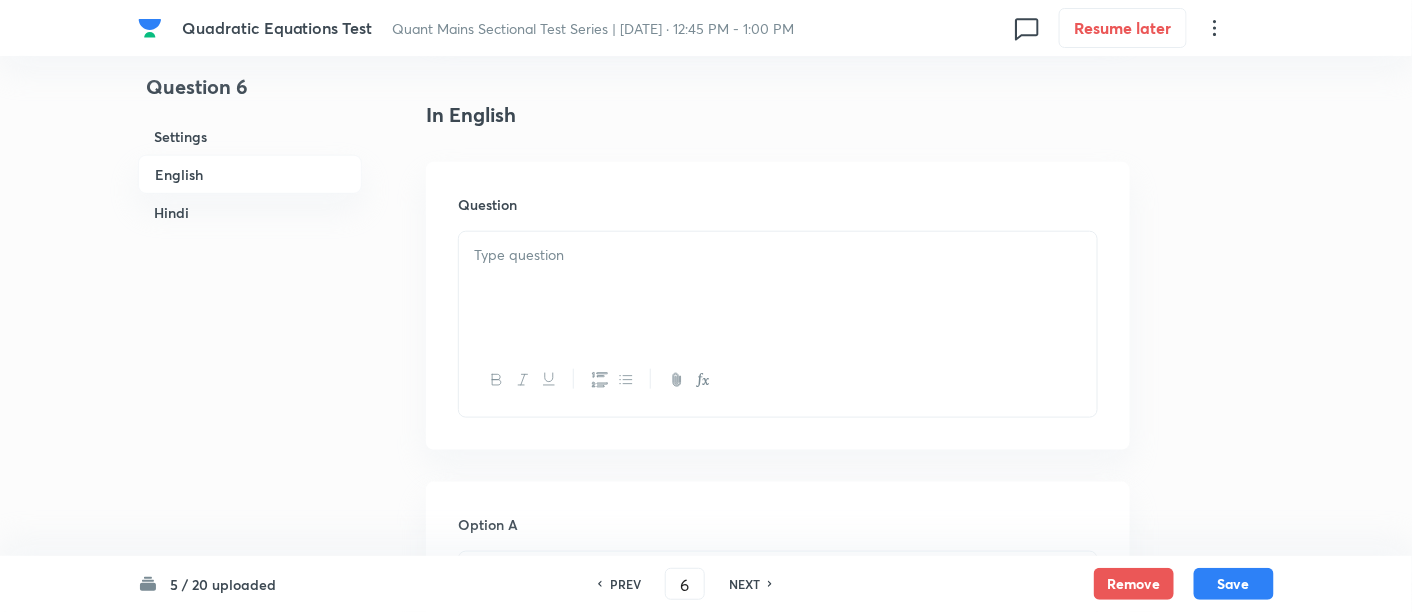 scroll, scrollTop: 494, scrollLeft: 0, axis: vertical 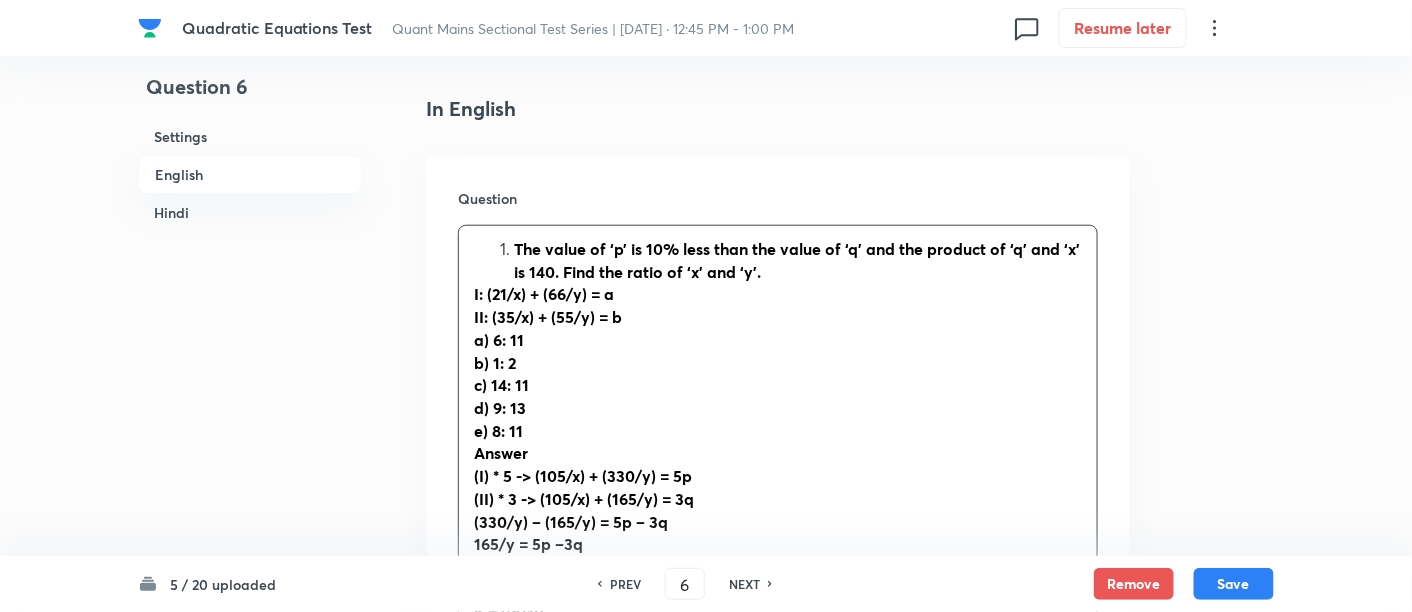 click on "The value of ‘p’ is 10% less than the value of ‘q’ and the product of ‘q’ and ‘x’ is 140. Find the ratio of ‘x’ and ‘y’." at bounding box center [797, 260] 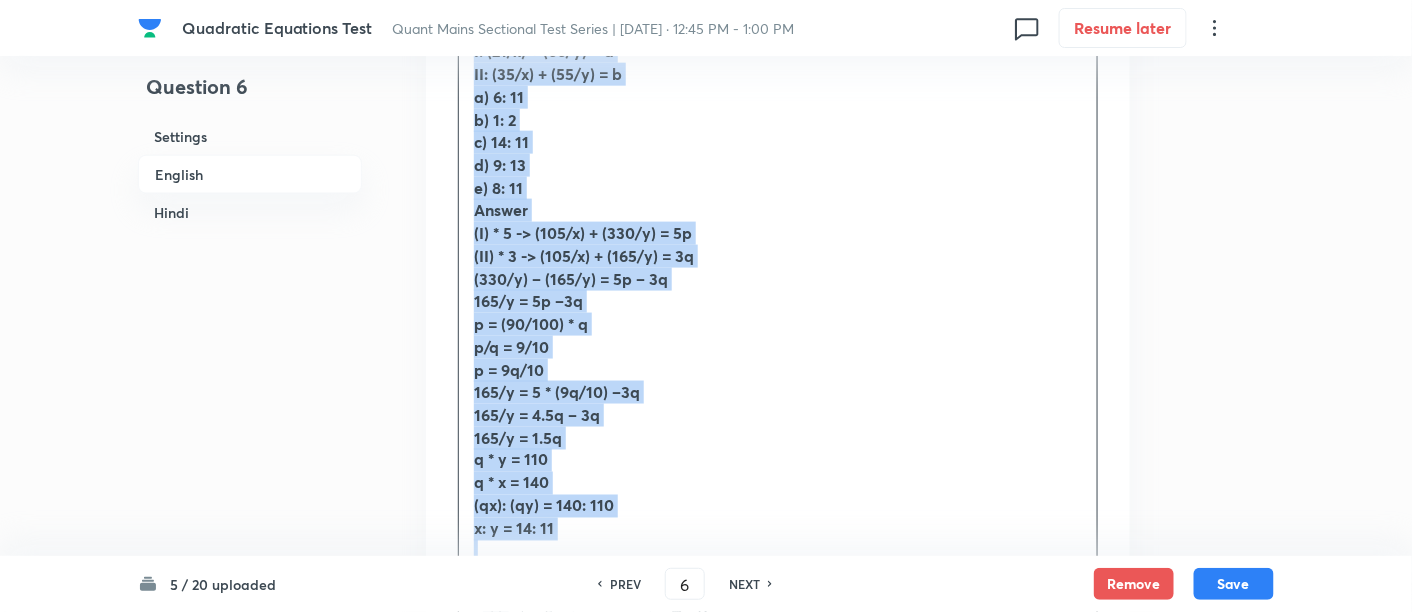 scroll, scrollTop: 754, scrollLeft: 0, axis: vertical 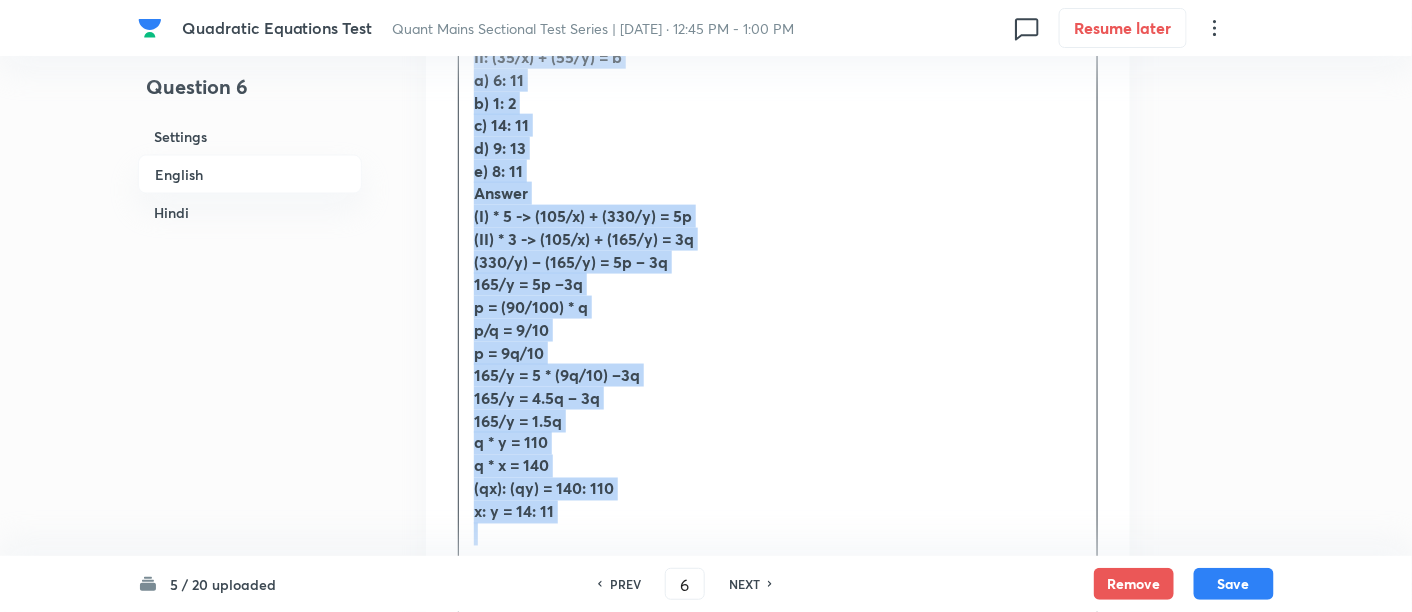 drag, startPoint x: 476, startPoint y: 248, endPoint x: 794, endPoint y: 568, distance: 451.13635 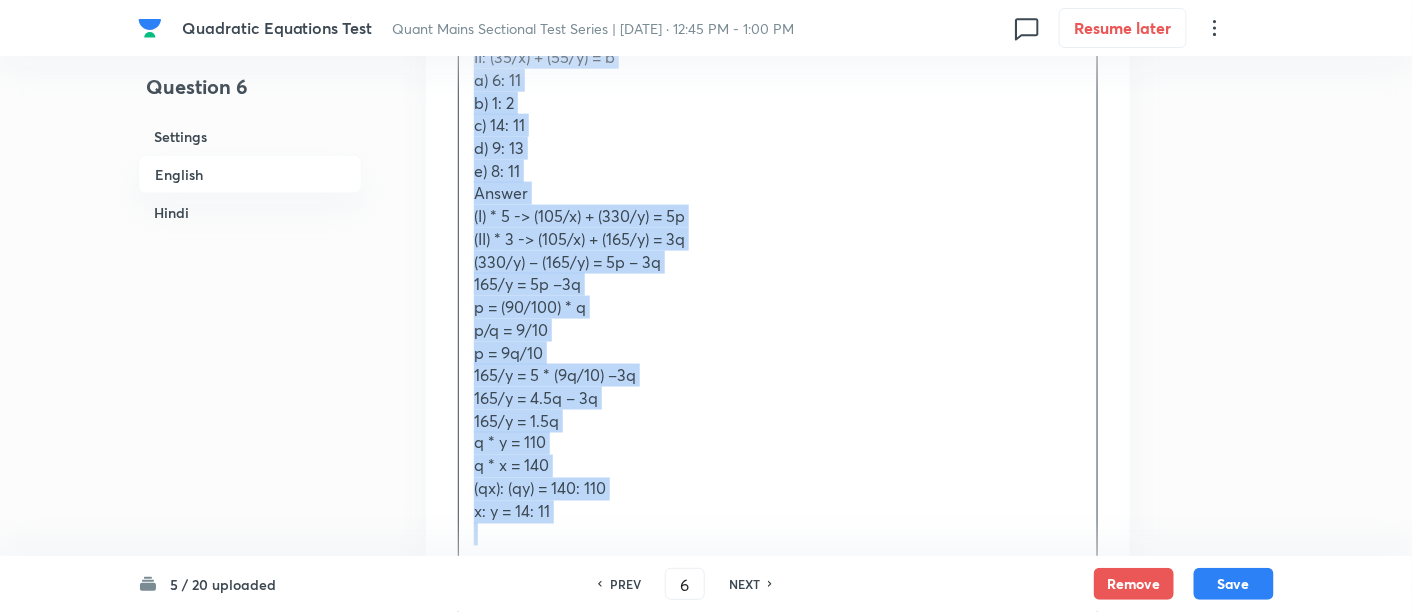 copy on "The value of ‘p’ is 10% less than the value of ‘q’ and the product of ‘q’ and ‘x’ is 140. Find the ratio of ‘x’ and ‘y’. I: (21/x) + (66/y) = a II: (35/x) + (55/y) = b a) 6: 11 b) 1: 2 c) 14: 11 d) 9: 13 e) 8: 11 Answer  (I) * 5 -> (105/x) + (330/y) = 5p  (II) * 3 -> (105/x) + (165/y) = 3q  (330/y) – (165/y) = 5p – 3q  165/y = 5p –3q  p = (90/100) * q  p/q = 9/10  p = 9q/10  165/y = 5 * (9q/10) –3q  165/y = 4.5q – 3q 165/y = 1.5q  q * y = 110  q * x = 140  (qx): (qy) = 140: 110  x: y = 14: 11" 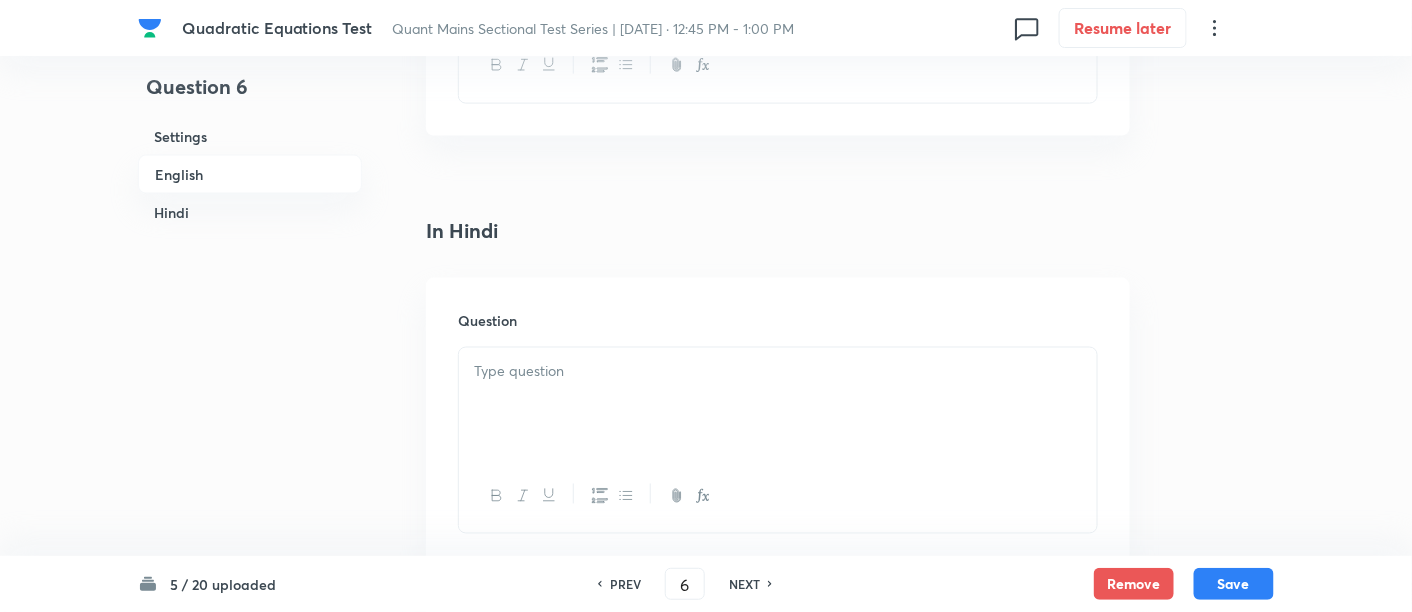 scroll, scrollTop: 3201, scrollLeft: 0, axis: vertical 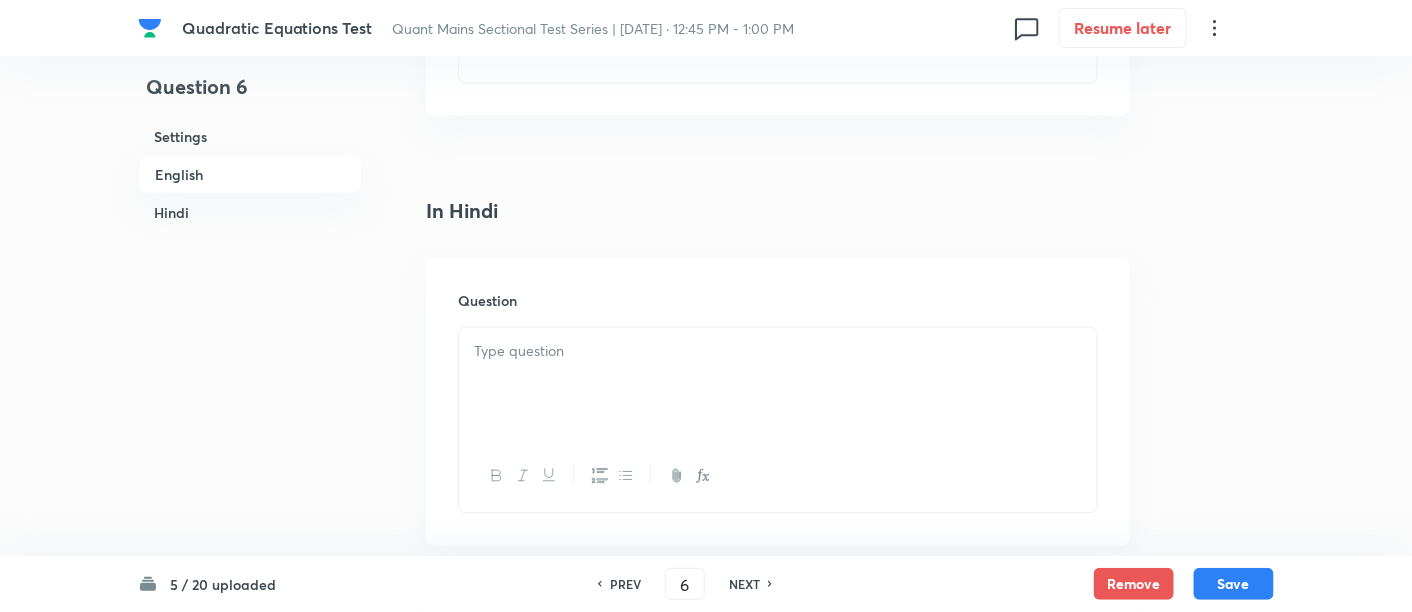 click at bounding box center (778, 384) 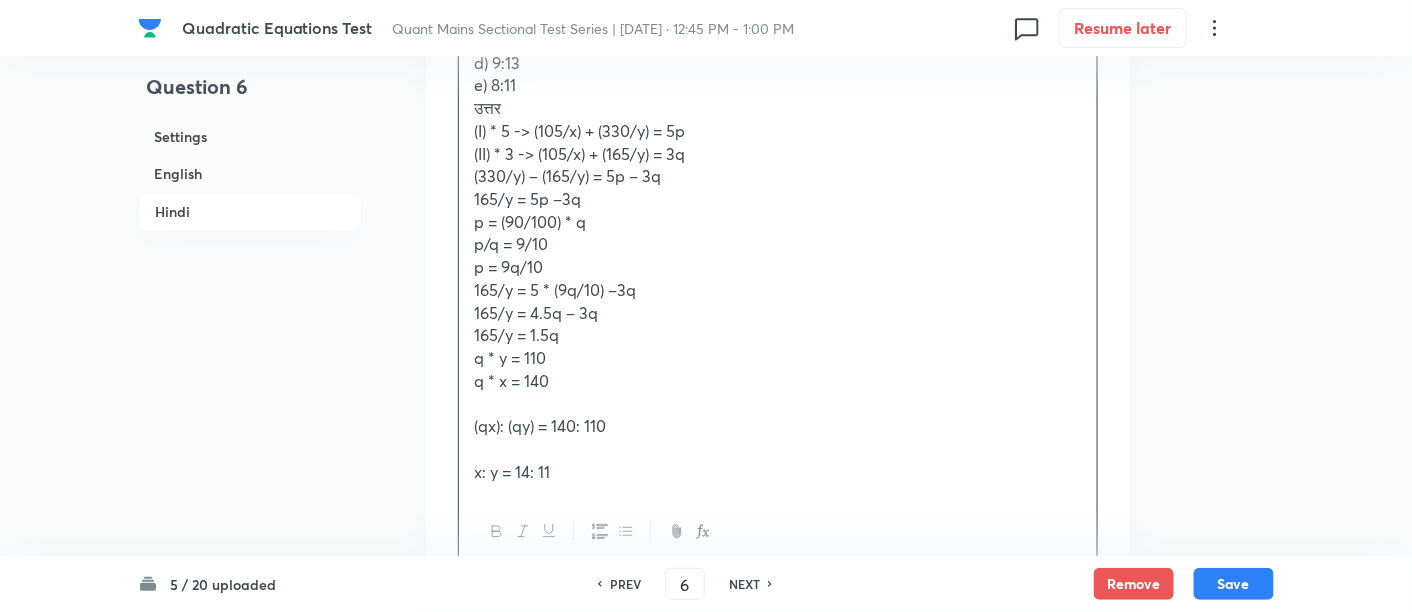 scroll, scrollTop: 3652, scrollLeft: 0, axis: vertical 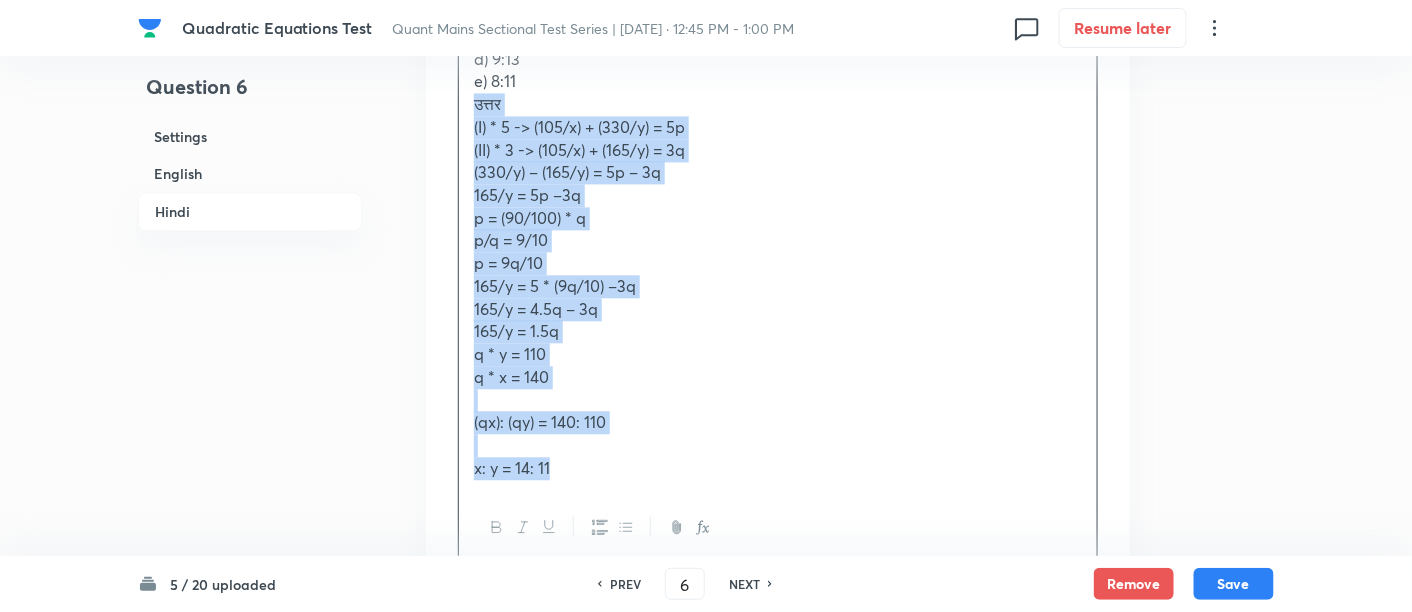 drag, startPoint x: 464, startPoint y: 98, endPoint x: 683, endPoint y: 476, distance: 436.8581 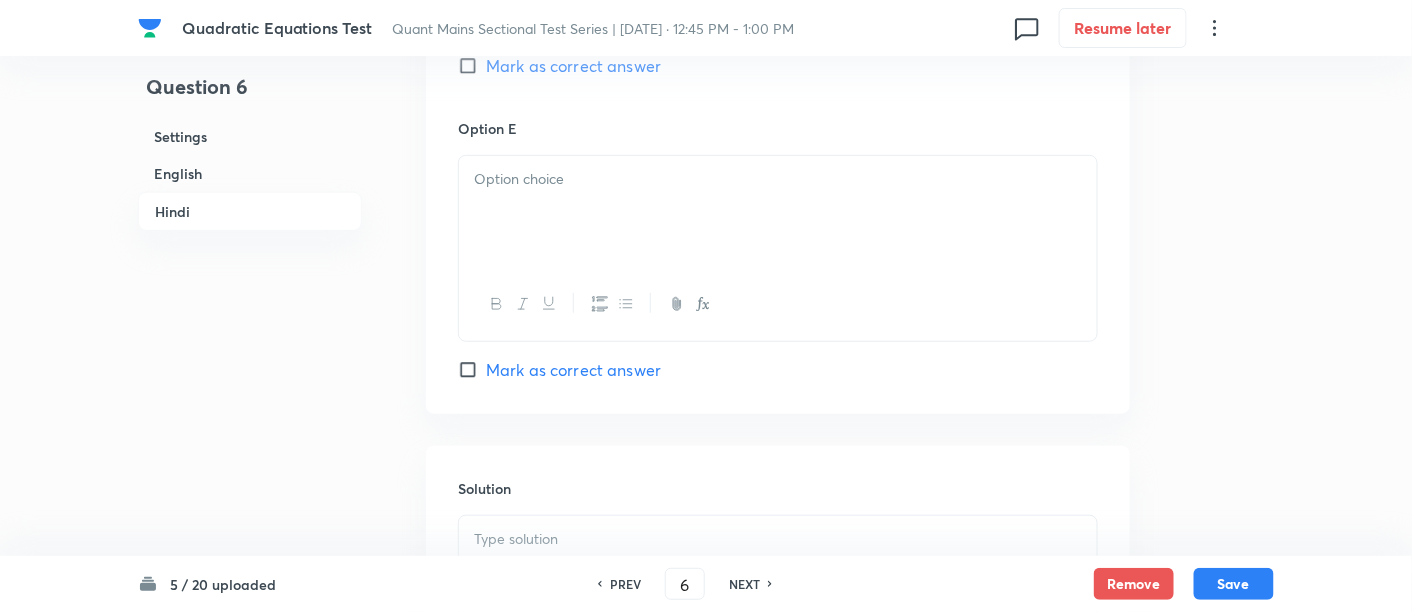 scroll, scrollTop: 5341, scrollLeft: 0, axis: vertical 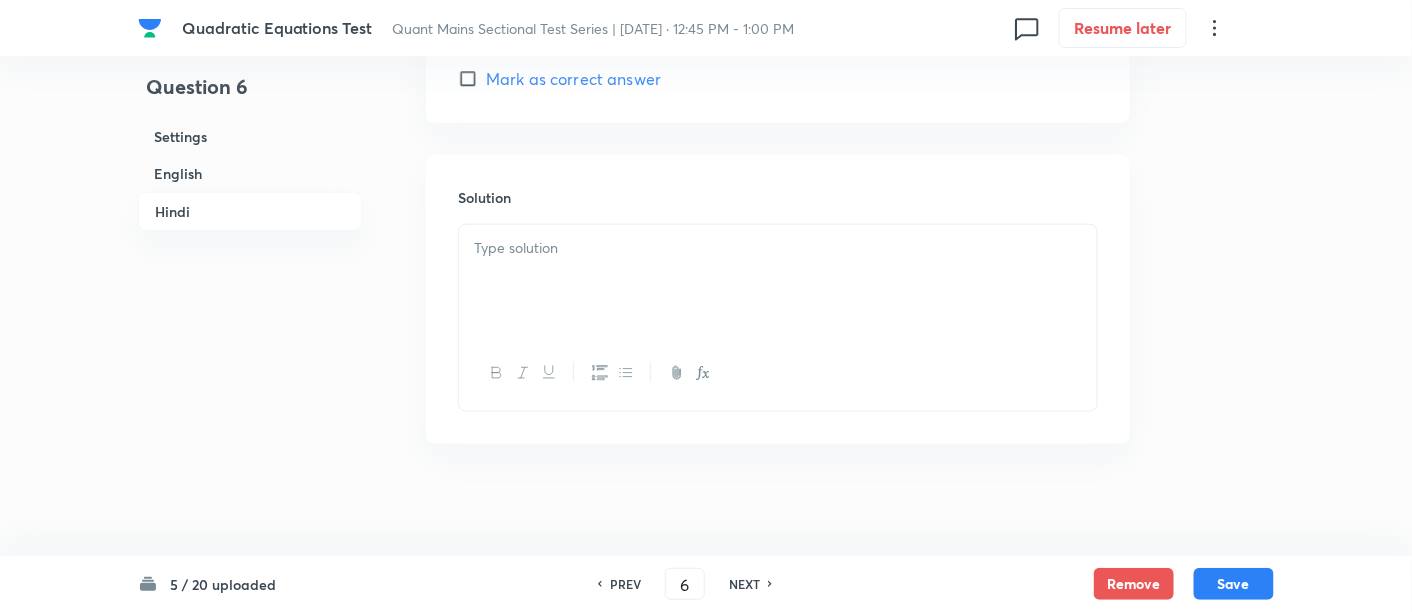 click at bounding box center [778, 281] 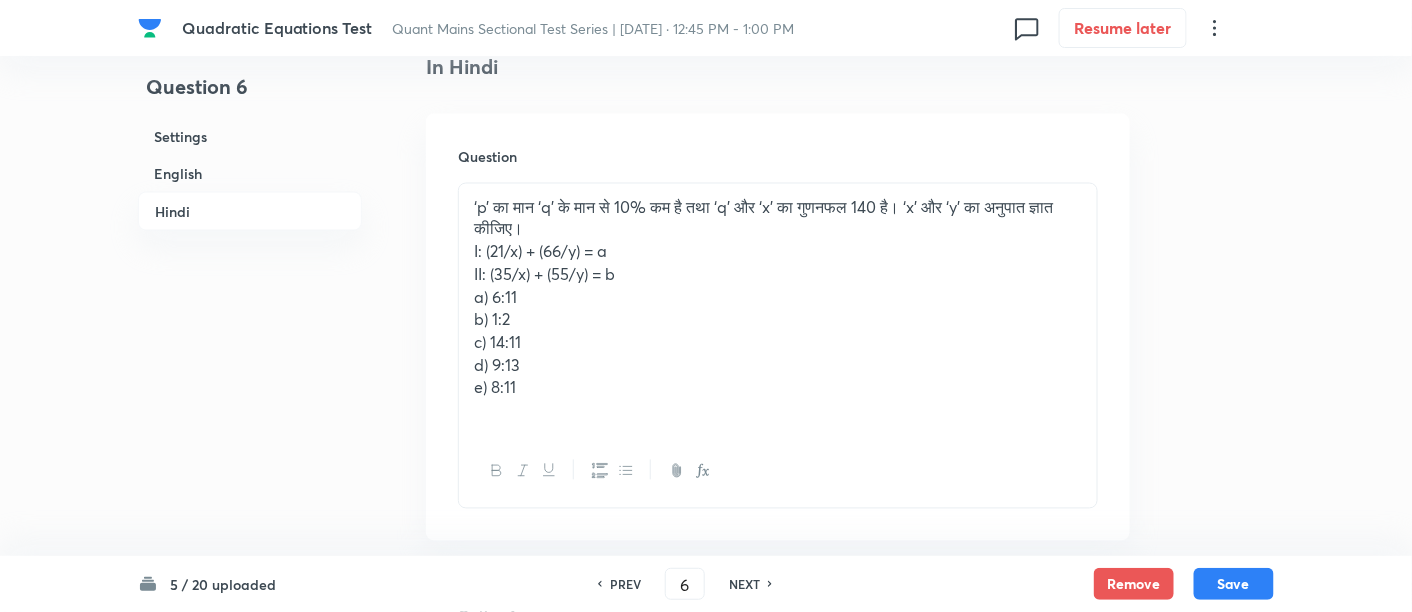 scroll, scrollTop: 3479, scrollLeft: 0, axis: vertical 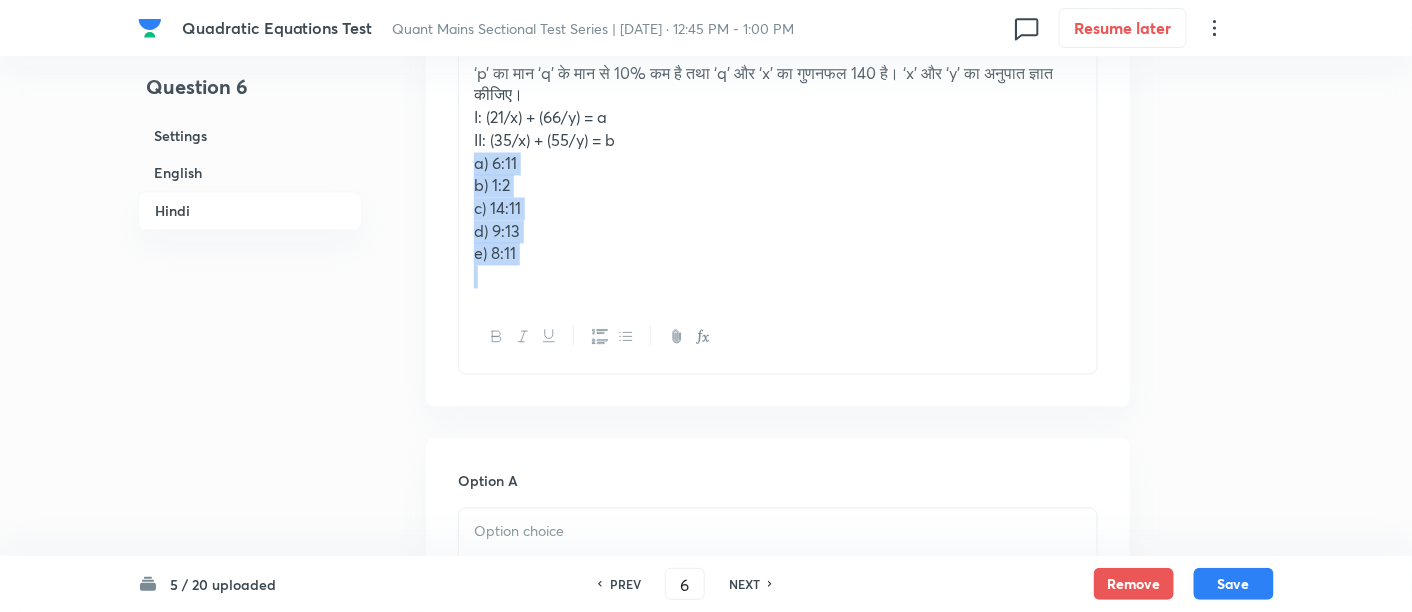 drag, startPoint x: 468, startPoint y: 162, endPoint x: 608, endPoint y: 347, distance: 232.00215 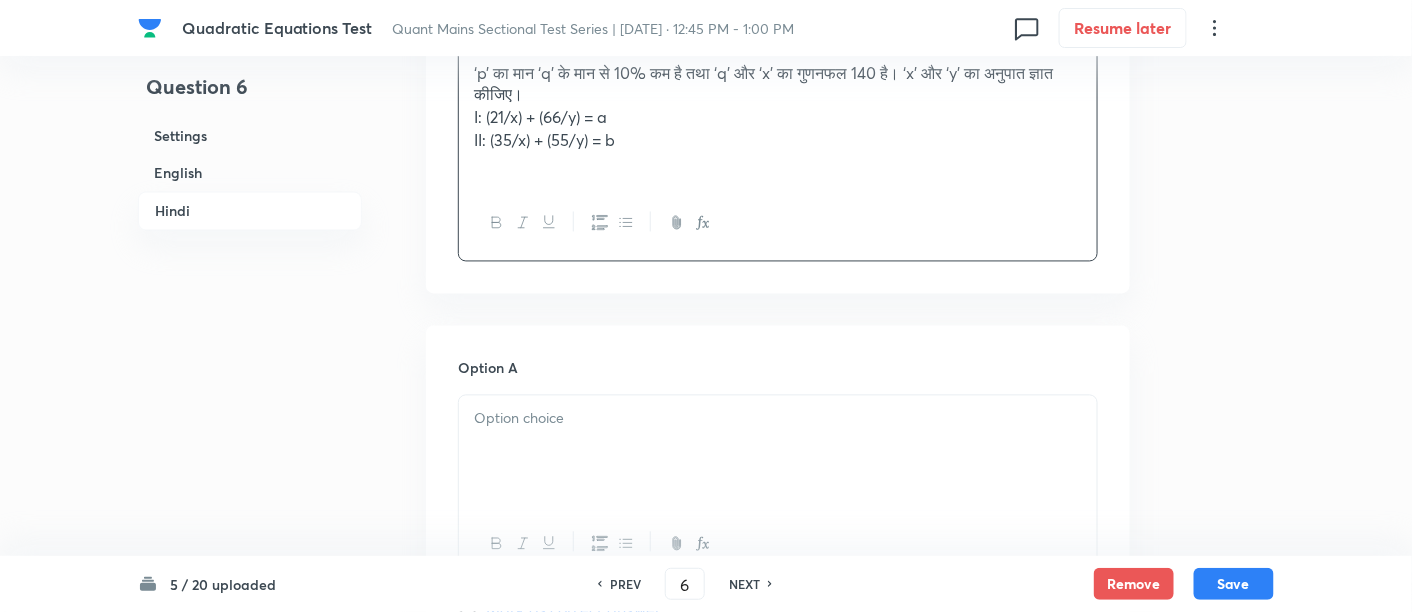 scroll, scrollTop: 3705, scrollLeft: 0, axis: vertical 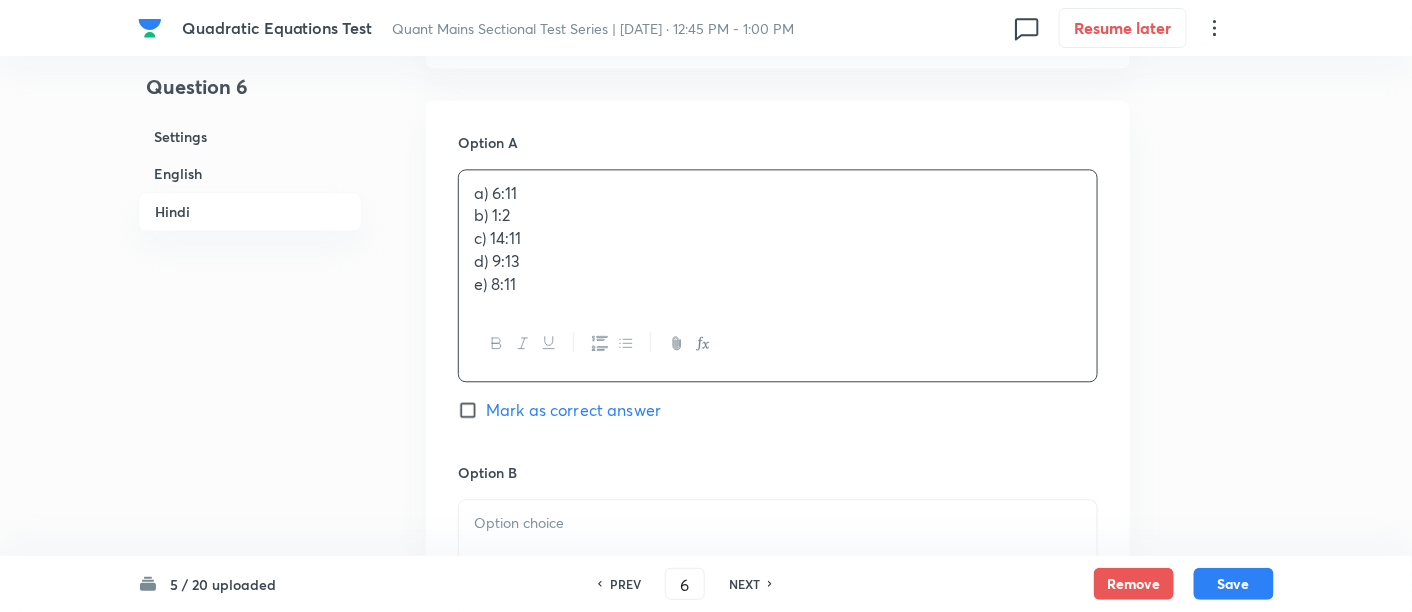 click on "a) 6:11 b) 1:2 c) 14:11 d) 9:13 e) 8:11" at bounding box center [778, 239] 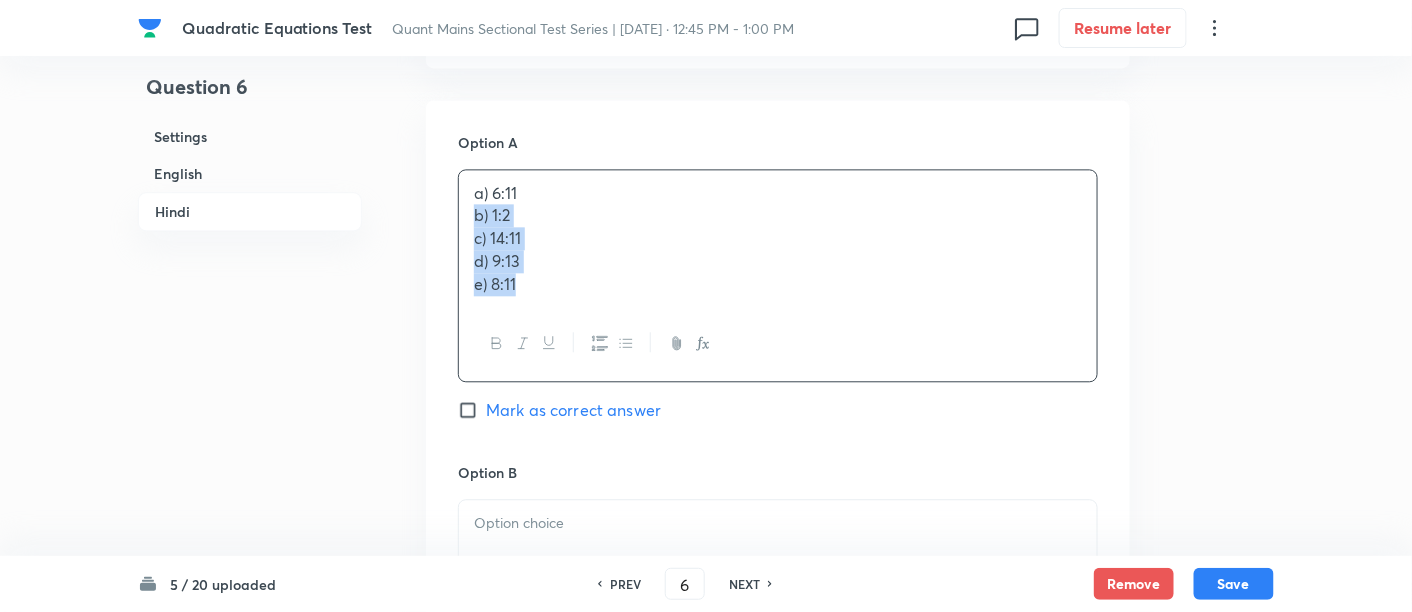 drag, startPoint x: 468, startPoint y: 215, endPoint x: 569, endPoint y: 329, distance: 152.30562 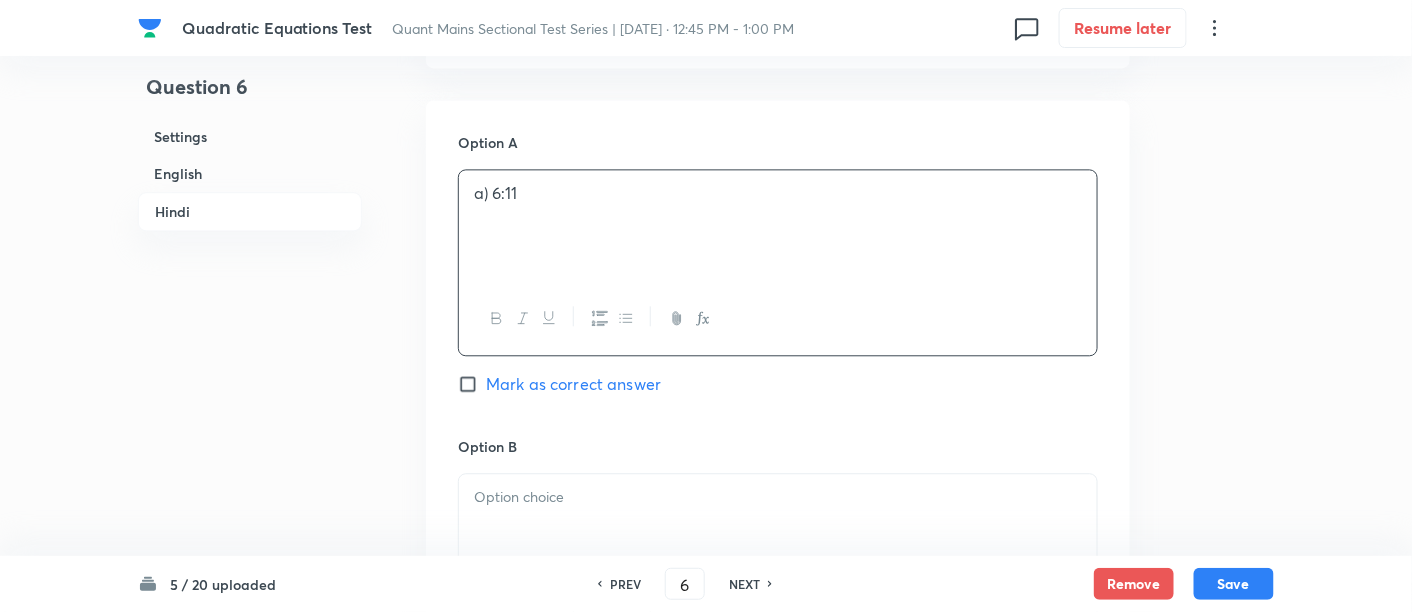 scroll, scrollTop: 3954, scrollLeft: 0, axis: vertical 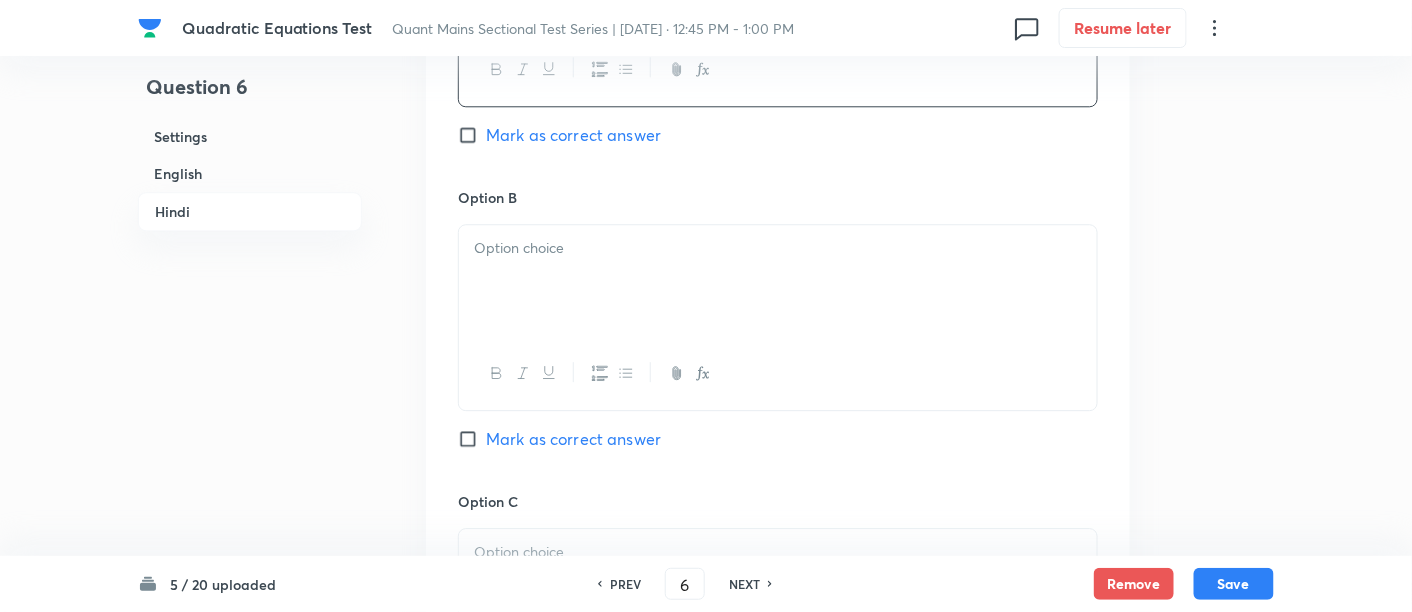 click at bounding box center [778, 281] 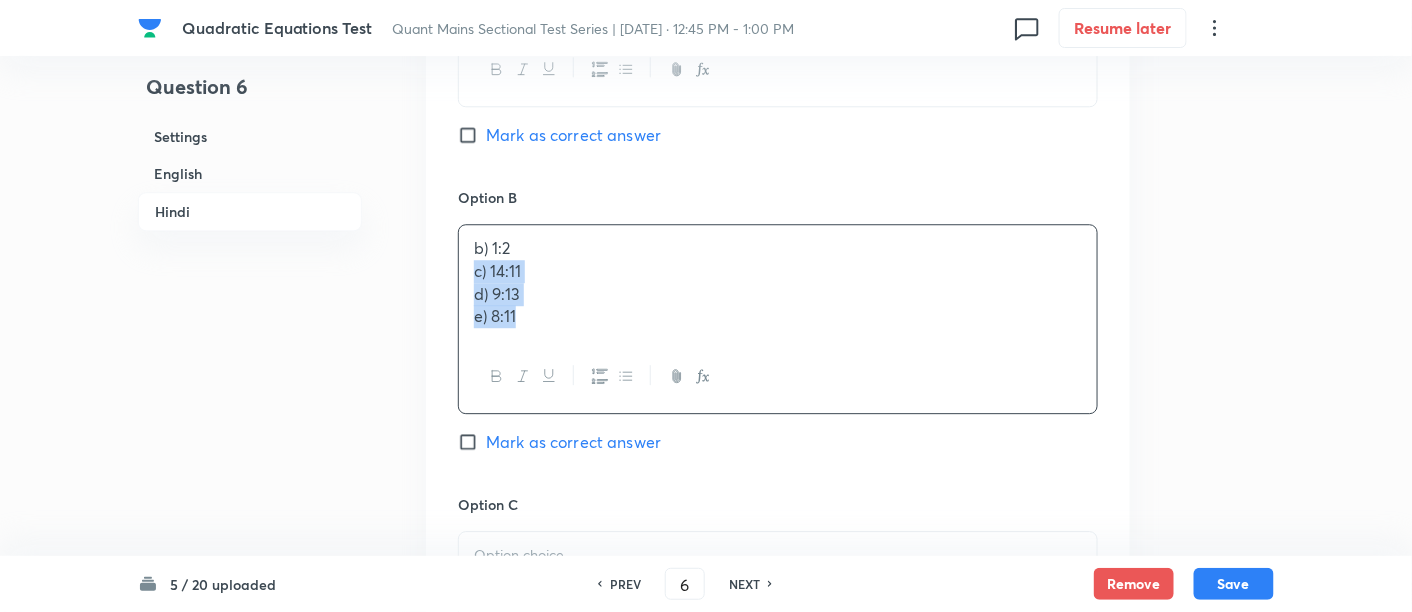 drag, startPoint x: 469, startPoint y: 272, endPoint x: 608, endPoint y: 395, distance: 185.60712 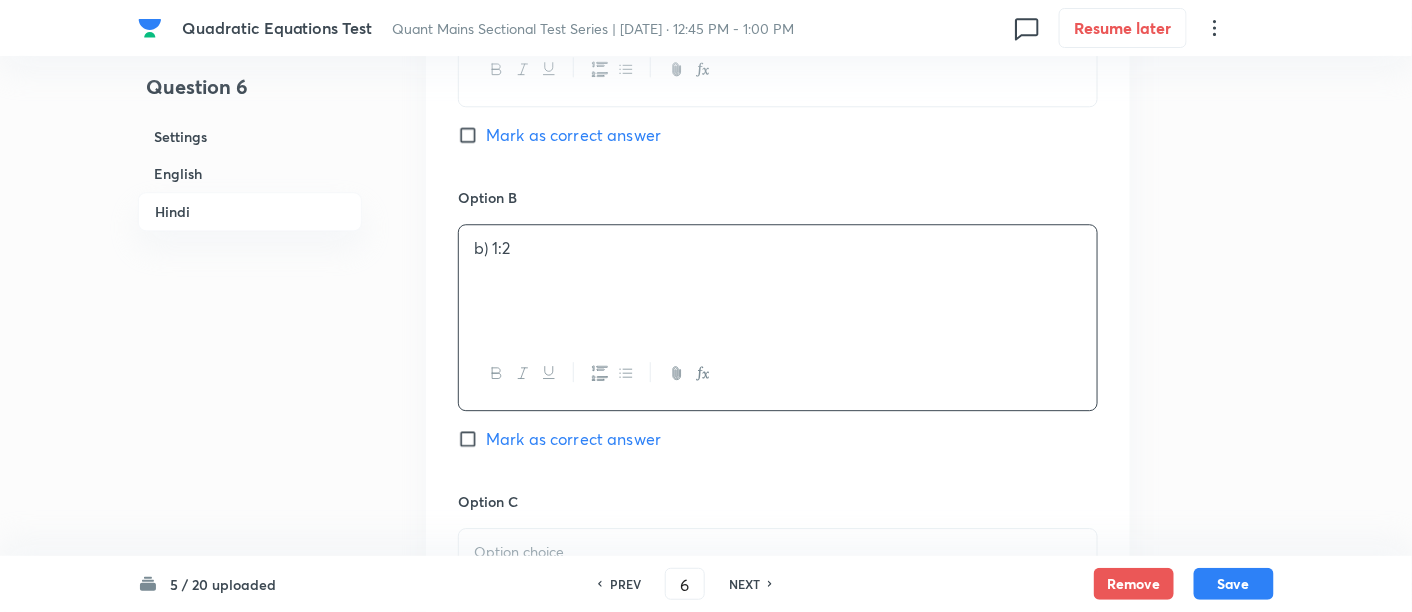 scroll, scrollTop: 4189, scrollLeft: 0, axis: vertical 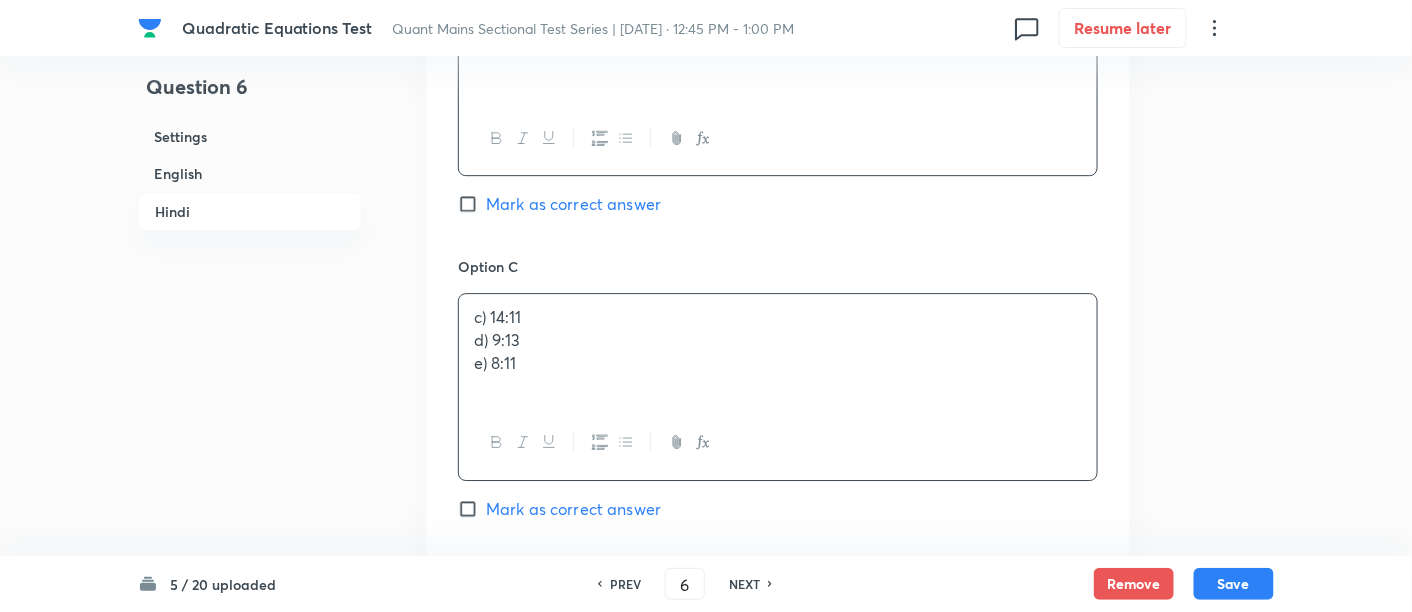 click on "c) 14:11 d) 9:13 e) 8:11" at bounding box center (778, 350) 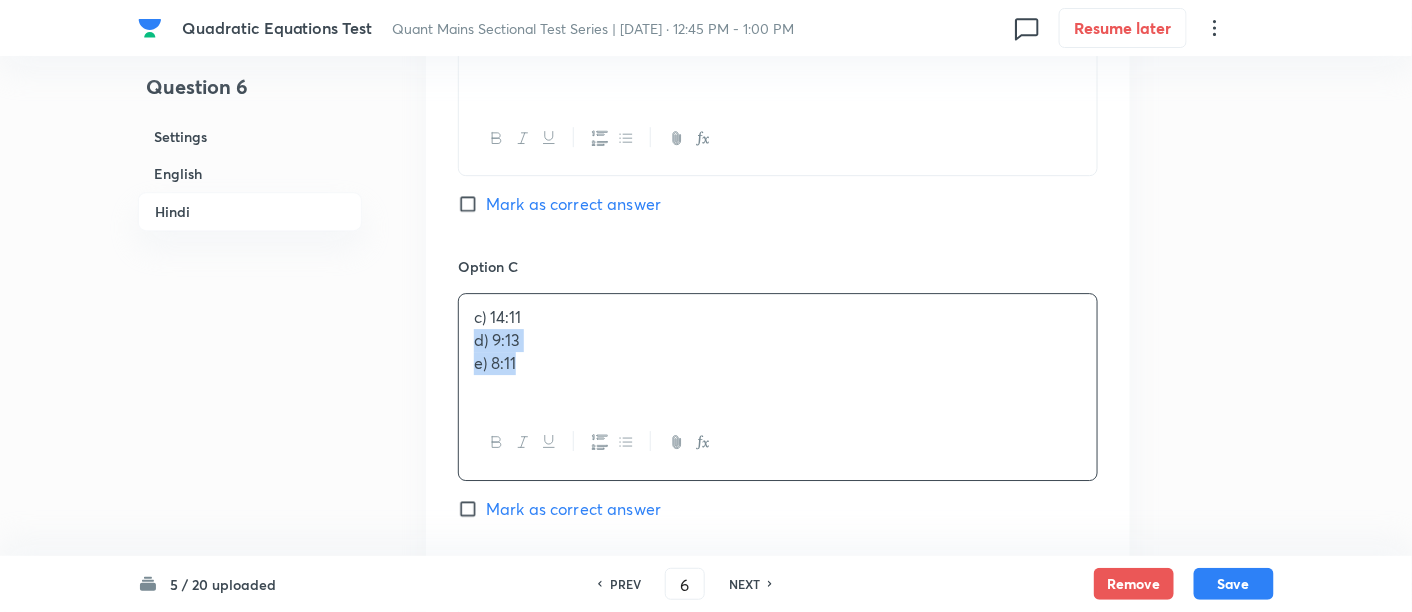 drag, startPoint x: 471, startPoint y: 331, endPoint x: 619, endPoint y: 430, distance: 178.05898 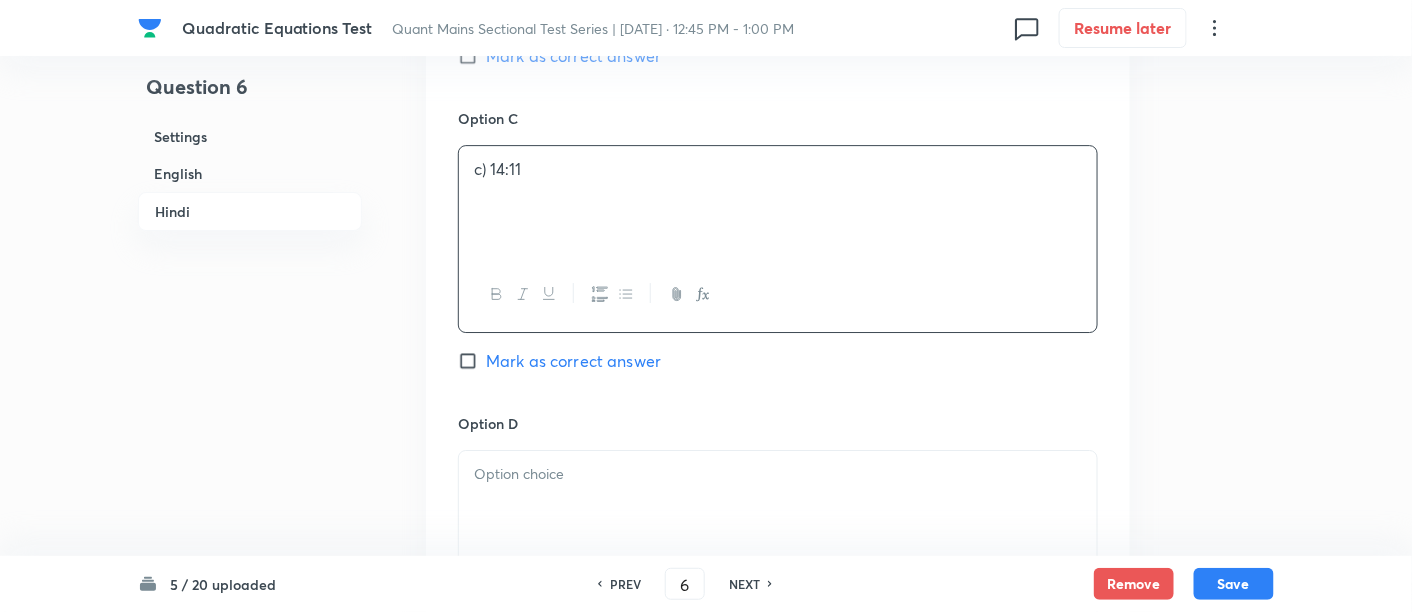 scroll, scrollTop: 4338, scrollLeft: 0, axis: vertical 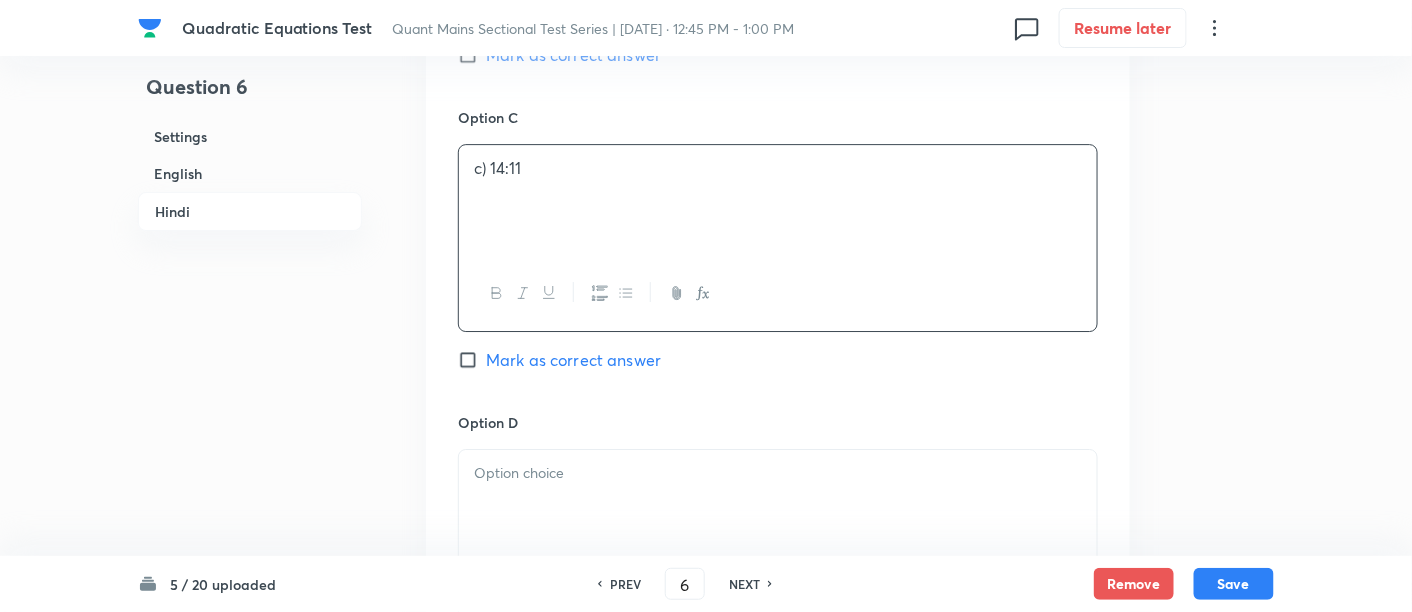 click on "Mark as correct answer" at bounding box center [573, 360] 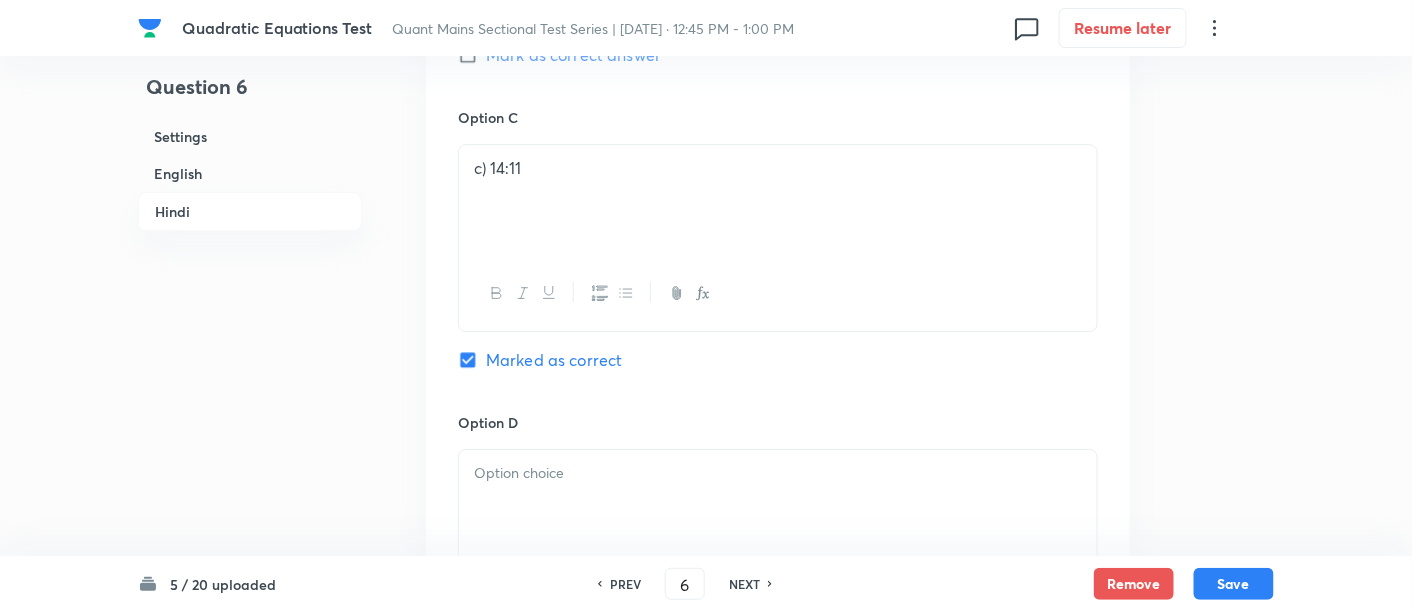checkbox on "true" 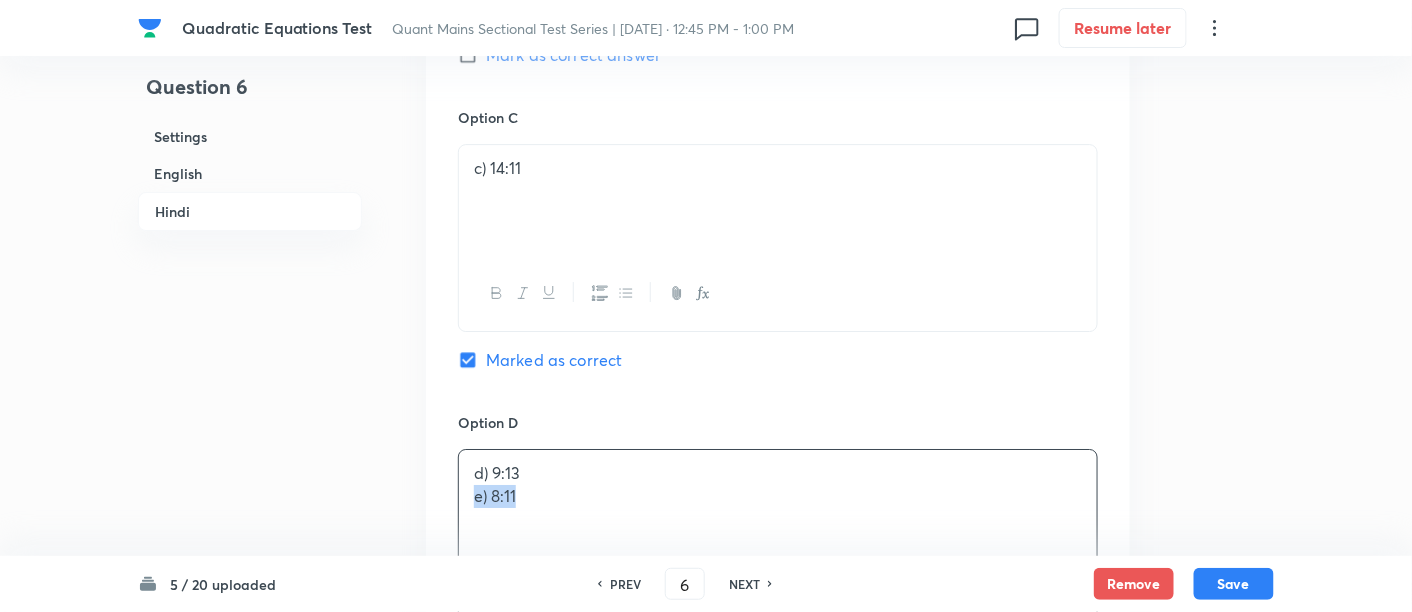 drag, startPoint x: 467, startPoint y: 498, endPoint x: 688, endPoint y: 543, distance: 225.53491 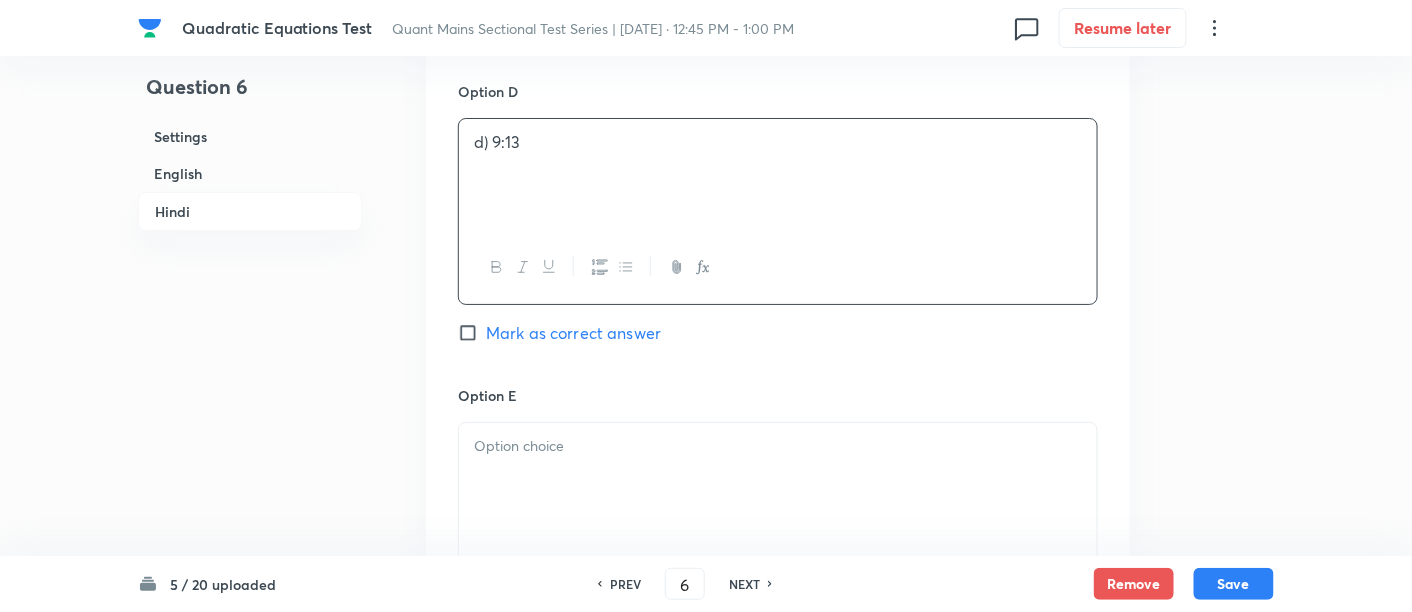 scroll, scrollTop: 4685, scrollLeft: 0, axis: vertical 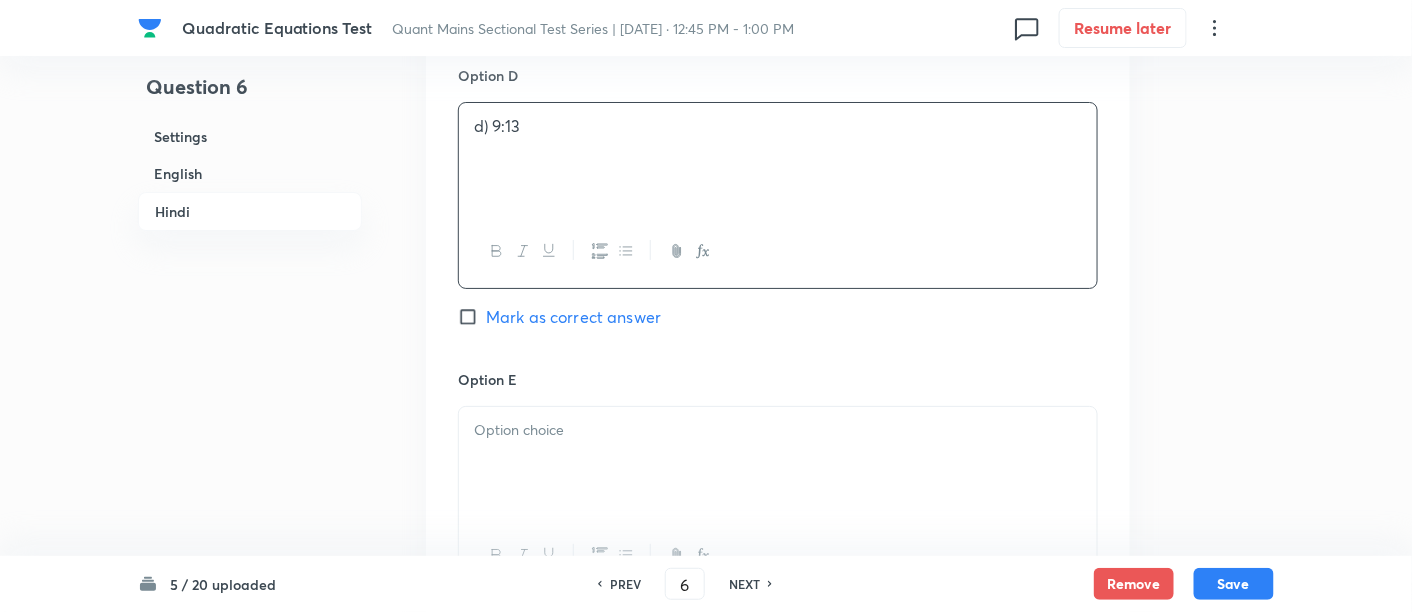 click at bounding box center [778, 463] 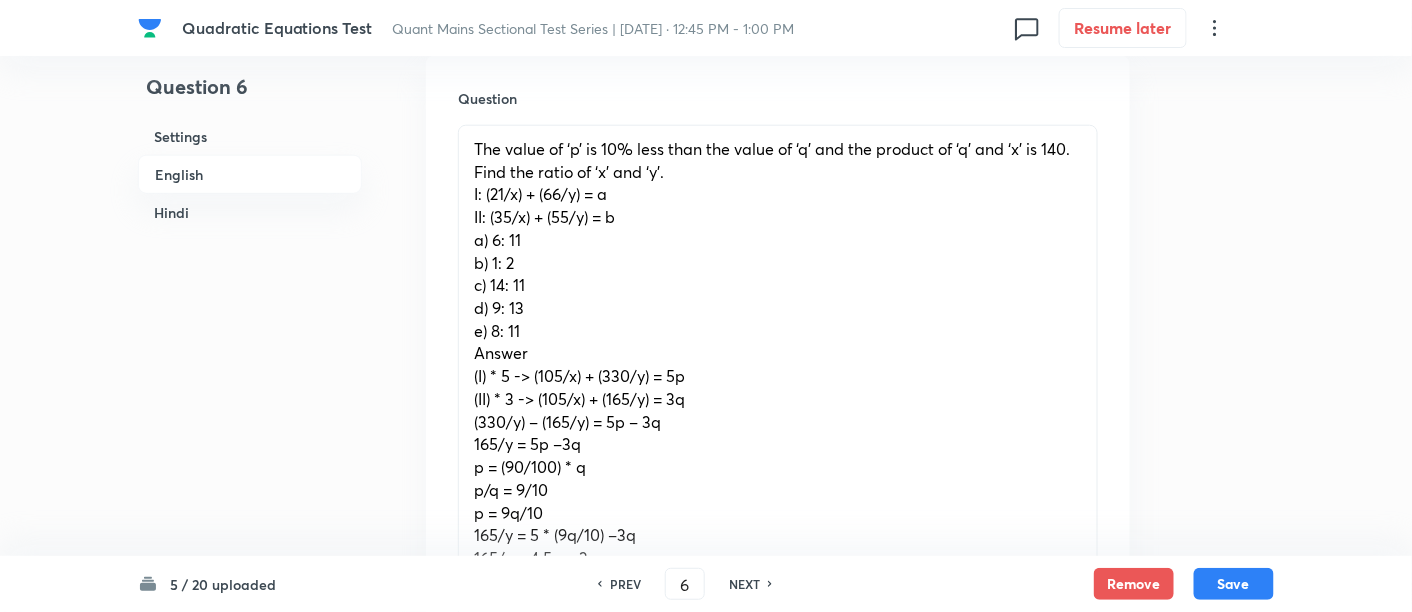 scroll, scrollTop: 689, scrollLeft: 0, axis: vertical 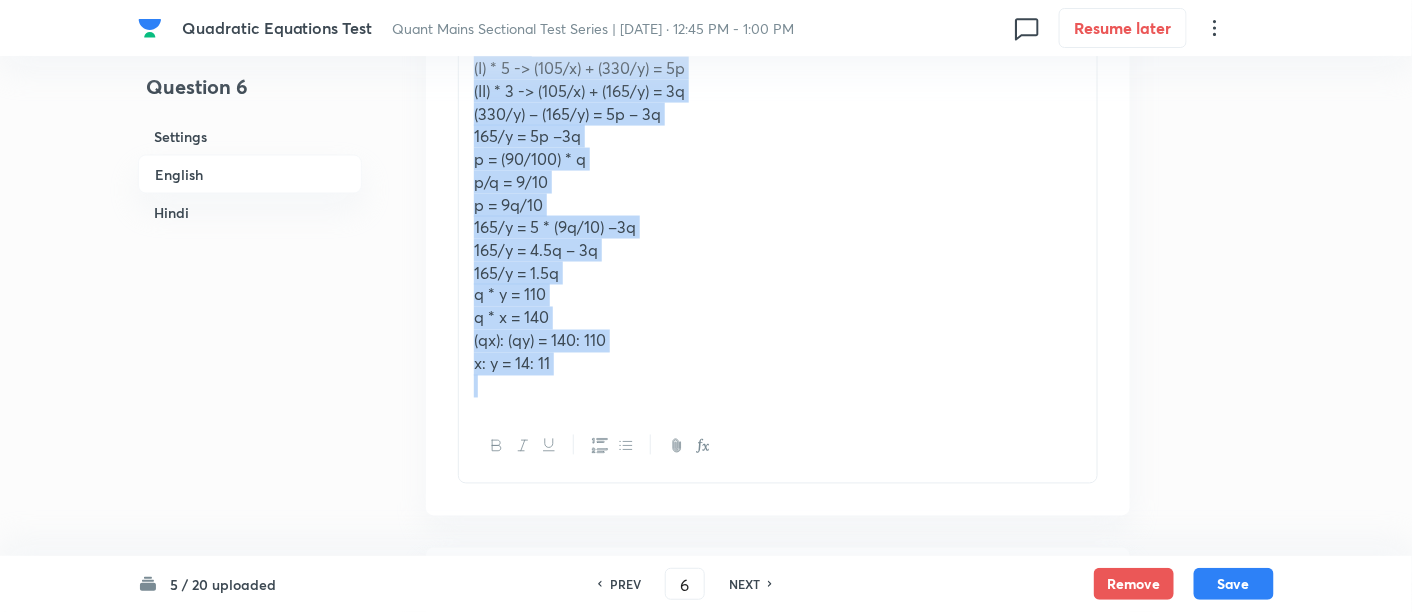 drag, startPoint x: 466, startPoint y: 259, endPoint x: 776, endPoint y: 508, distance: 397.61917 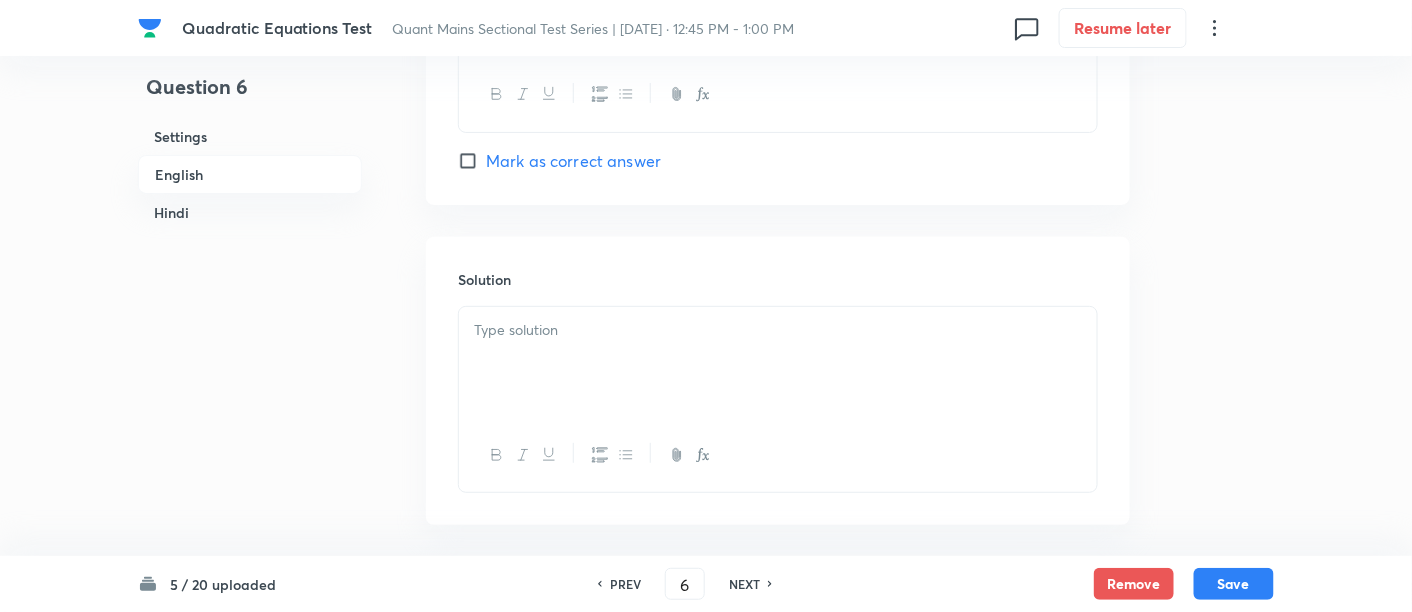 scroll, scrollTop: 2480, scrollLeft: 0, axis: vertical 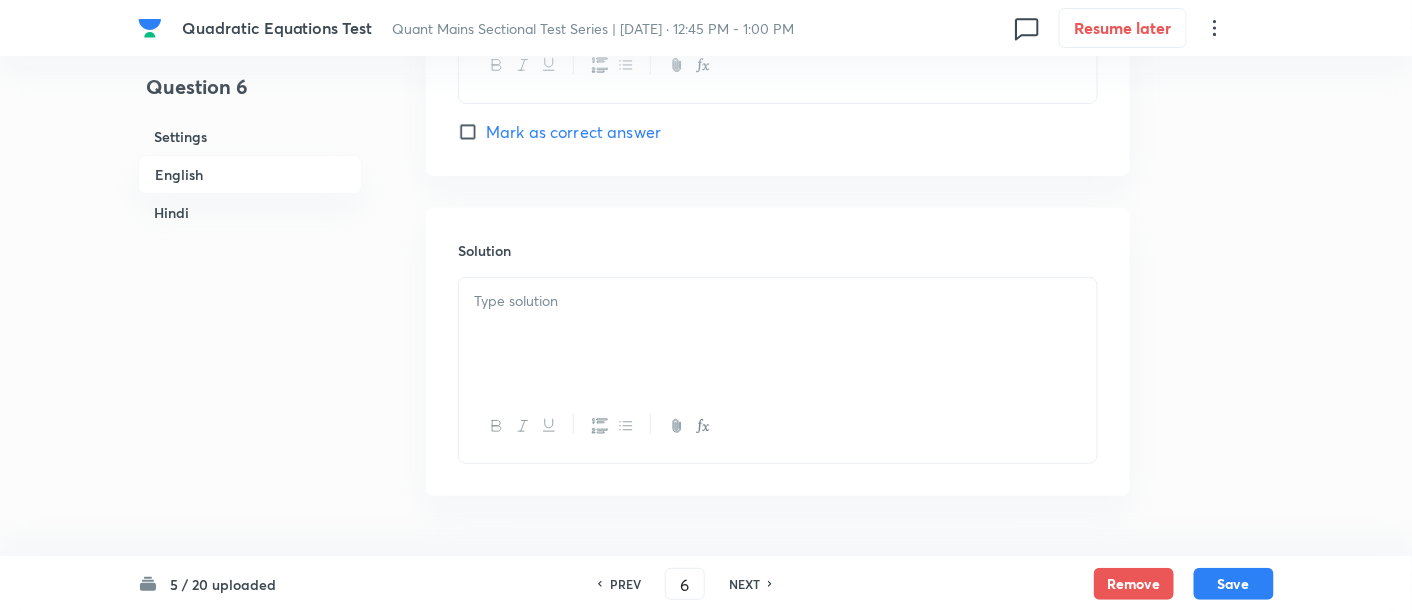 click at bounding box center (778, 334) 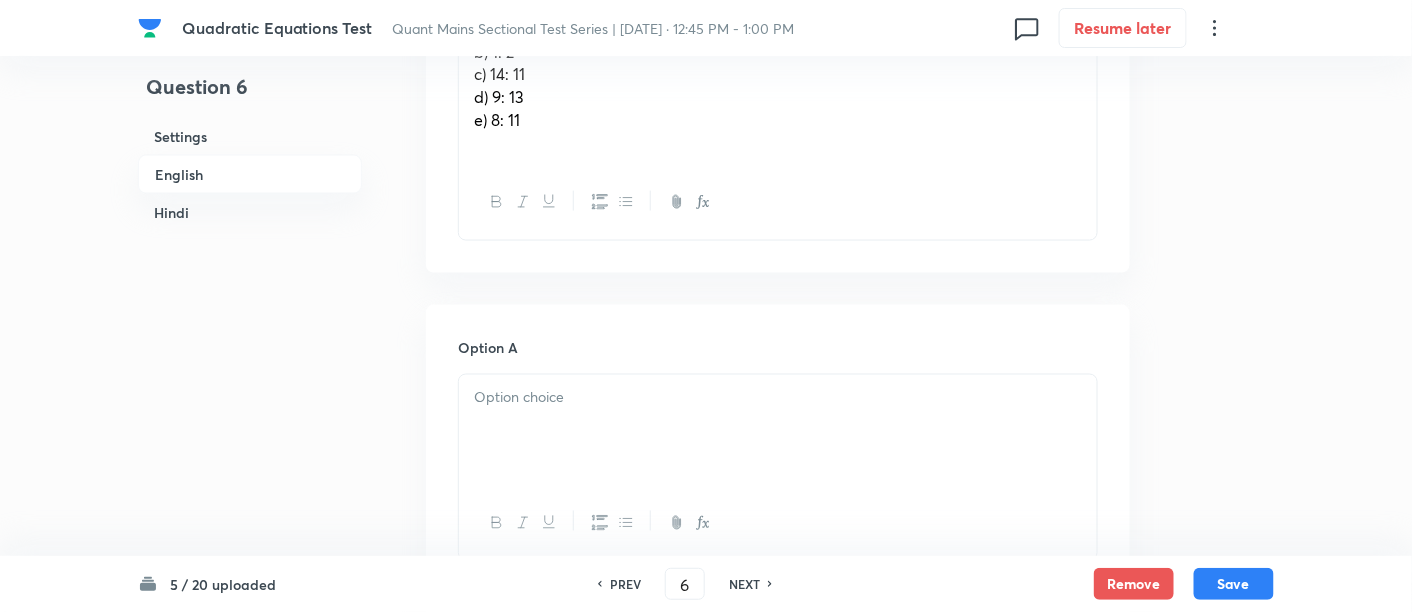 scroll, scrollTop: 607, scrollLeft: 0, axis: vertical 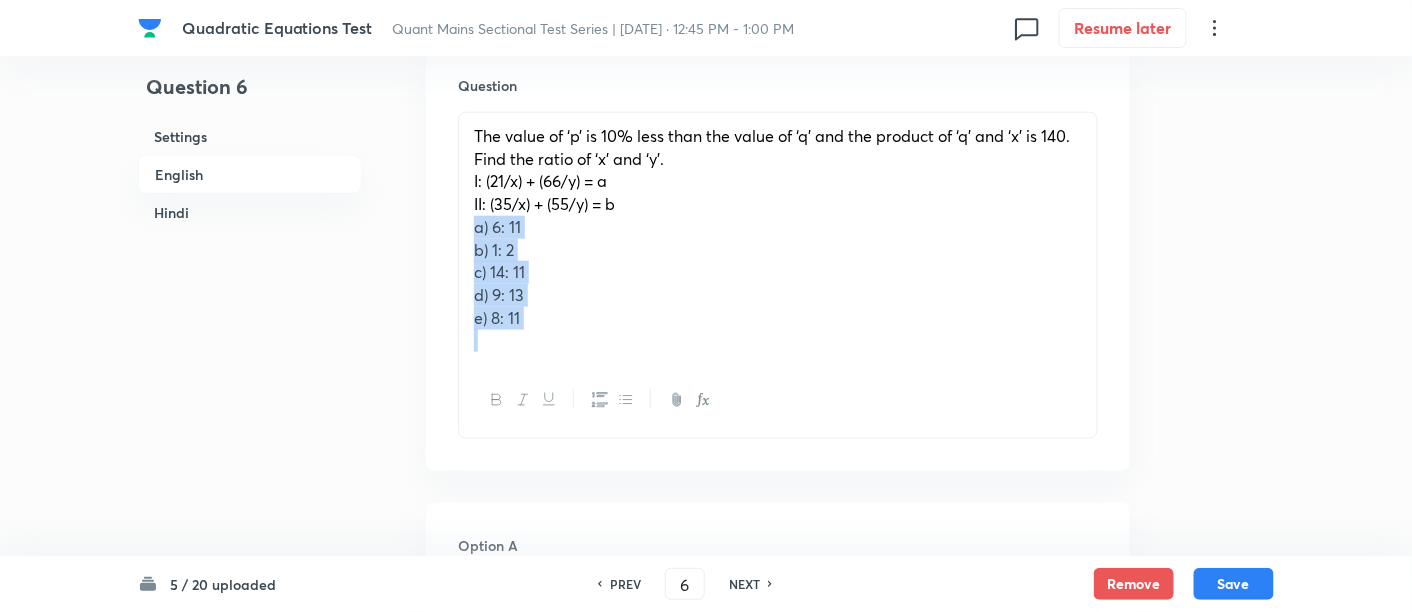 drag, startPoint x: 474, startPoint y: 229, endPoint x: 598, endPoint y: 377, distance: 193.08029 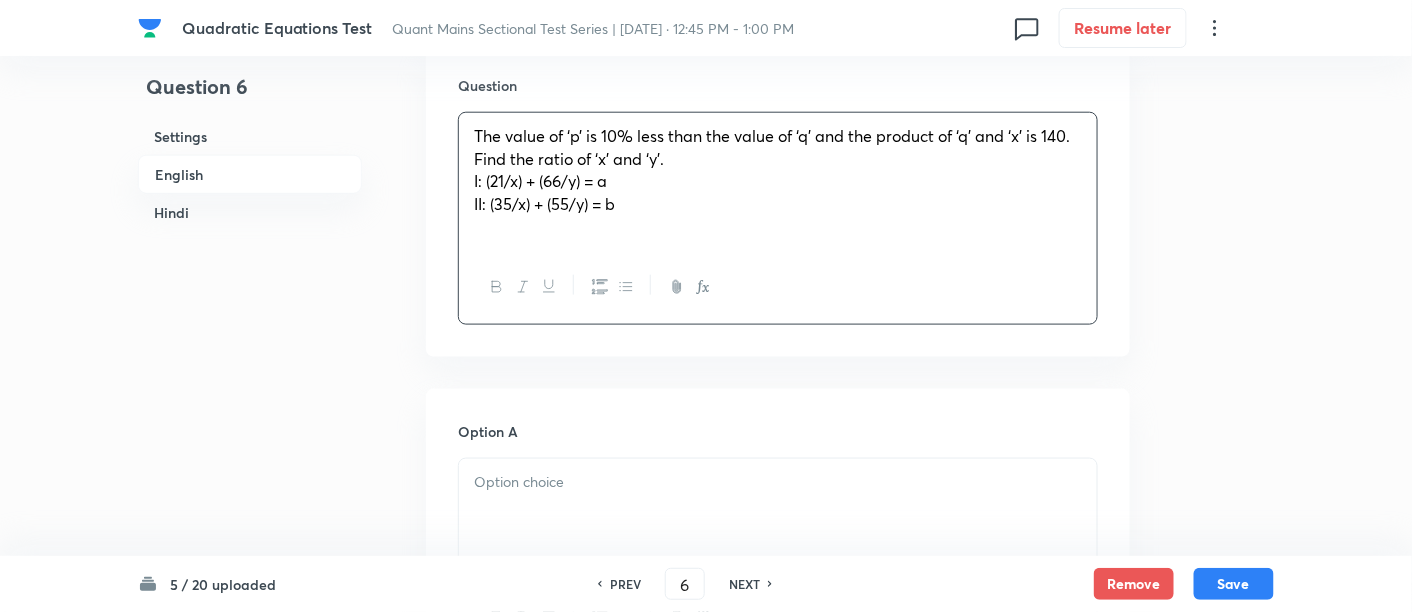 scroll, scrollTop: 791, scrollLeft: 0, axis: vertical 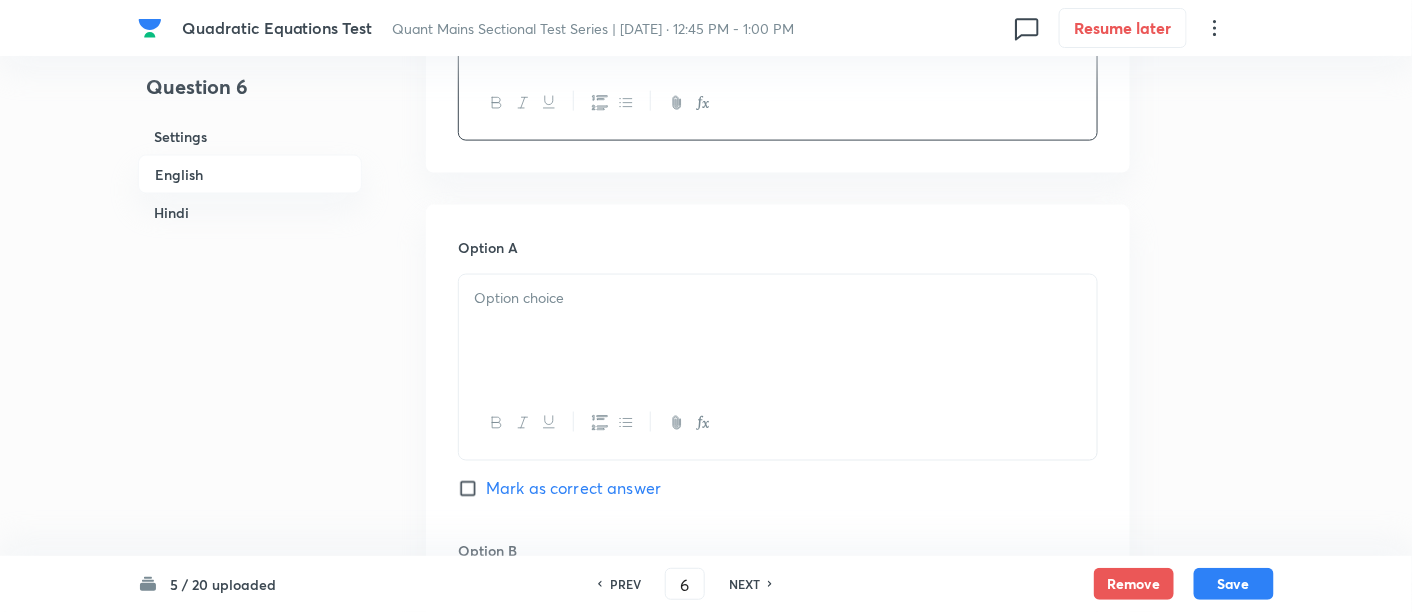 click at bounding box center (778, 331) 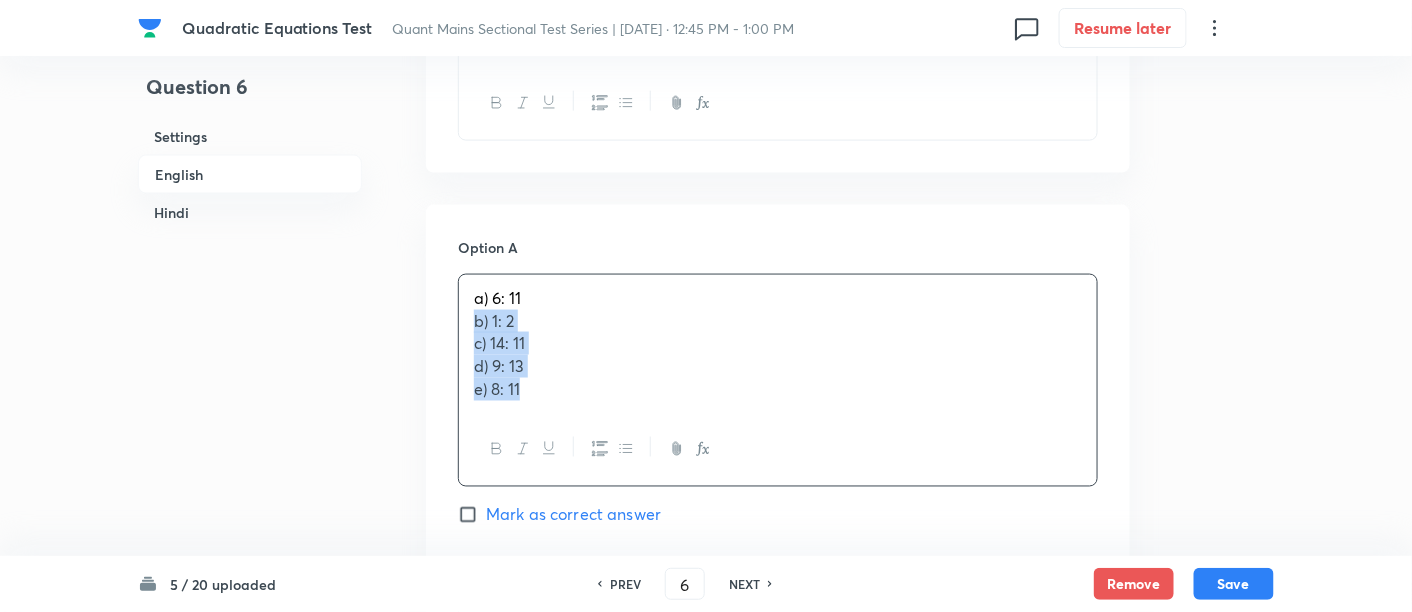 drag, startPoint x: 466, startPoint y: 321, endPoint x: 662, endPoint y: 509, distance: 271.58792 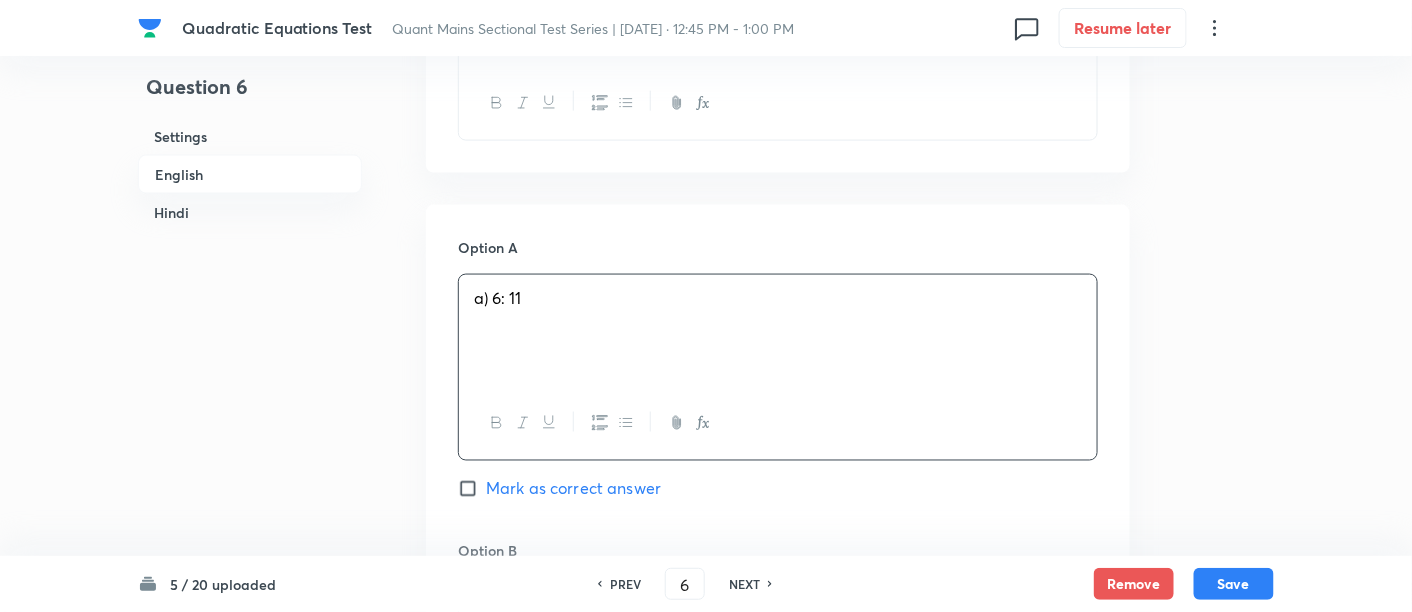 scroll, scrollTop: 1068, scrollLeft: 0, axis: vertical 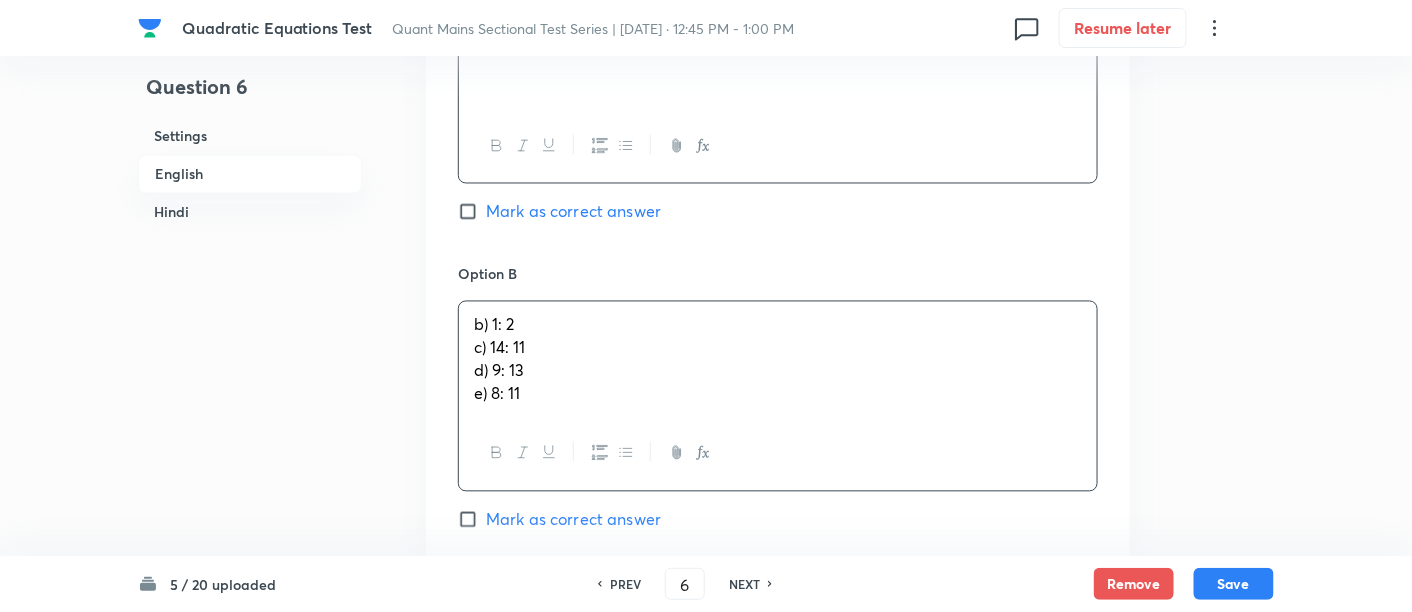 click on "b) 1: 2 c) 14: 11 d) 9: 13 e) 8: 11" at bounding box center [778, 359] 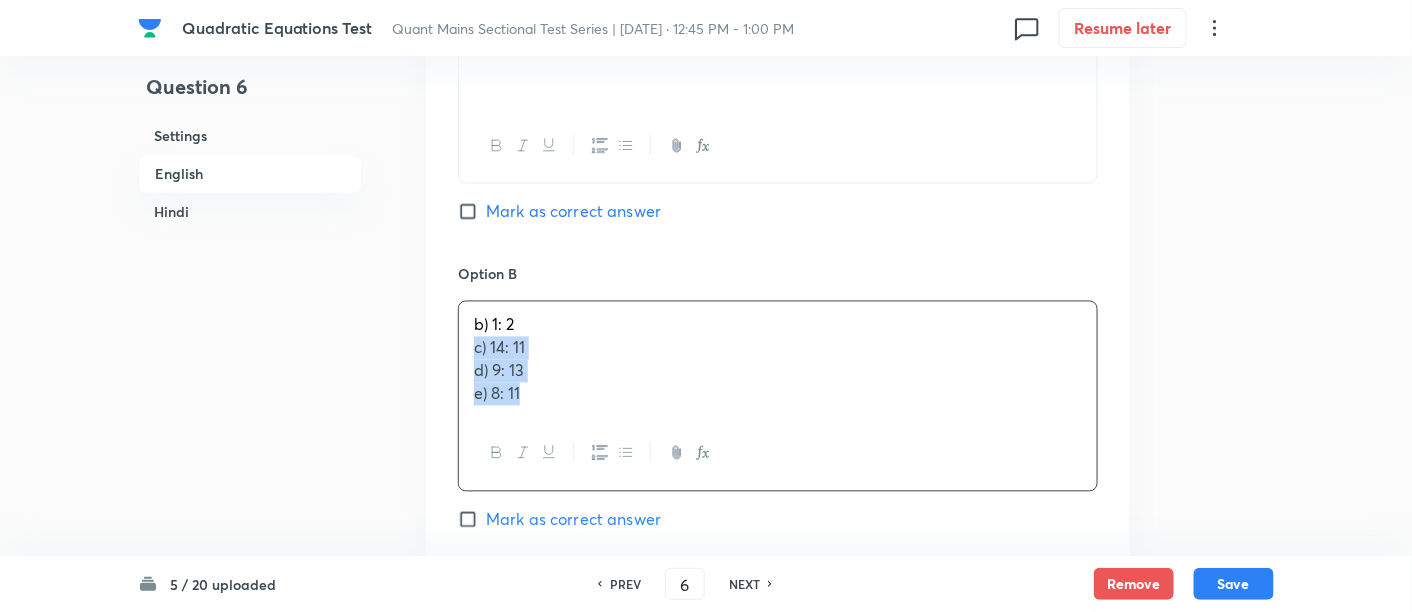 drag, startPoint x: 459, startPoint y: 342, endPoint x: 614, endPoint y: 463, distance: 196.63672 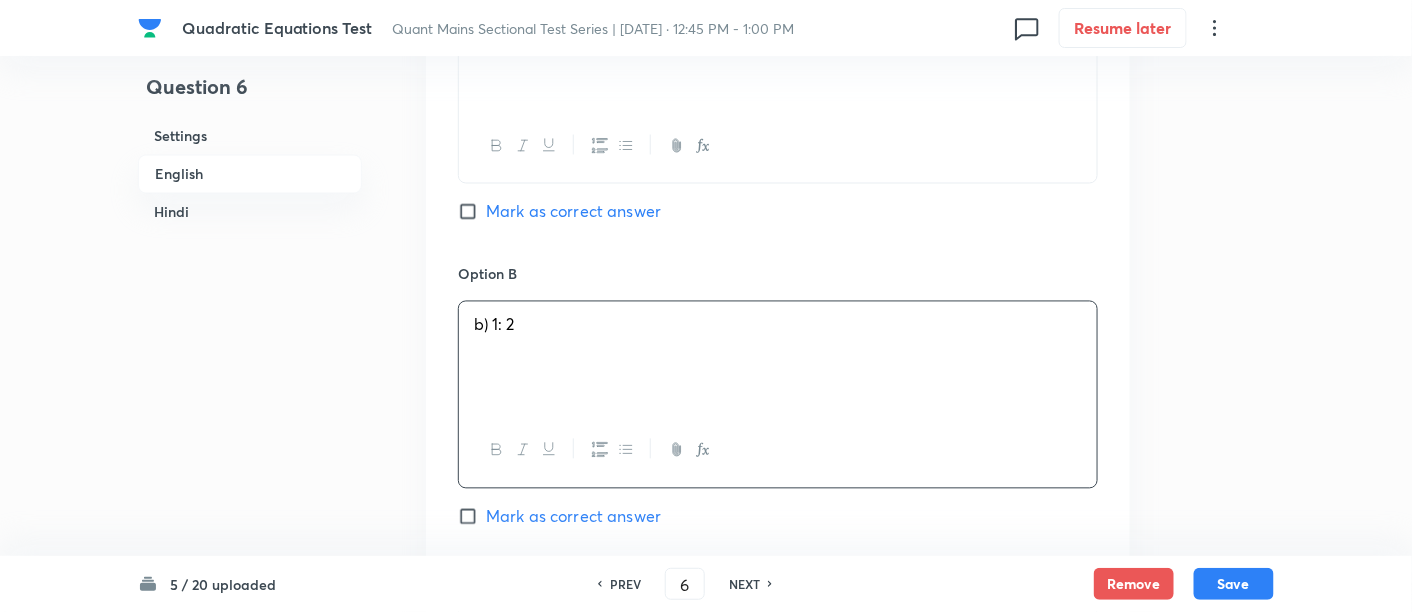 scroll, scrollTop: 1347, scrollLeft: 0, axis: vertical 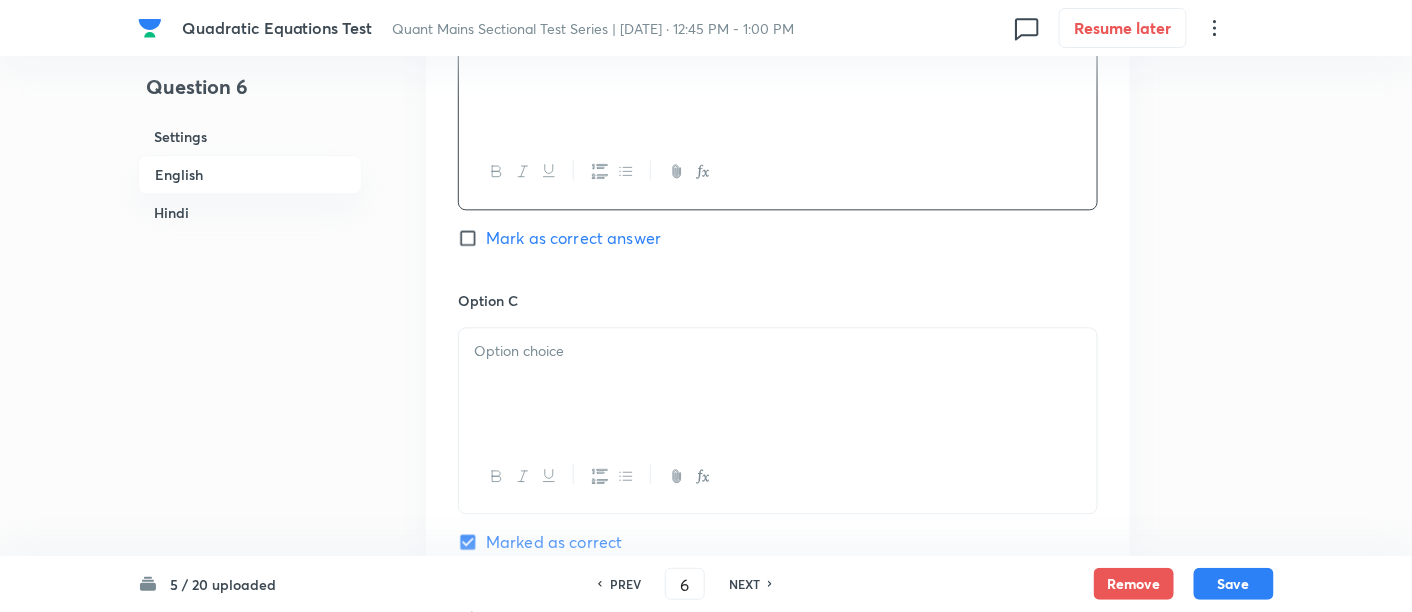 click at bounding box center (778, 384) 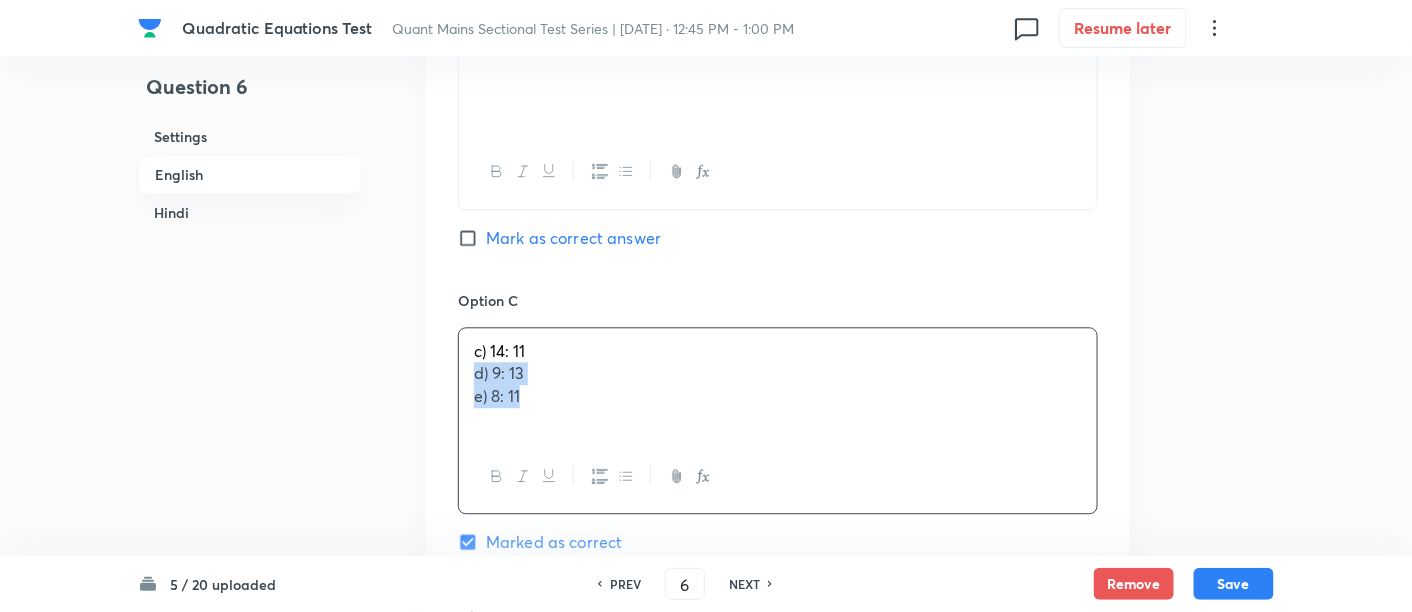 drag, startPoint x: 472, startPoint y: 371, endPoint x: 618, endPoint y: 438, distance: 160.63934 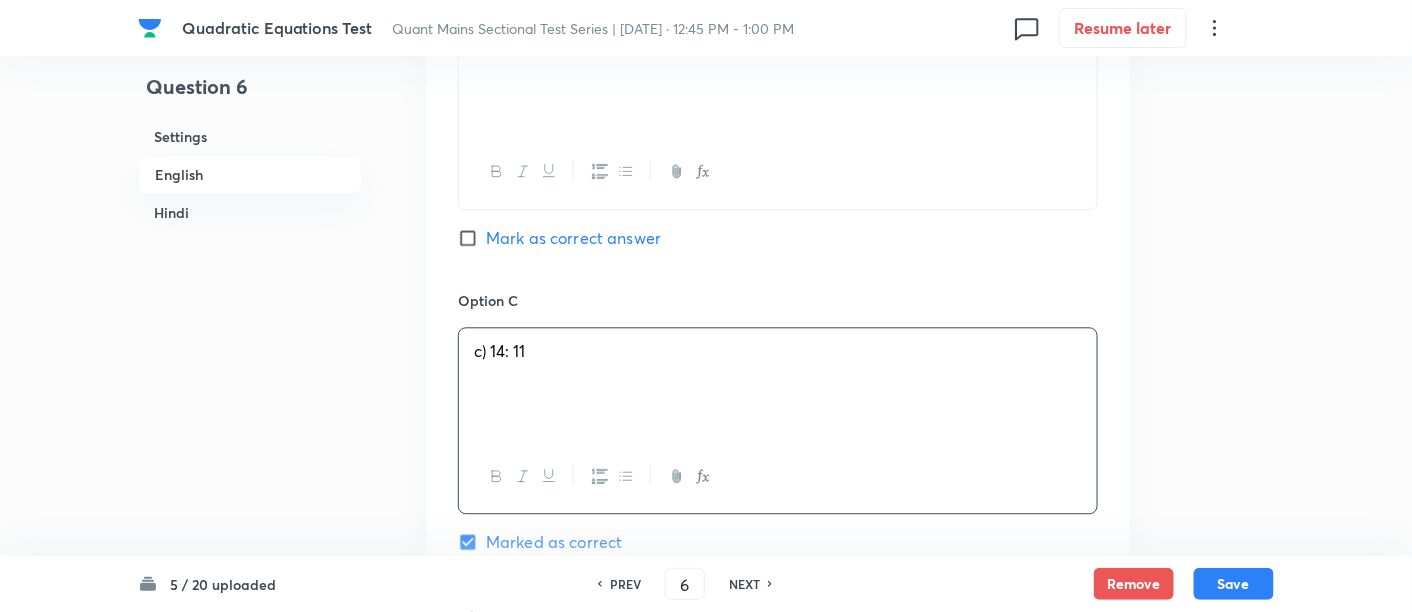 scroll, scrollTop: 1545, scrollLeft: 0, axis: vertical 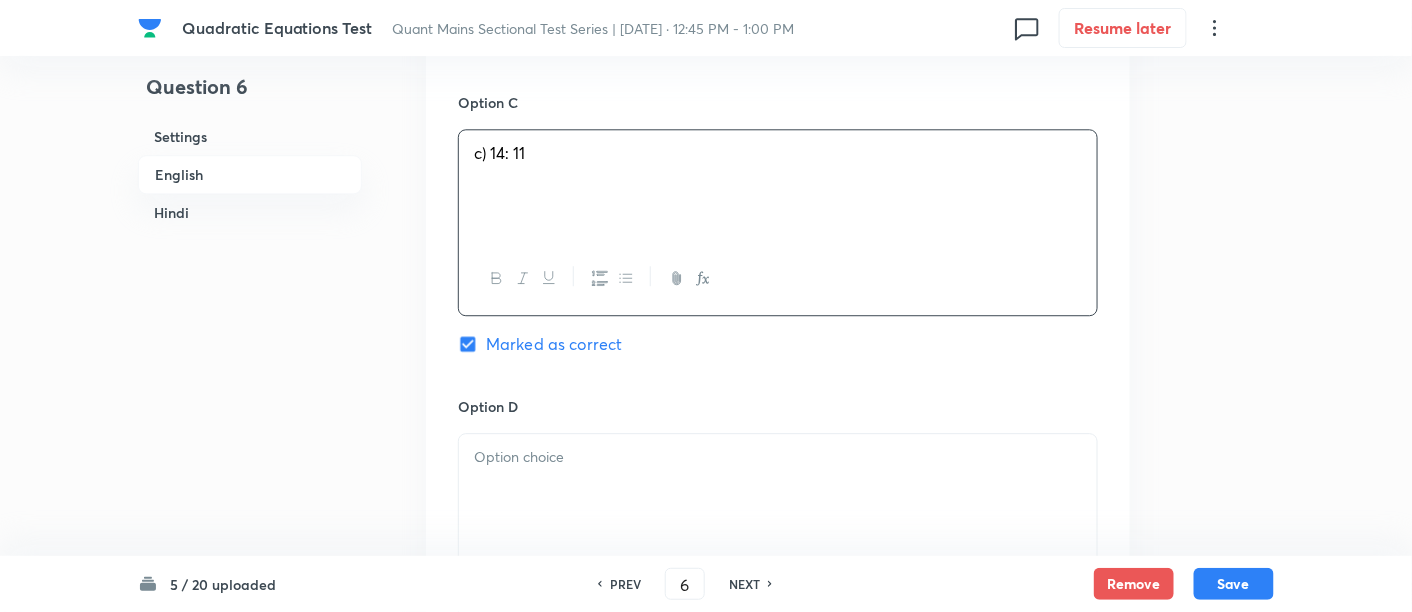 click at bounding box center [778, 490] 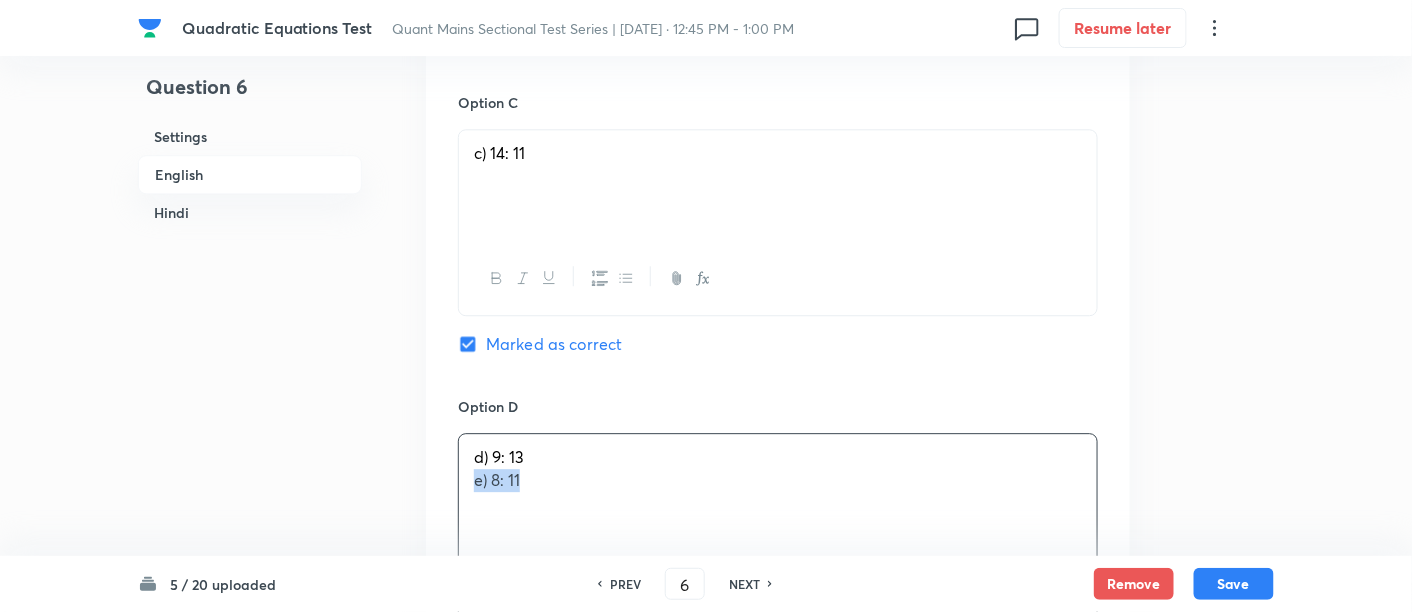 drag, startPoint x: 465, startPoint y: 472, endPoint x: 602, endPoint y: 503, distance: 140.46352 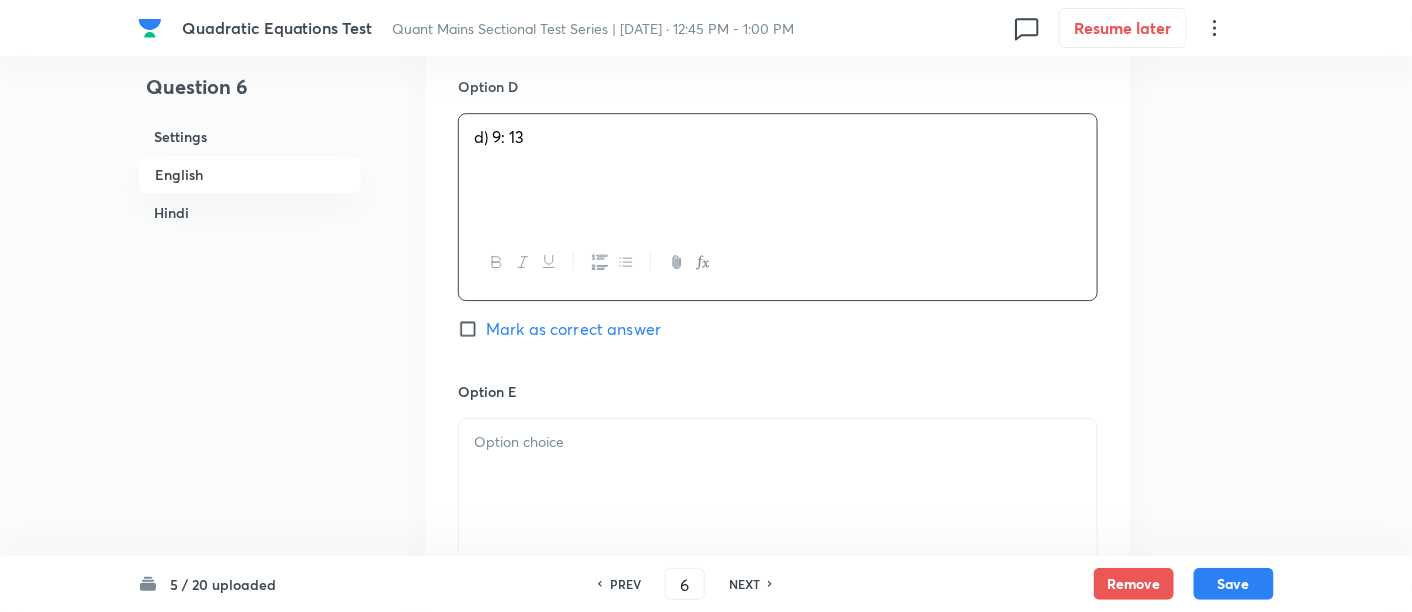 click at bounding box center (778, 475) 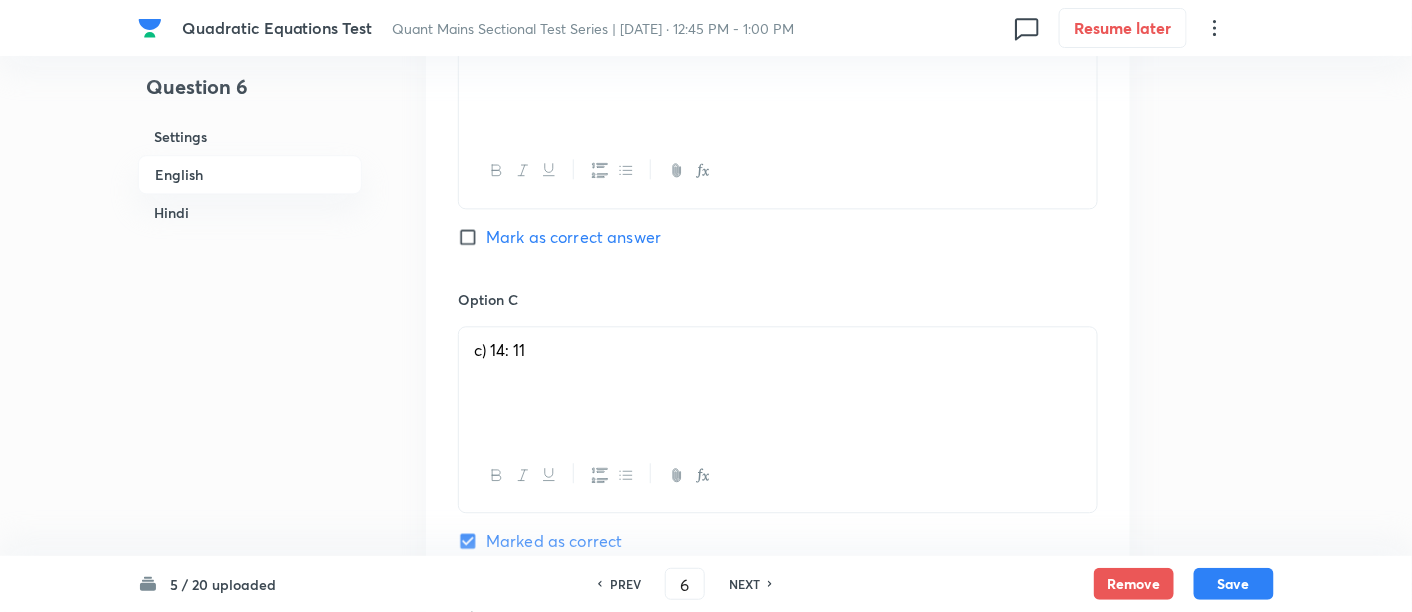 scroll, scrollTop: 1342, scrollLeft: 0, axis: vertical 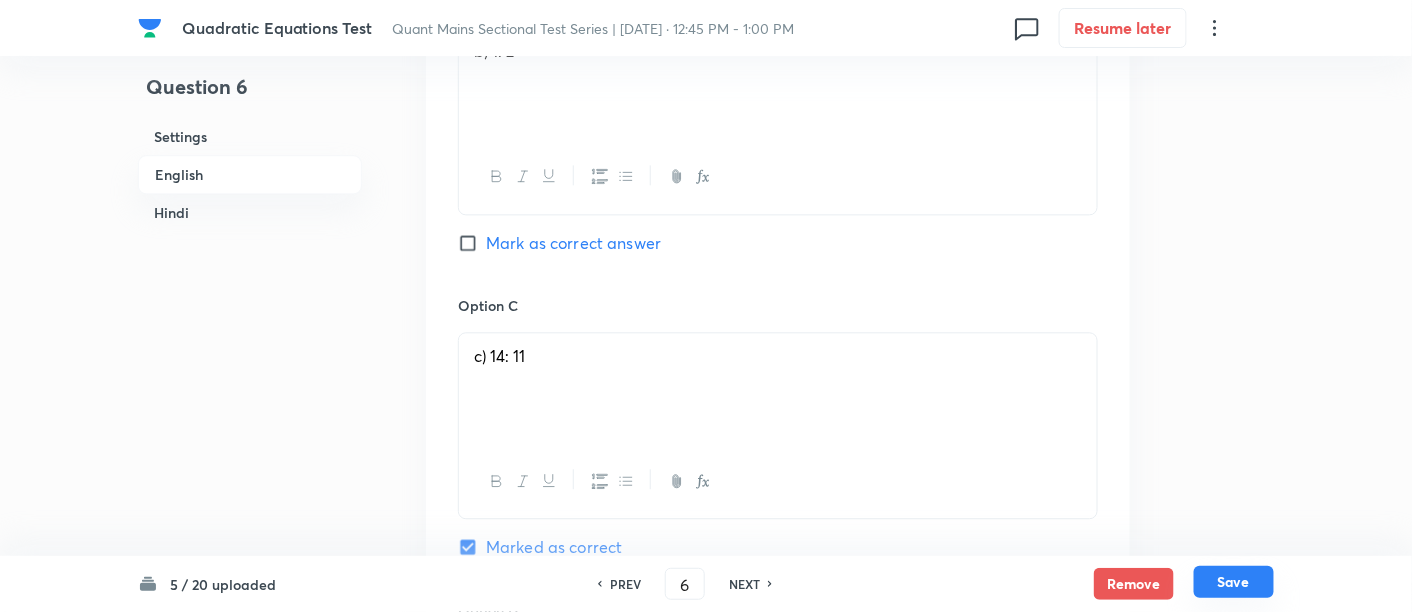 click on "Save" at bounding box center (1234, 582) 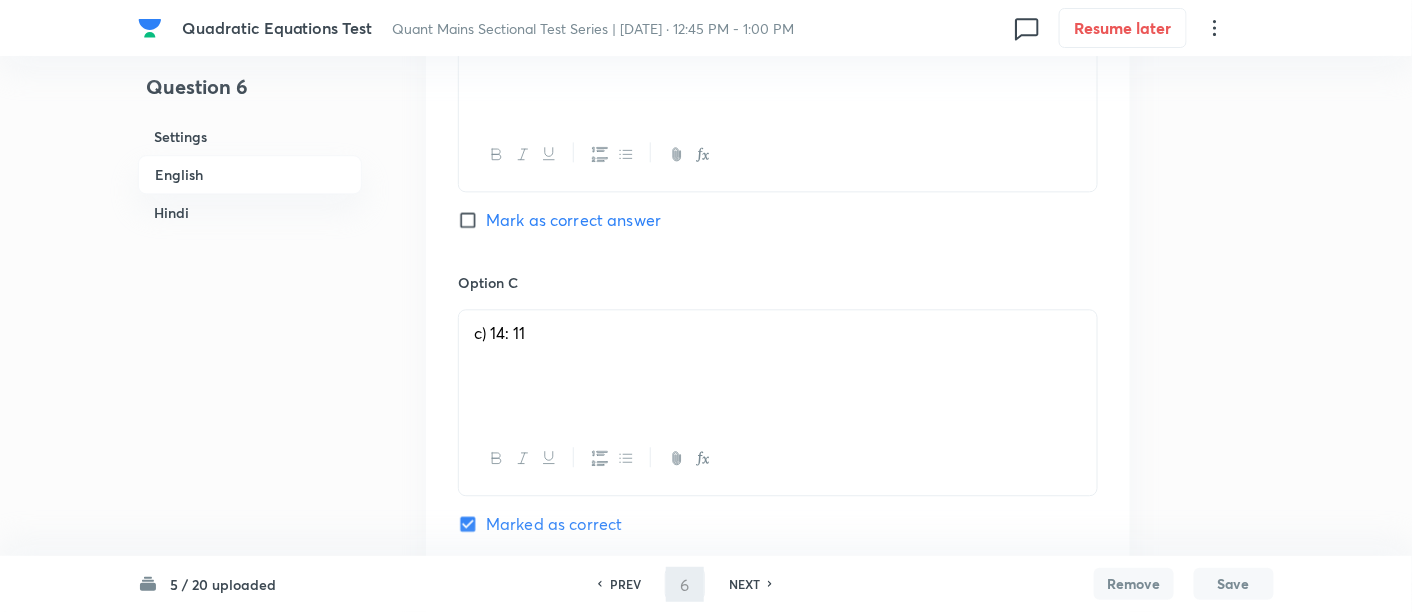 type on "7" 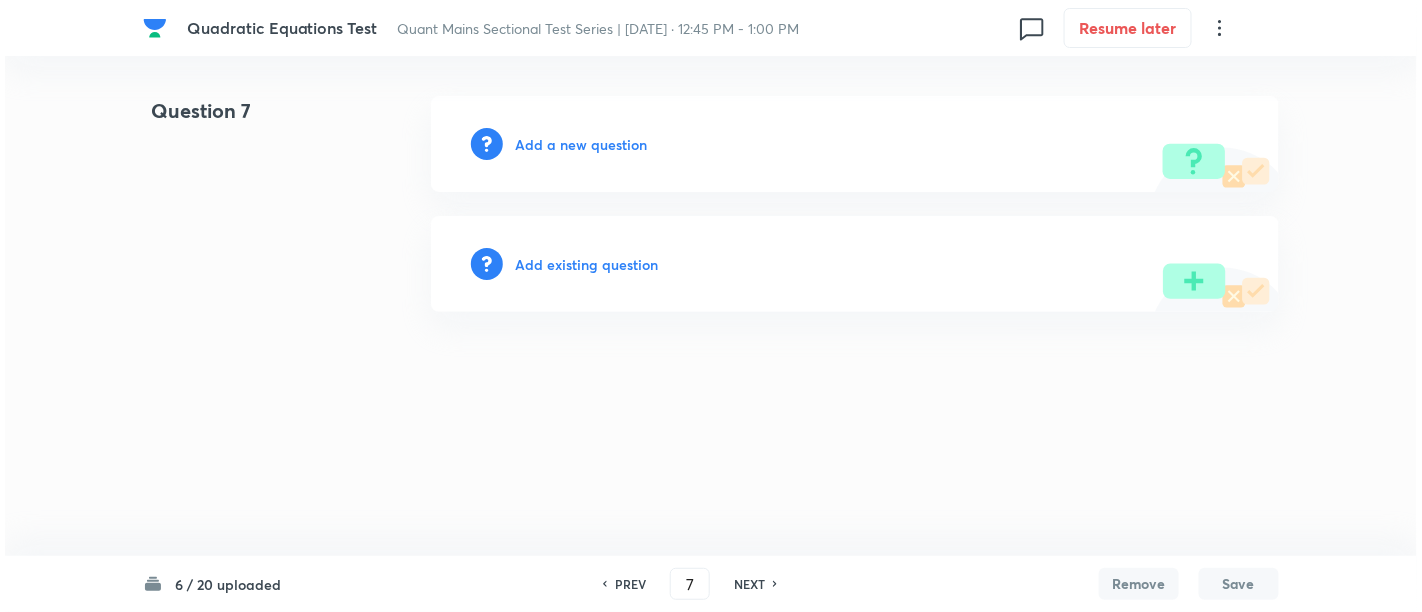 scroll, scrollTop: 0, scrollLeft: 0, axis: both 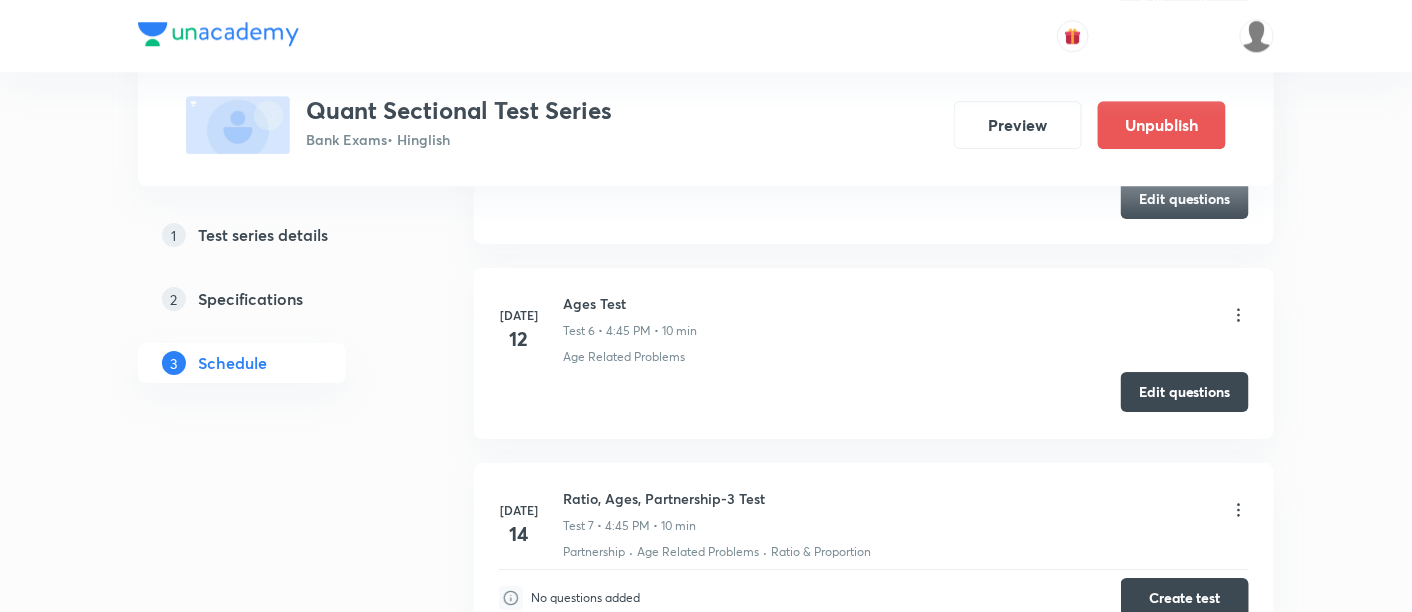 click on "Edit questions" at bounding box center (1185, 392) 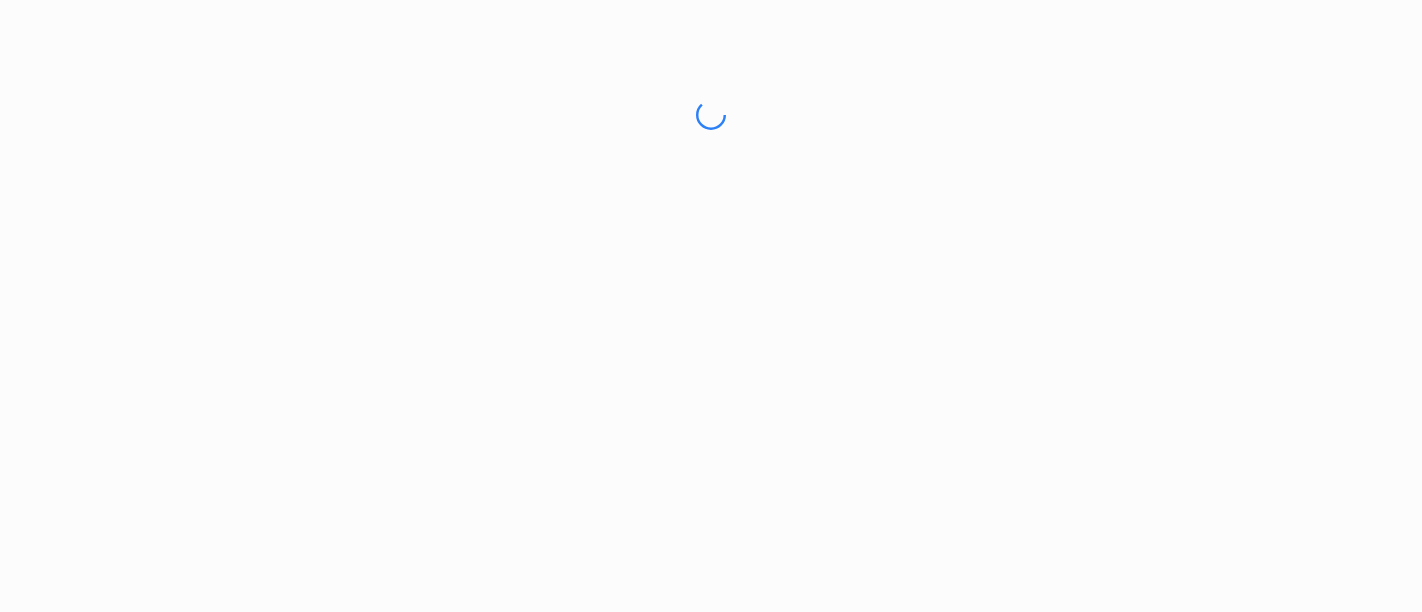 scroll, scrollTop: 0, scrollLeft: 0, axis: both 